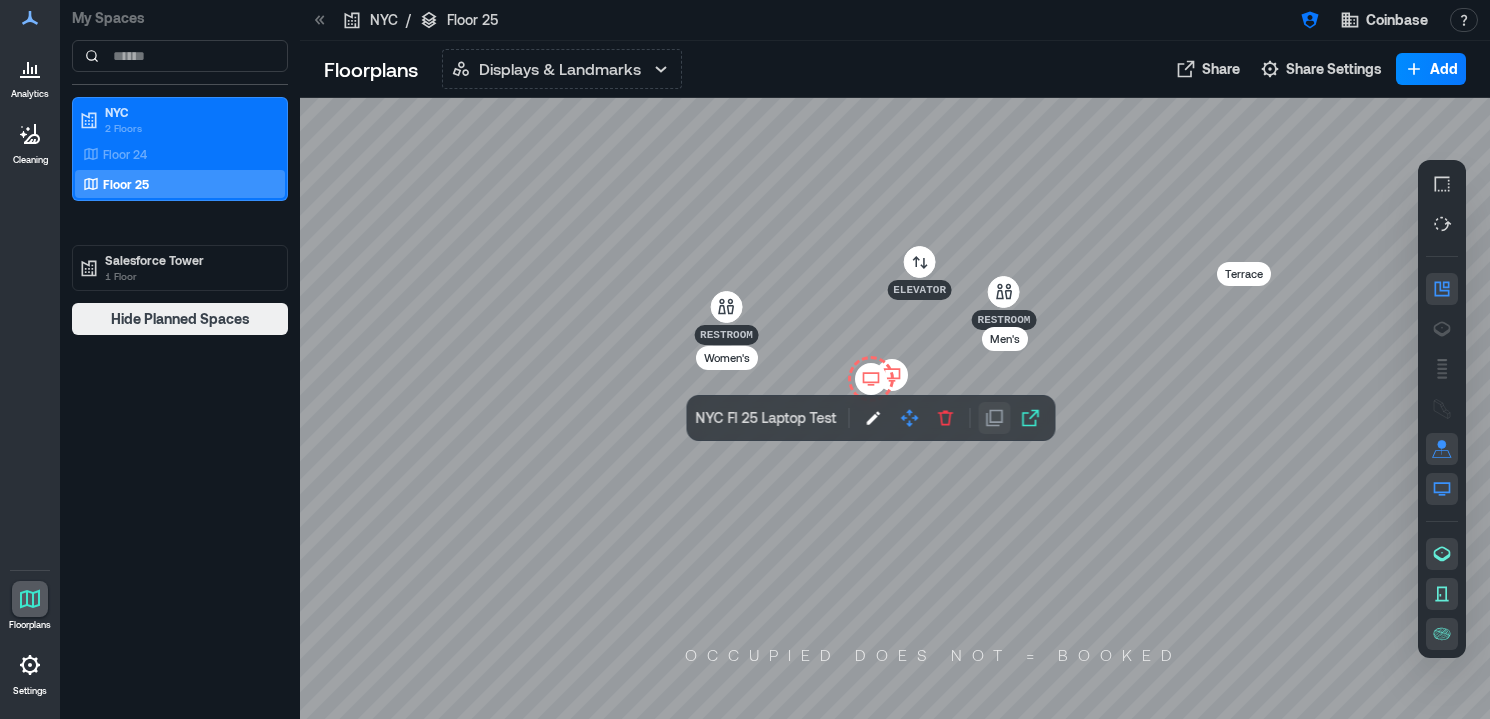 scroll, scrollTop: 0, scrollLeft: 0, axis: both 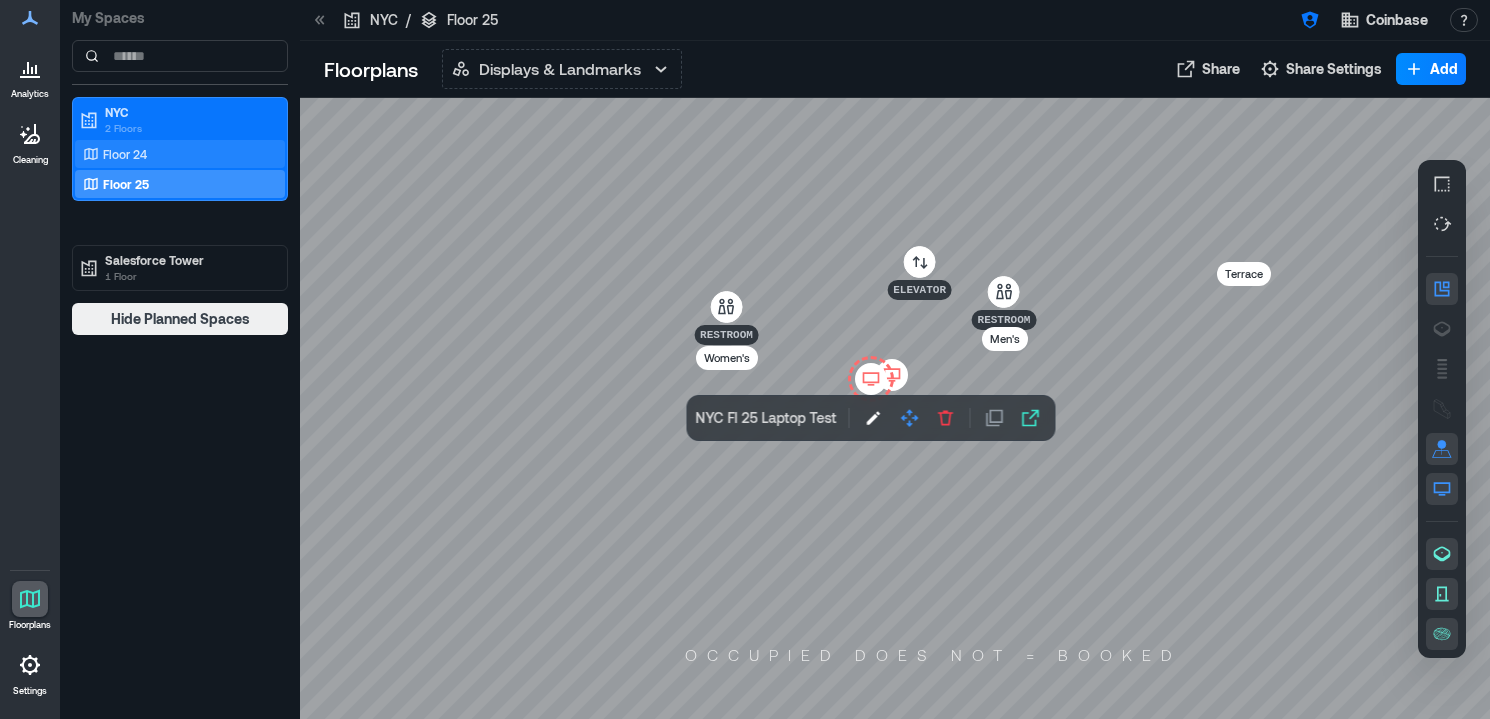click on "Floor 24" at bounding box center [176, 154] 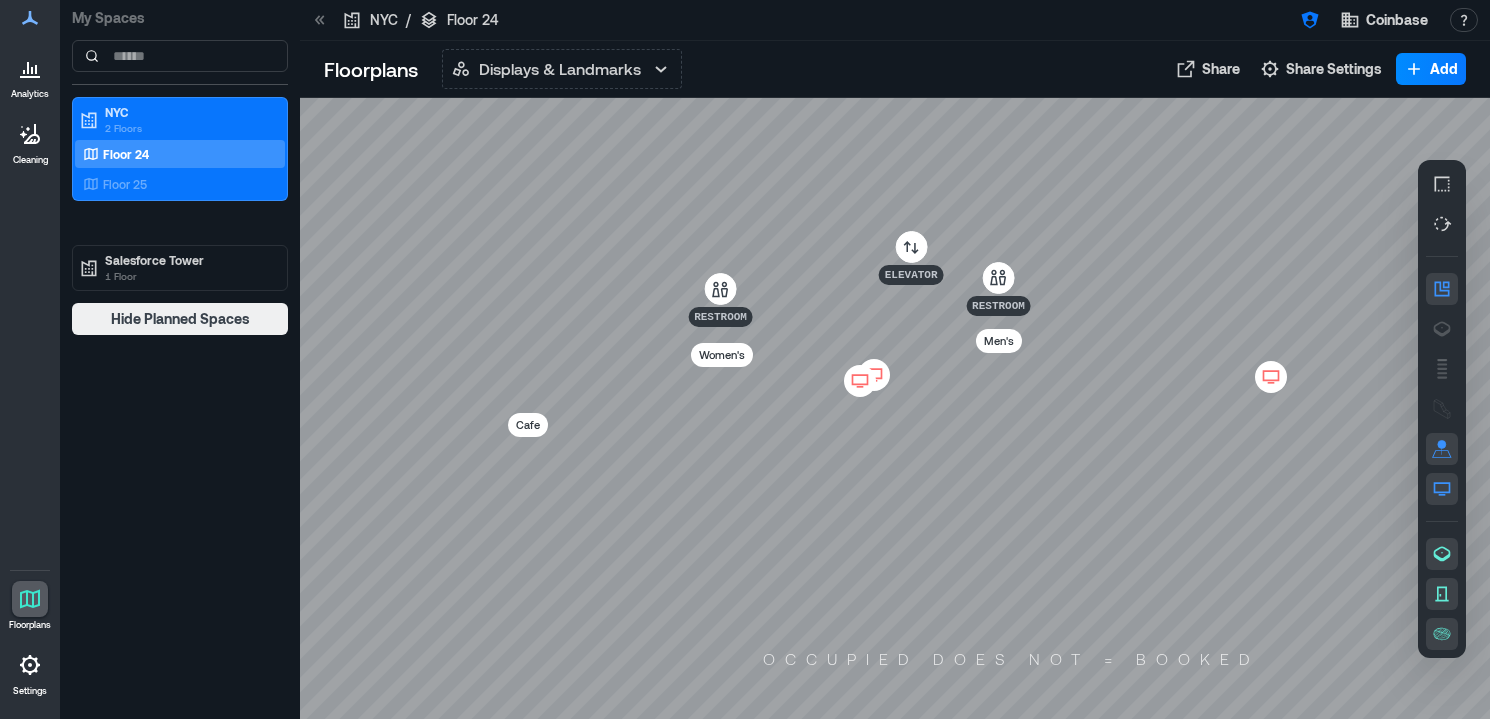 click 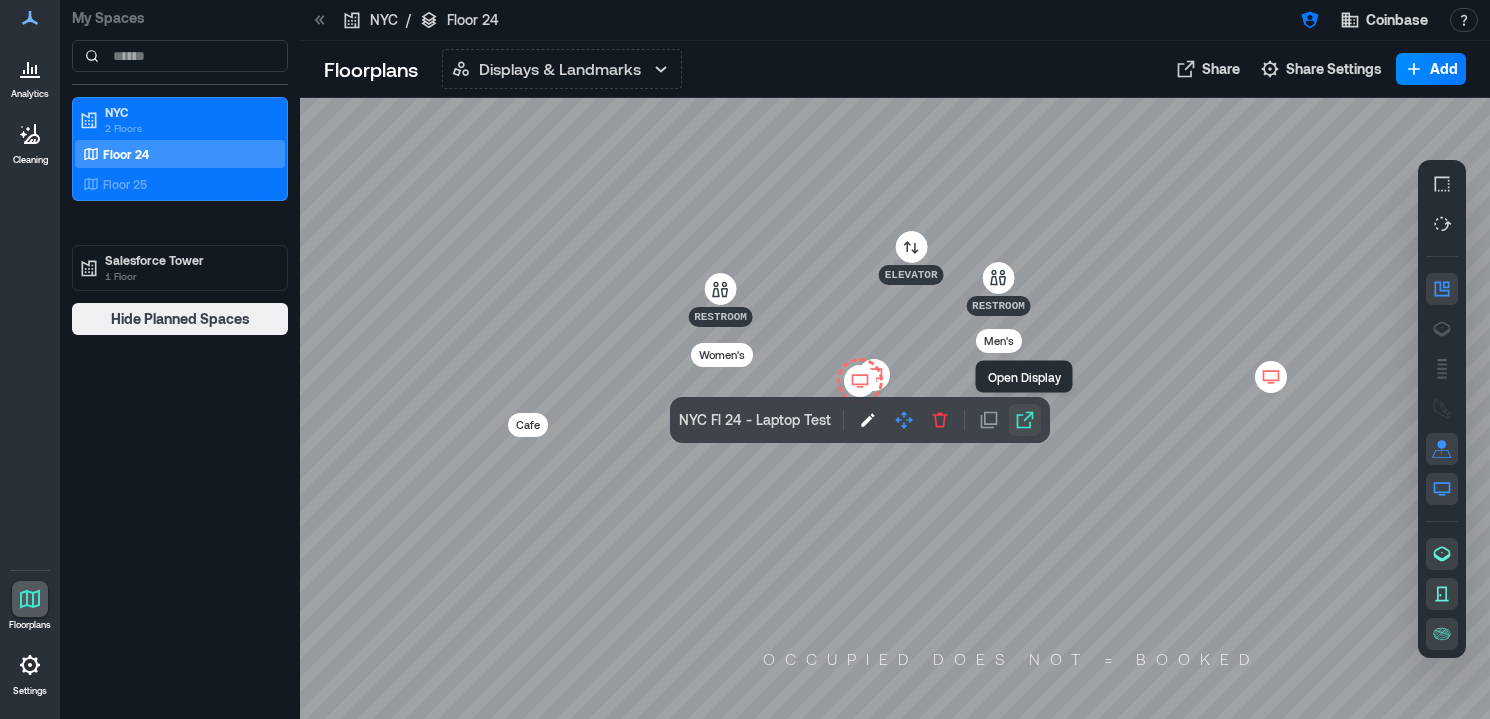 click at bounding box center [1025, 420] 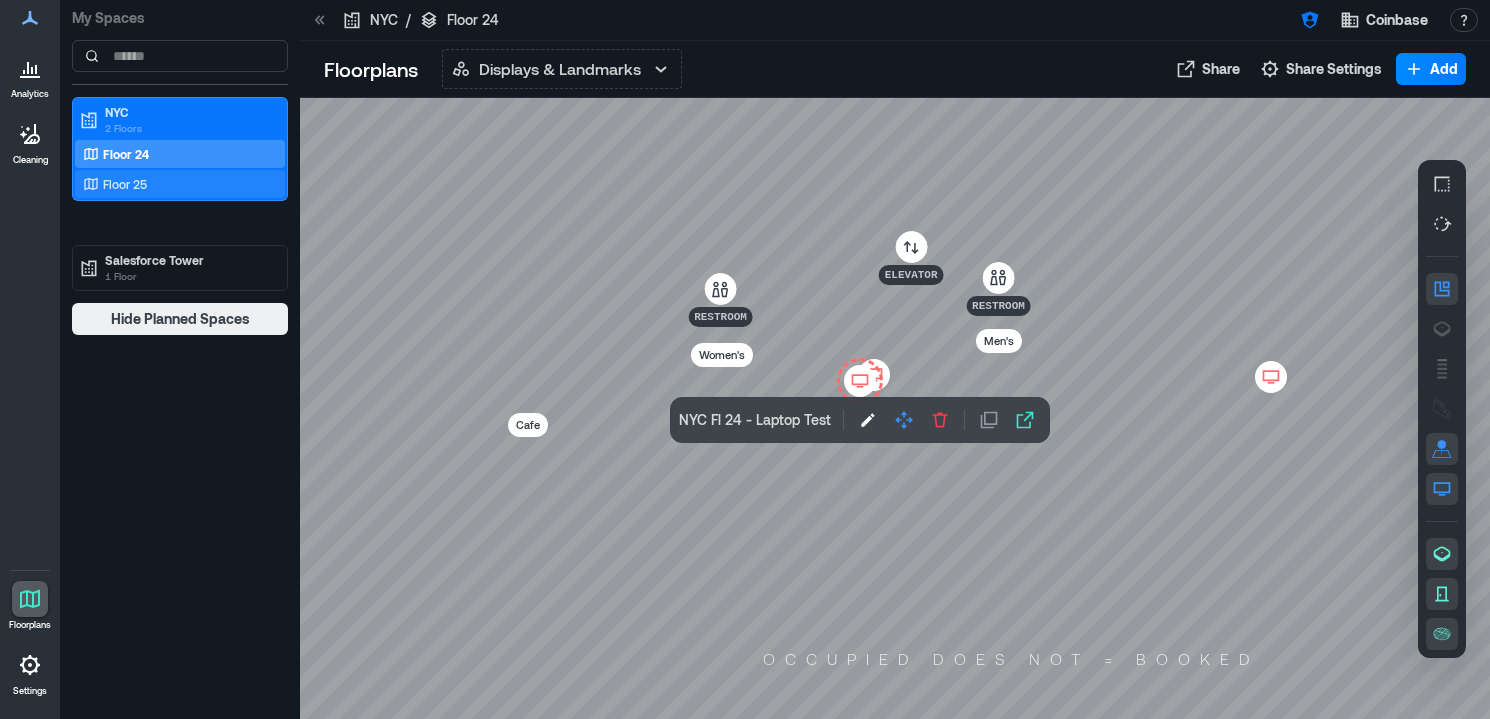 click on "Floor 25" at bounding box center [176, 184] 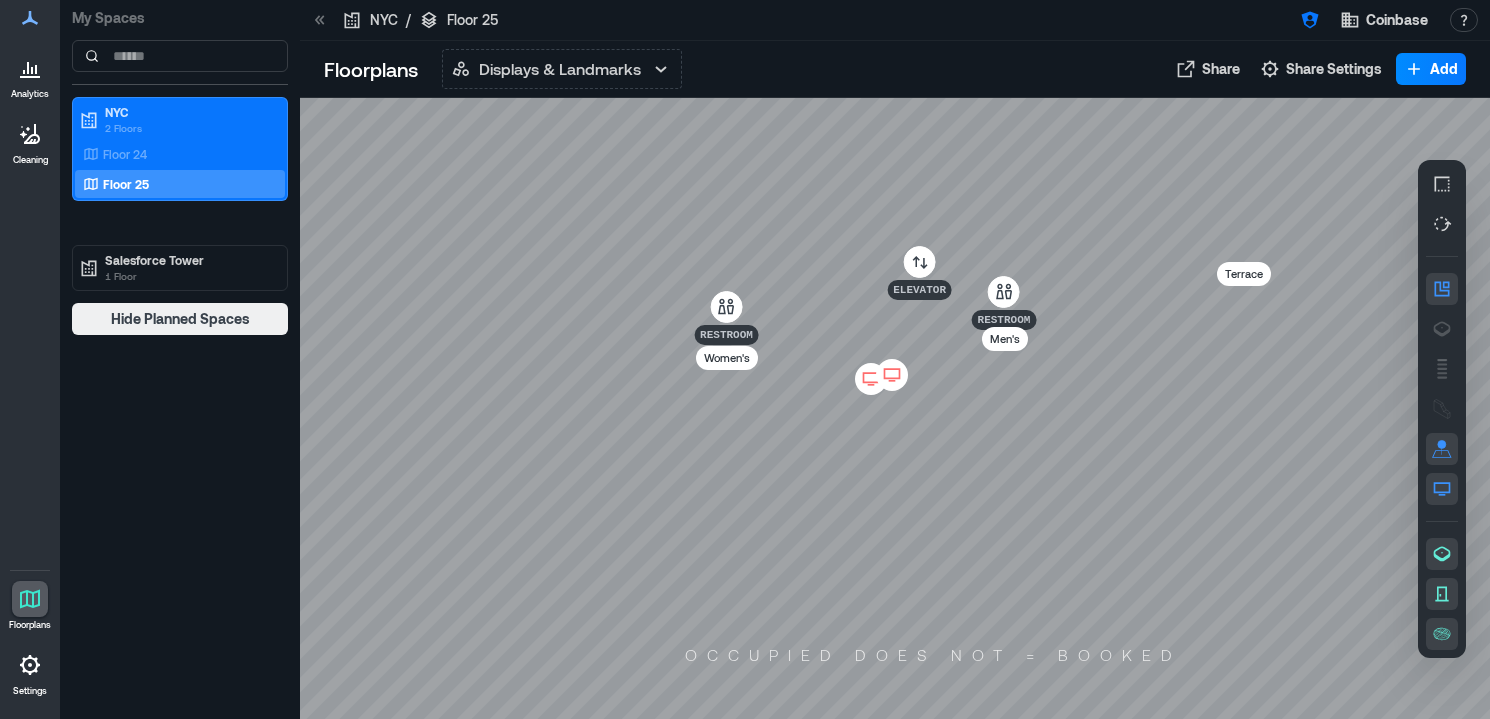 click 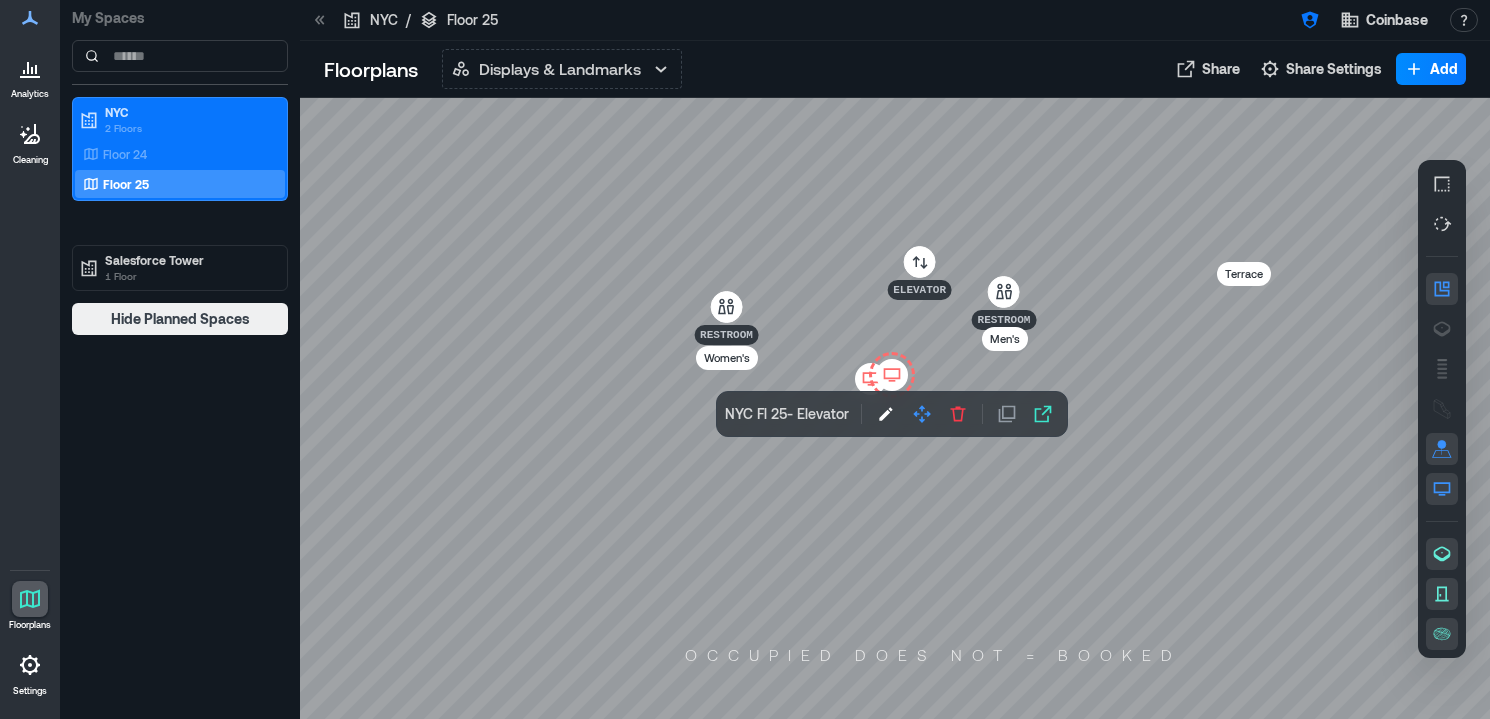 click 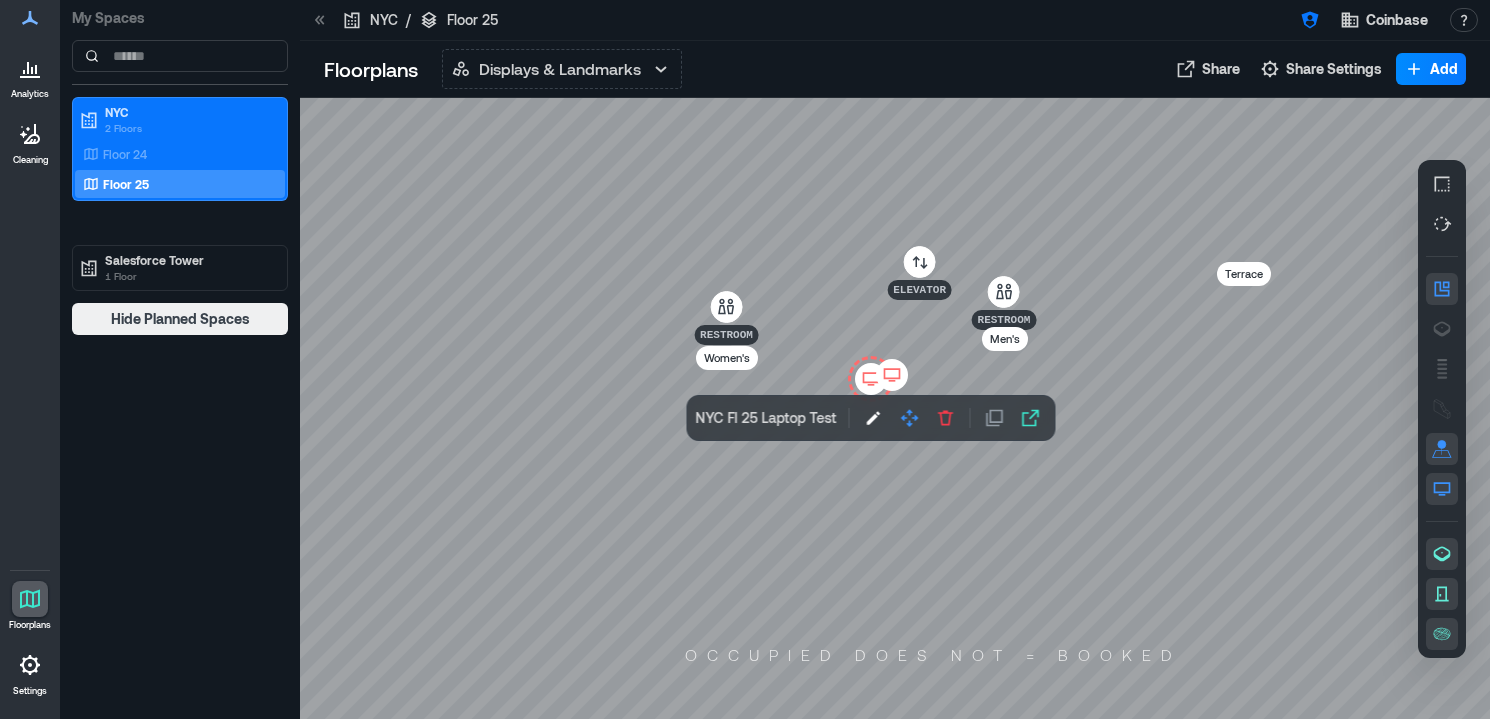 click 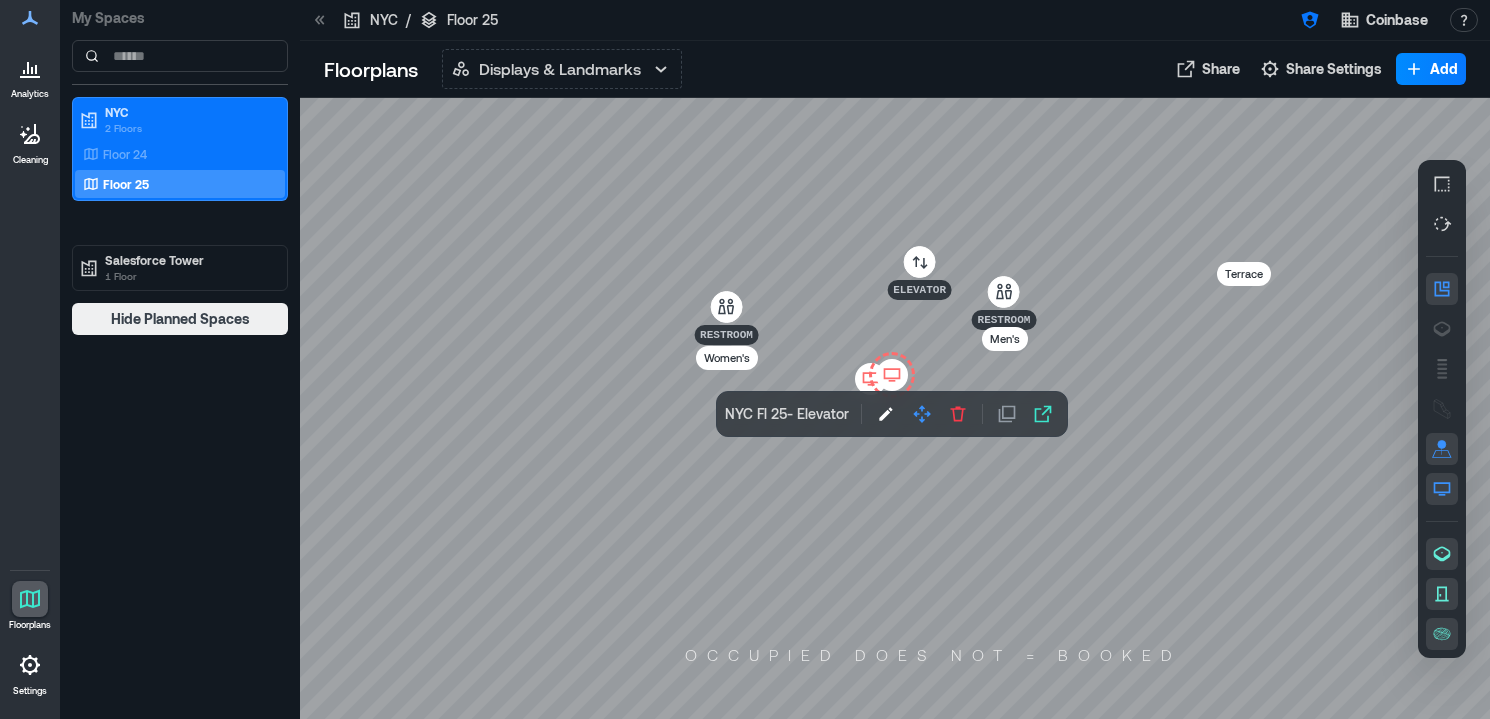 click 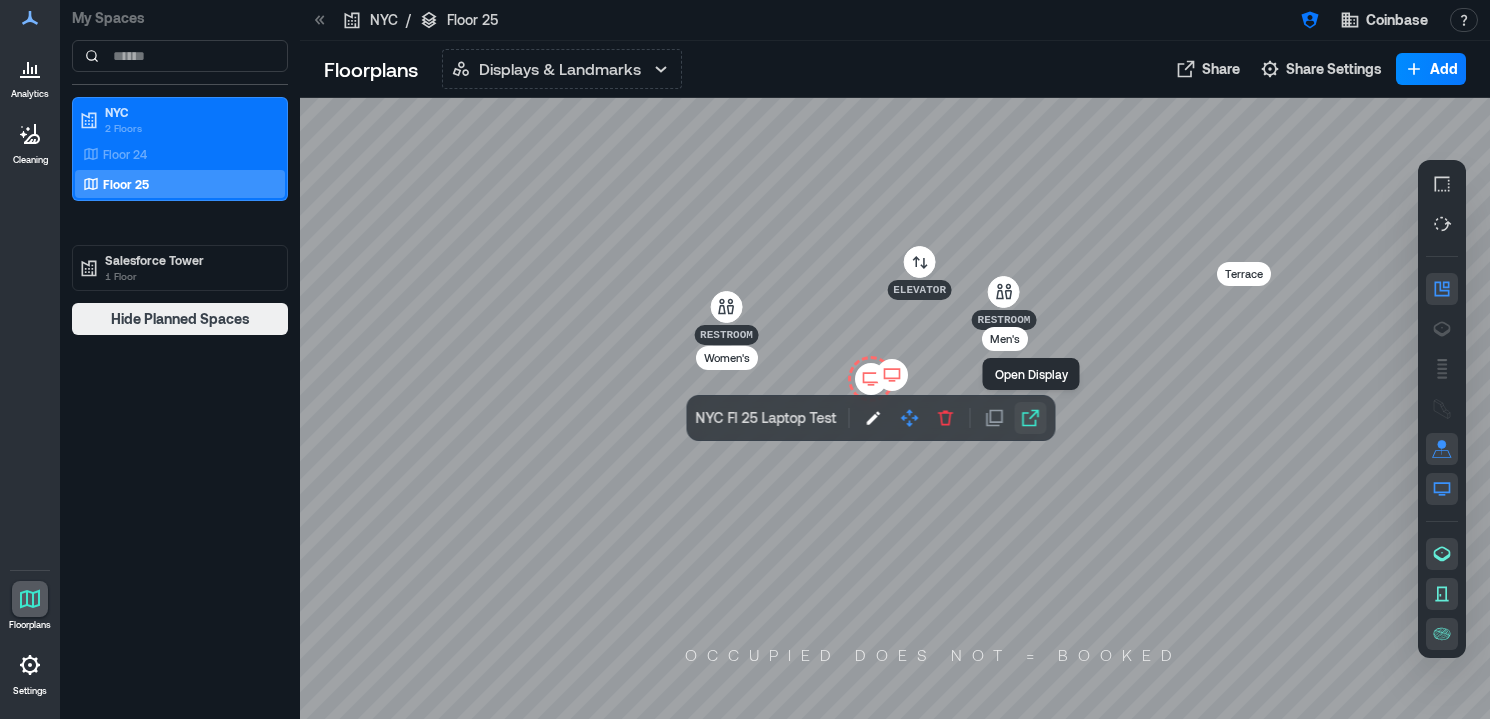 click 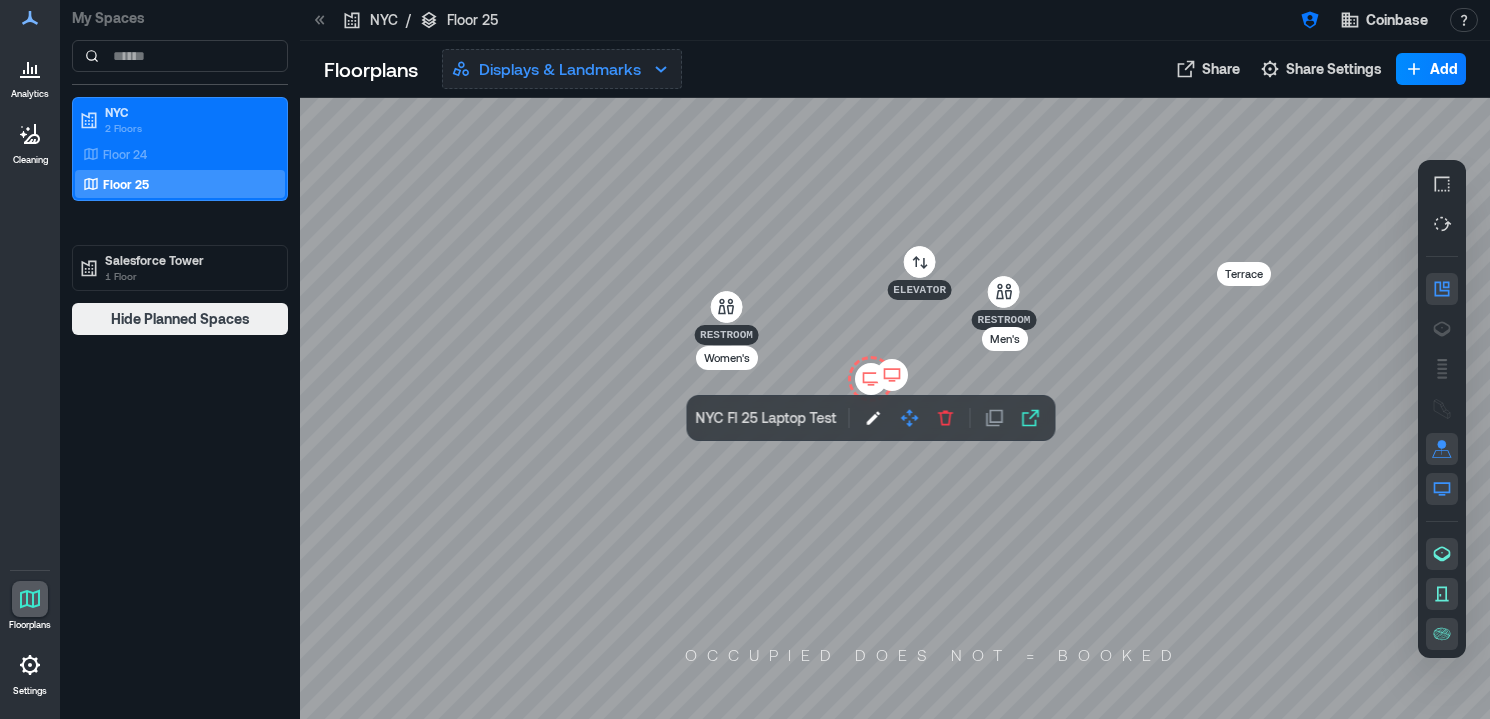 click 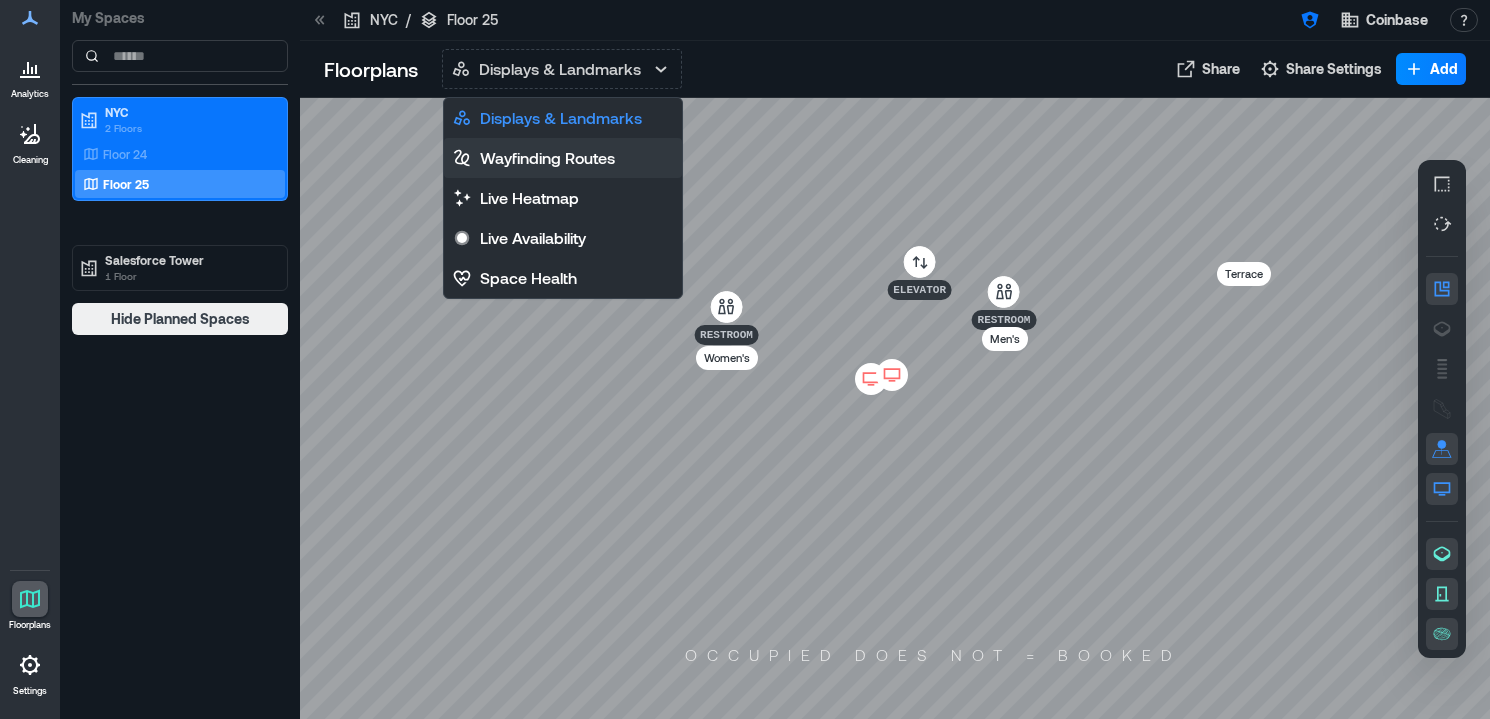 click on "Wayfinding Routes" at bounding box center (563, 158) 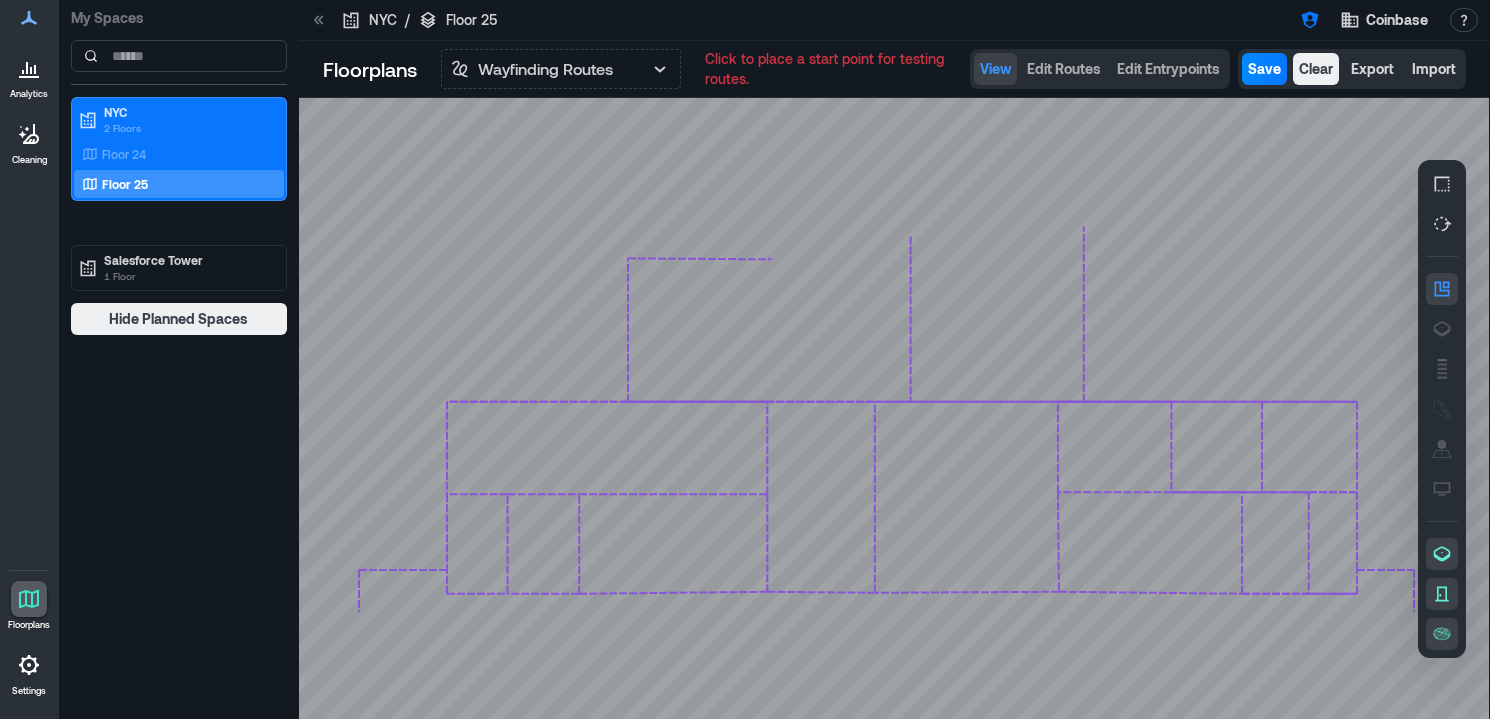 click on "View Edit Routes Edit Entrypoints" at bounding box center [1100, 69] 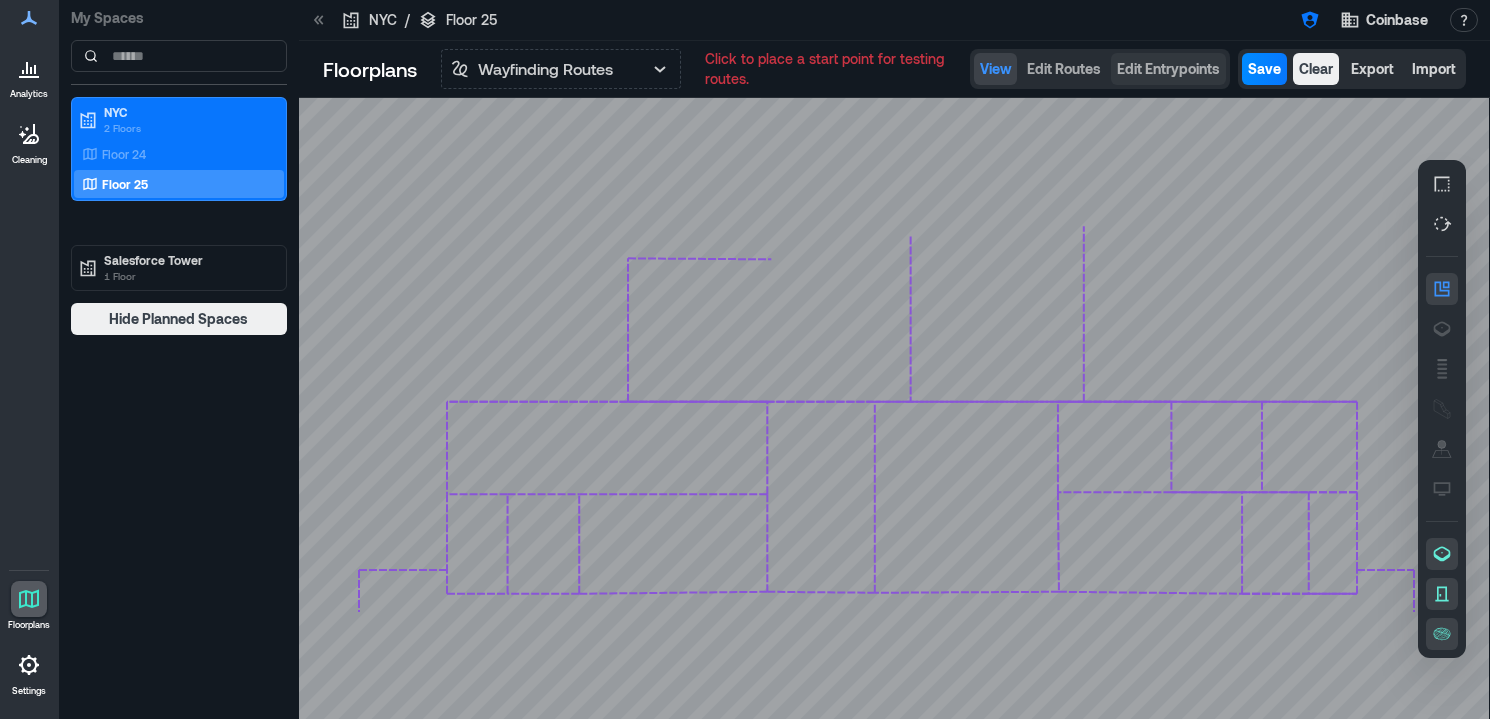 click on "Edit Entrypoints" at bounding box center [1168, 69] 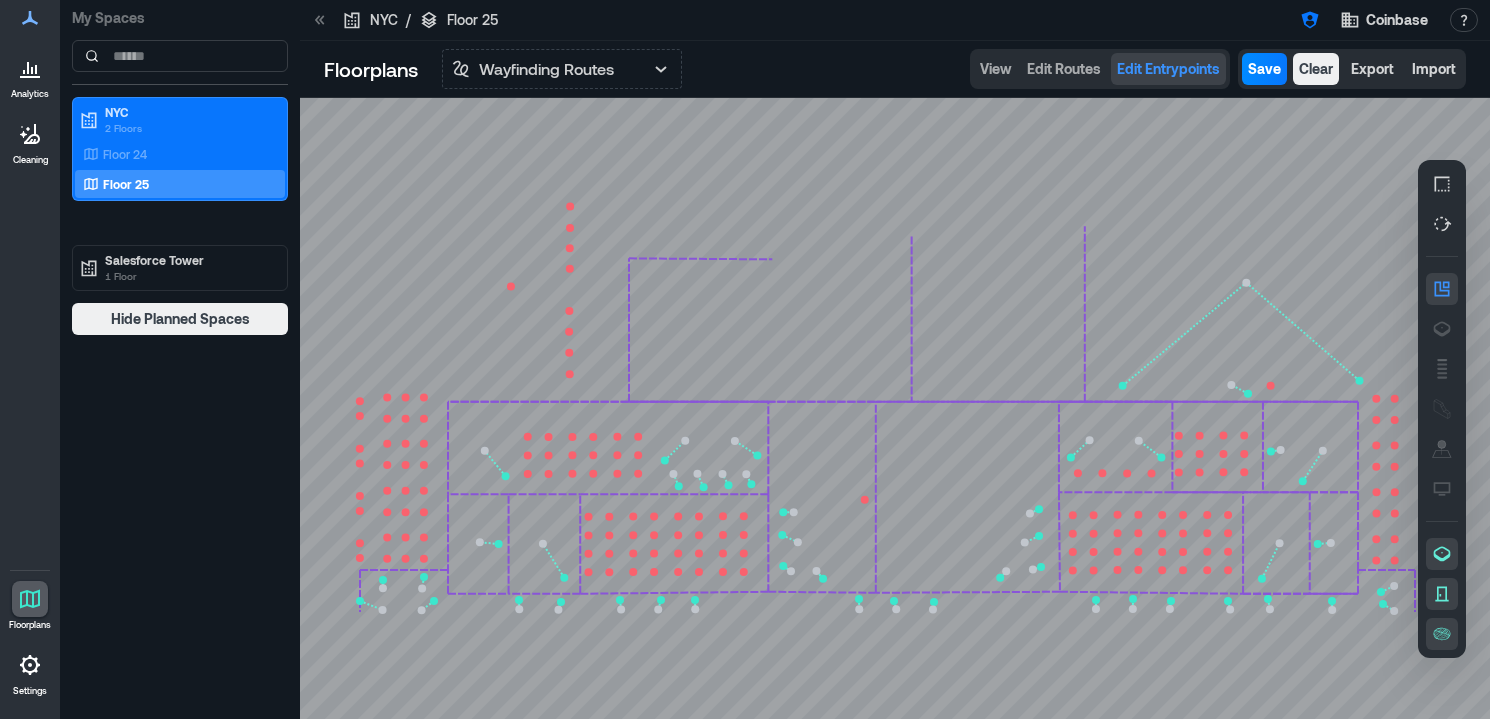 click 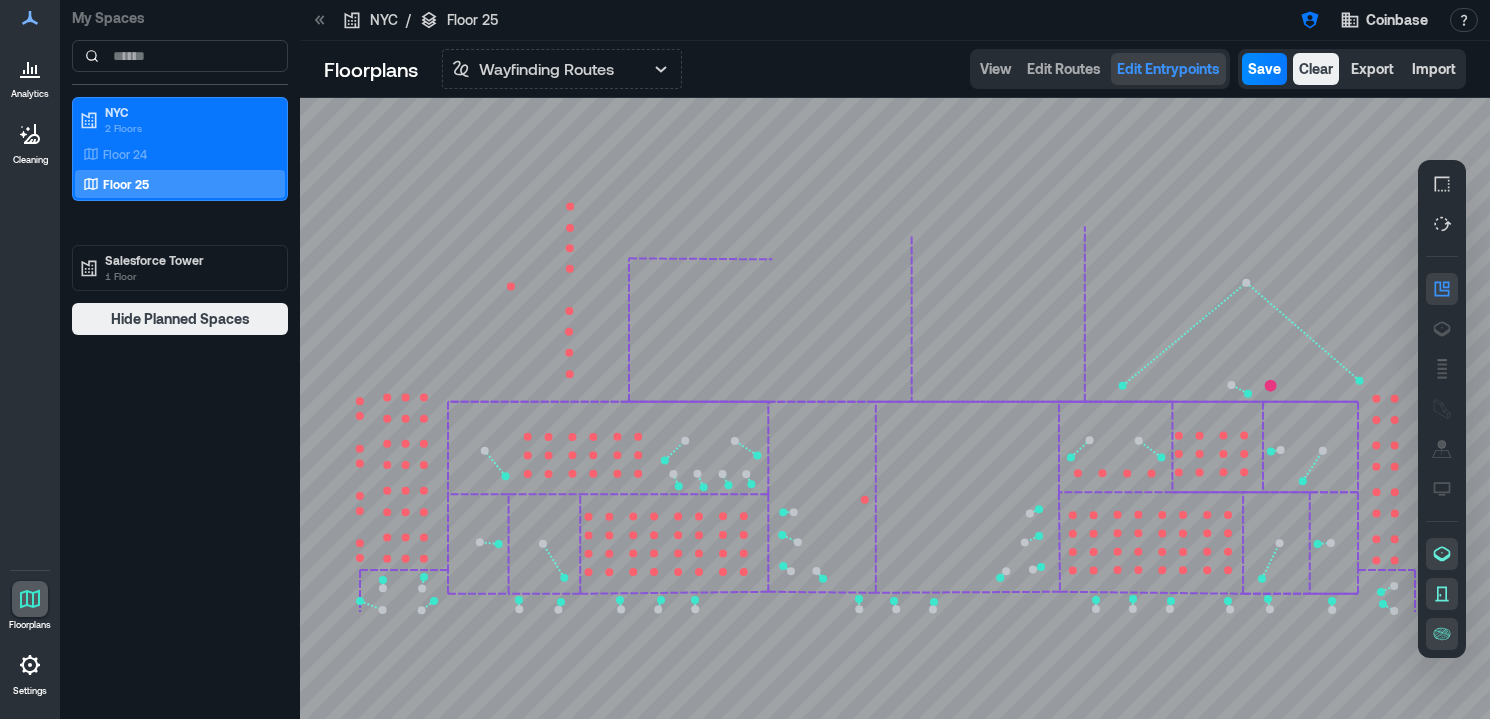 click 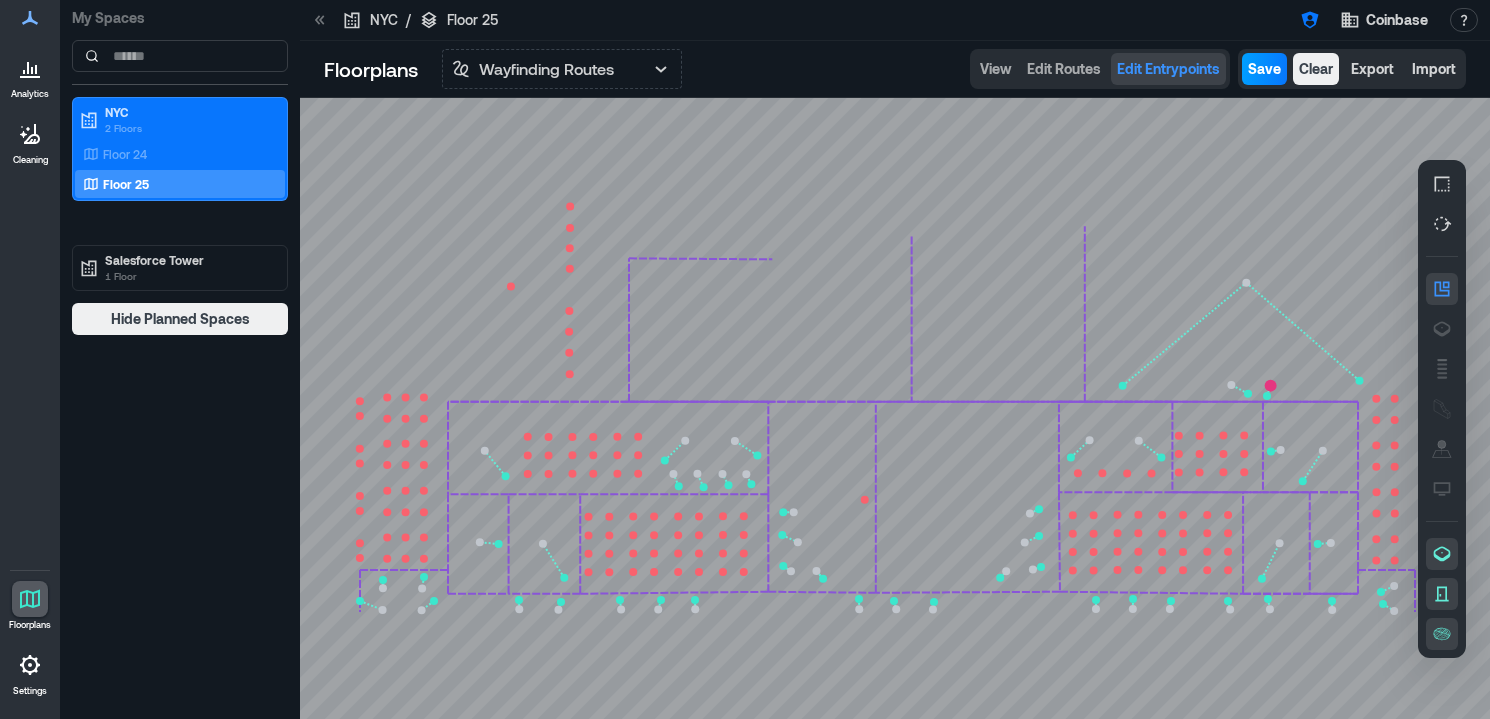 click on "Save" at bounding box center [1264, 69] 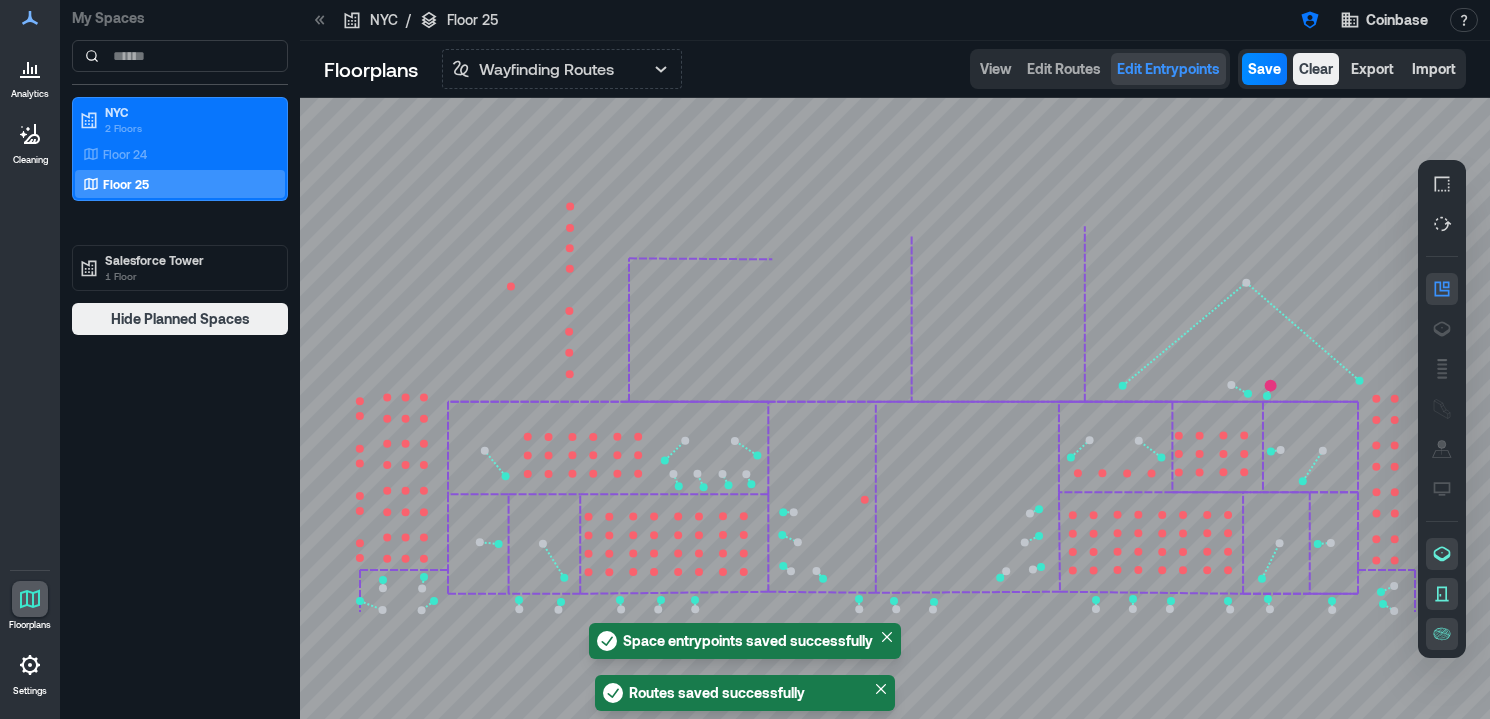 click 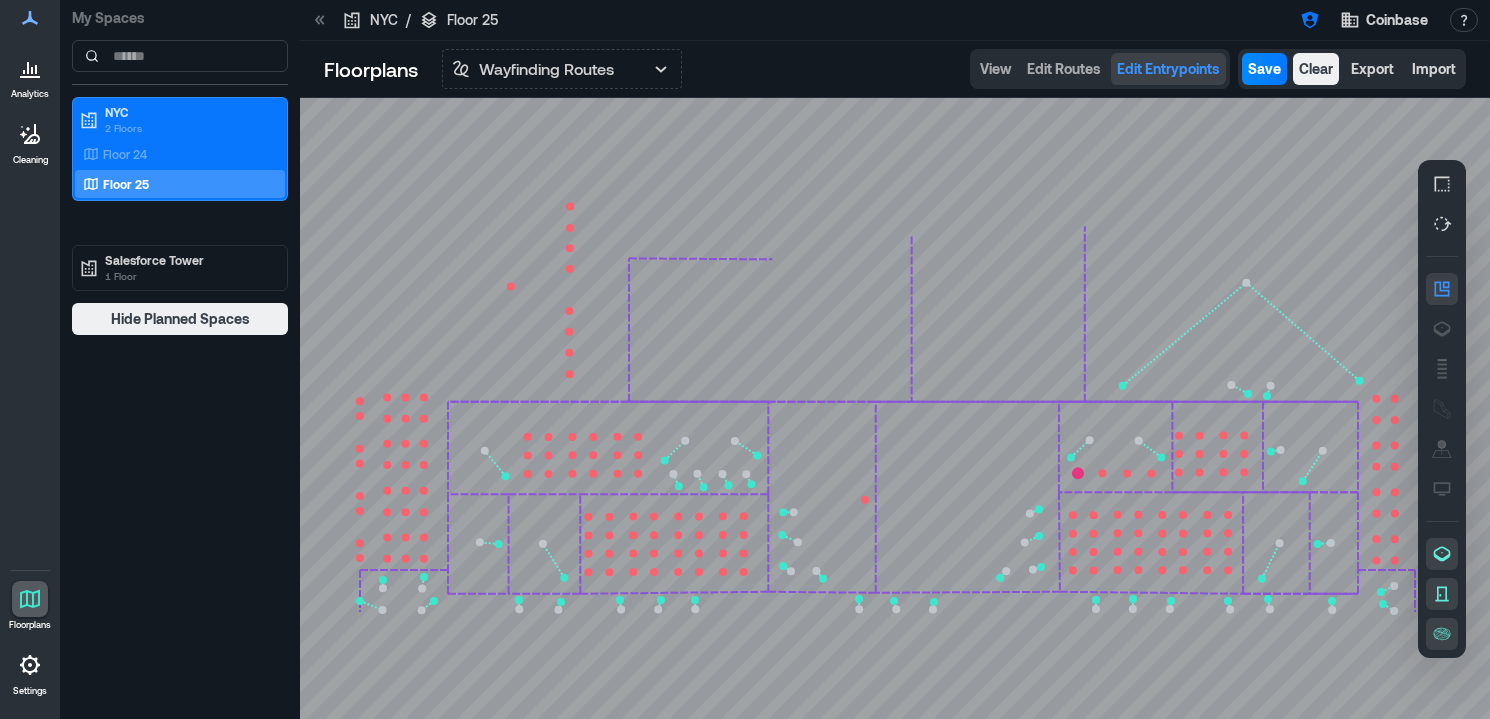 click 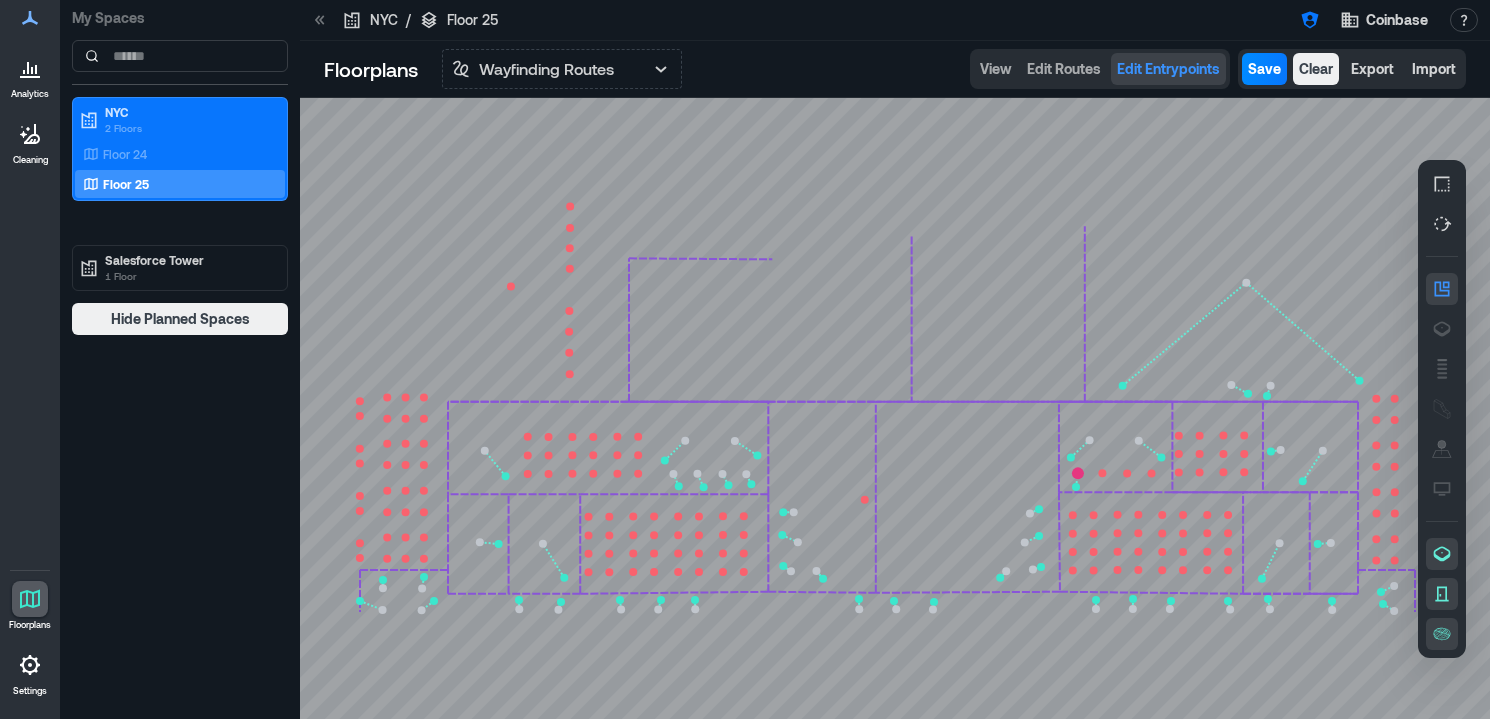 click 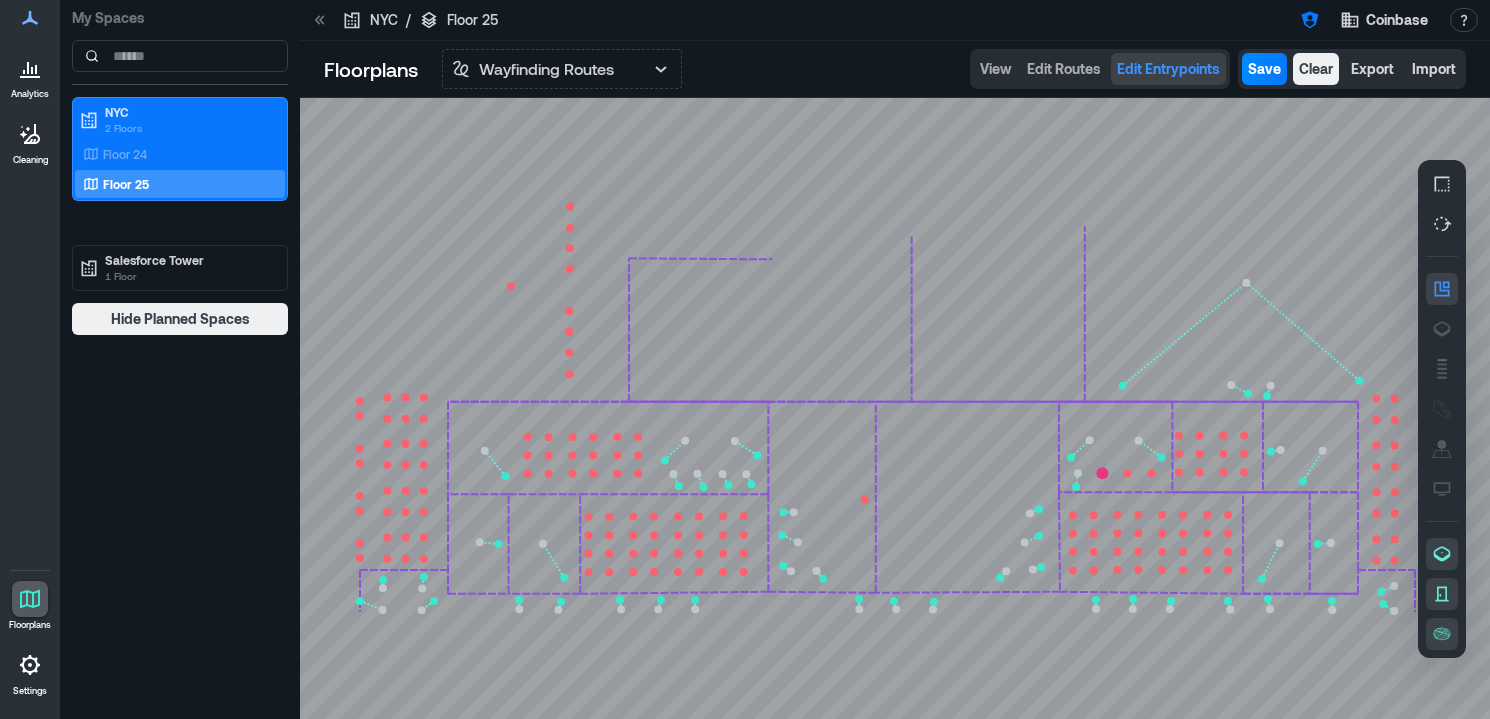 click 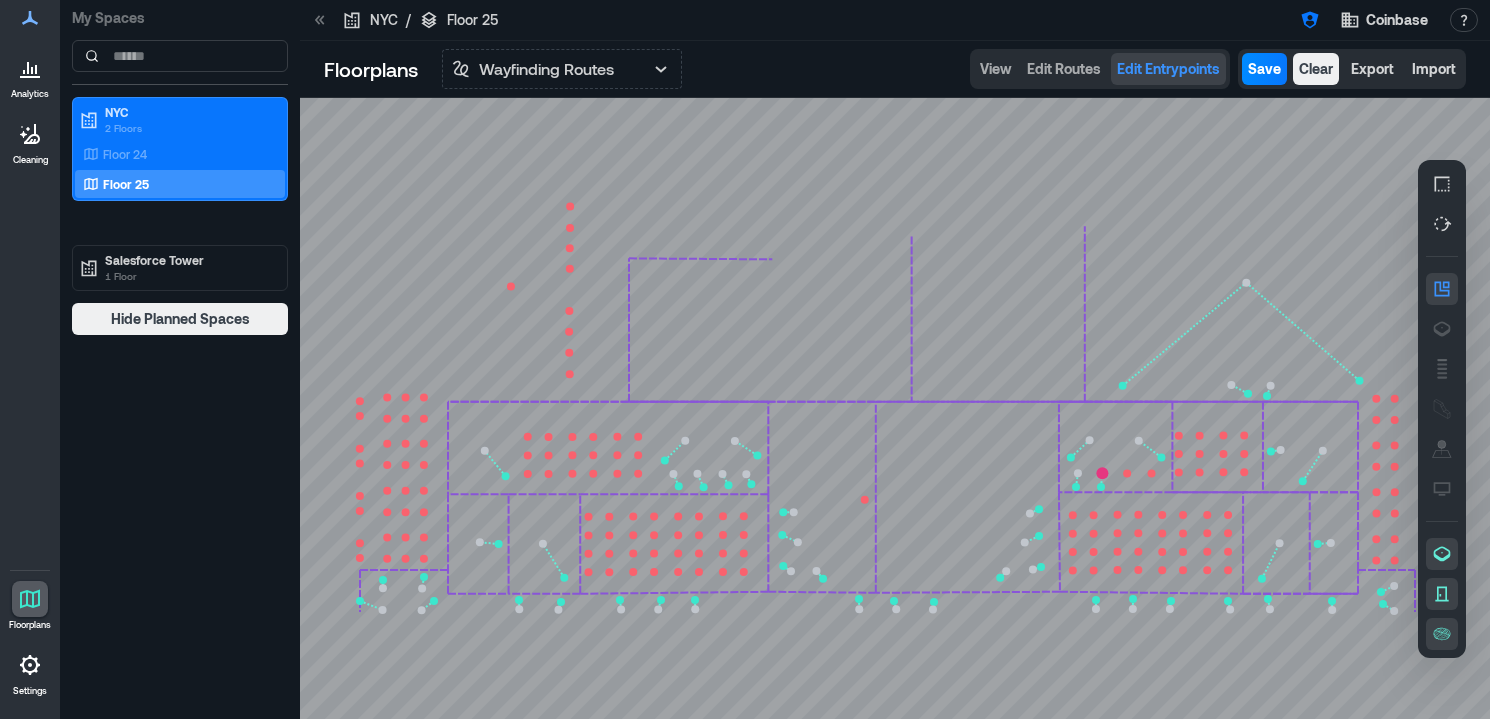 click 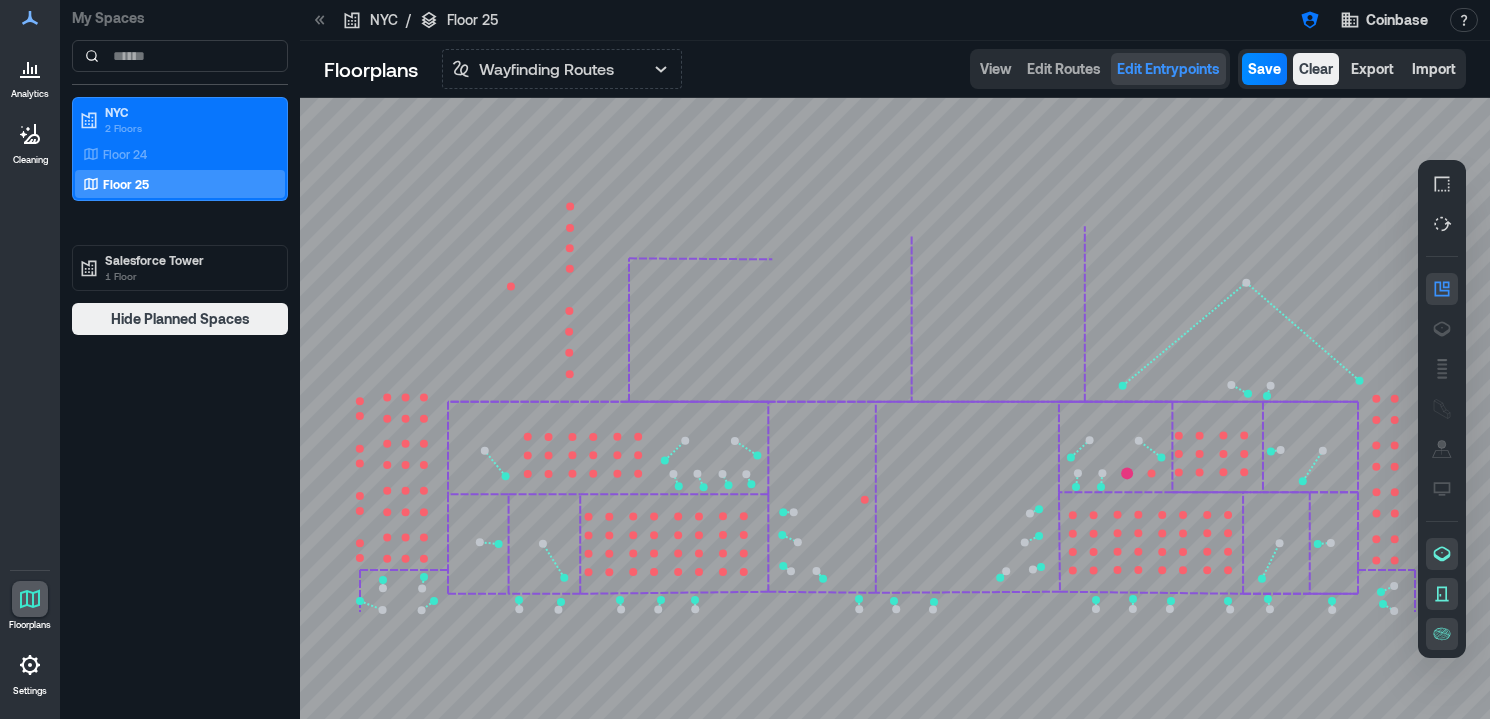 click 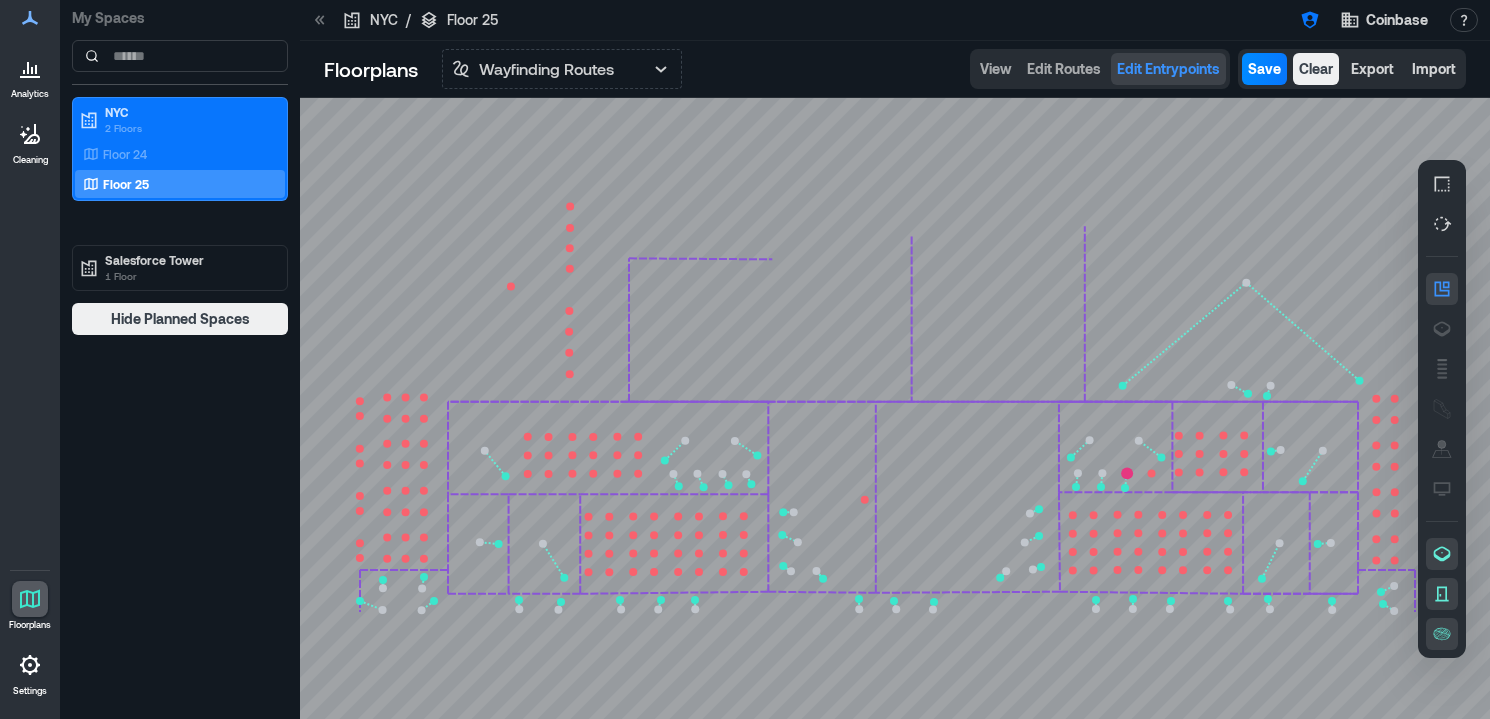 click 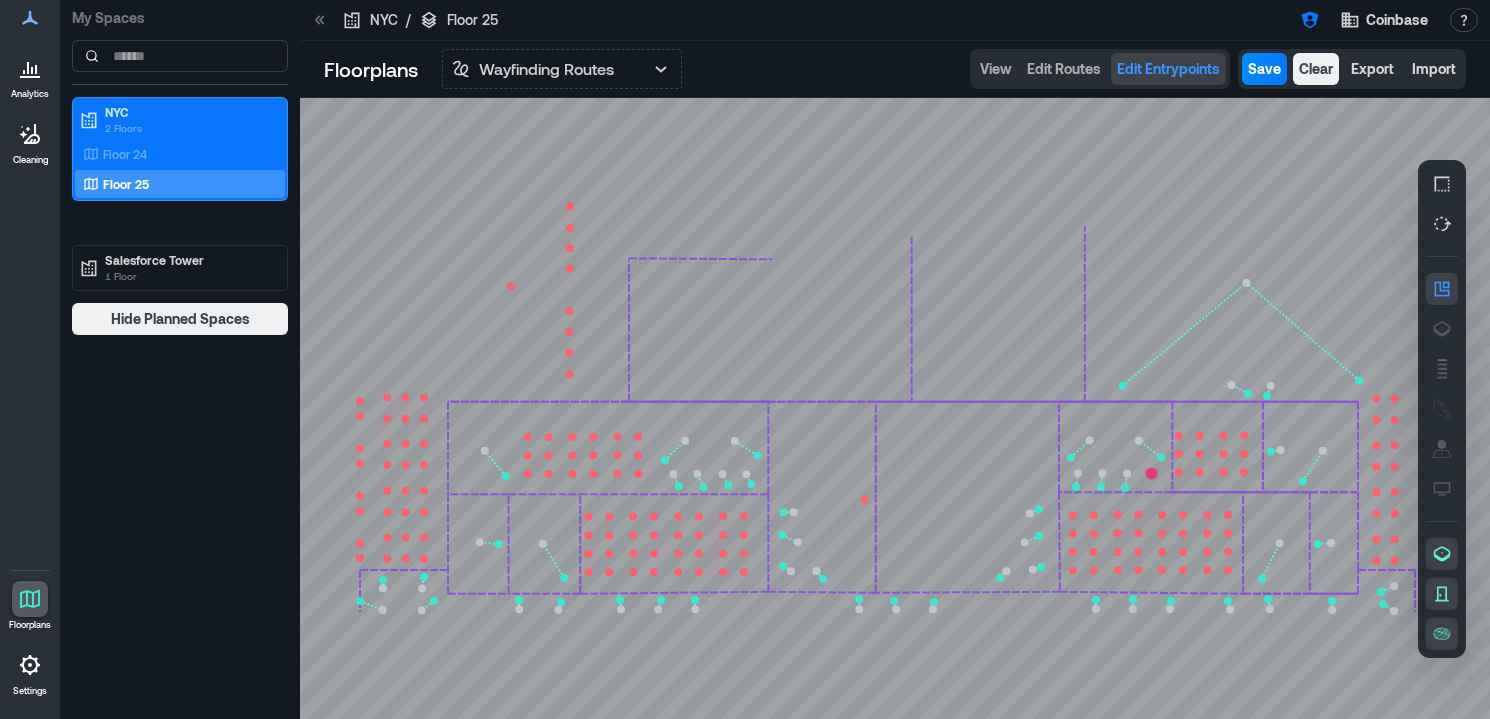 click 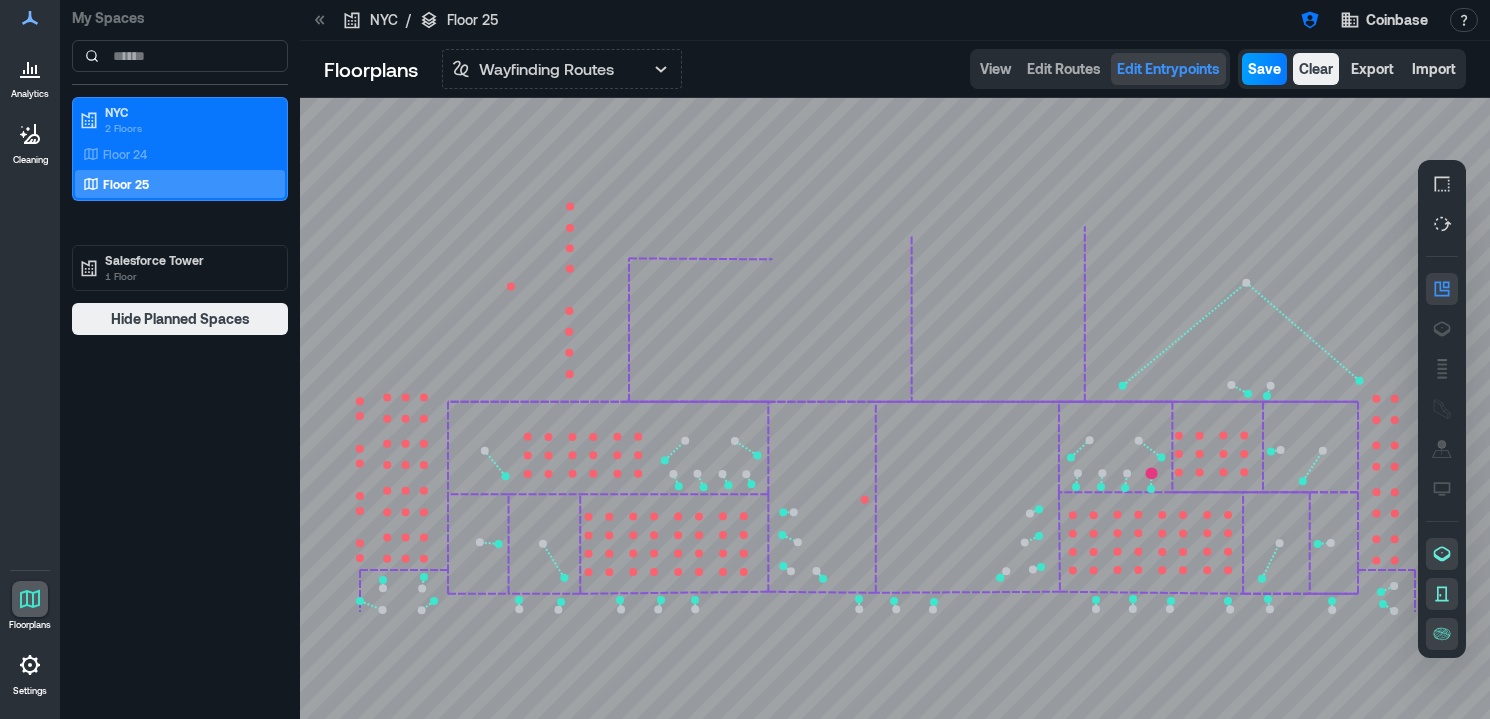 click on "Save" at bounding box center [1264, 69] 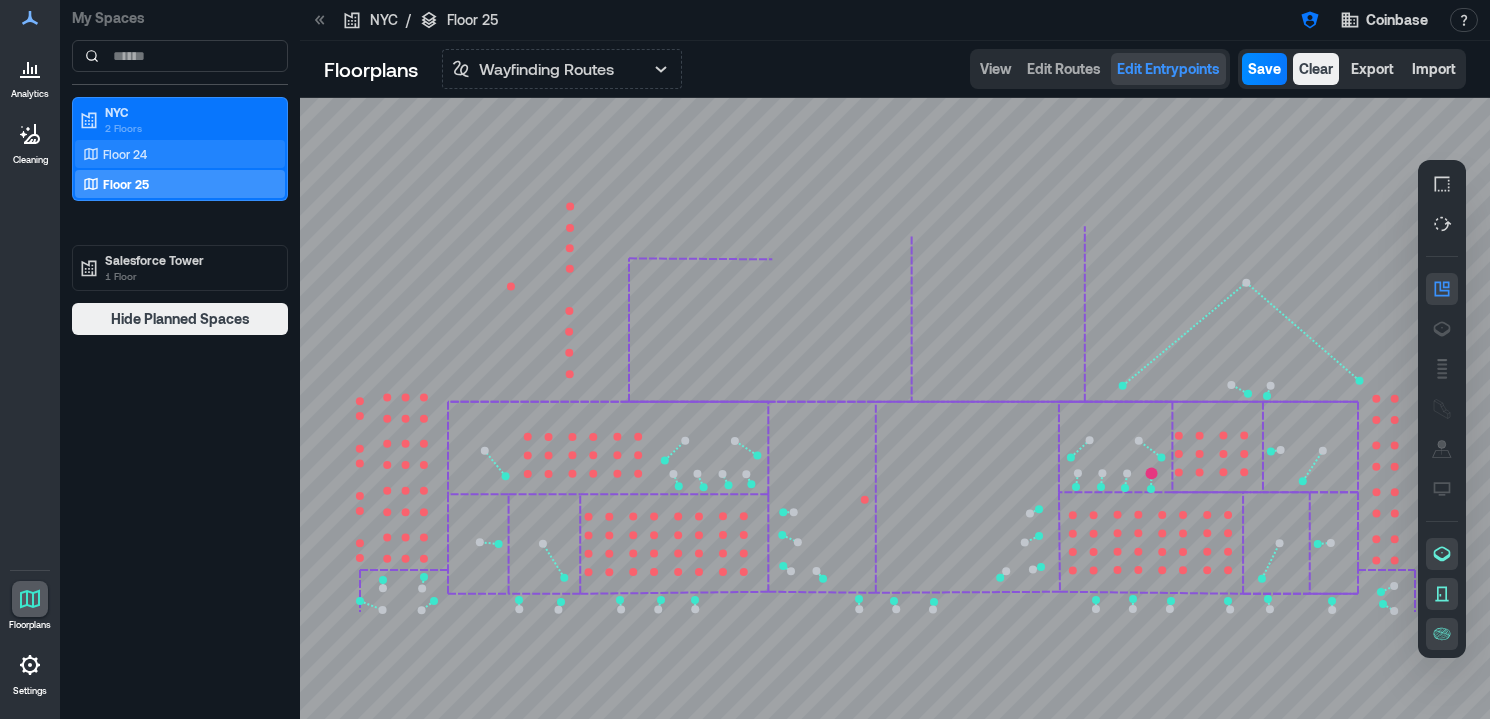 click on "Floor 24" at bounding box center (176, 154) 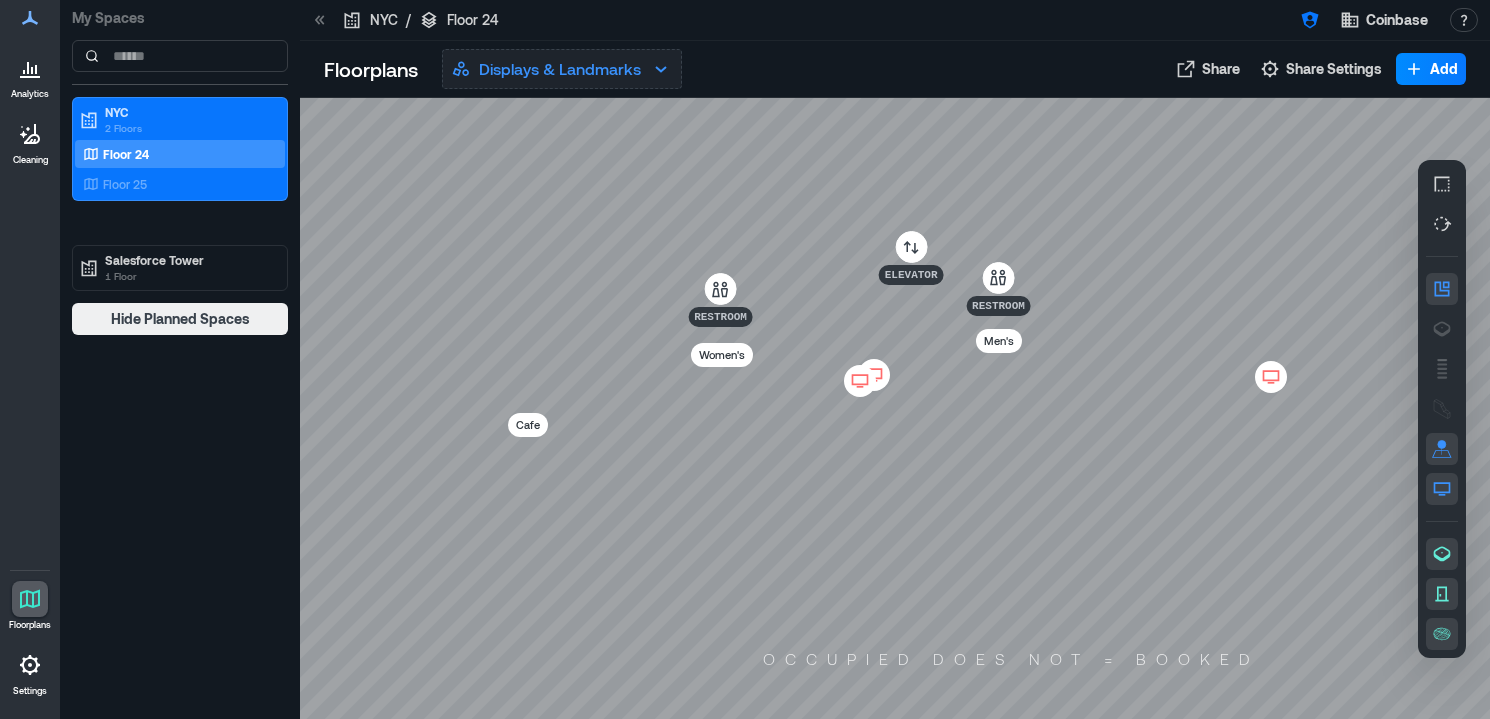 click on "Displays & Landmarks" at bounding box center (560, 69) 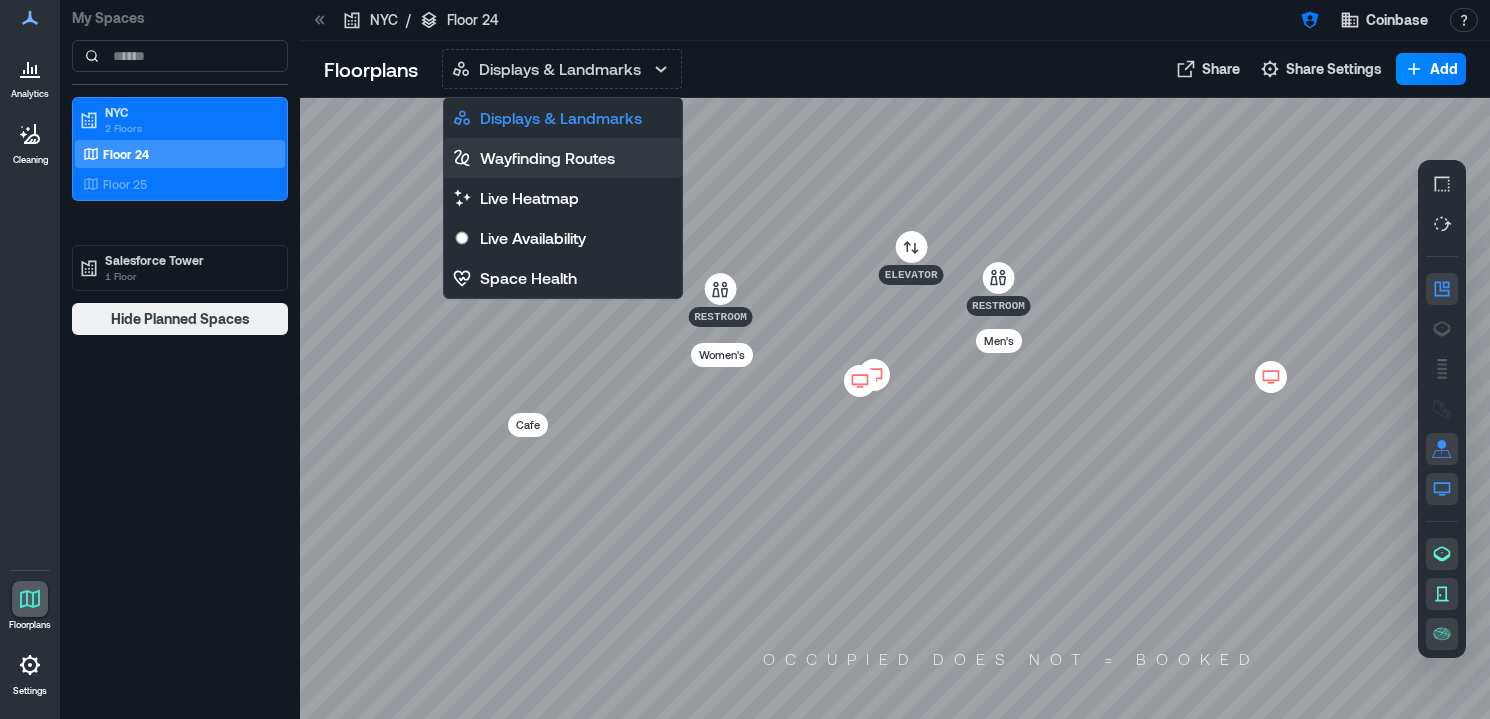 click on "Wayfinding Routes" at bounding box center [547, 158] 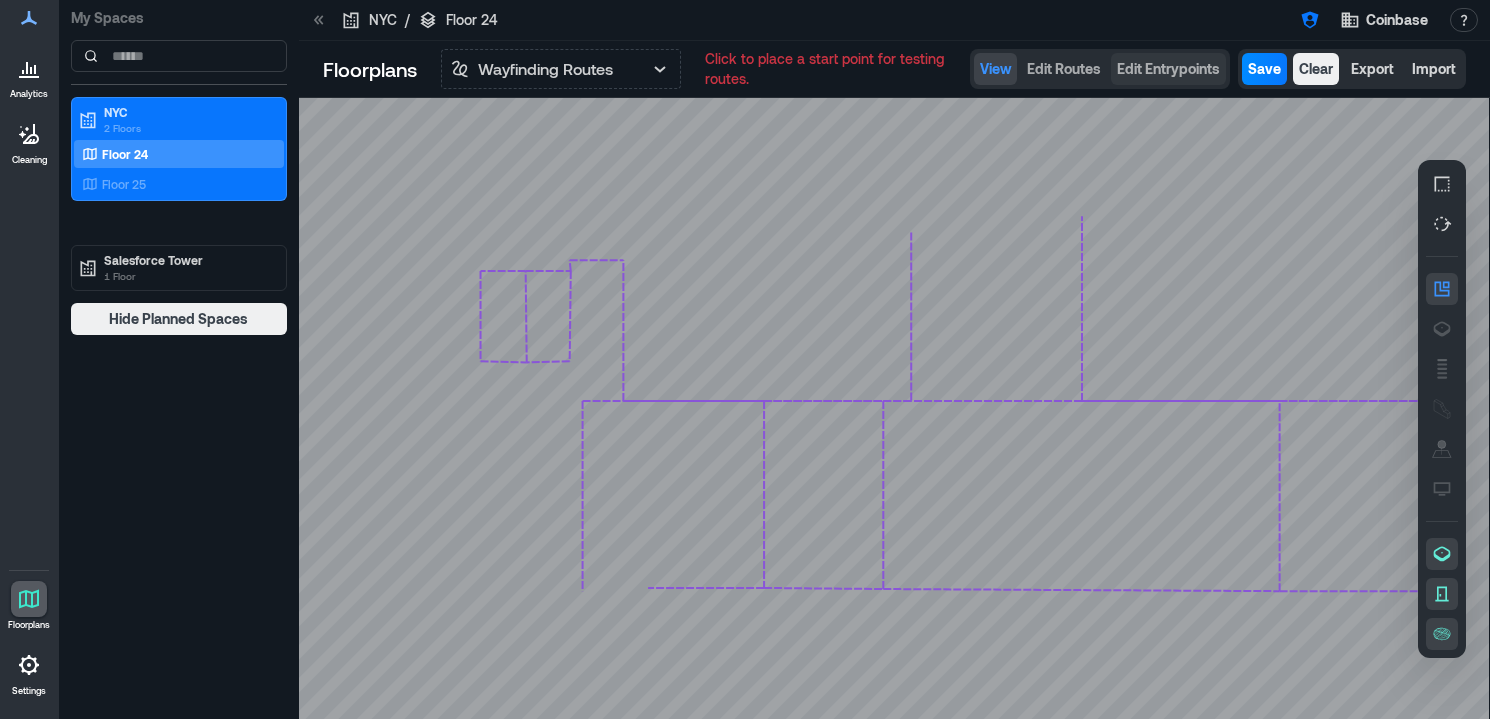 click on "Edit Entrypoints" at bounding box center [1168, 69] 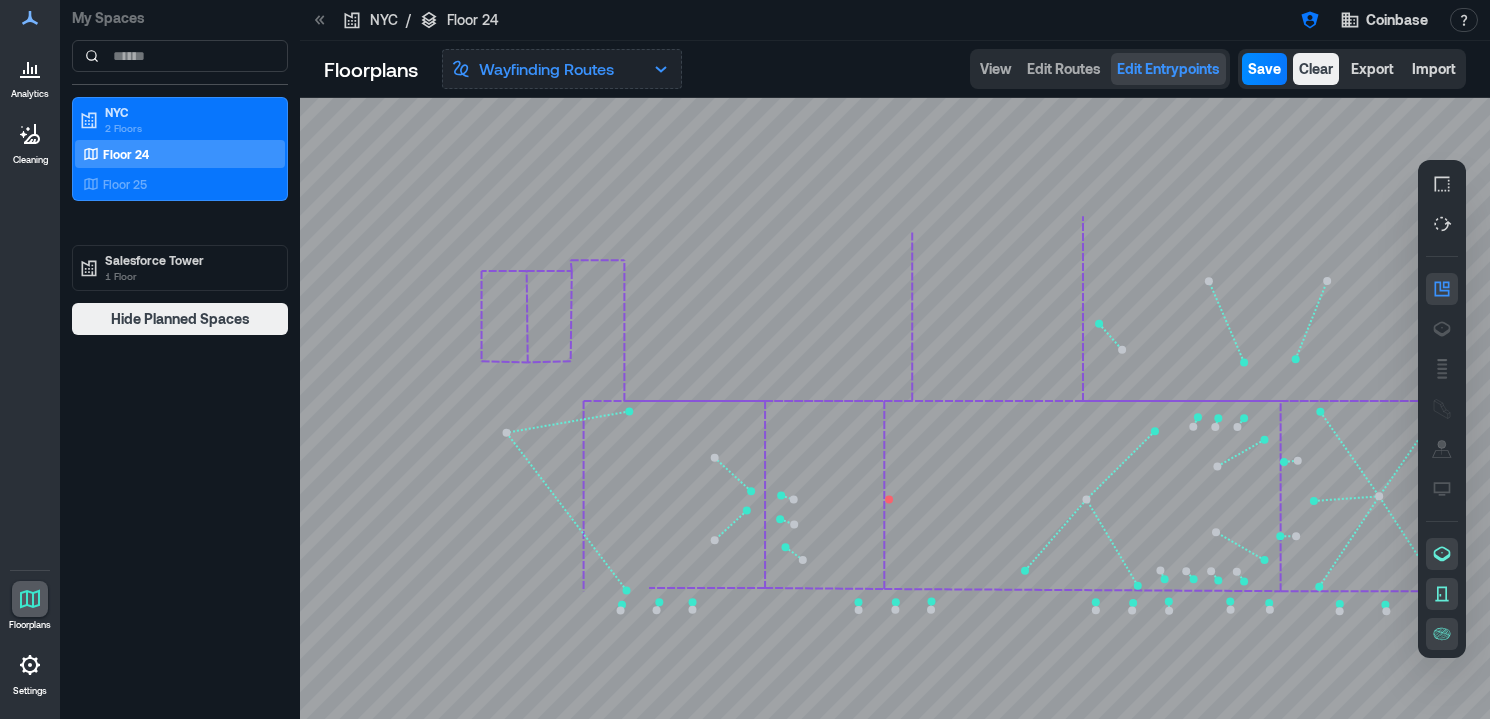 click on "Wayfinding Routes" at bounding box center (562, 69) 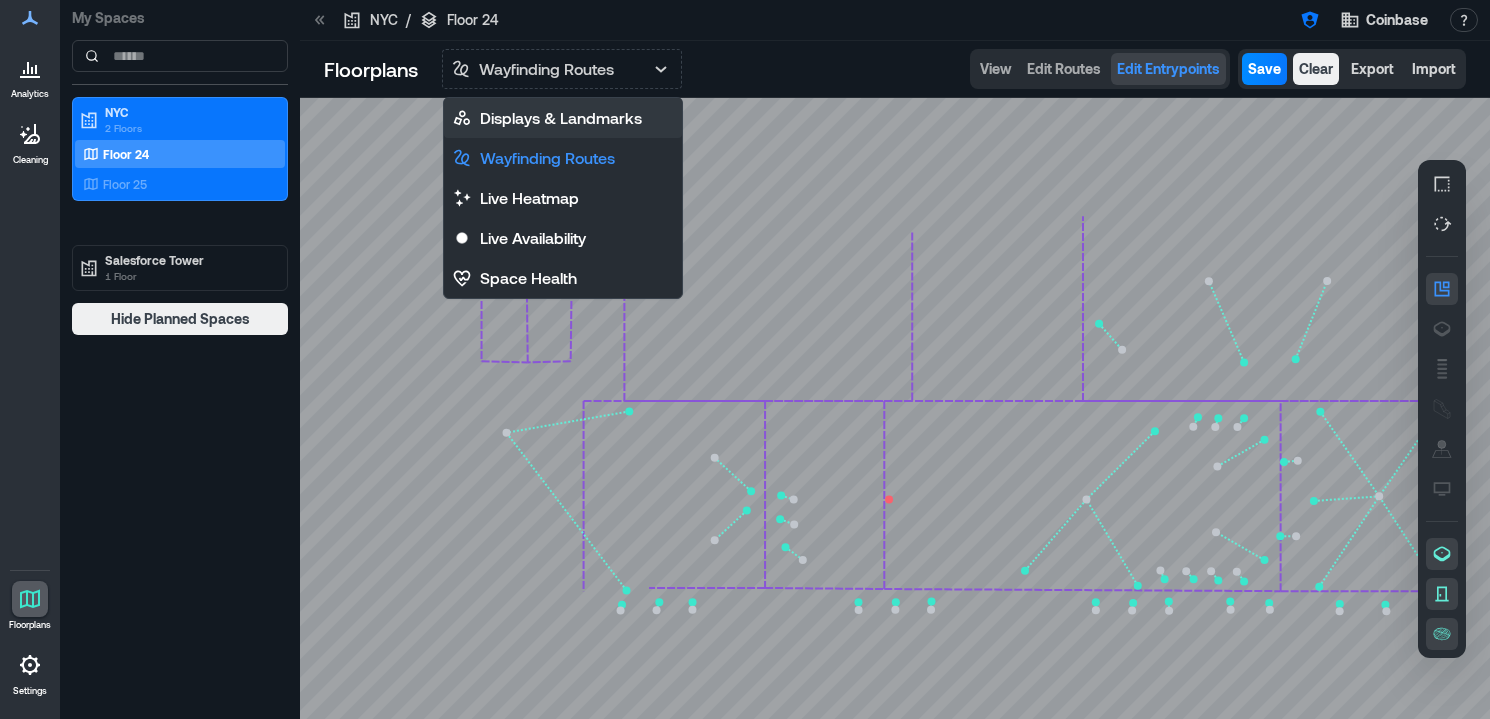 click on "Displays & Landmarks" at bounding box center (561, 118) 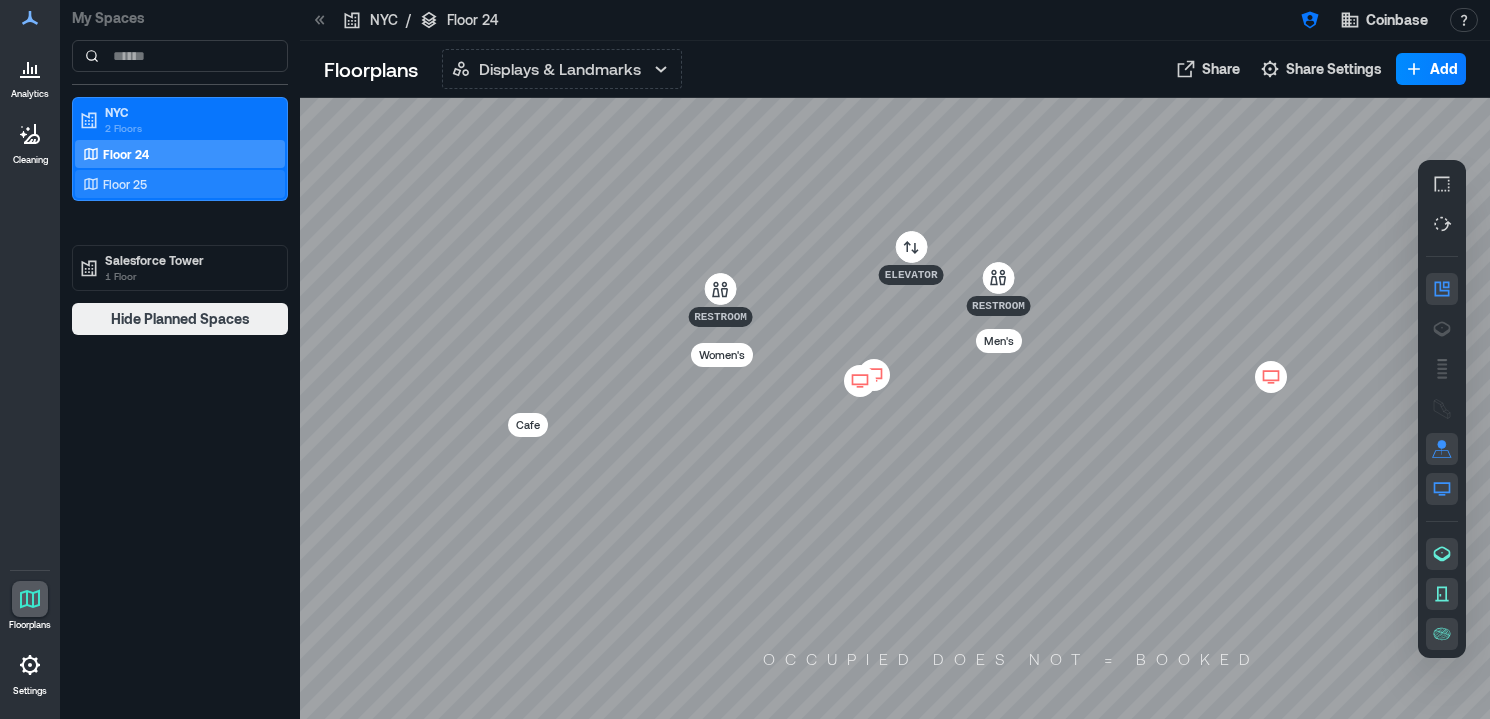 click on "Floor 25" at bounding box center (176, 184) 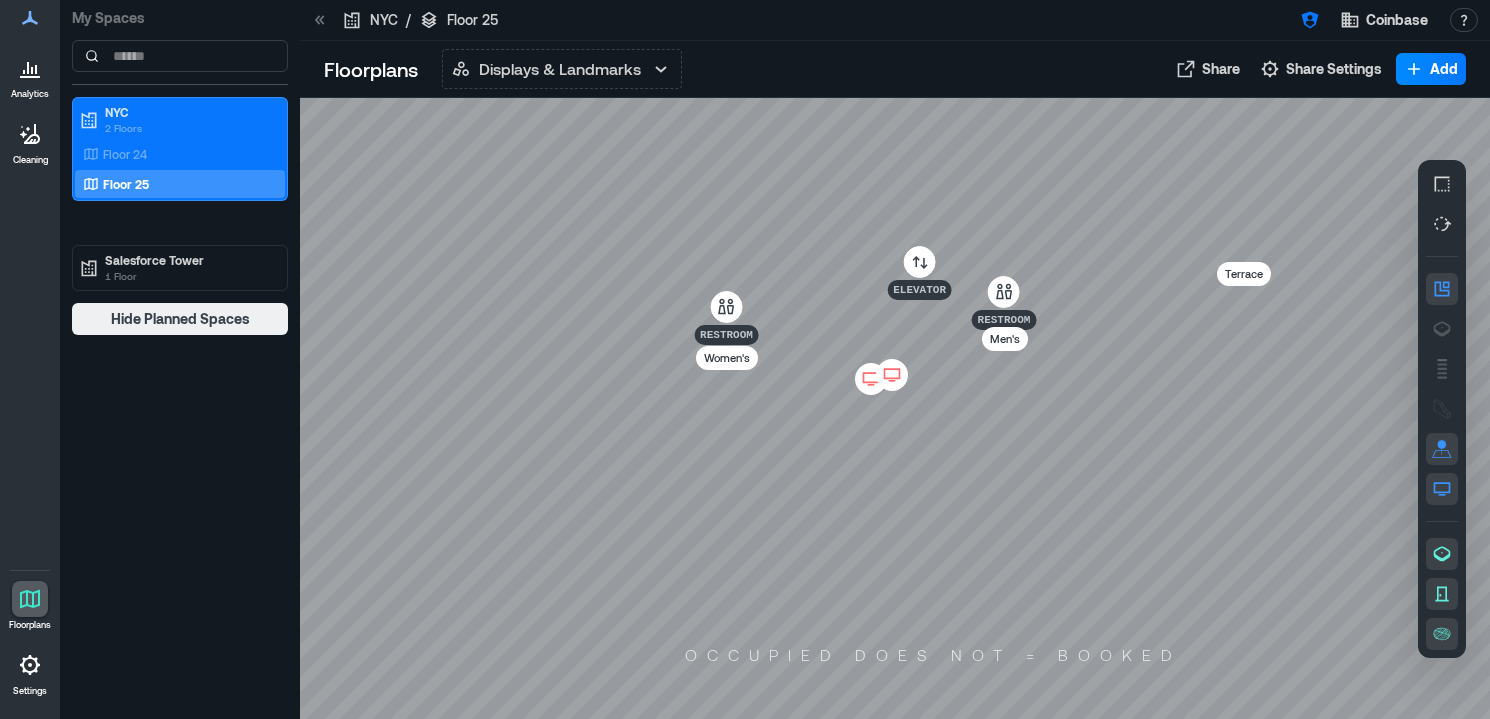 click on "Men's" at bounding box center [1005, 339] 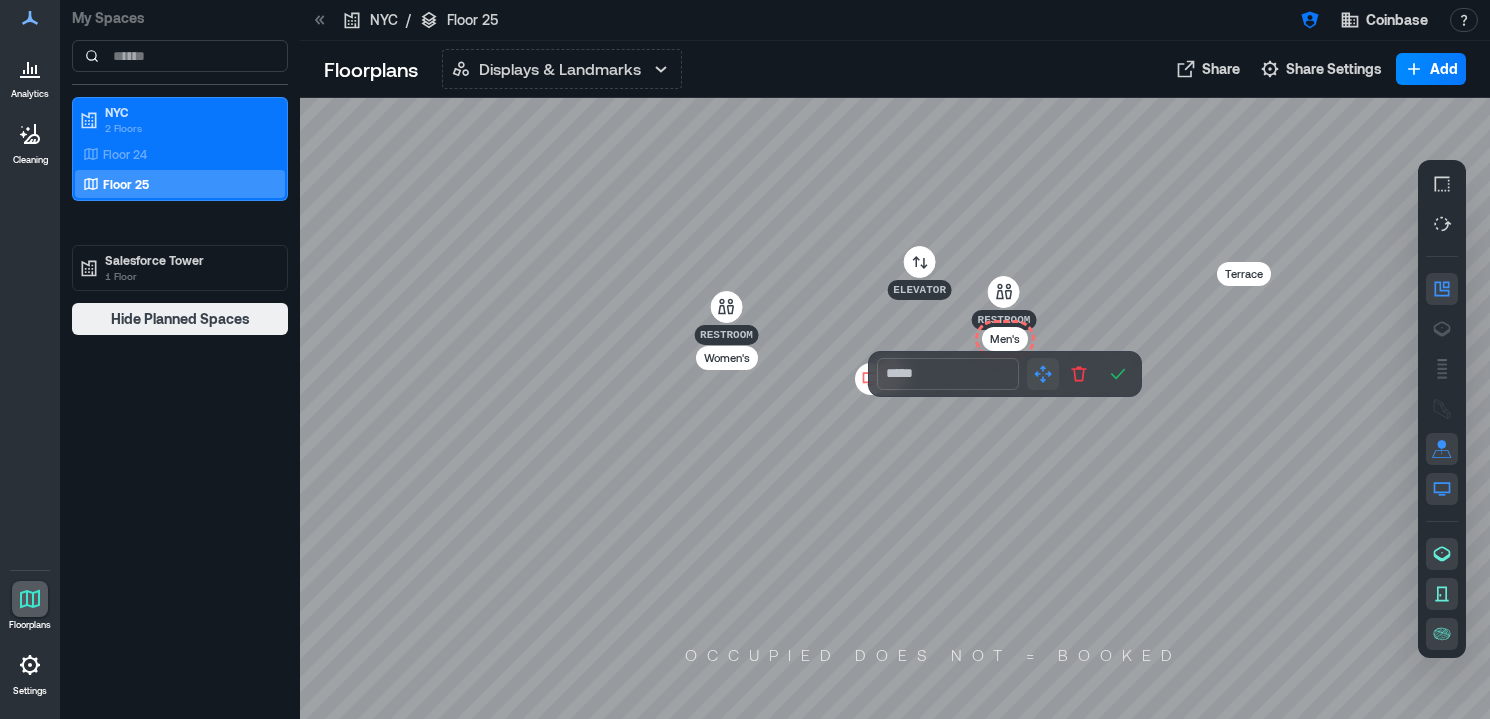 click 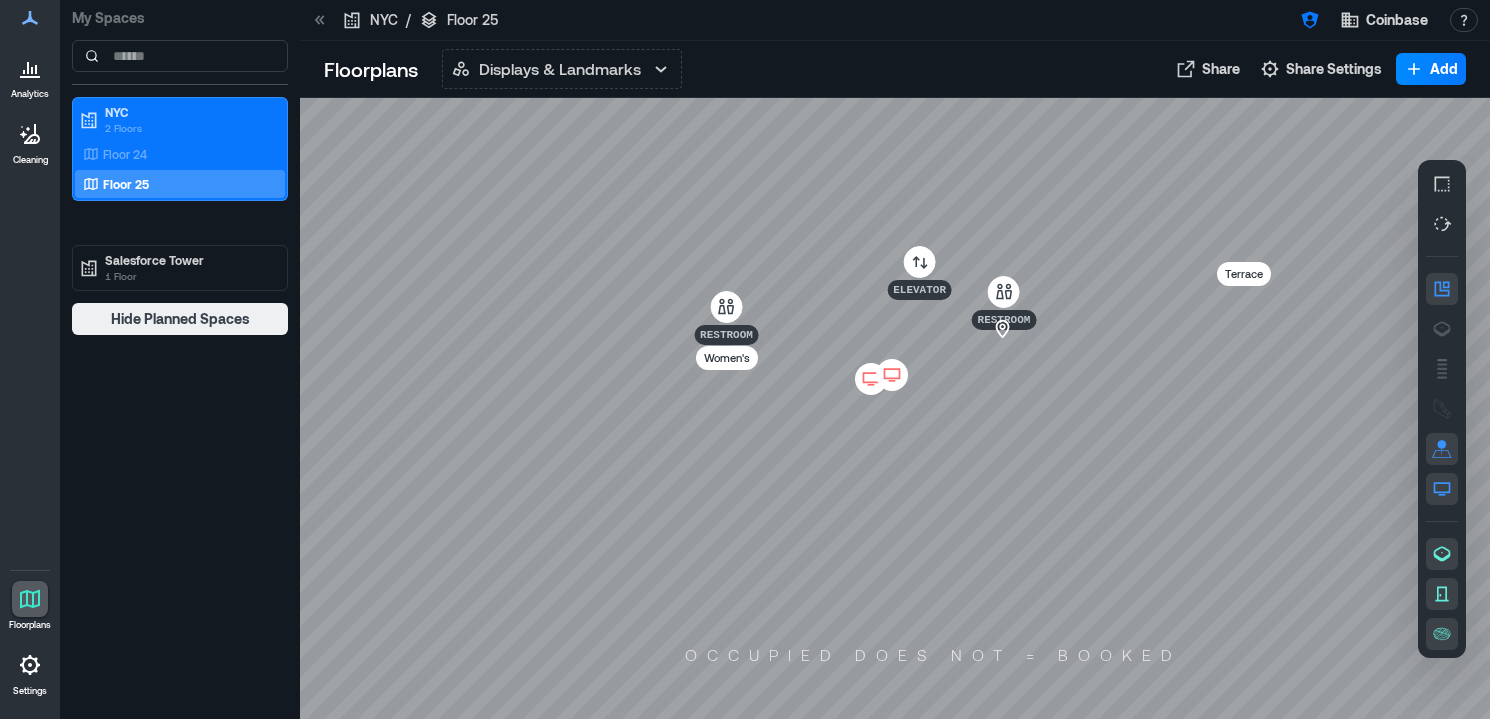 click at bounding box center [895, 408] 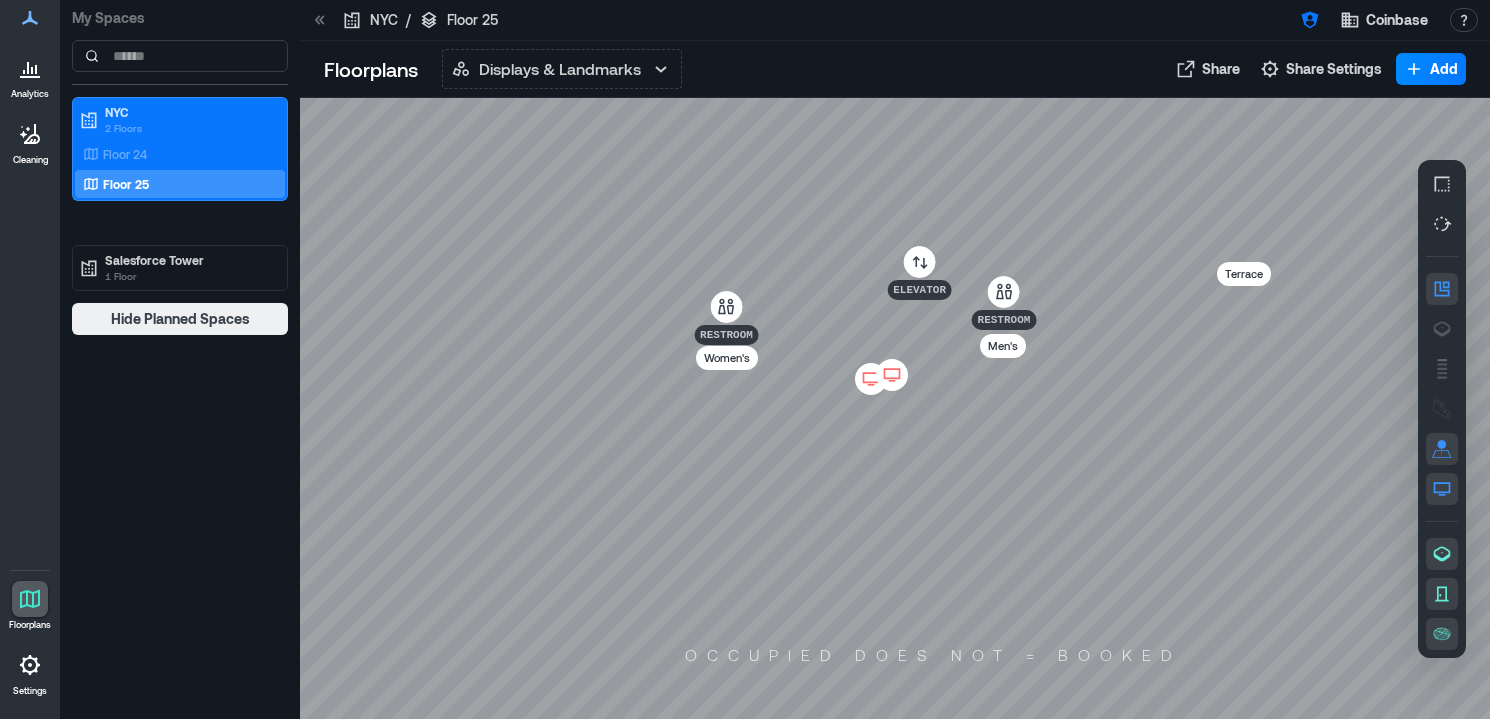 click on "Women's" at bounding box center (727, 358) 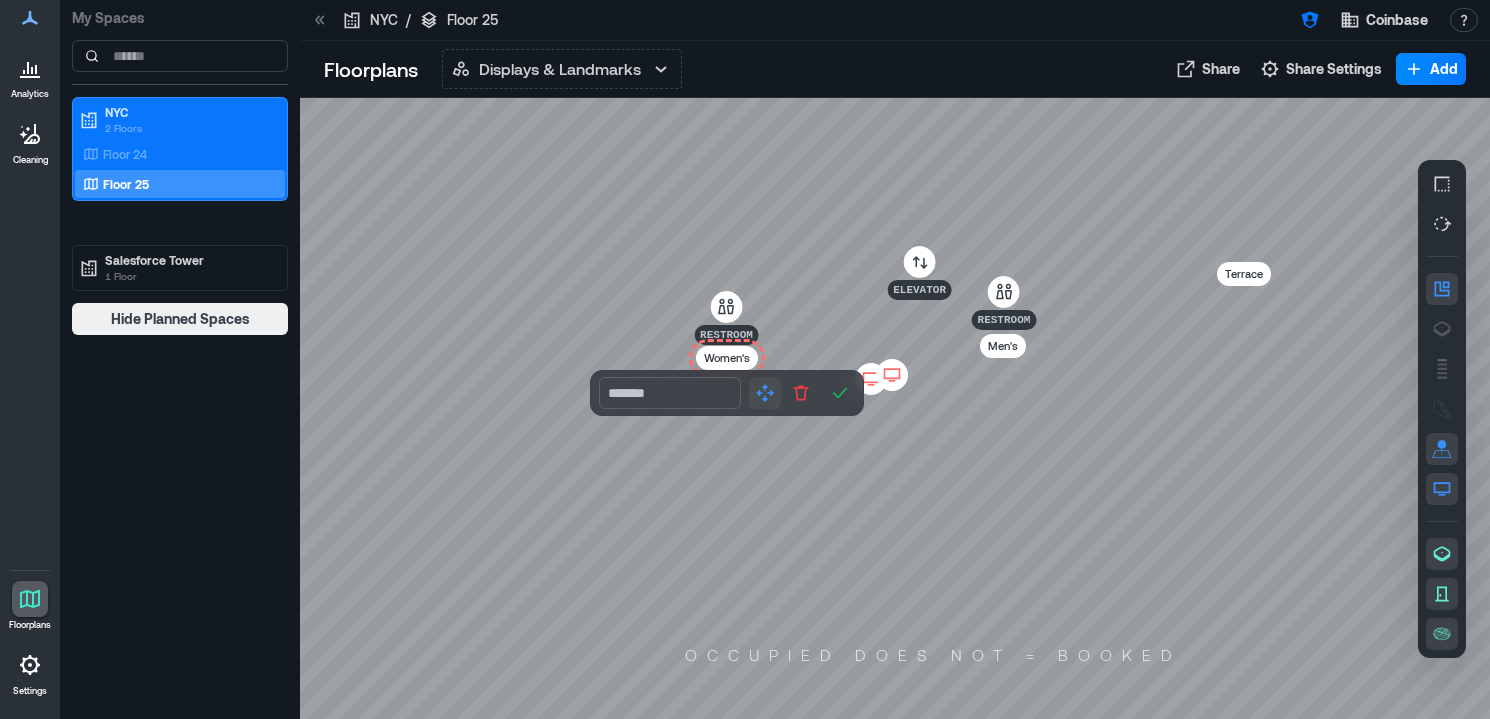 click 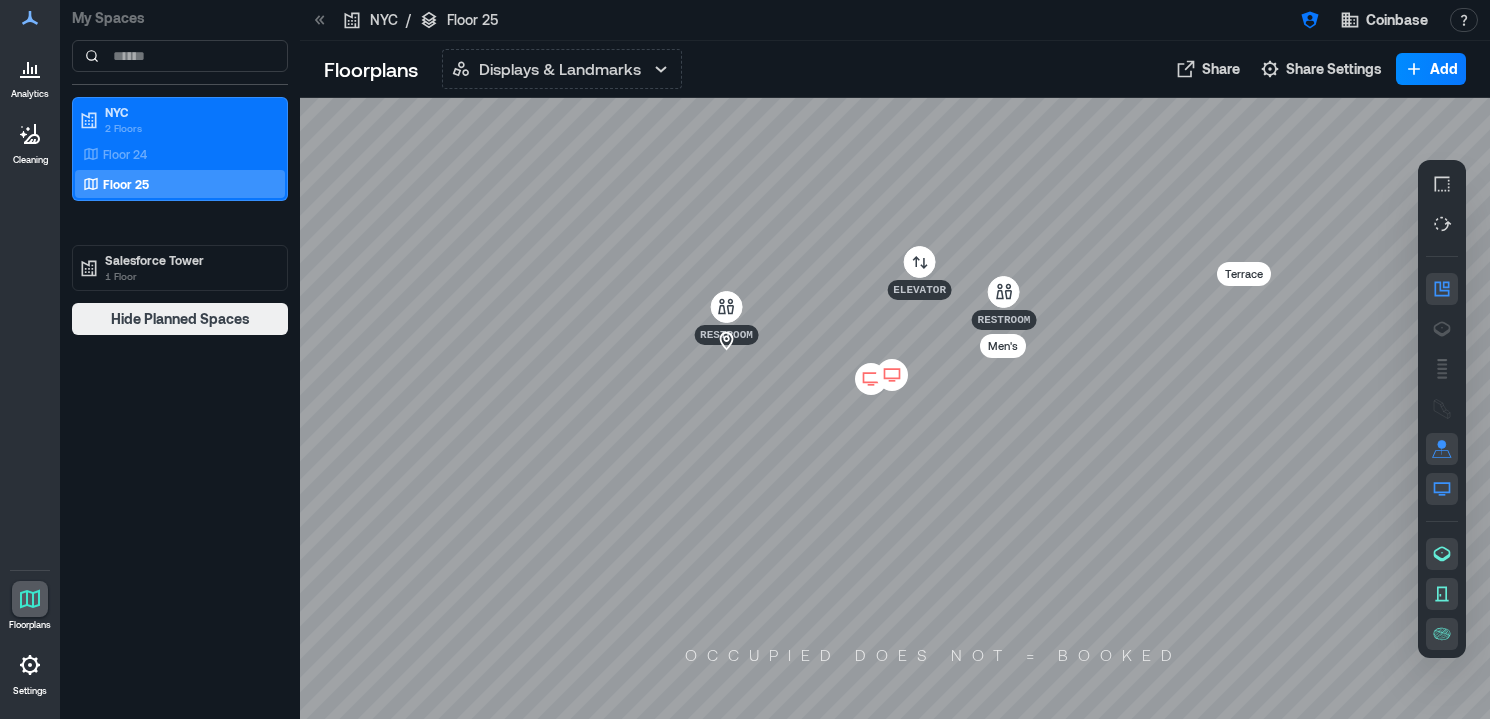 click at bounding box center [895, 408] 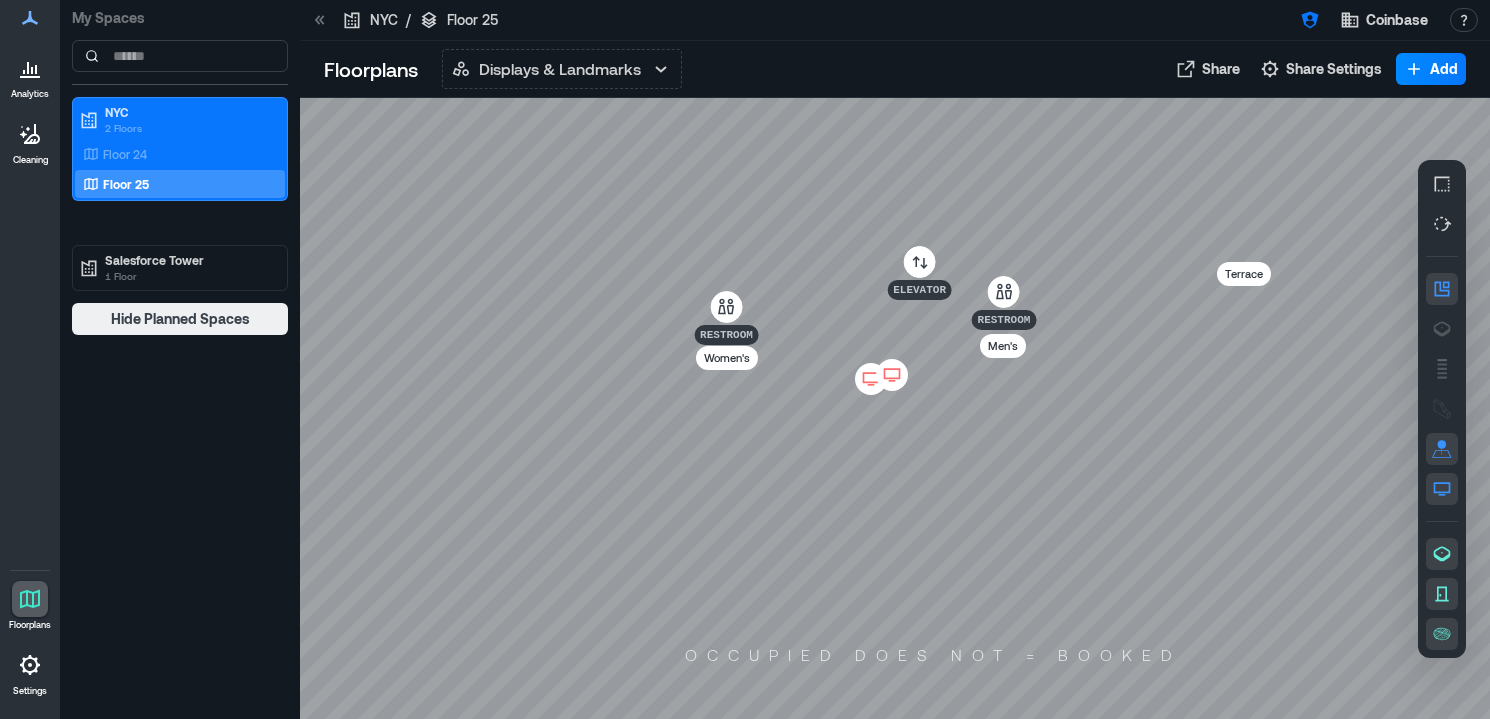scroll, scrollTop: 0, scrollLeft: 0, axis: both 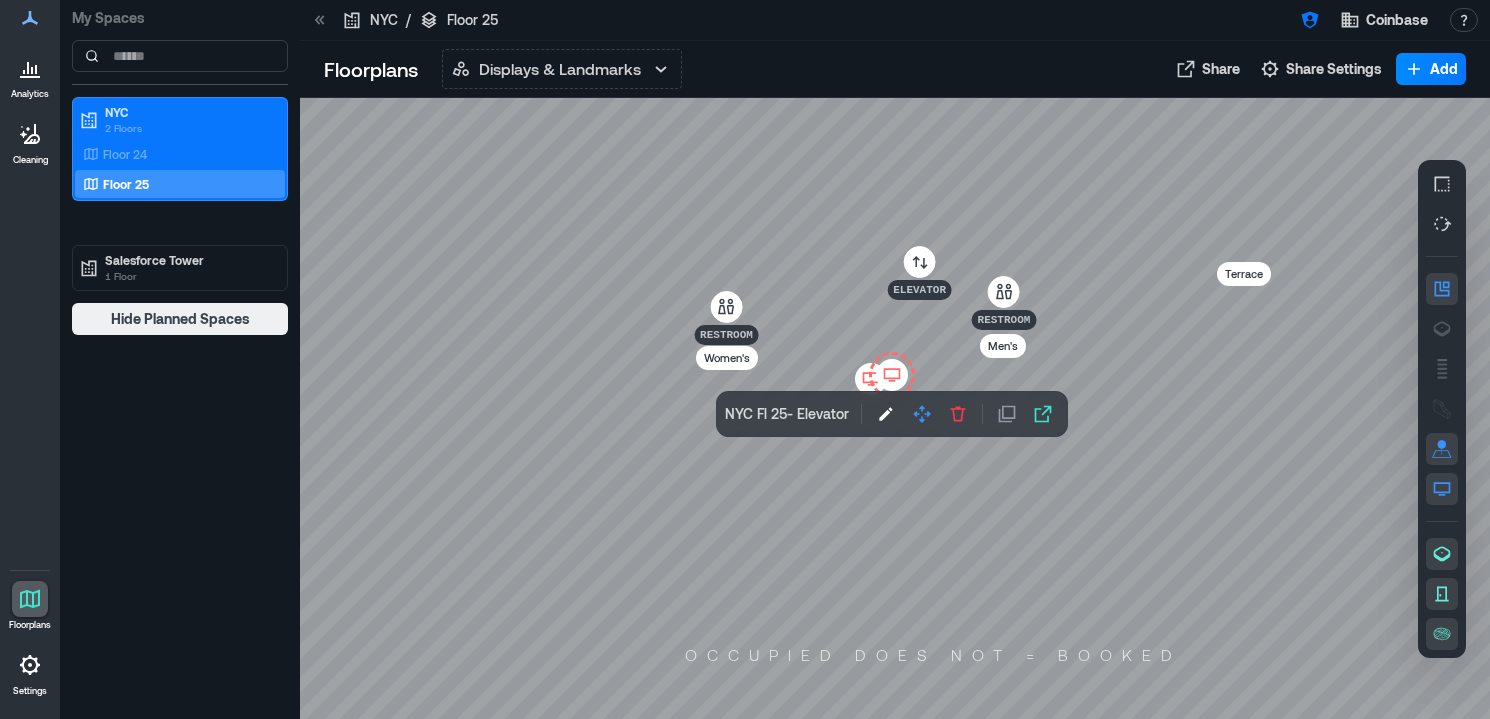 click 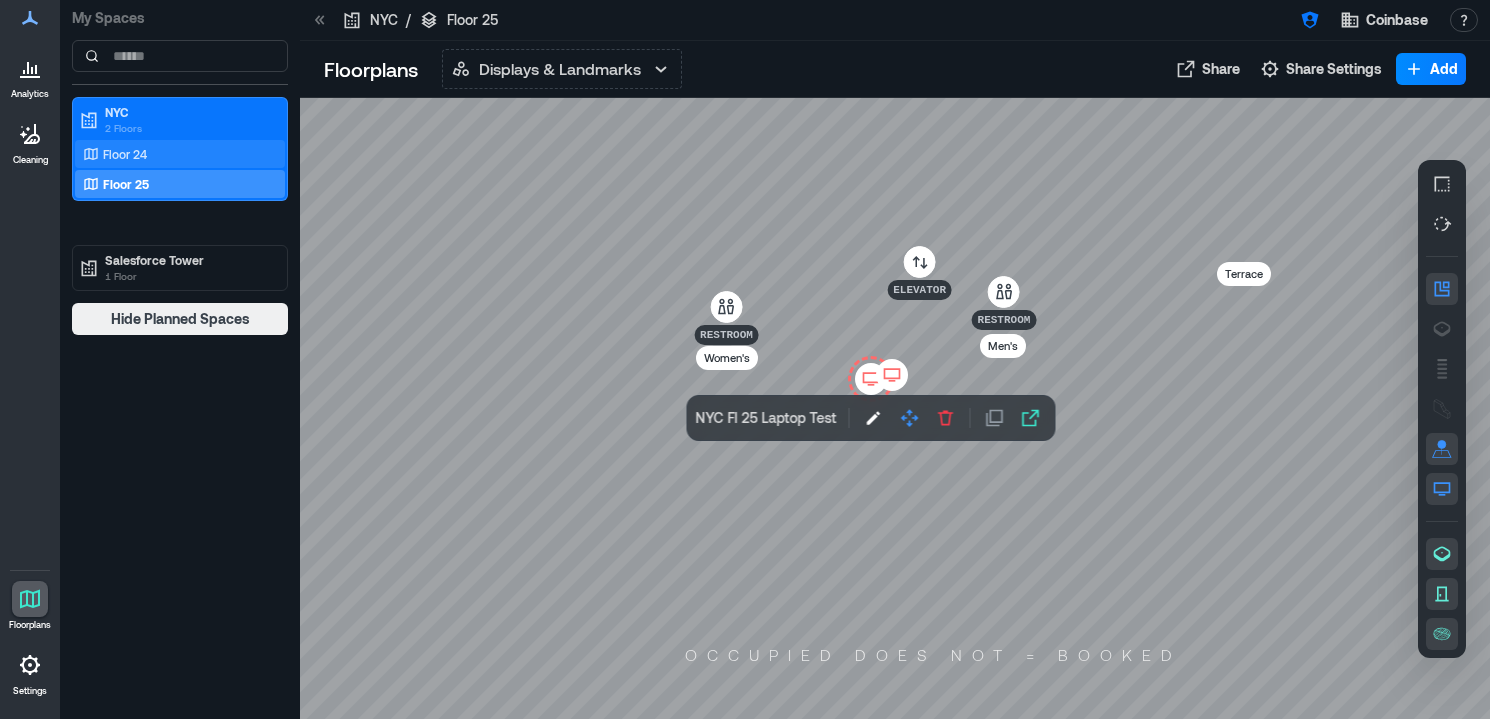 click on "Floor 24" at bounding box center [180, 154] 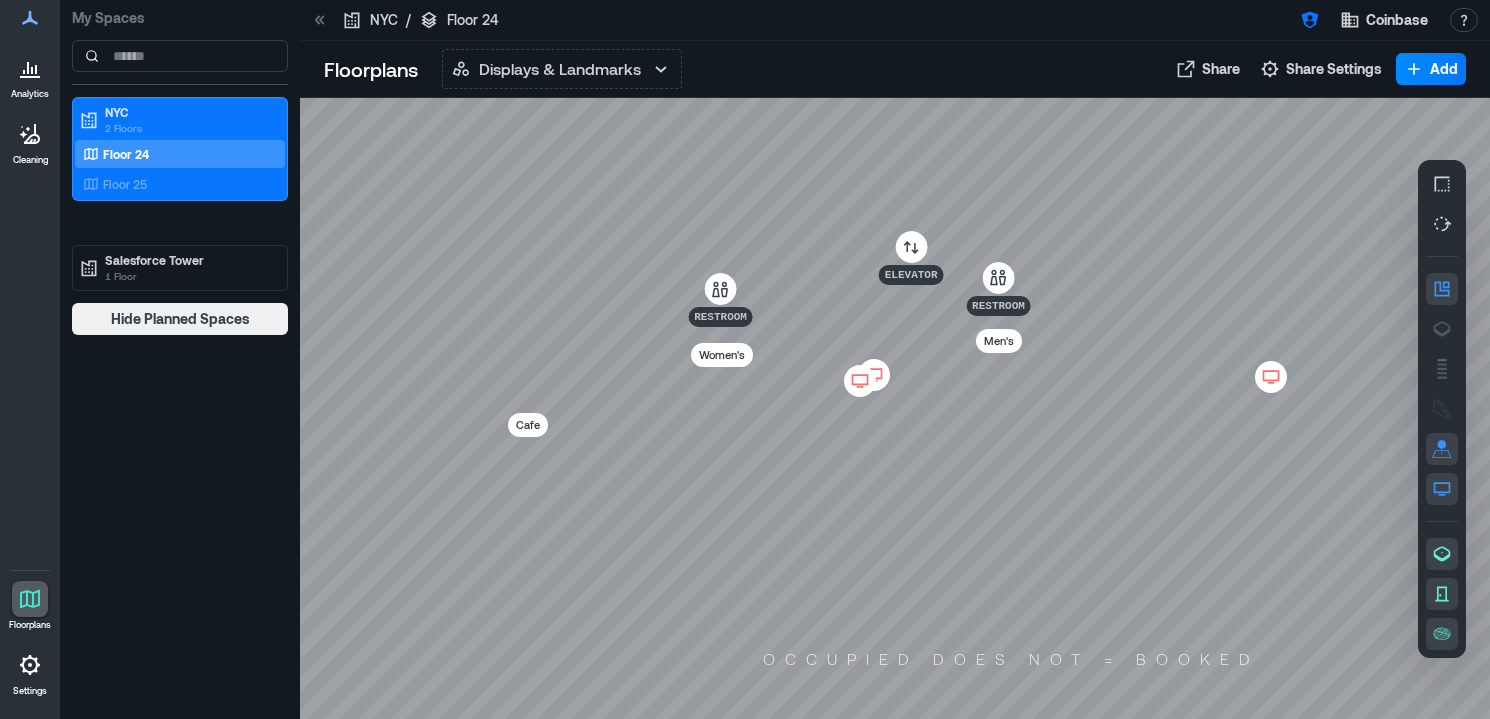 click 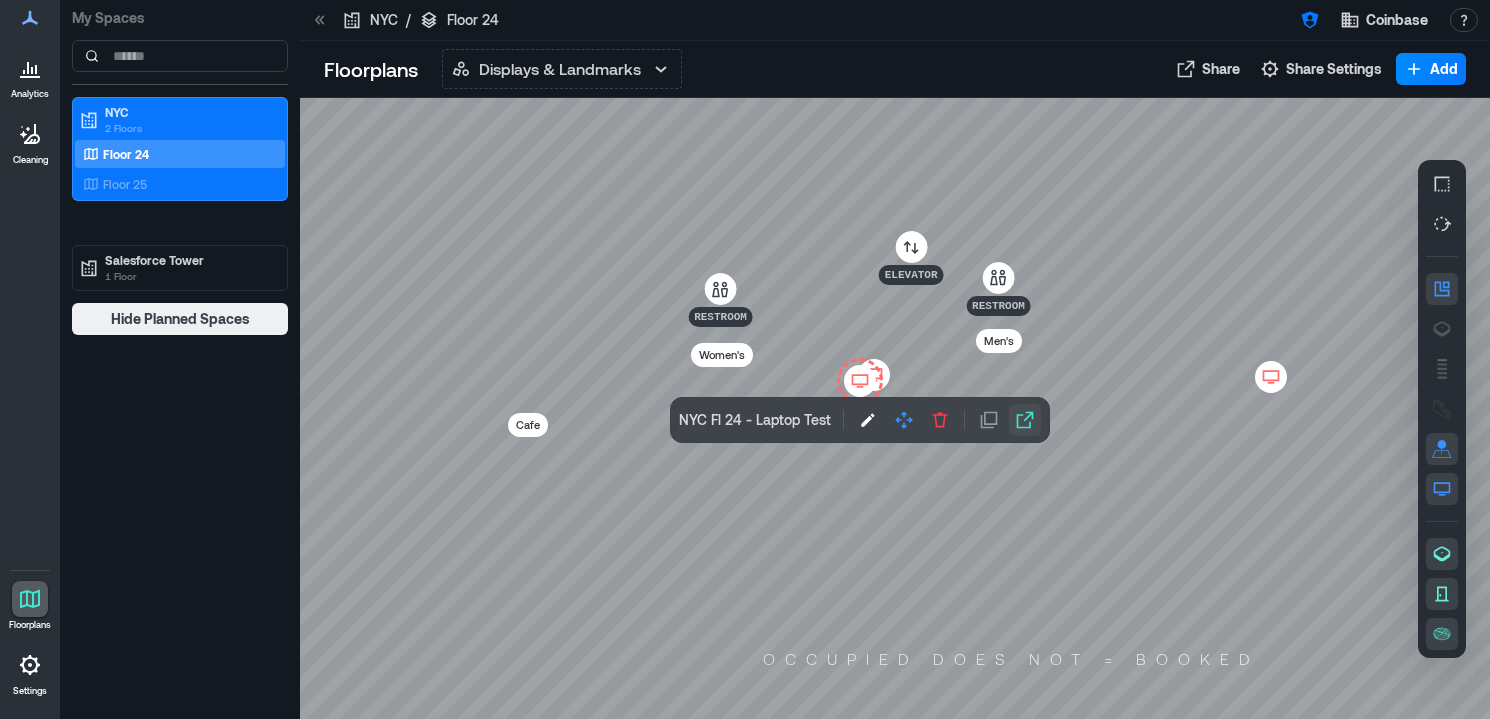 click 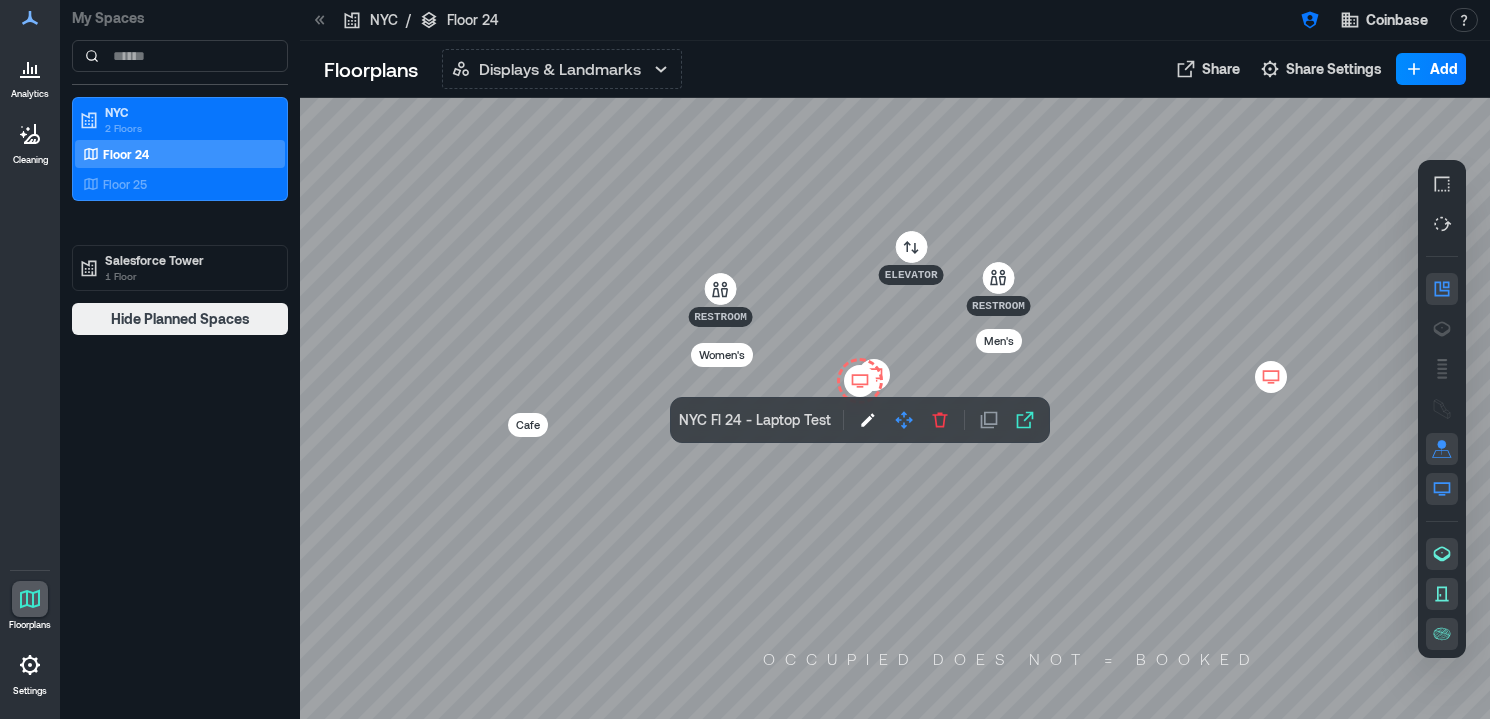 click at bounding box center [895, 408] 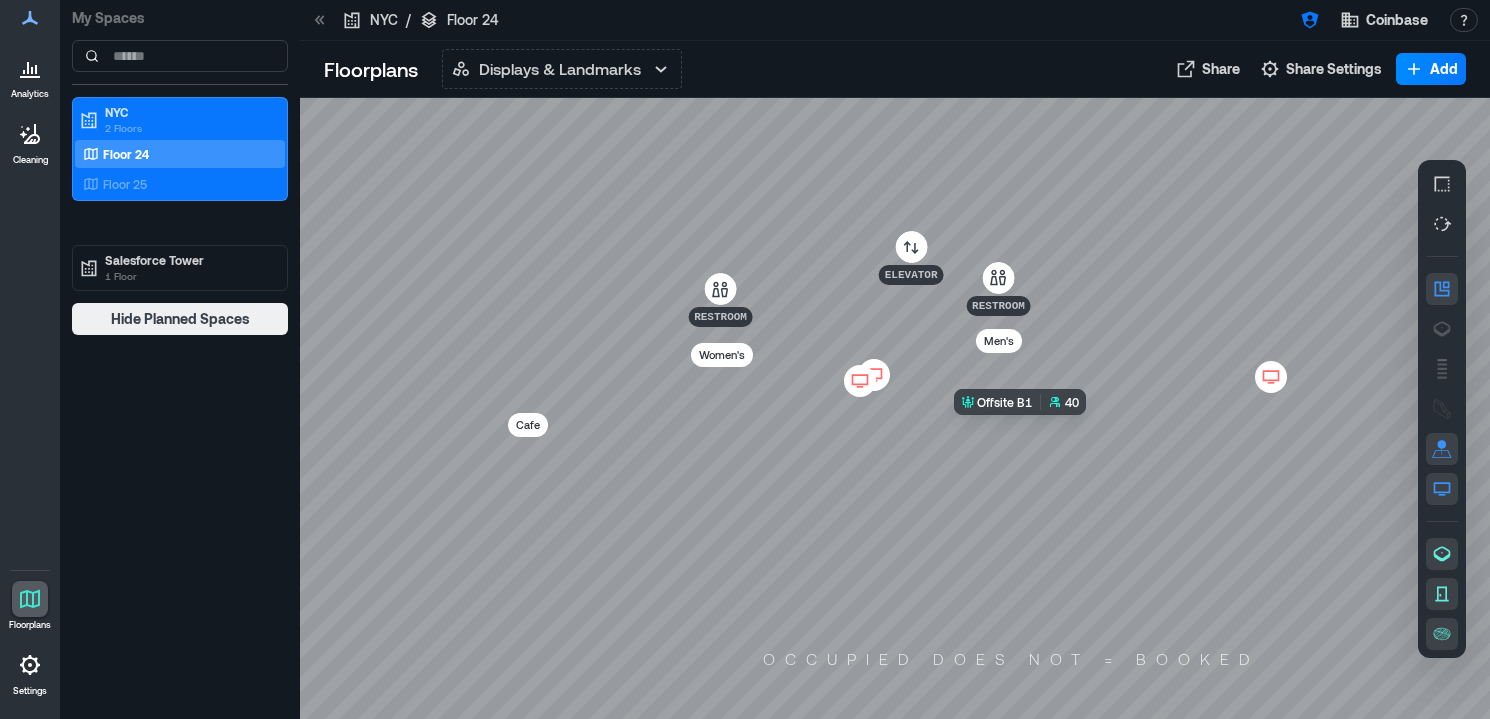 click at bounding box center (895, 408) 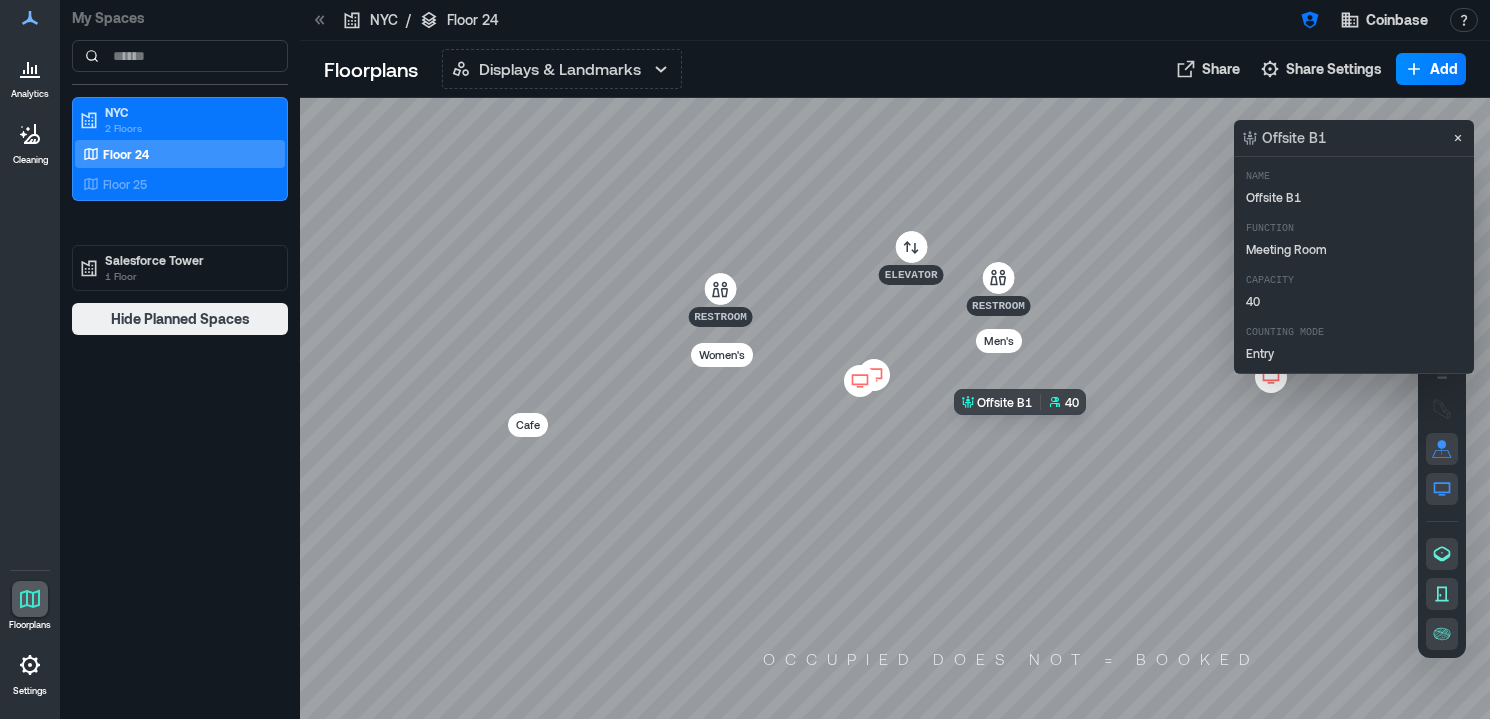 click at bounding box center (895, 408) 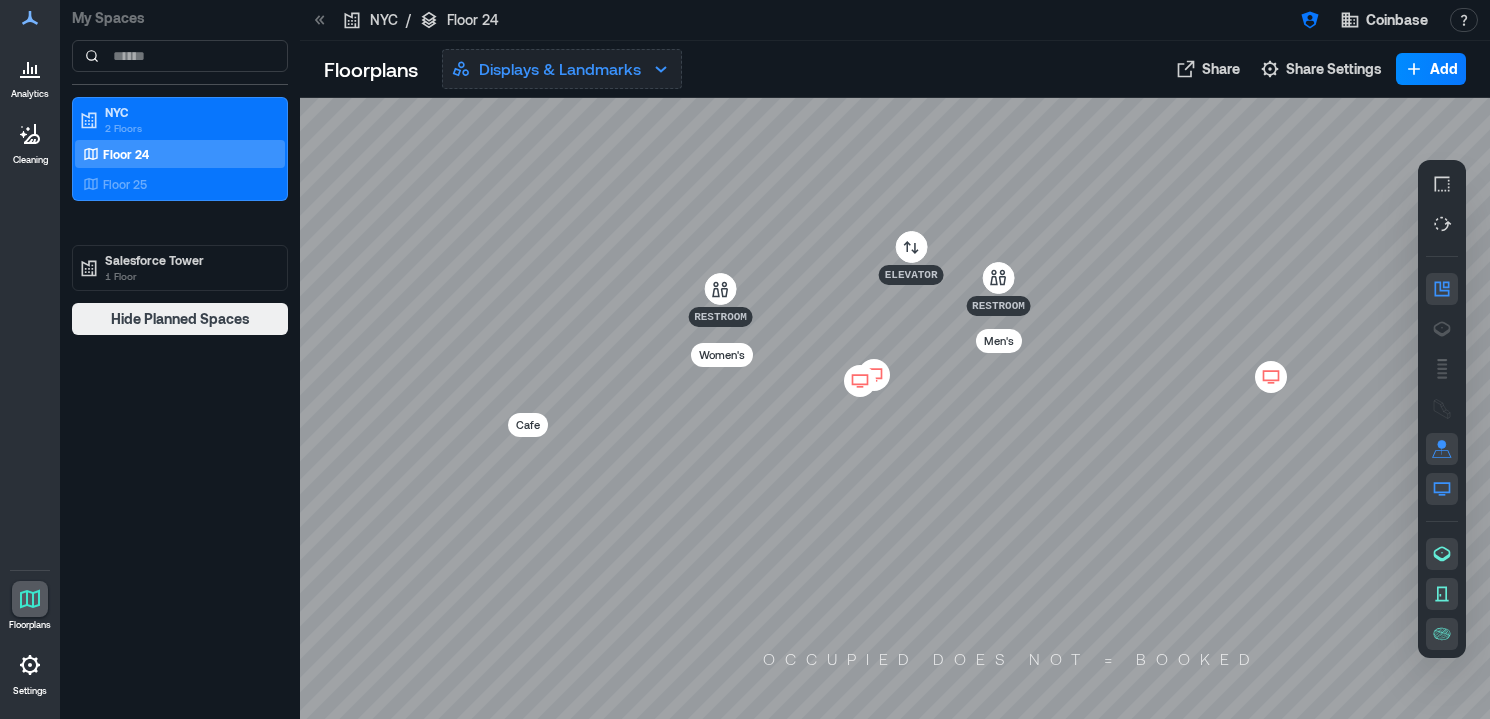click on "Displays & Landmarks" at bounding box center [560, 69] 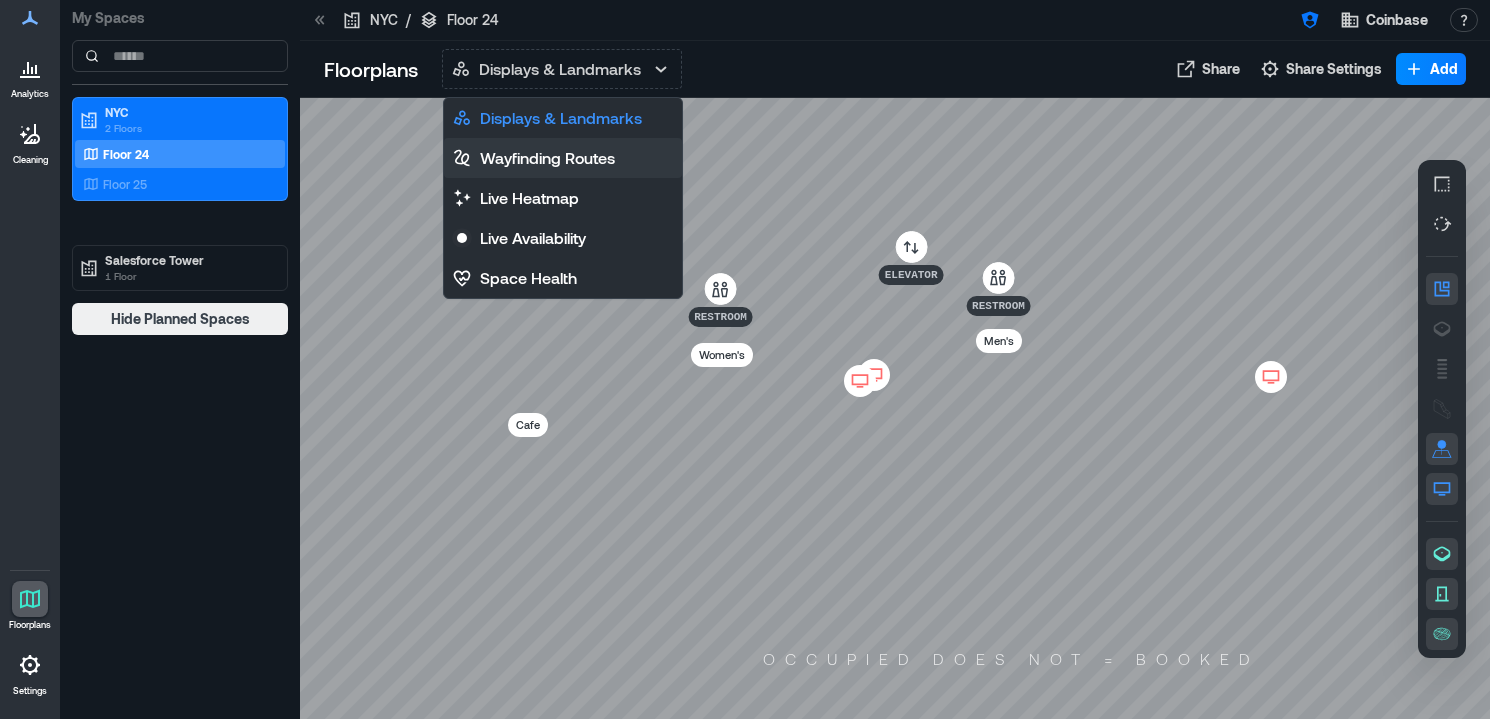 click on "Wayfinding Routes" at bounding box center [547, 158] 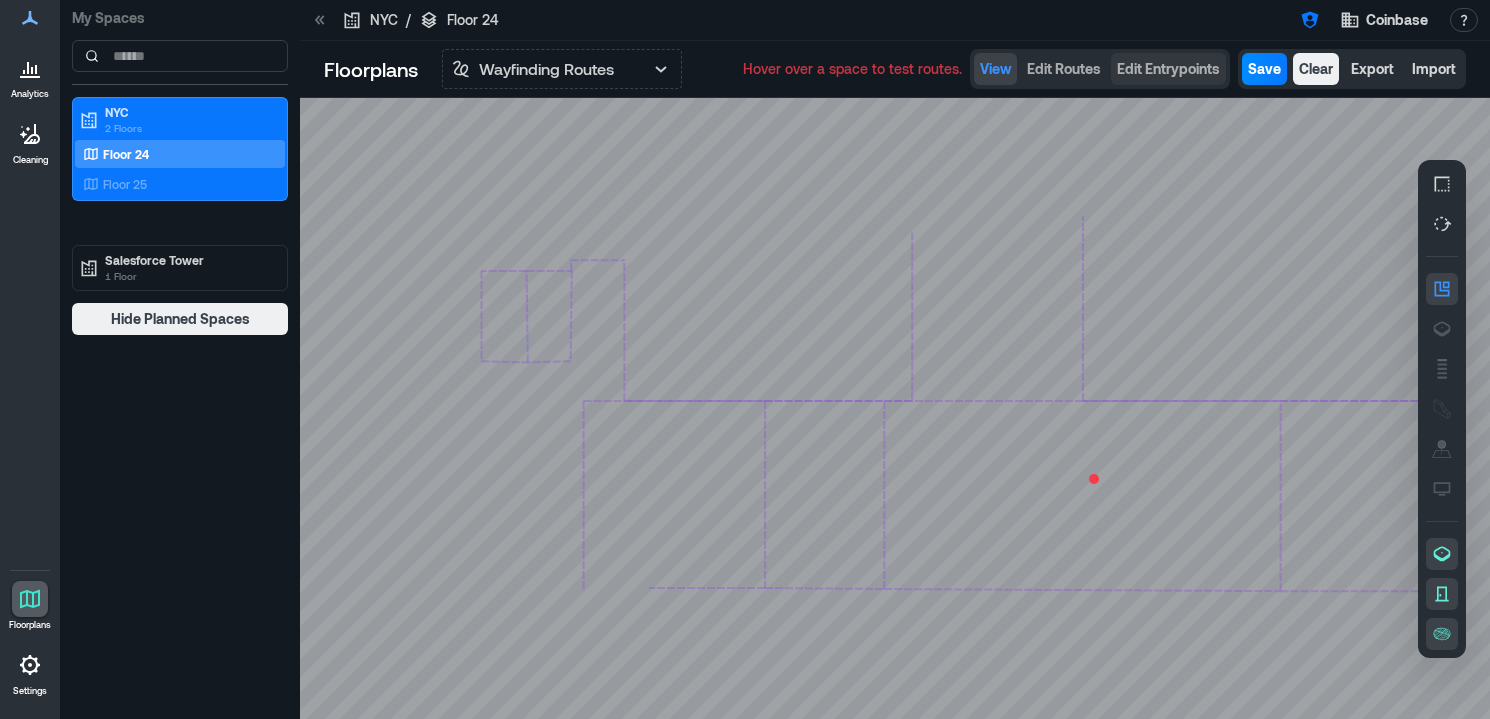 click on "Edit Entrypoints" at bounding box center [1168, 69] 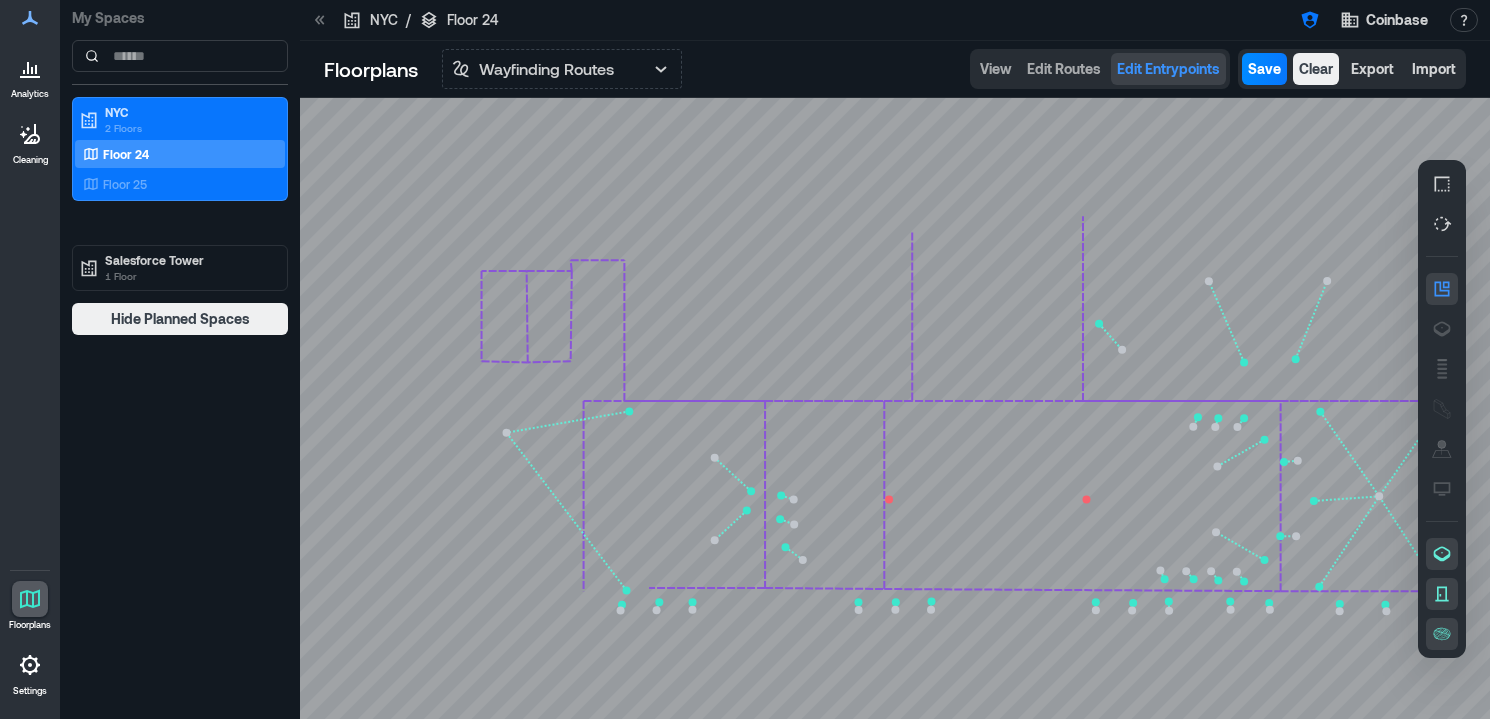 click 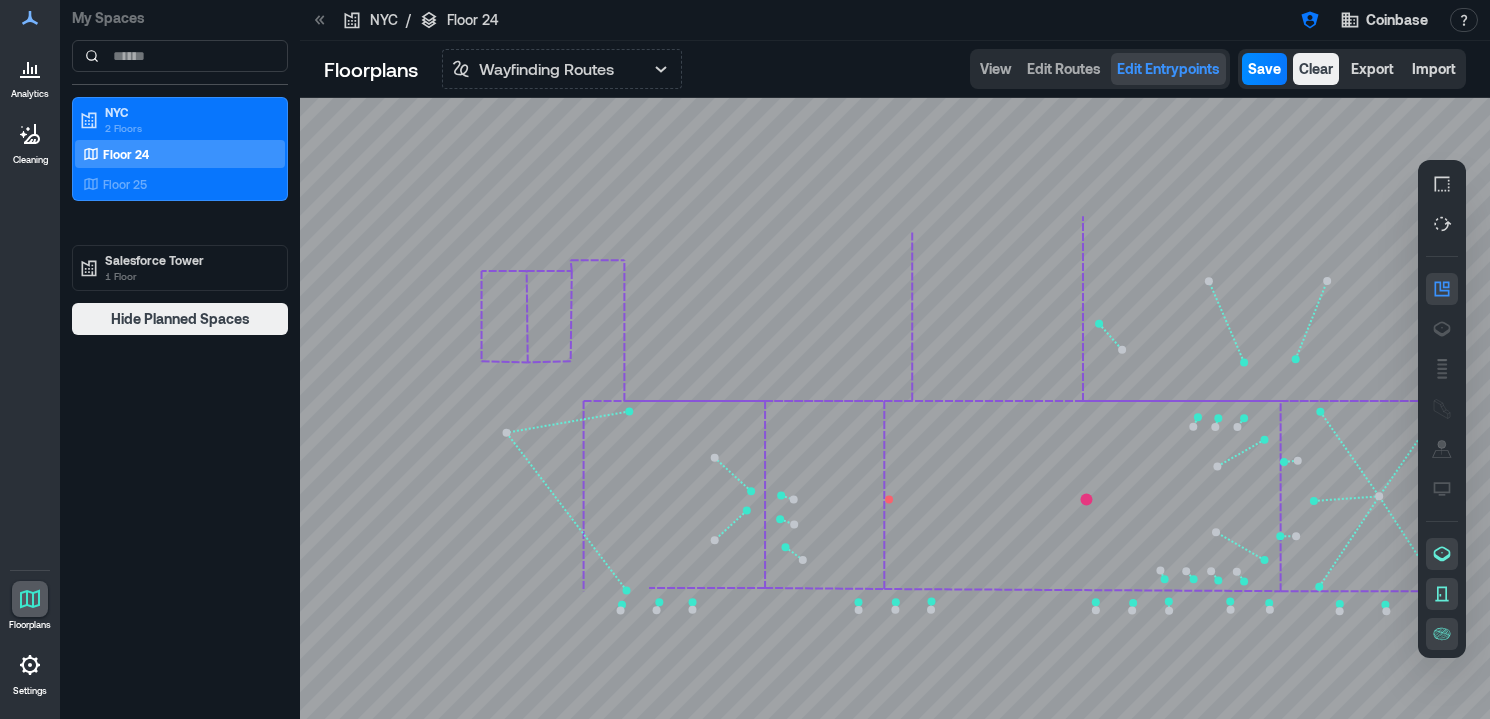 click 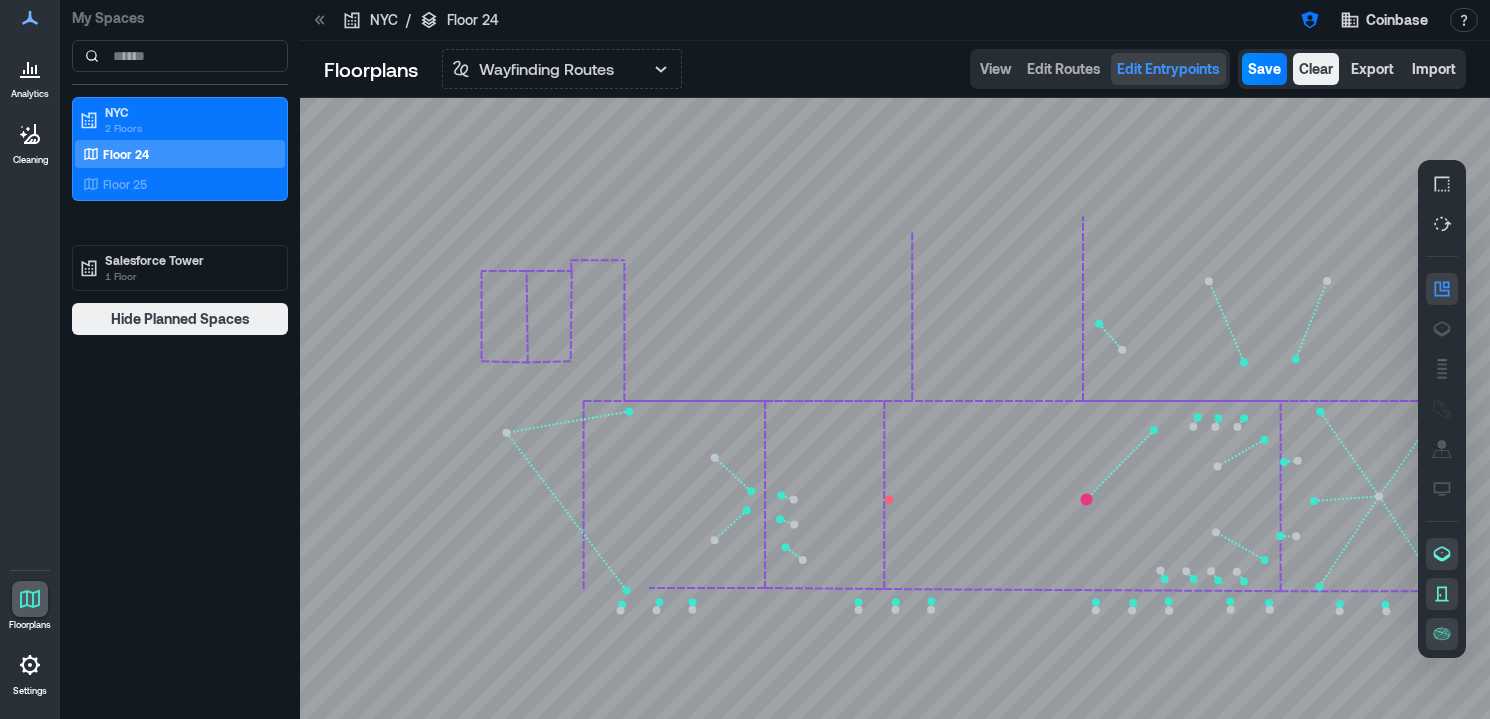 click 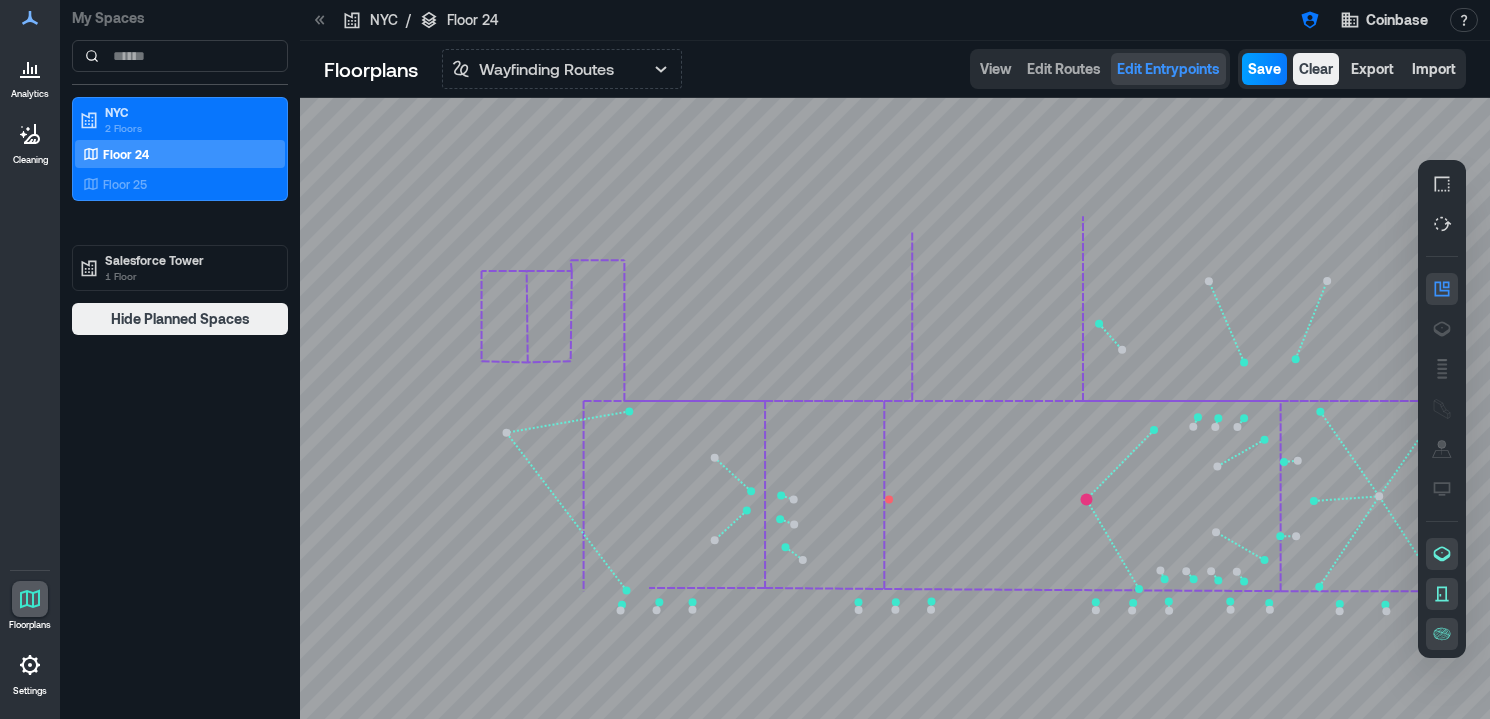click on "Save" at bounding box center (1264, 69) 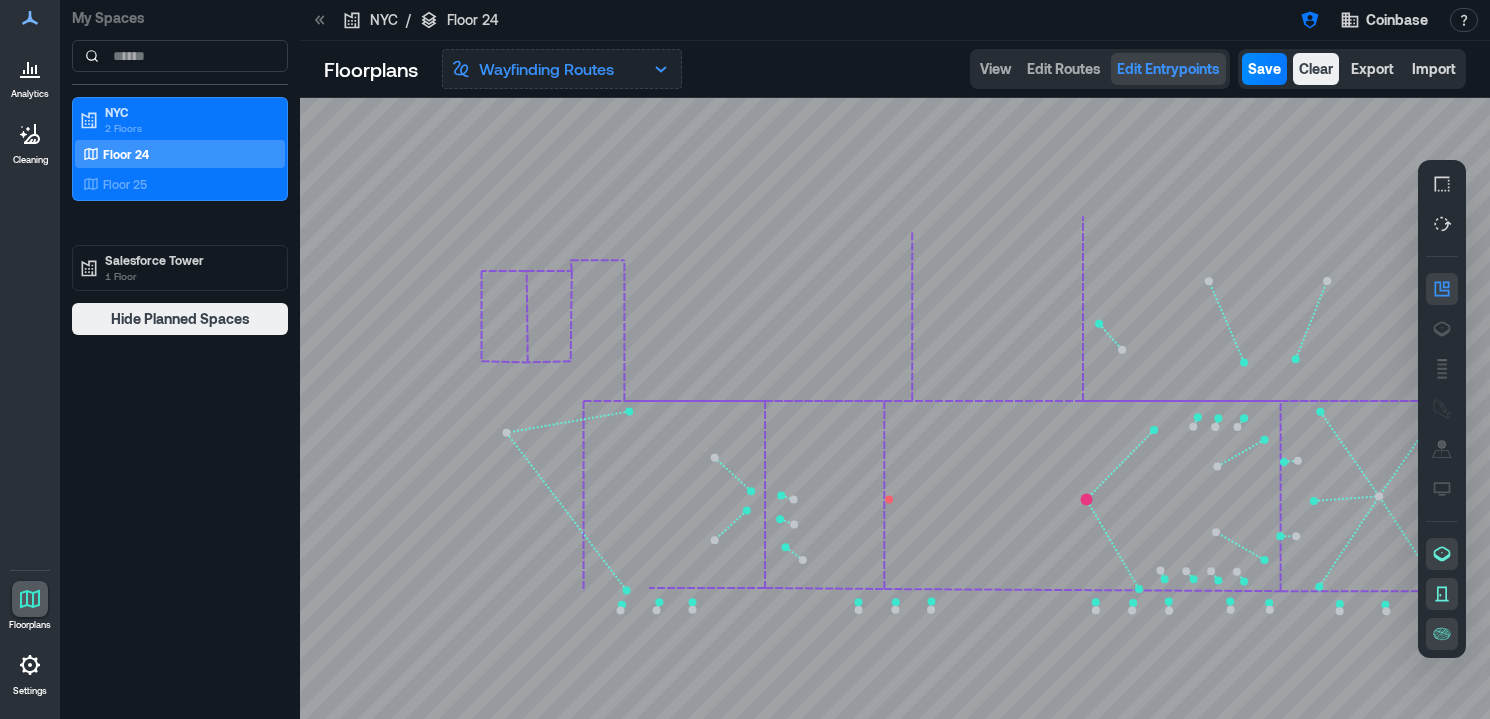 click on "Wayfinding Routes" at bounding box center (546, 69) 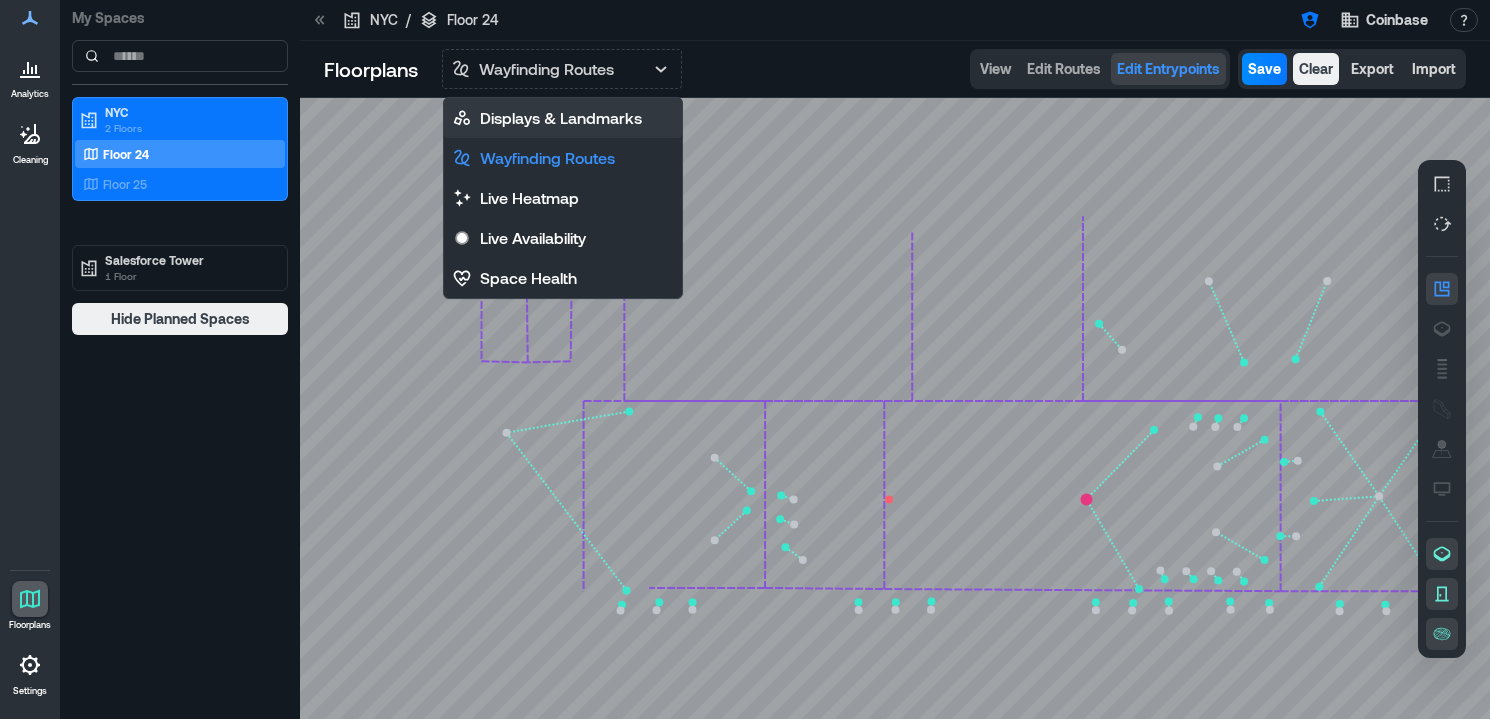 click on "Displays & Landmarks" at bounding box center [561, 118] 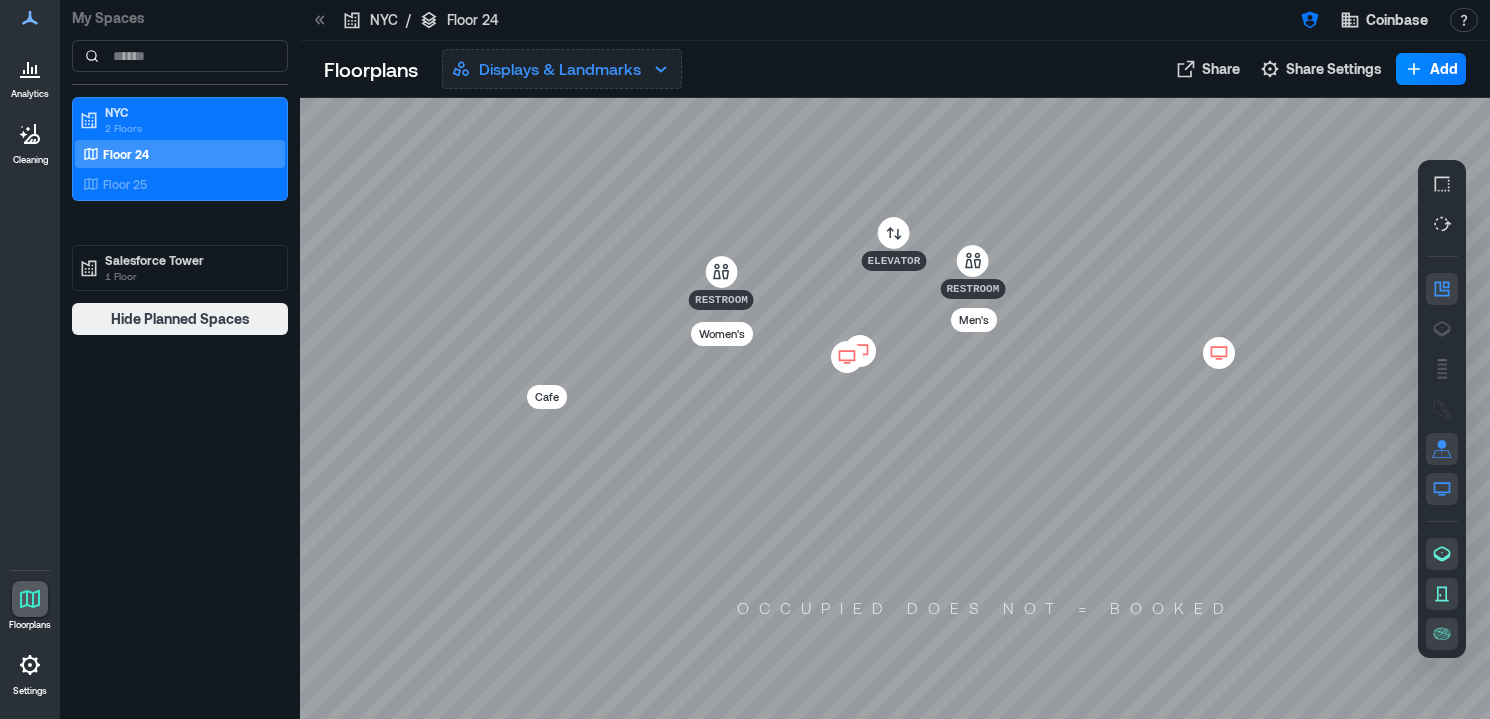 click on "Displays & Landmarks" at bounding box center (560, 69) 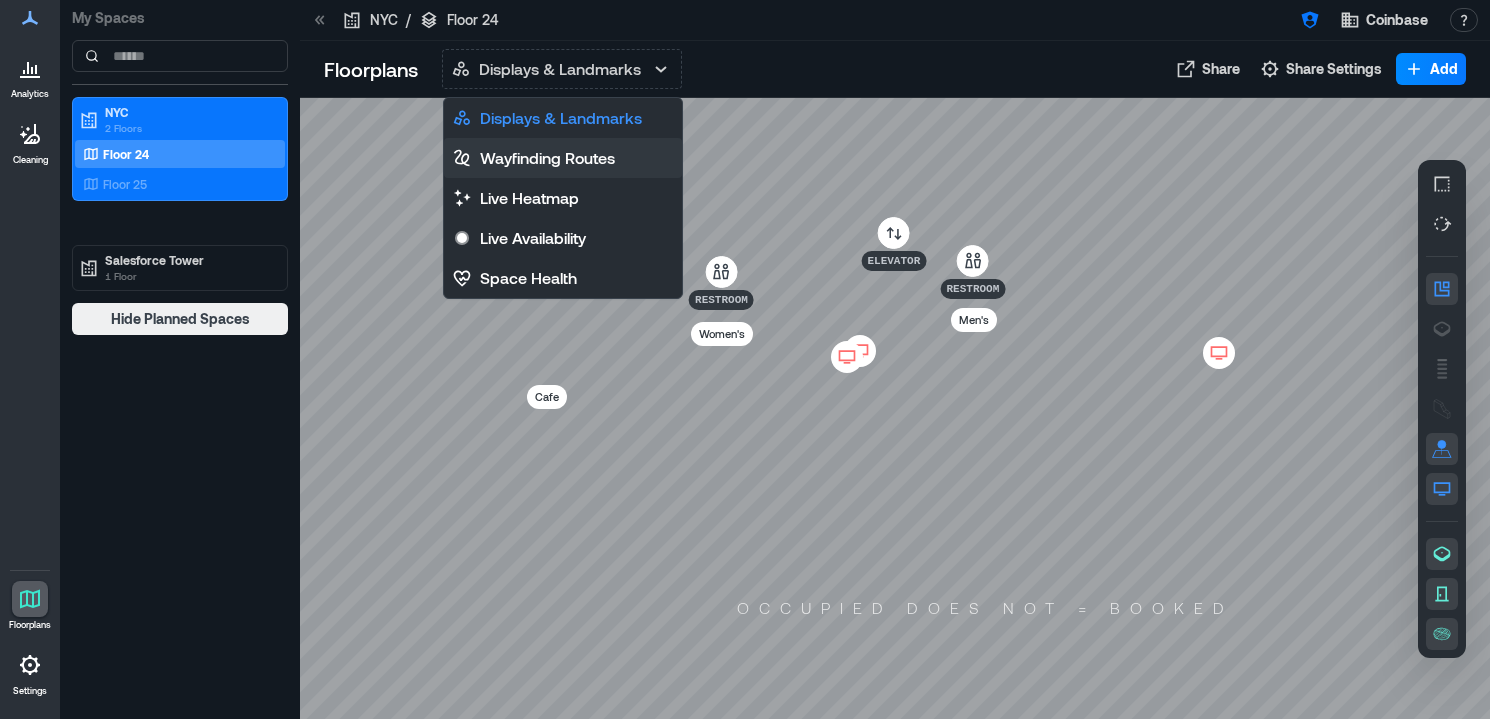 click on "Wayfinding Routes" at bounding box center [563, 158] 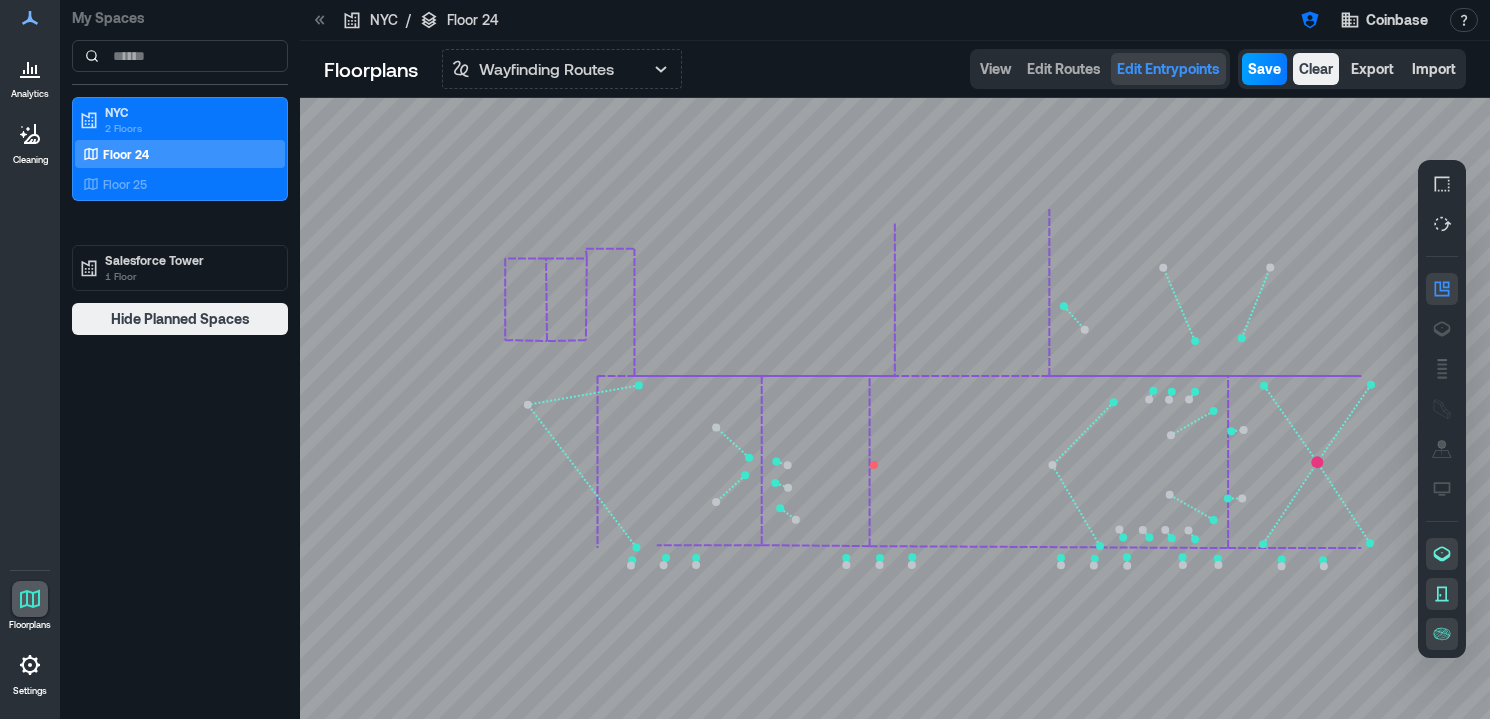 click on "Save" at bounding box center [1264, 69] 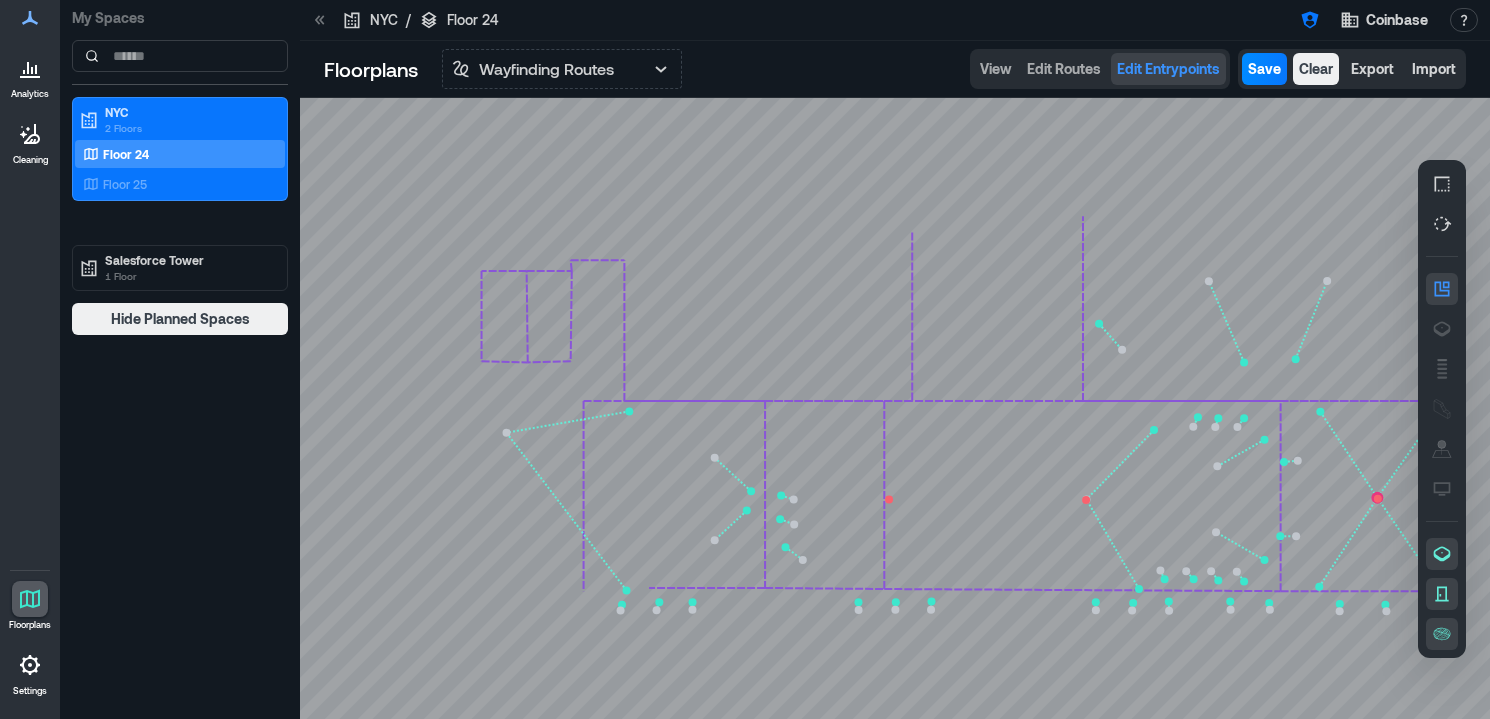 click 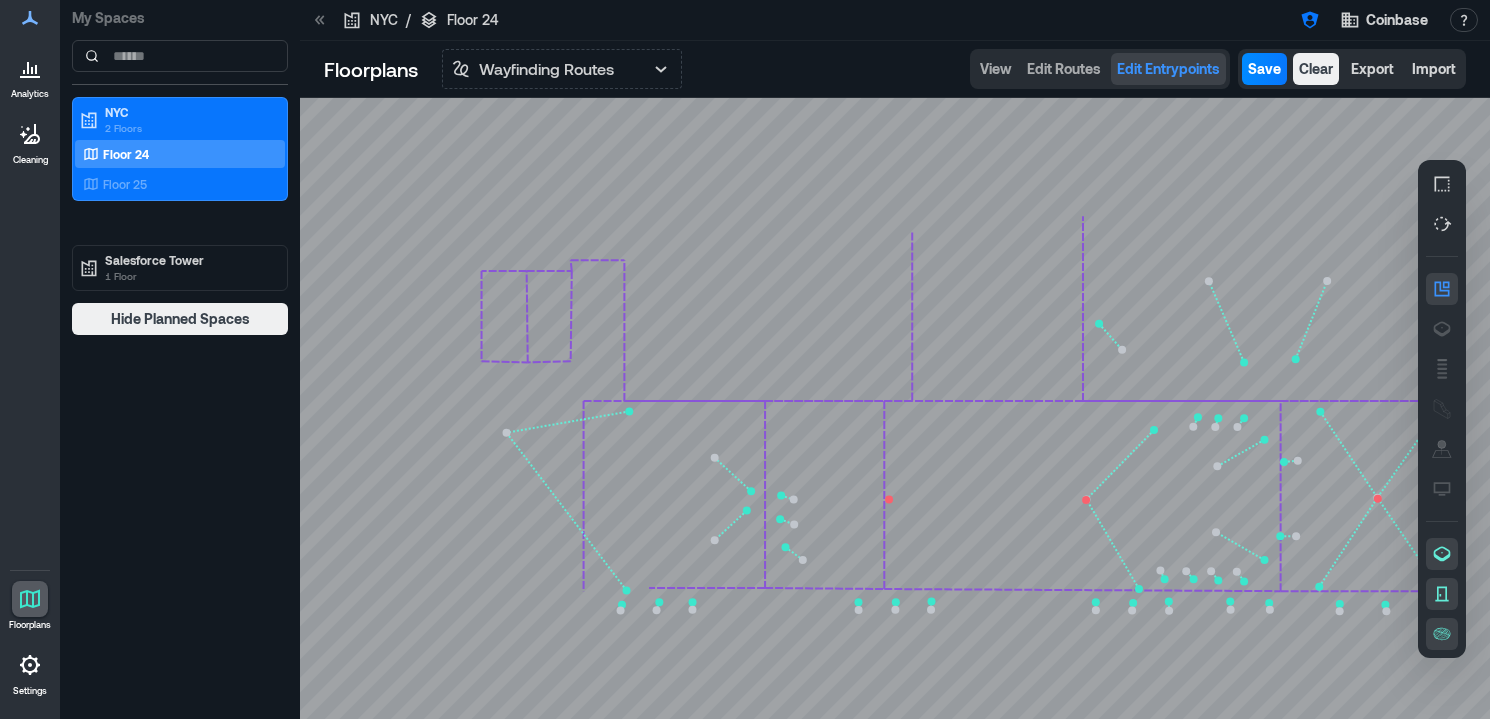 click 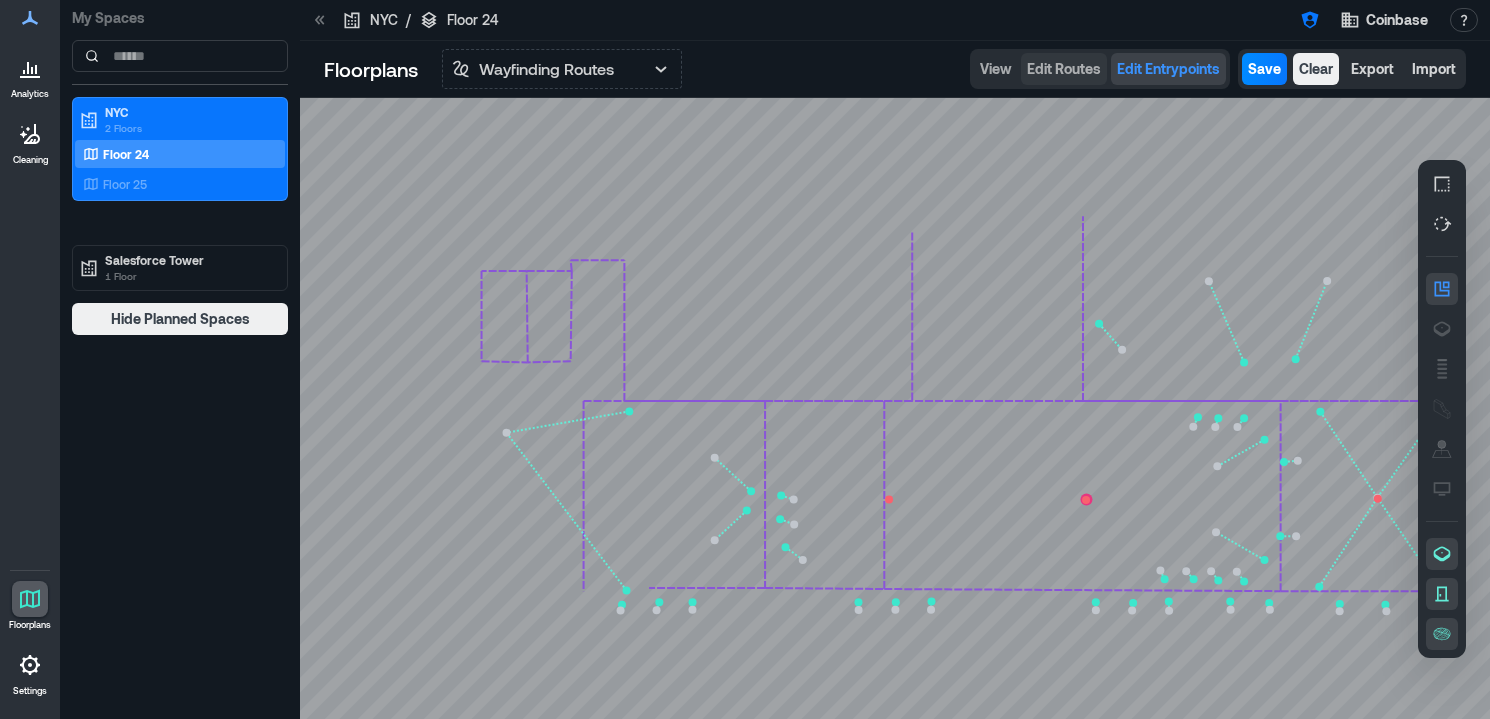 click on "Edit Routes" at bounding box center [1064, 69] 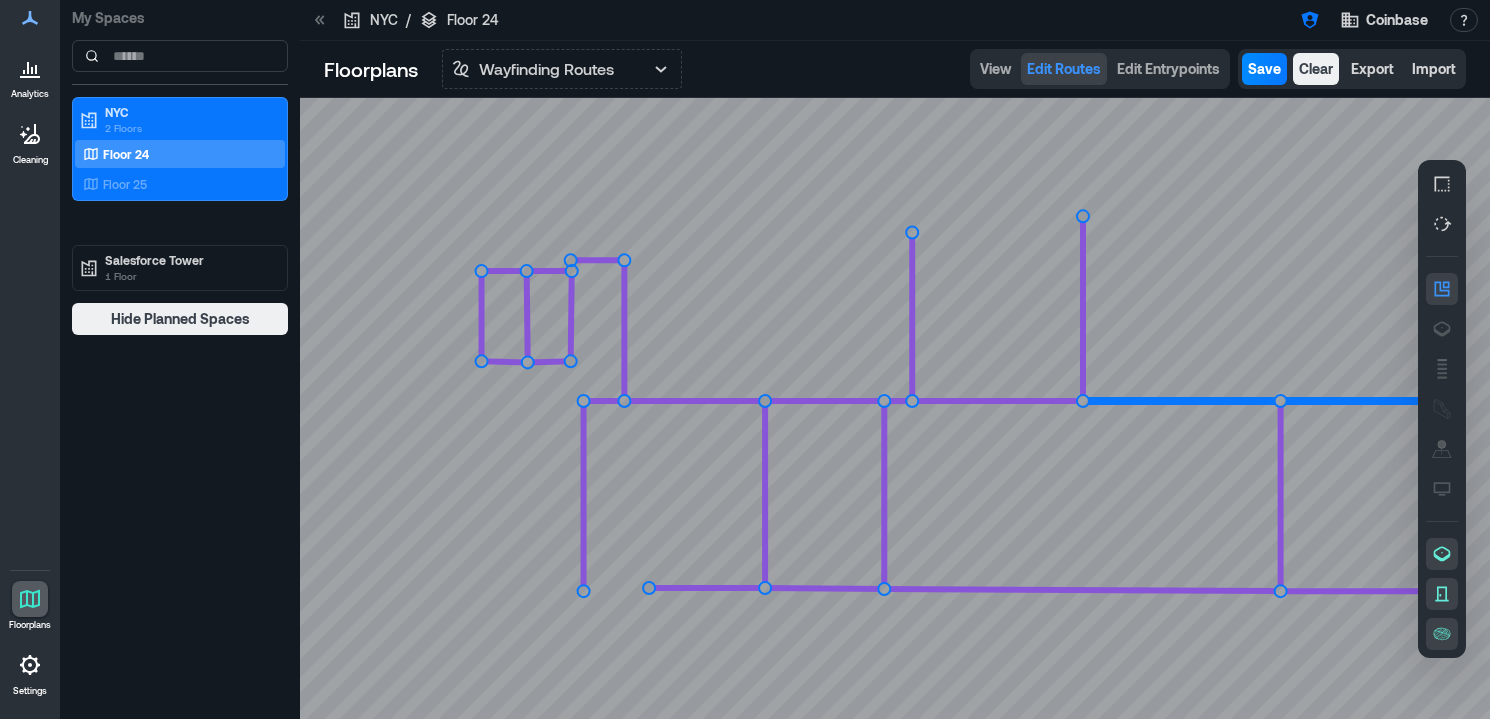 click 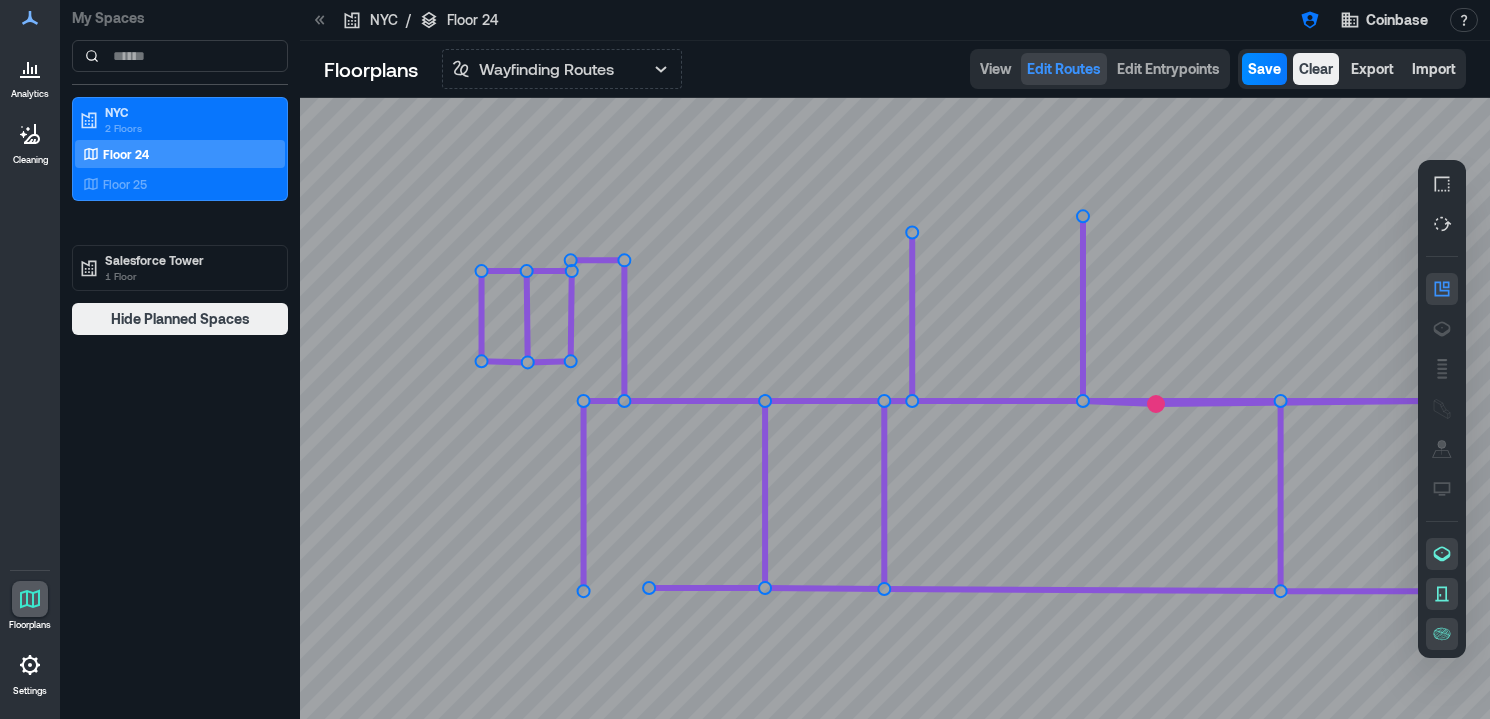 click 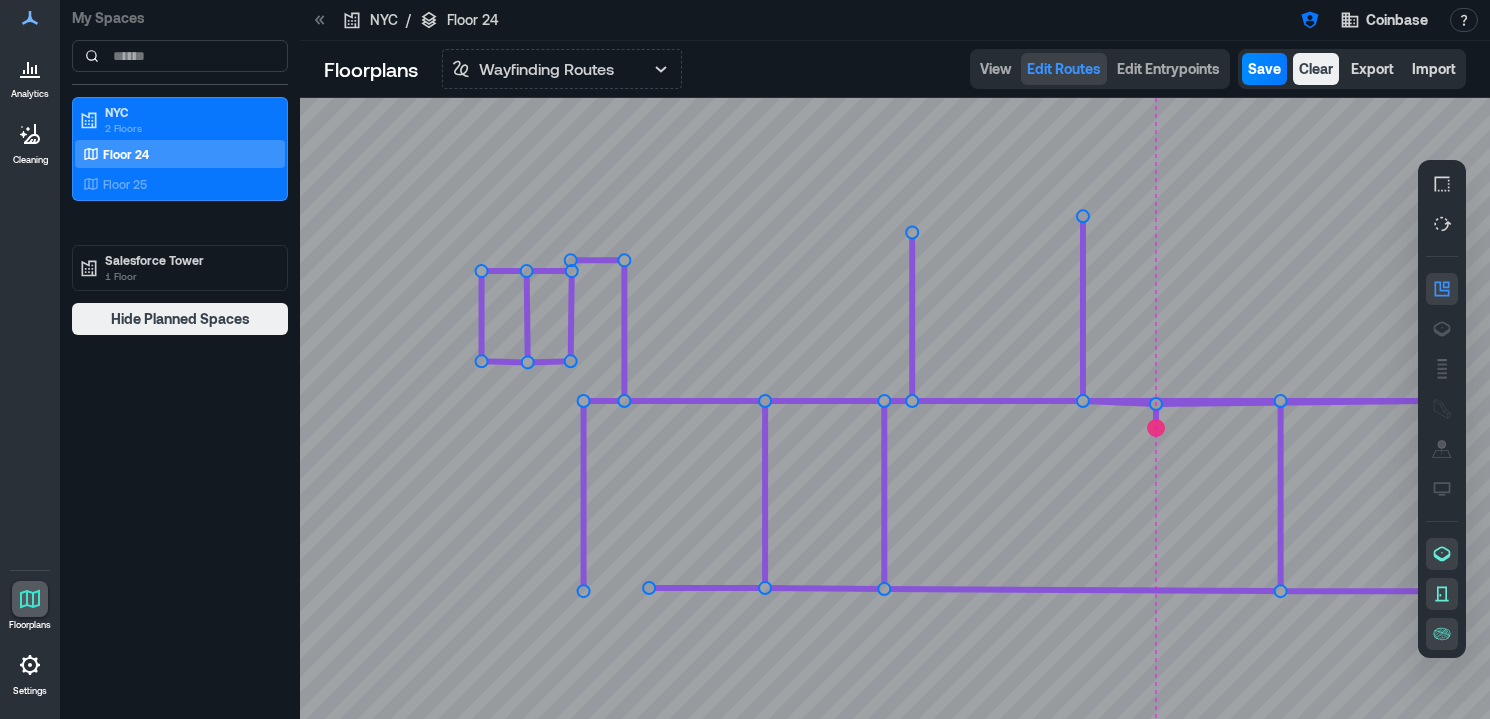 click 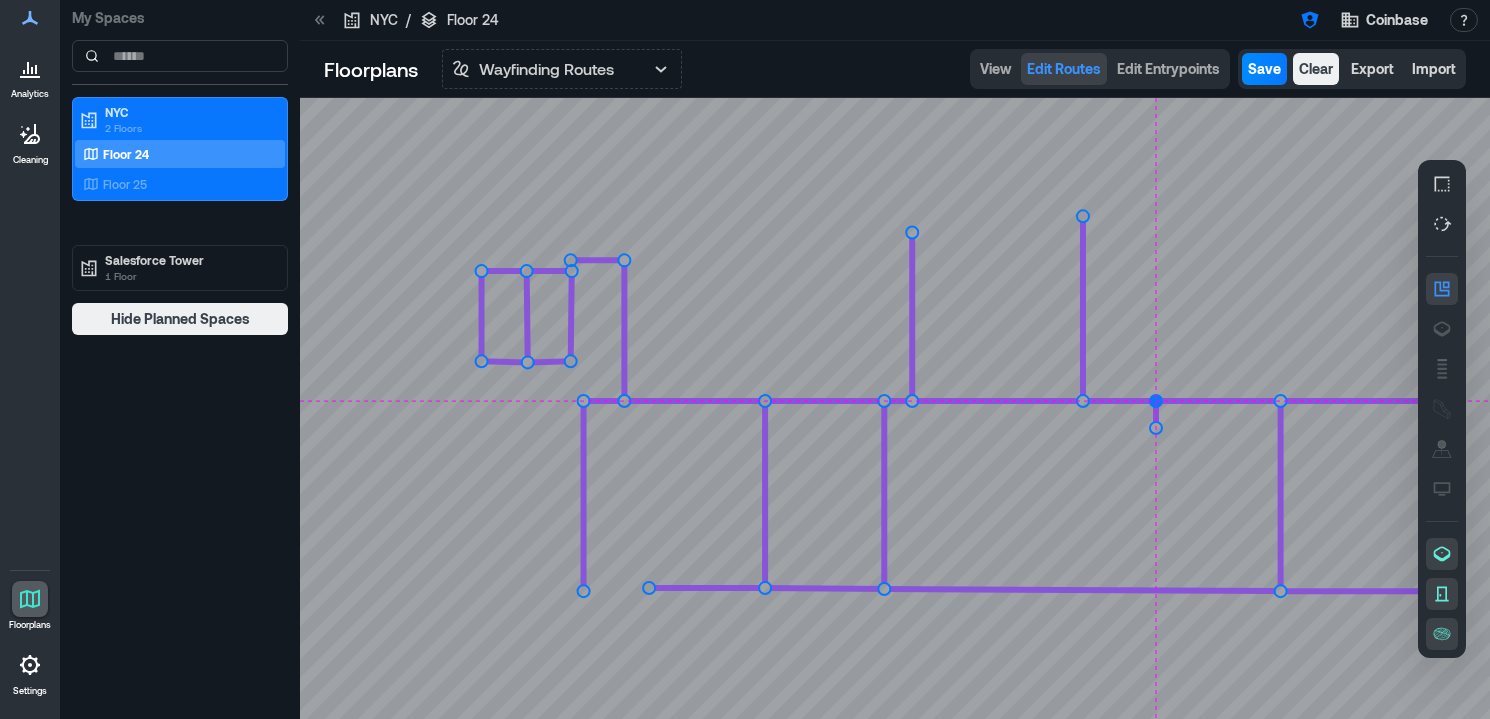 click 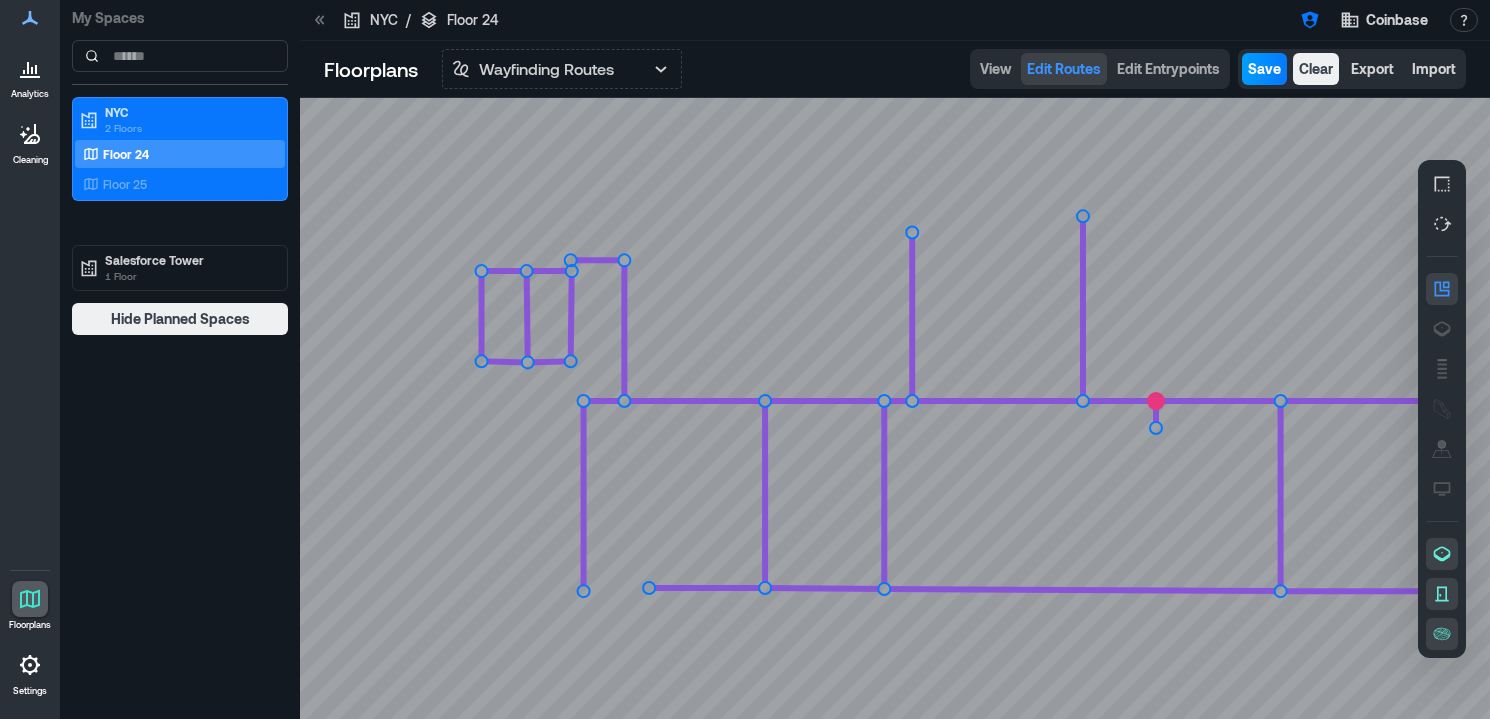 click on "Save" at bounding box center (1264, 69) 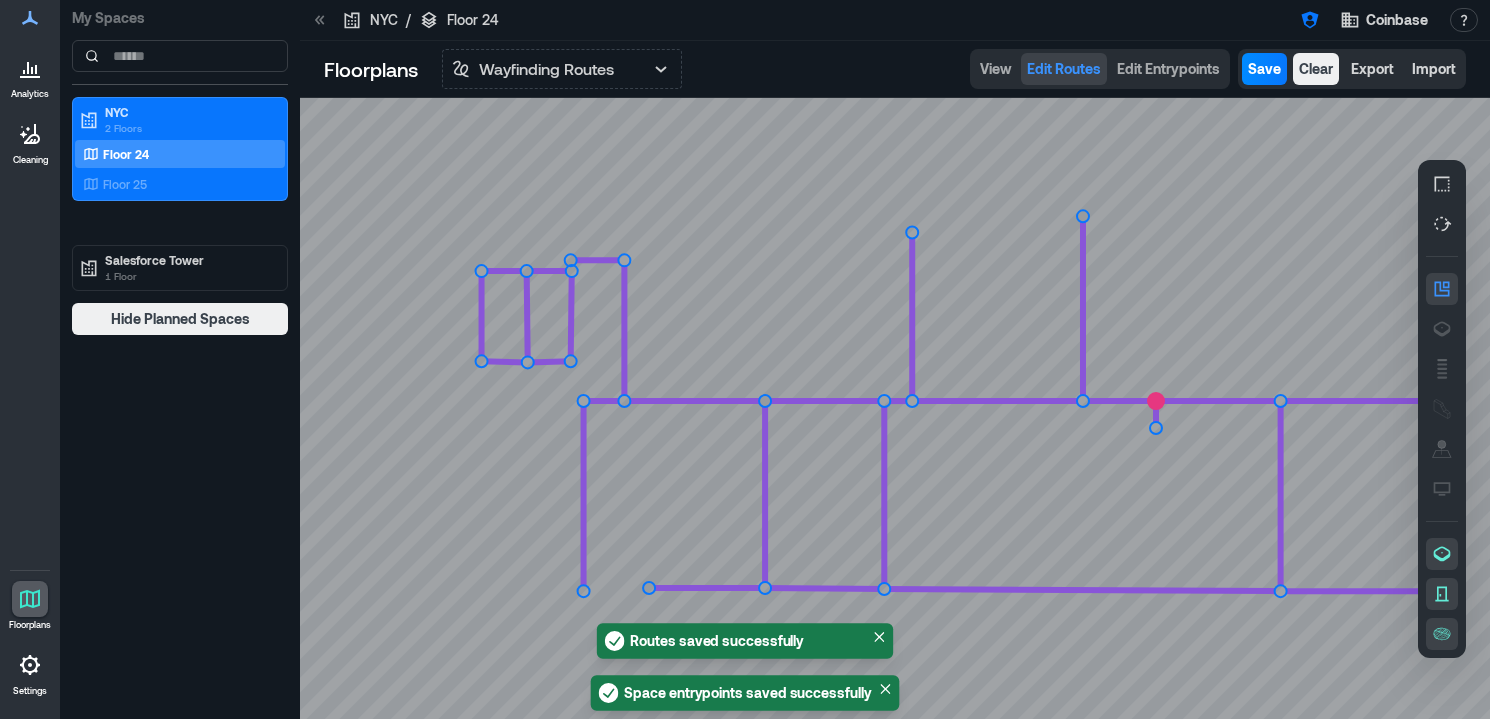 click 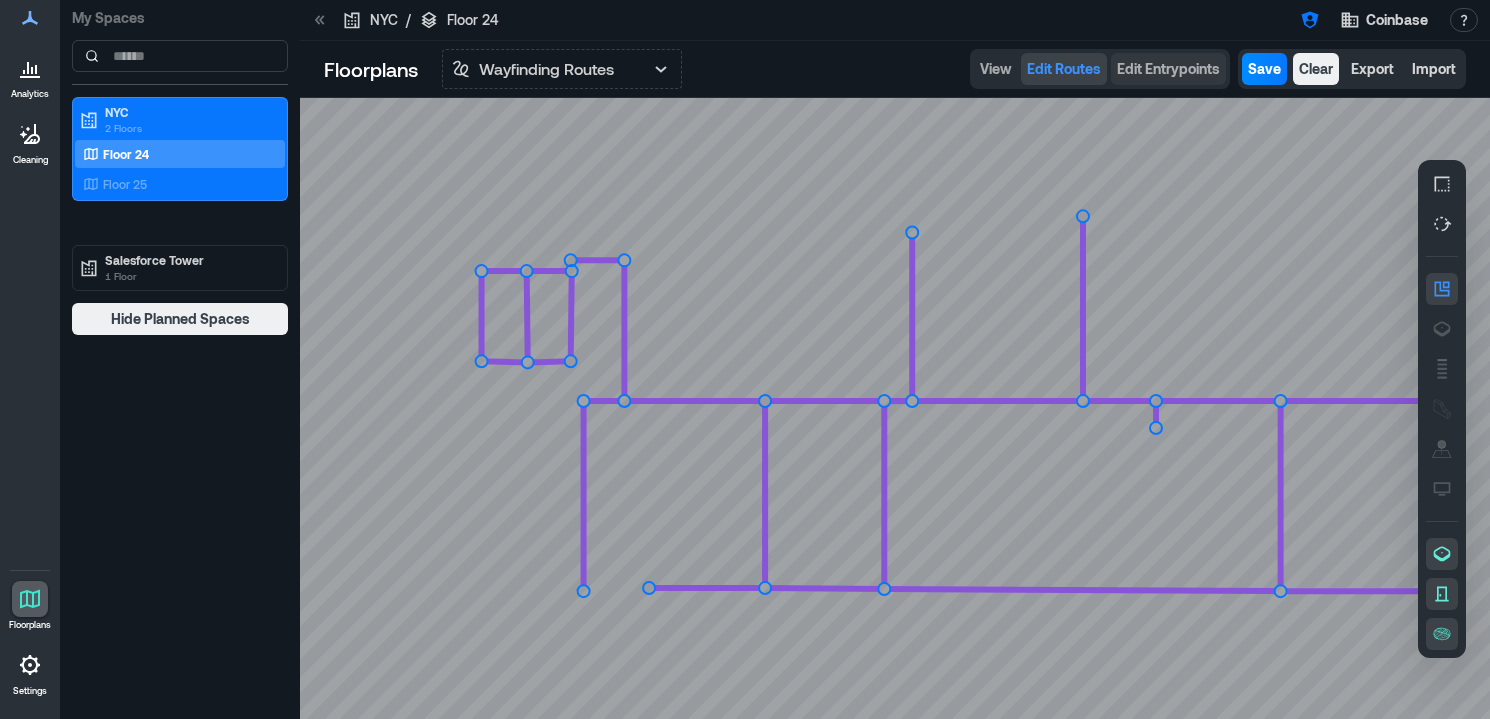 click on "Edit Entrypoints" at bounding box center [1168, 69] 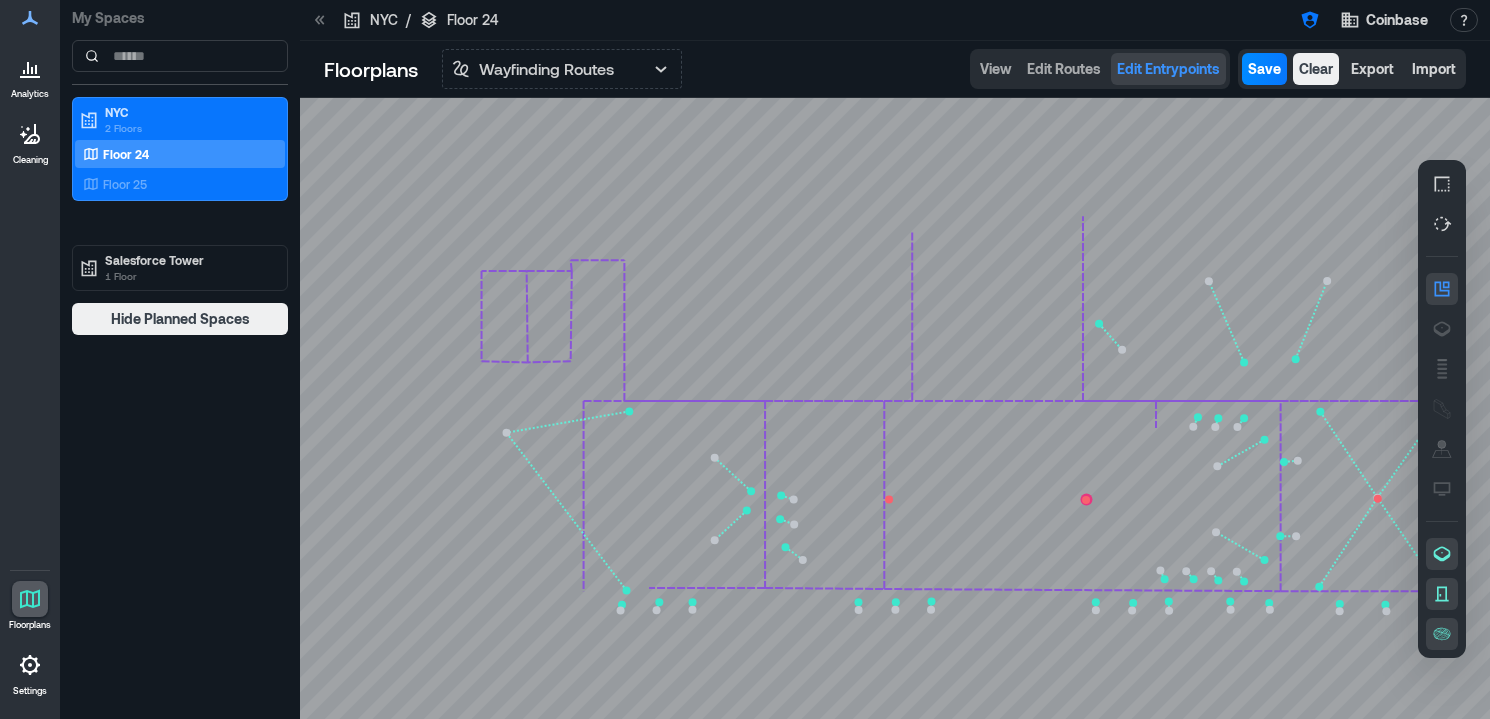 click 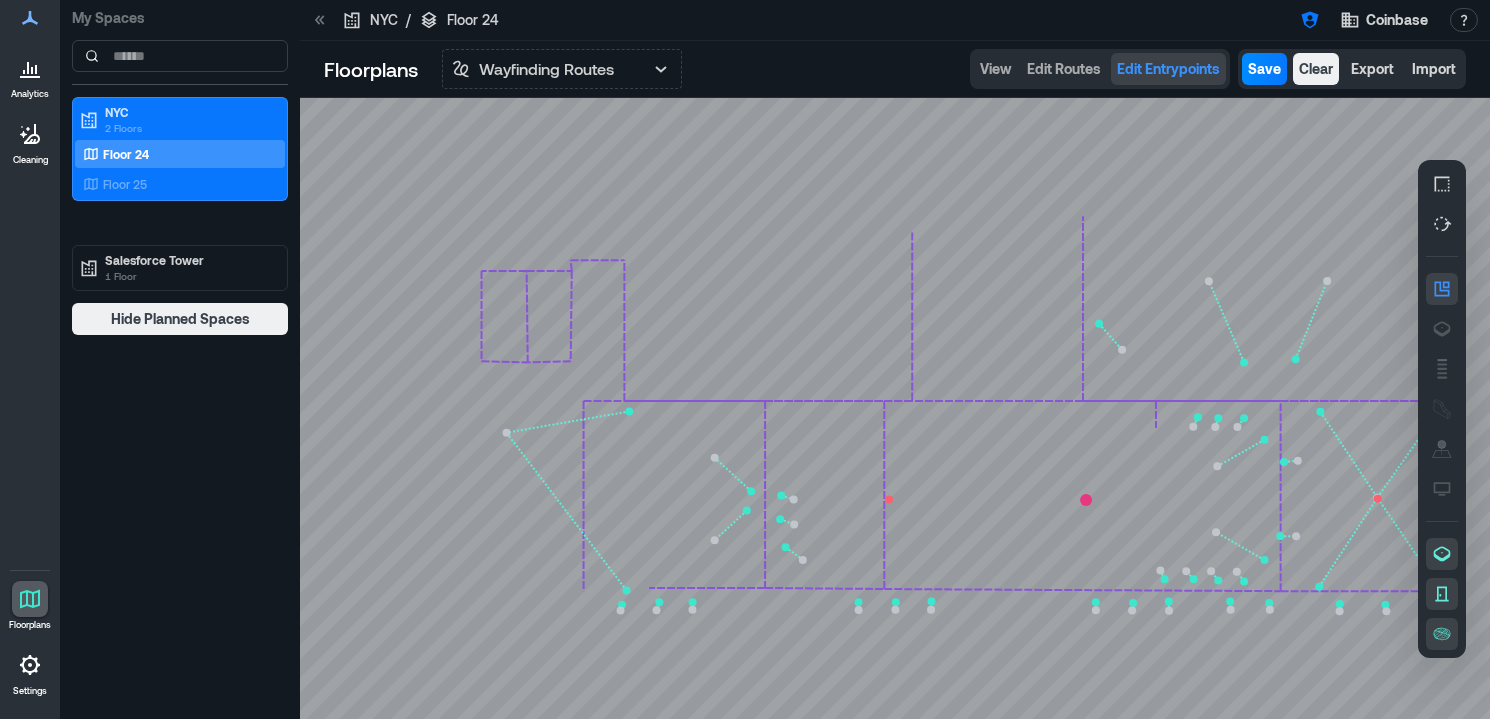 click 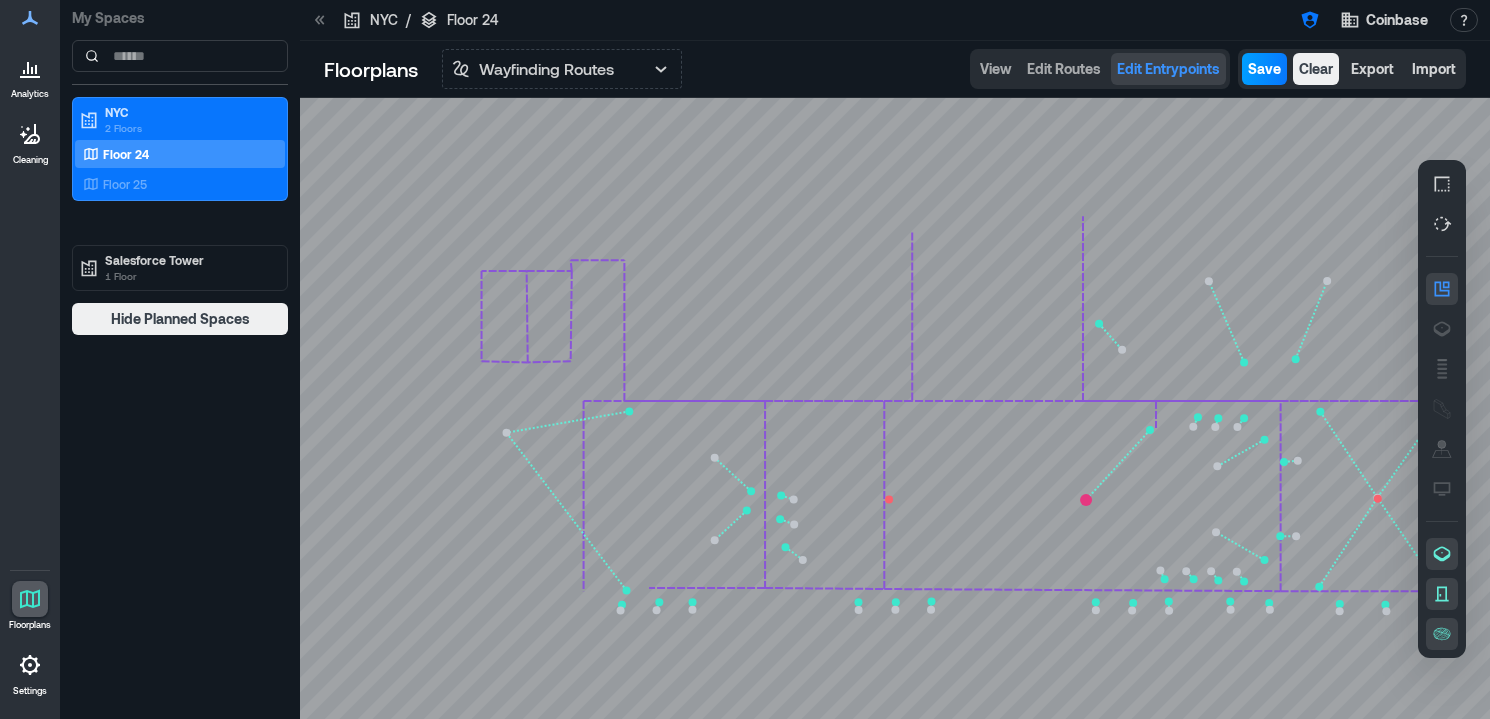 click on "Save" at bounding box center [1264, 69] 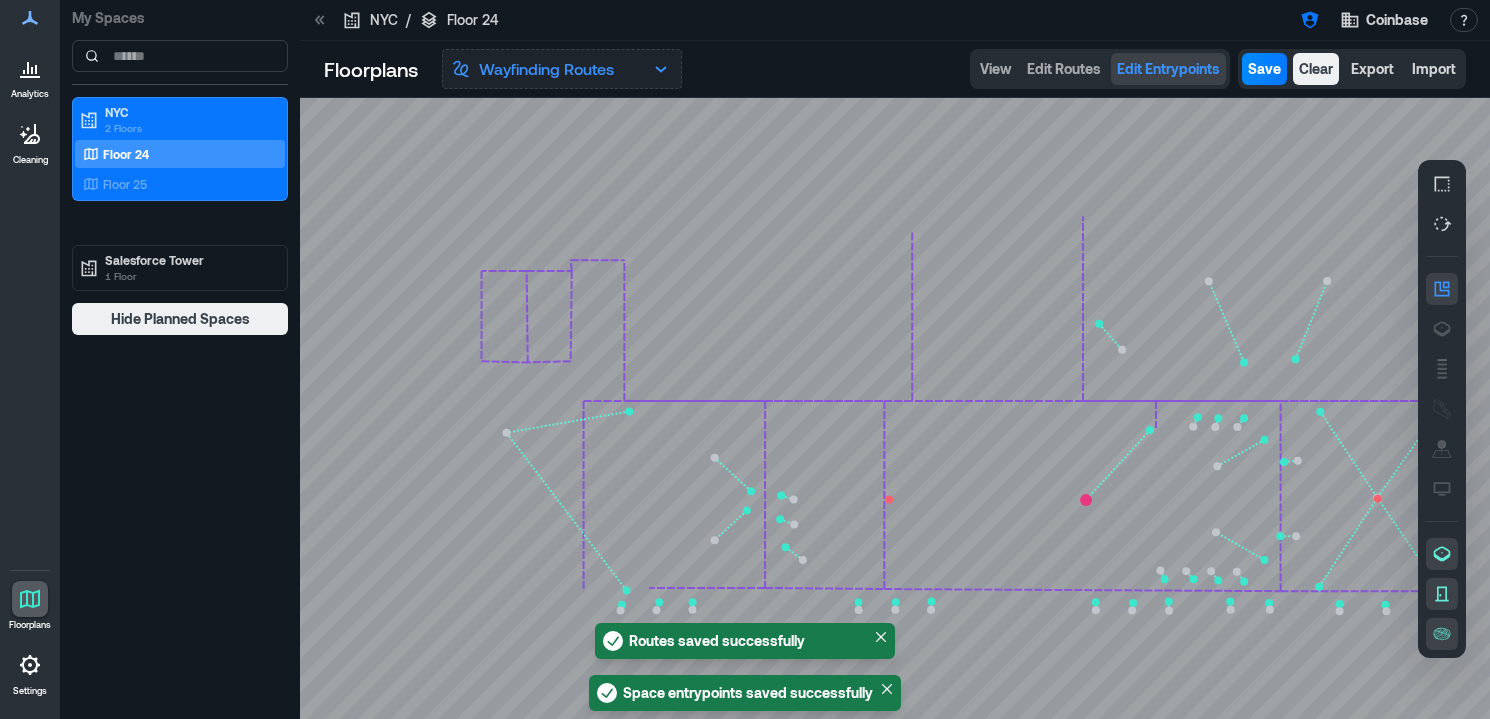 click on "Wayfinding Routes" at bounding box center (546, 69) 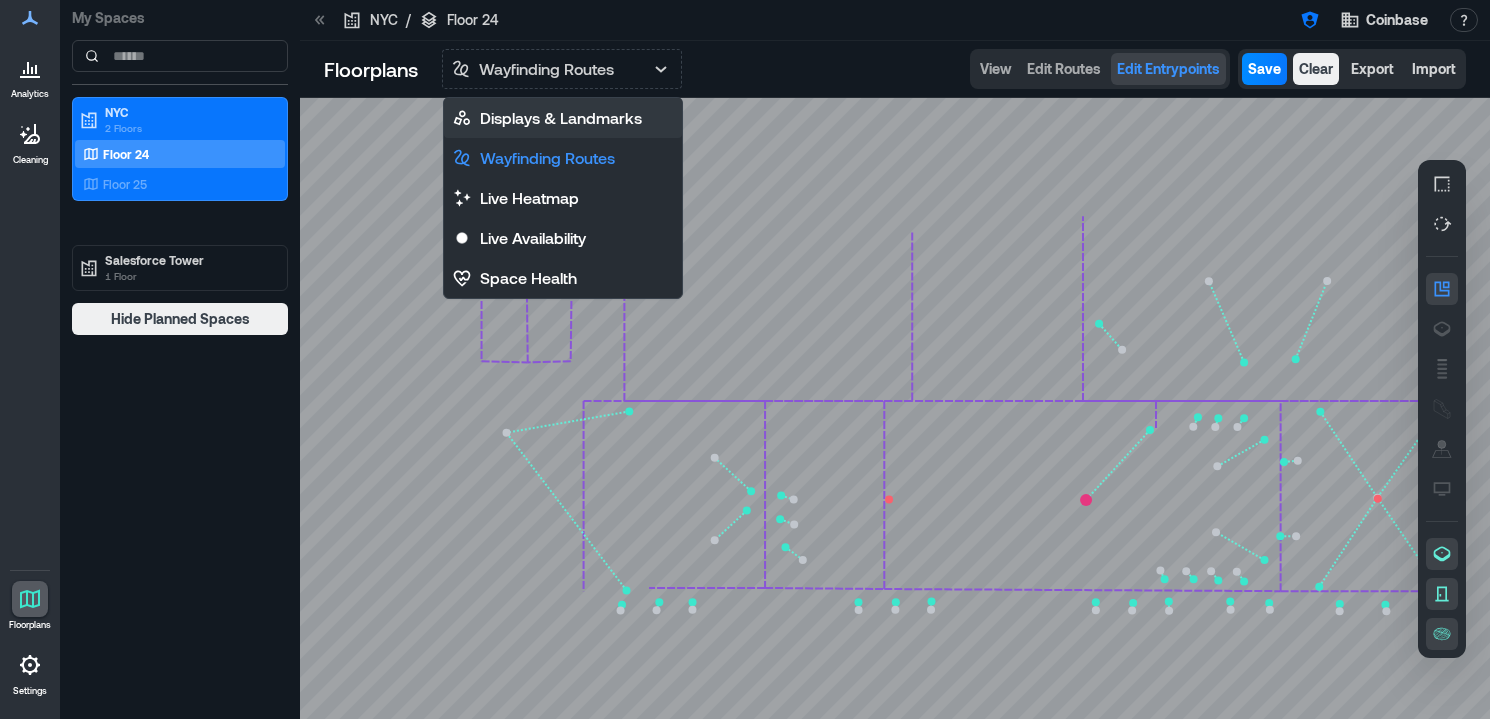 click on "Displays & Landmarks" at bounding box center (561, 118) 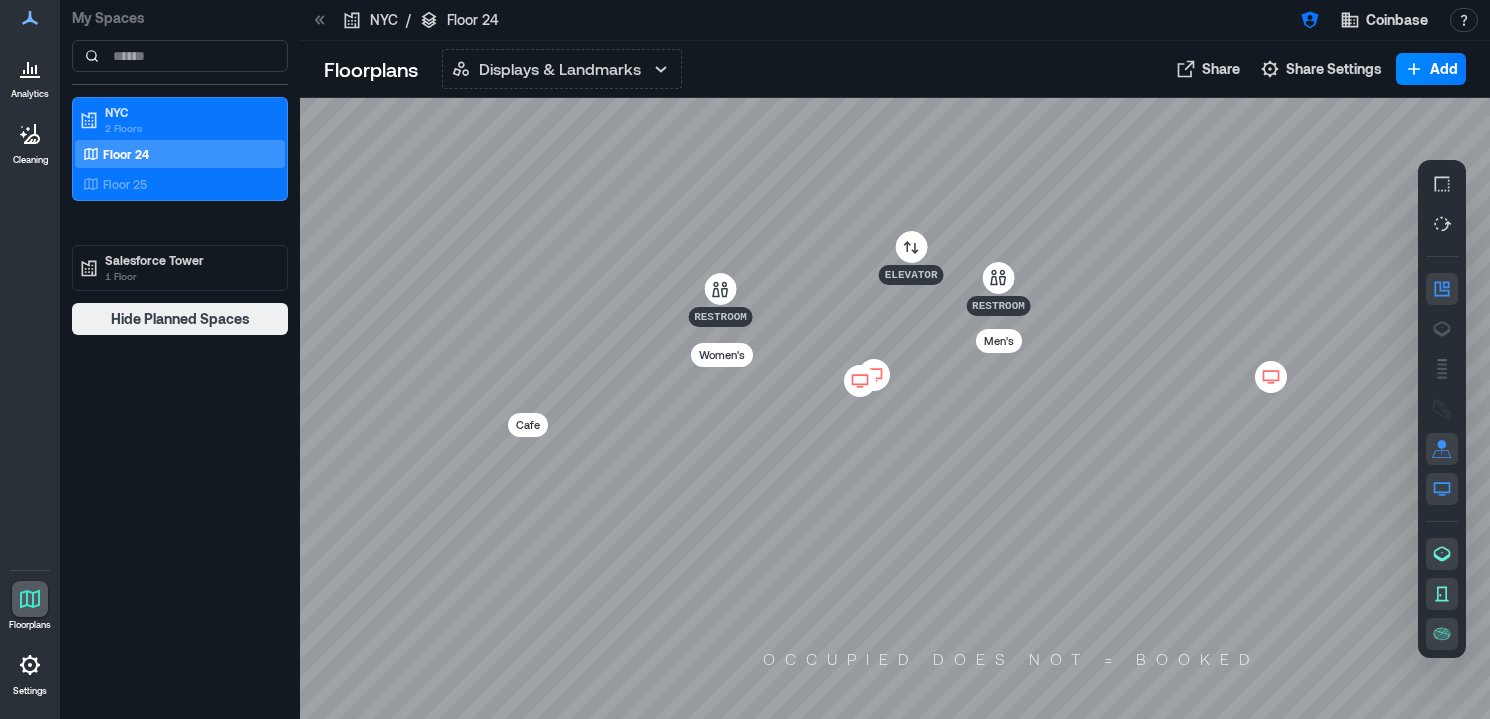 click 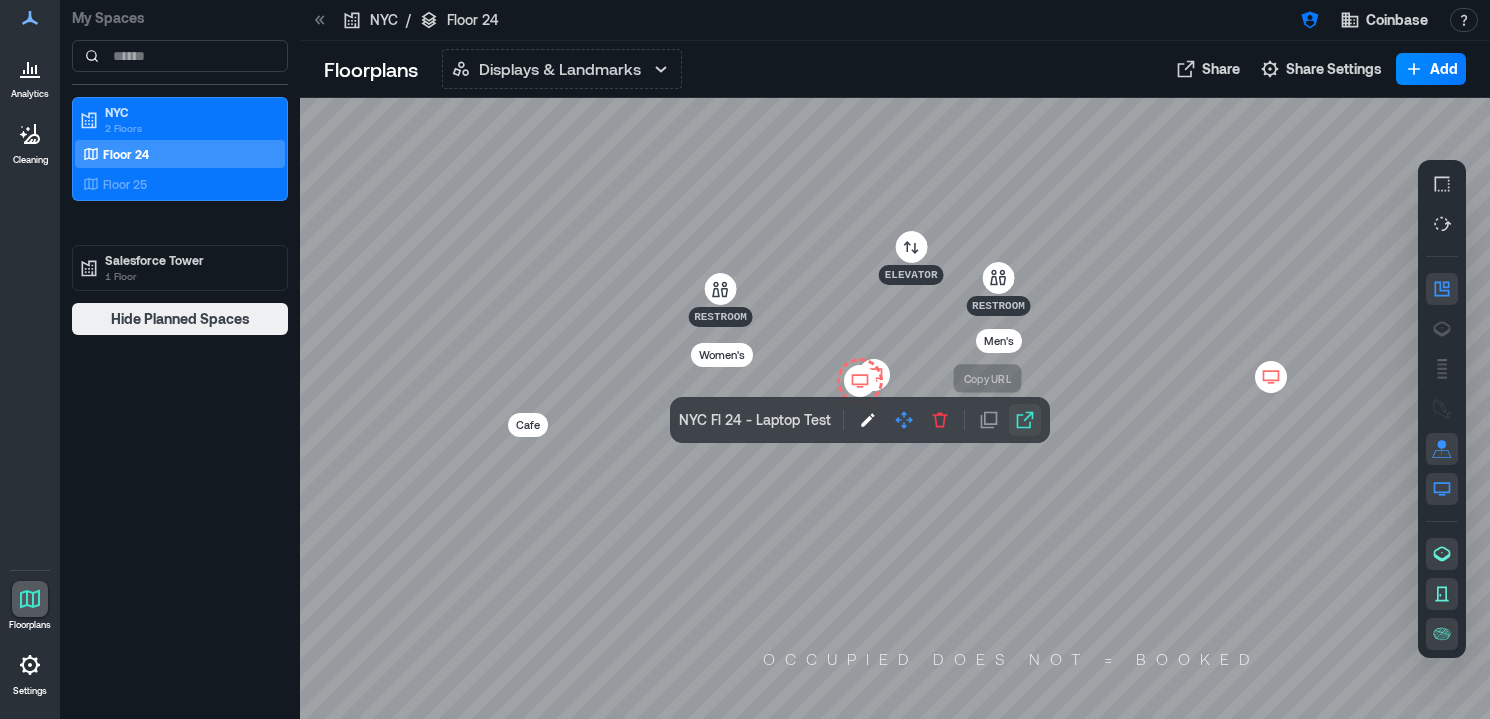 click 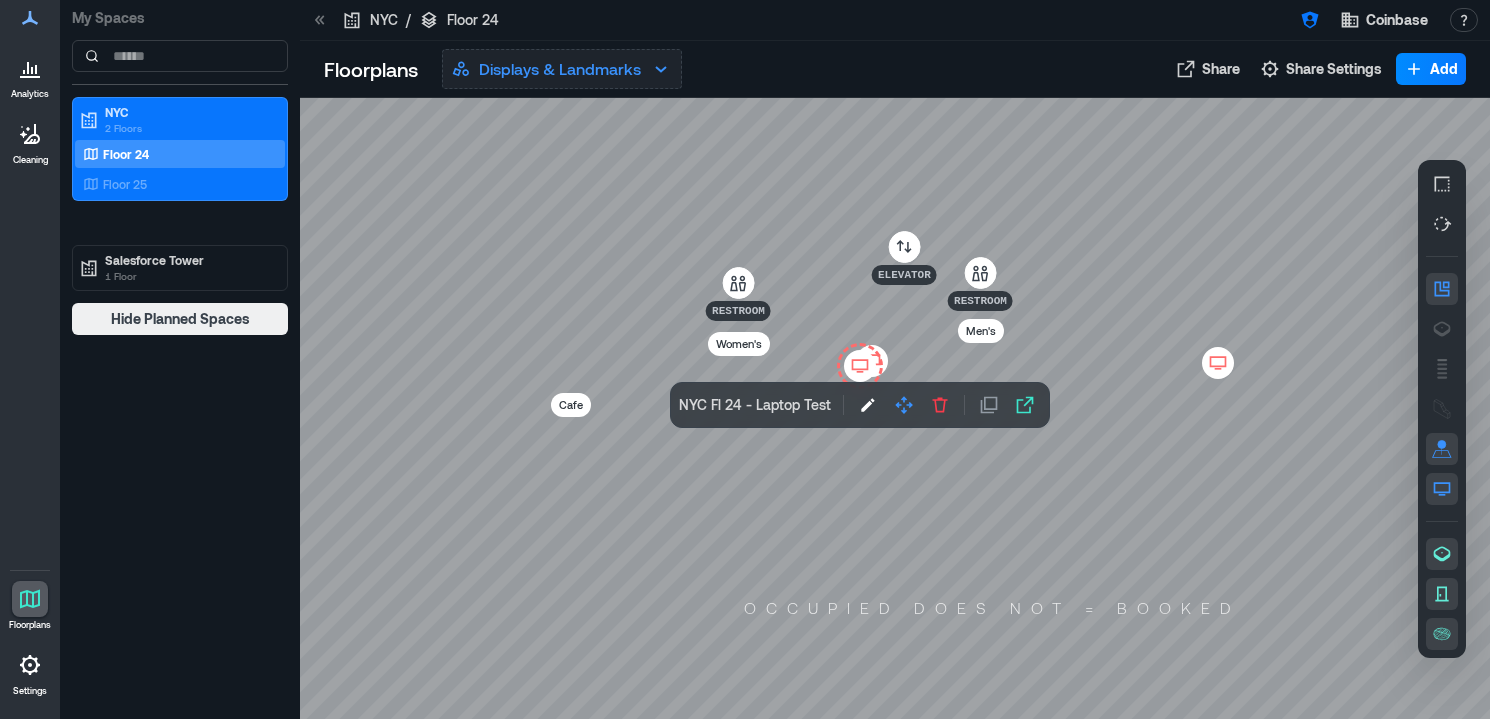 click on "Displays & Landmarks" at bounding box center [562, 69] 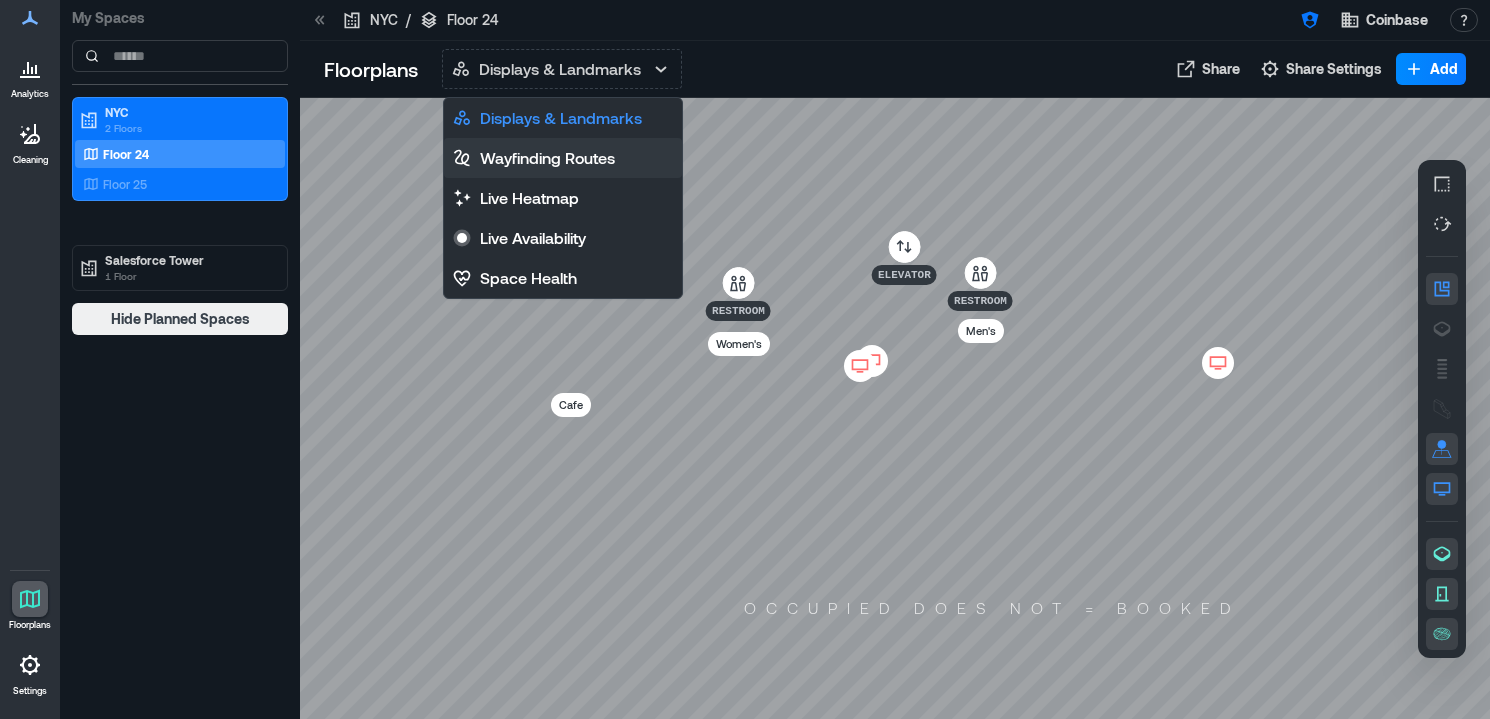click on "Wayfinding Routes" at bounding box center [547, 158] 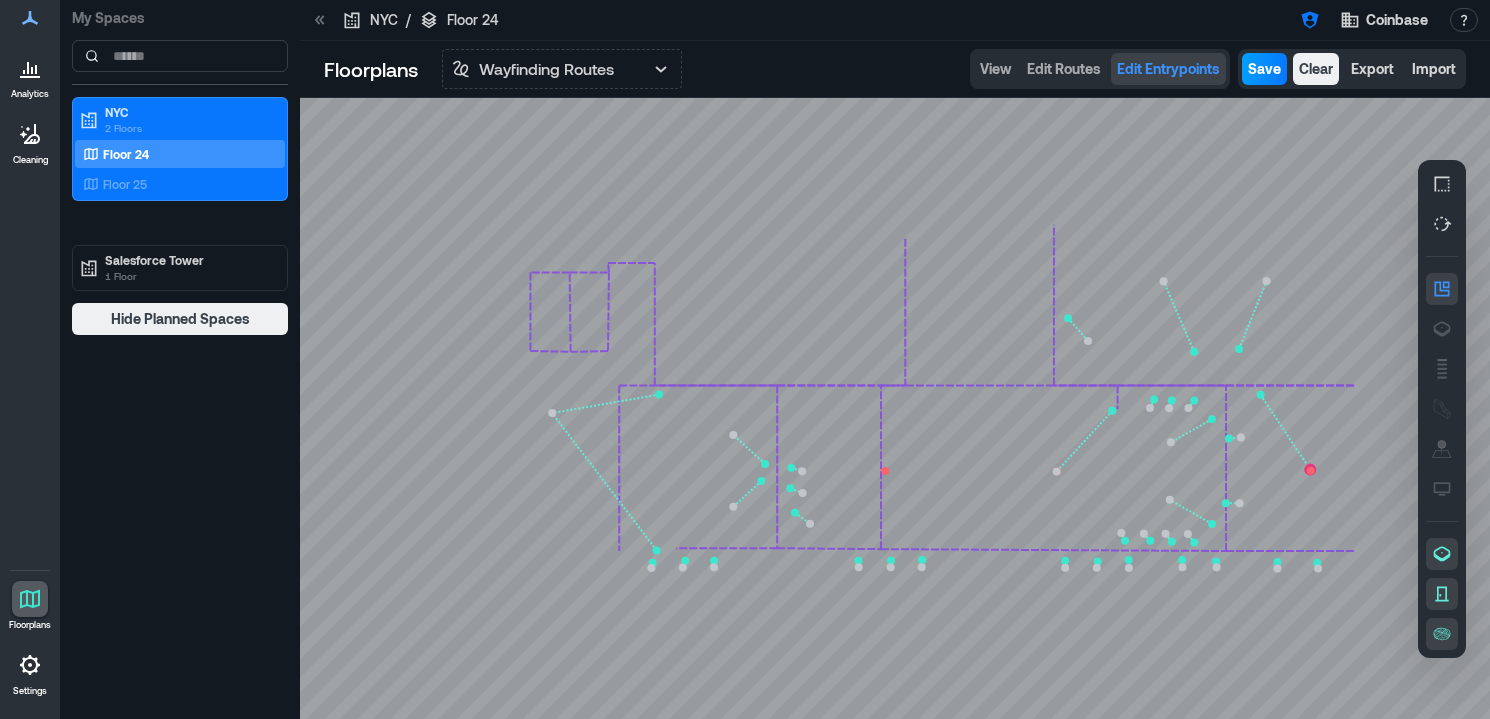 click on "Save" at bounding box center (1264, 69) 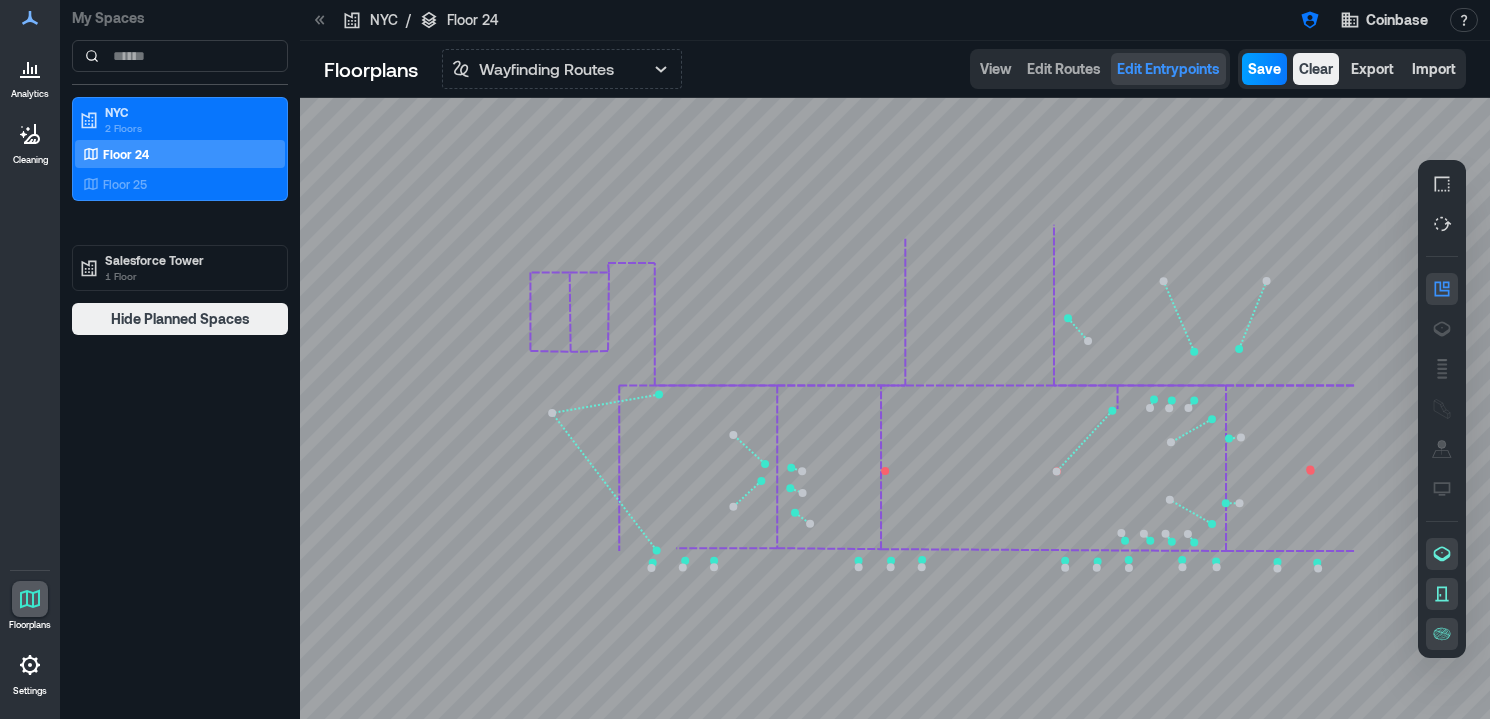 click on "Save" at bounding box center [1264, 69] 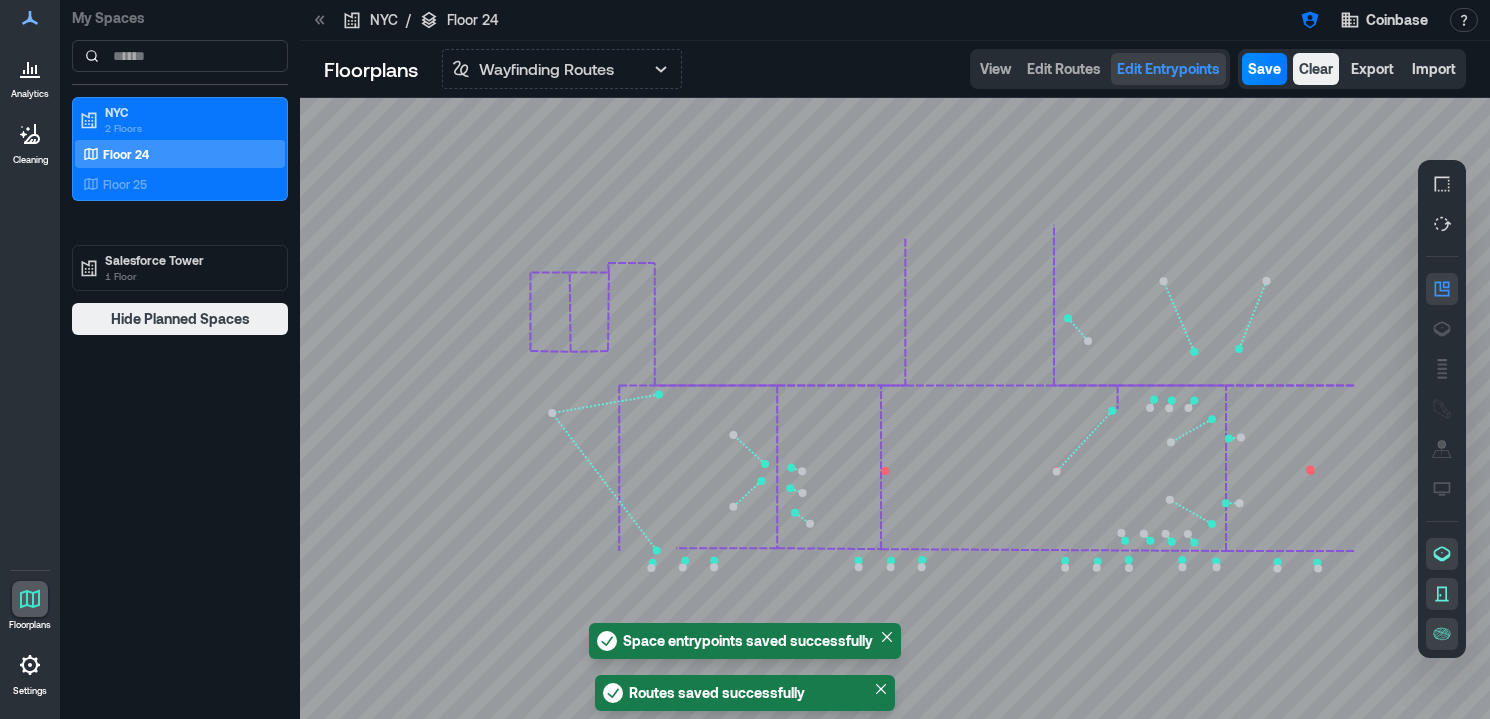click 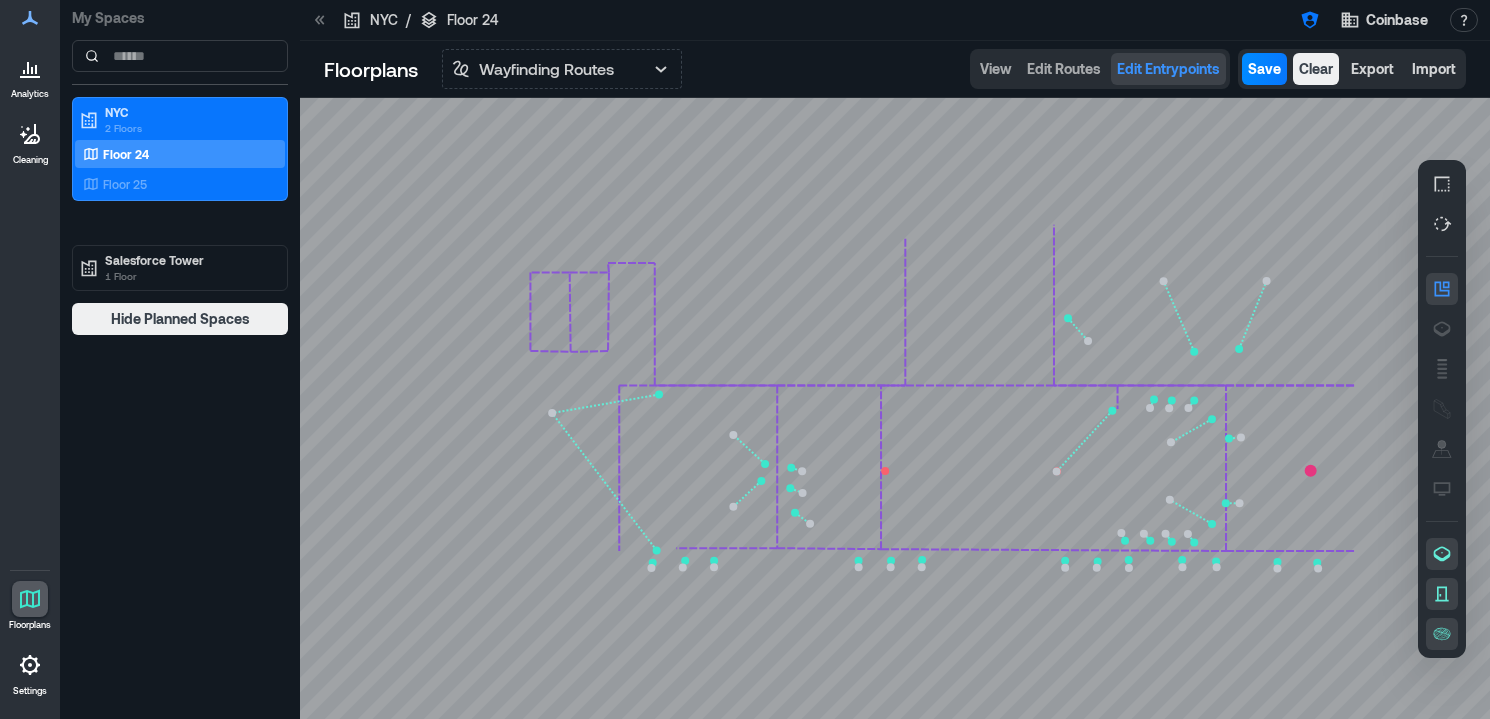 click 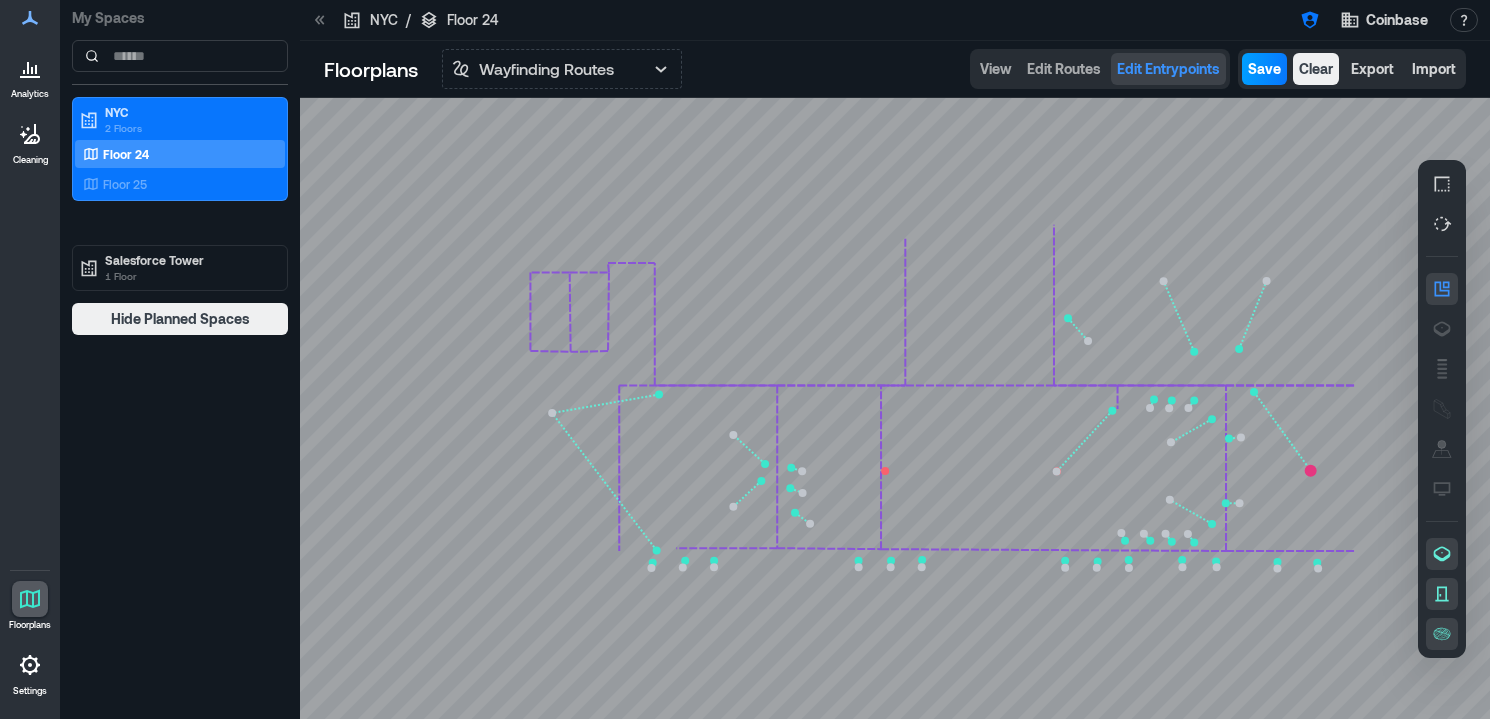 click on "Save" at bounding box center (1264, 69) 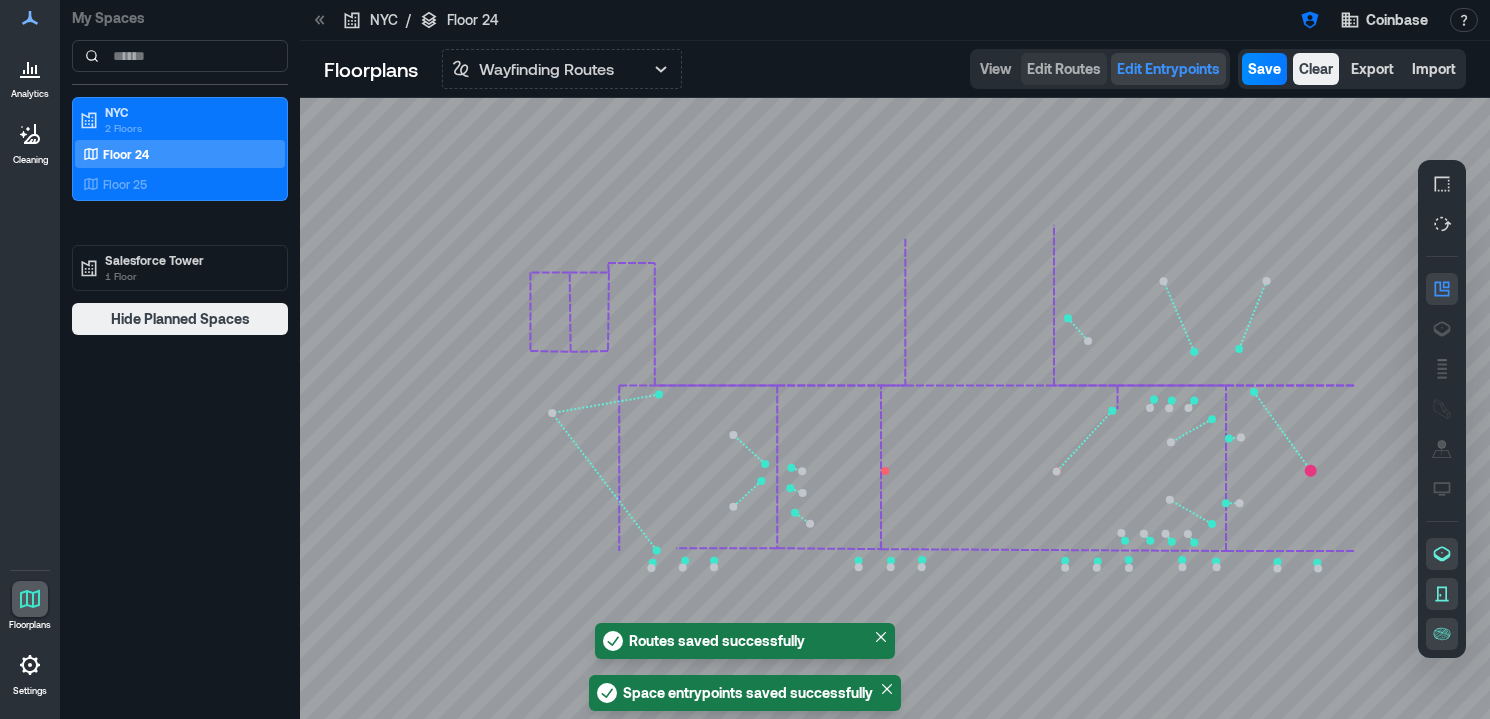 click on "Edit Routes" at bounding box center [1064, 69] 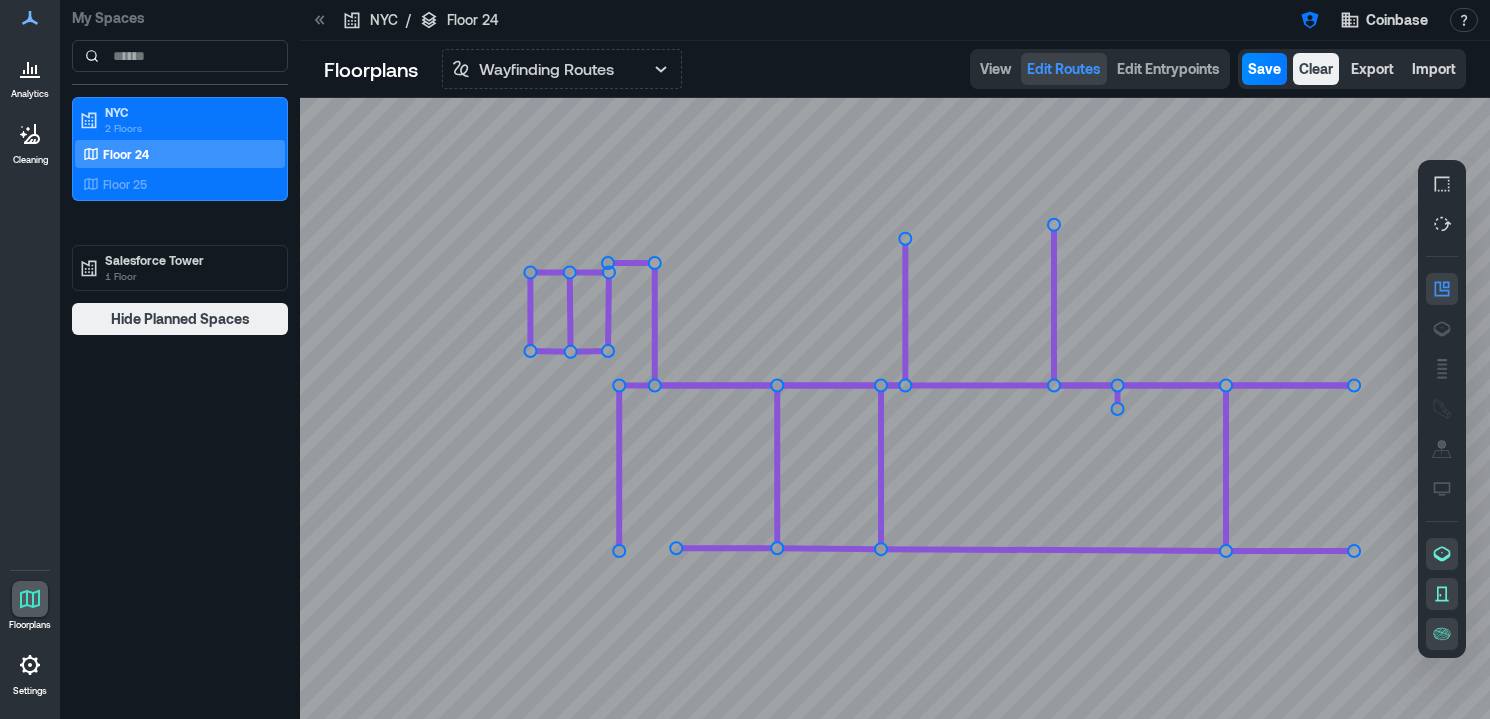 drag, startPoint x: 1140, startPoint y: 386, endPoint x: 1145, endPoint y: 326, distance: 60.207973 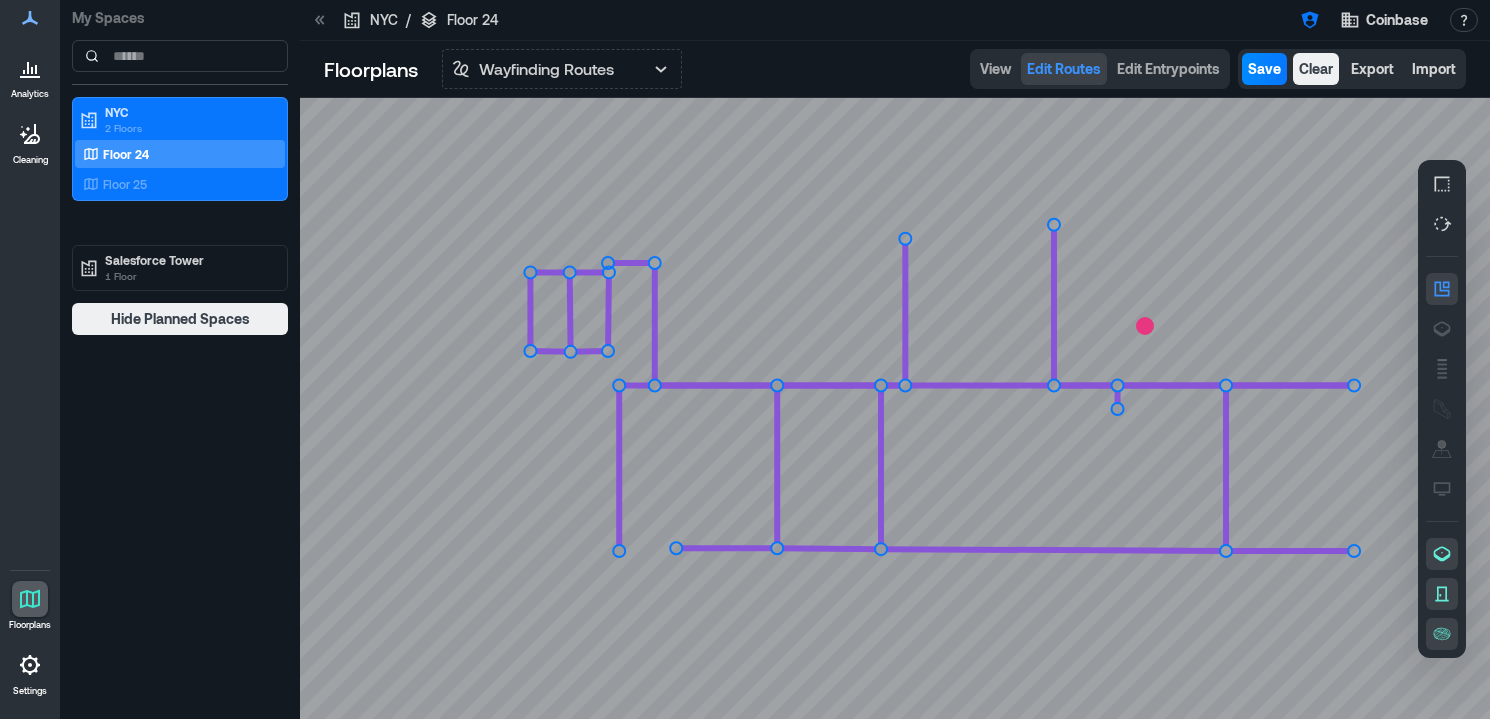 click 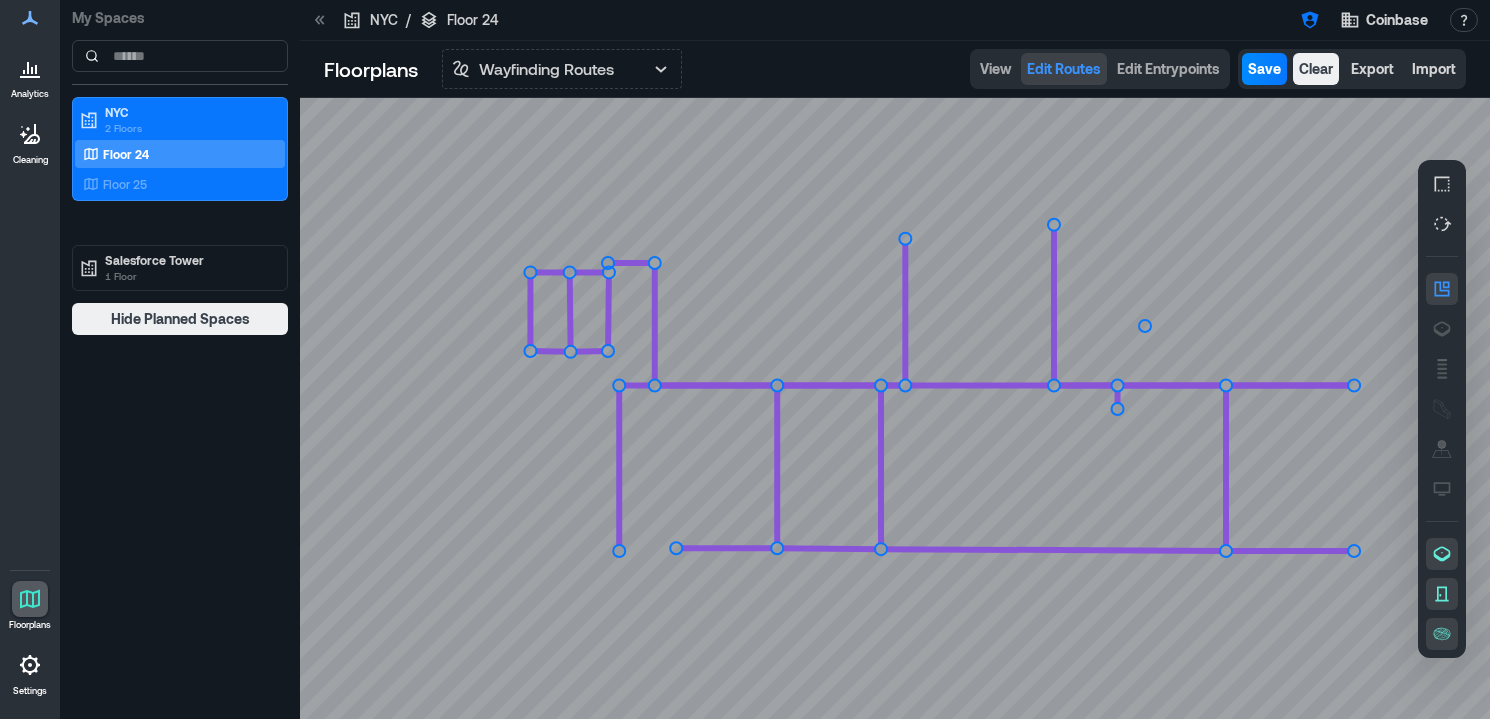 drag, startPoint x: 1149, startPoint y: 386, endPoint x: 1154, endPoint y: 408, distance: 22.561028 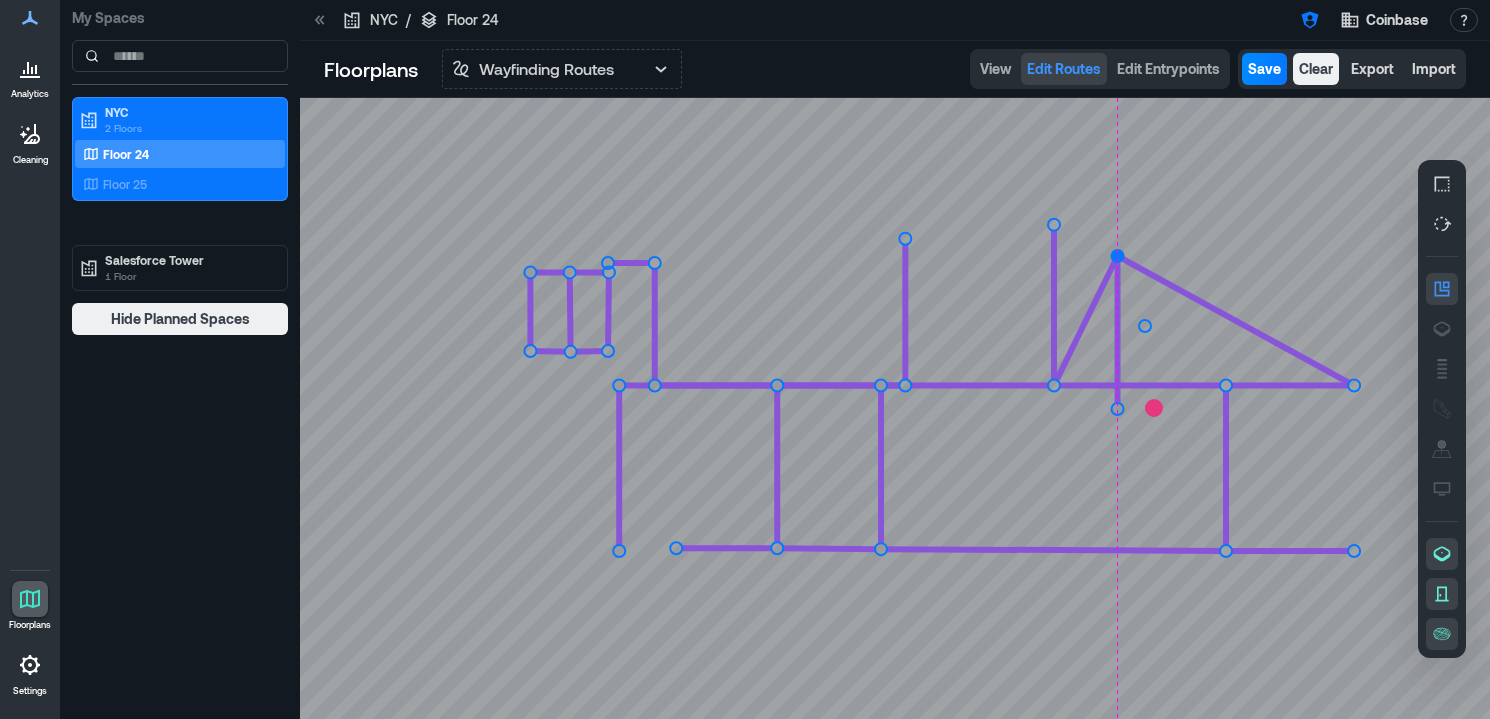 drag, startPoint x: 1117, startPoint y: 386, endPoint x: 1114, endPoint y: 256, distance: 130.0346 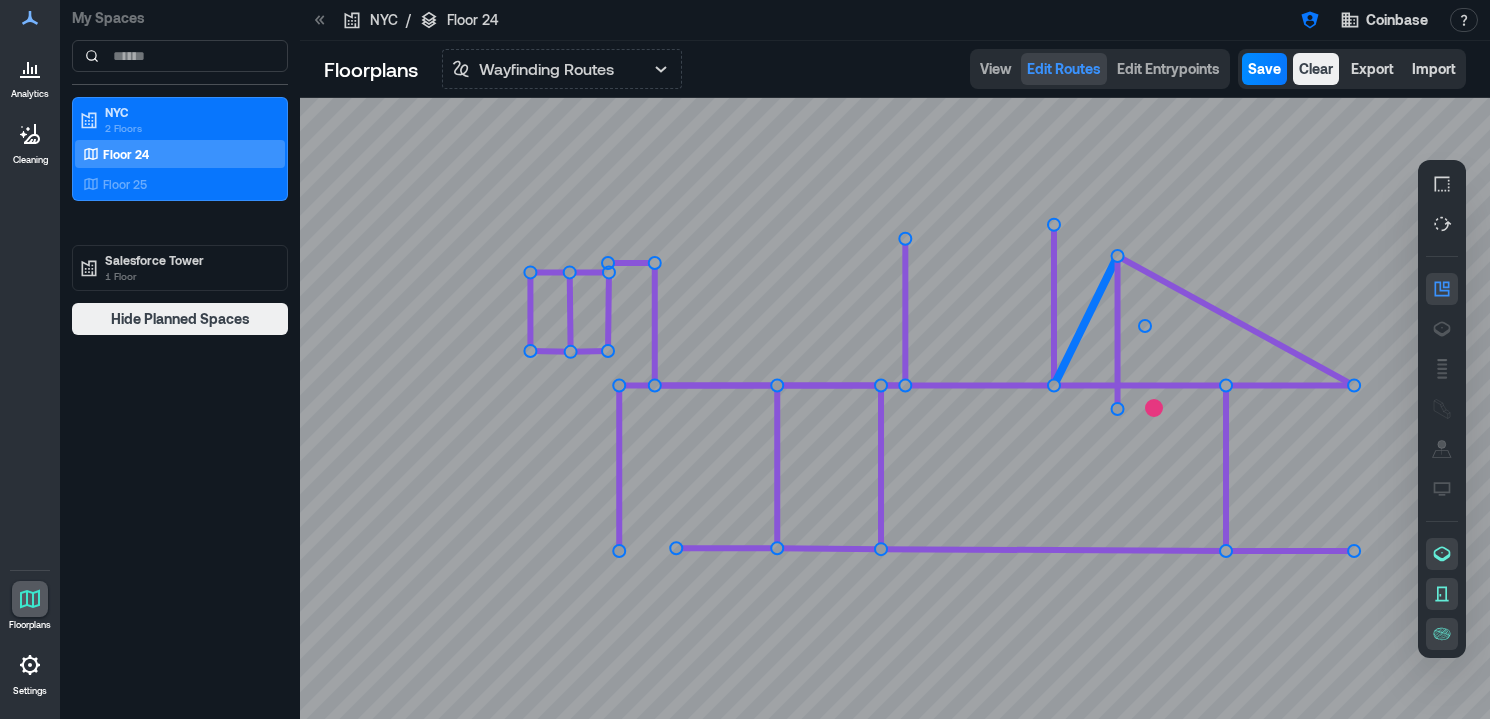click 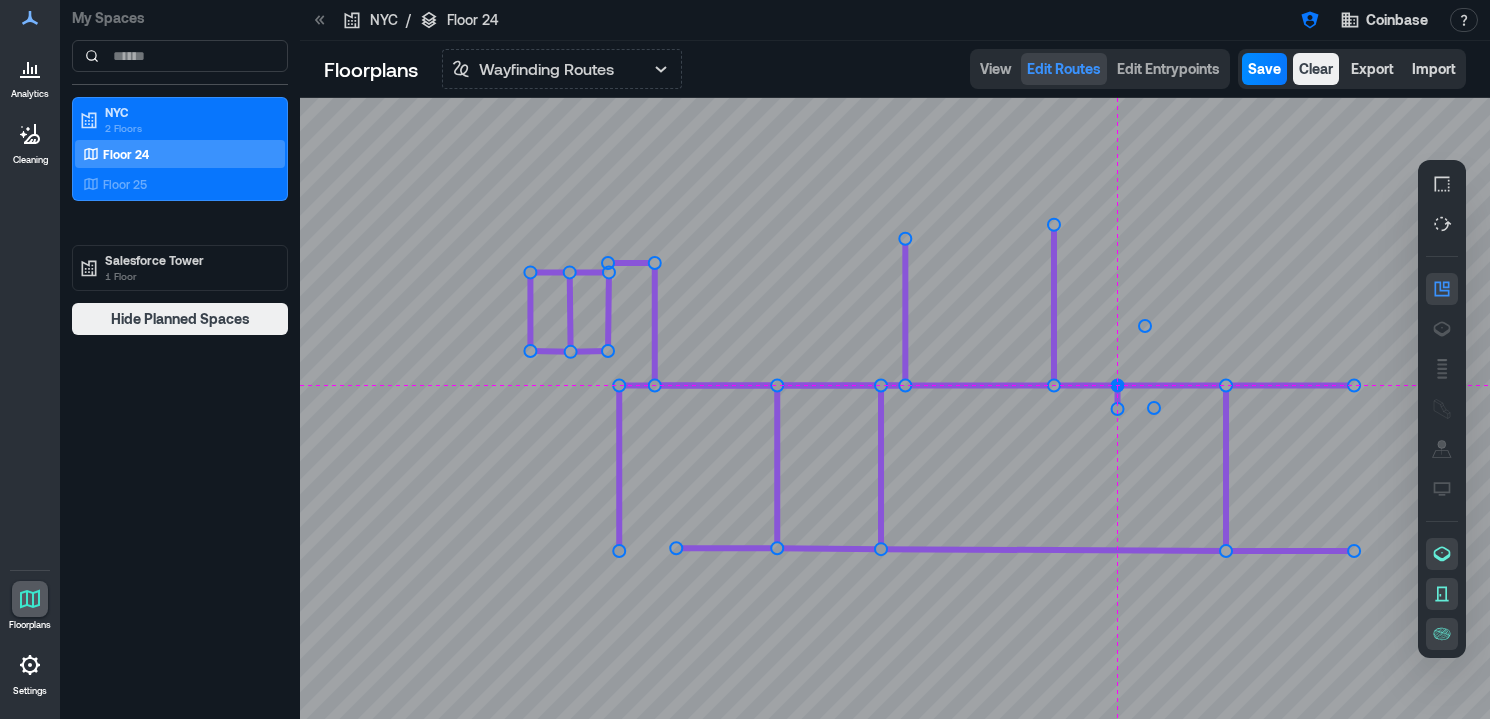 drag, startPoint x: 1116, startPoint y: 258, endPoint x: 1119, endPoint y: 389, distance: 131.03435 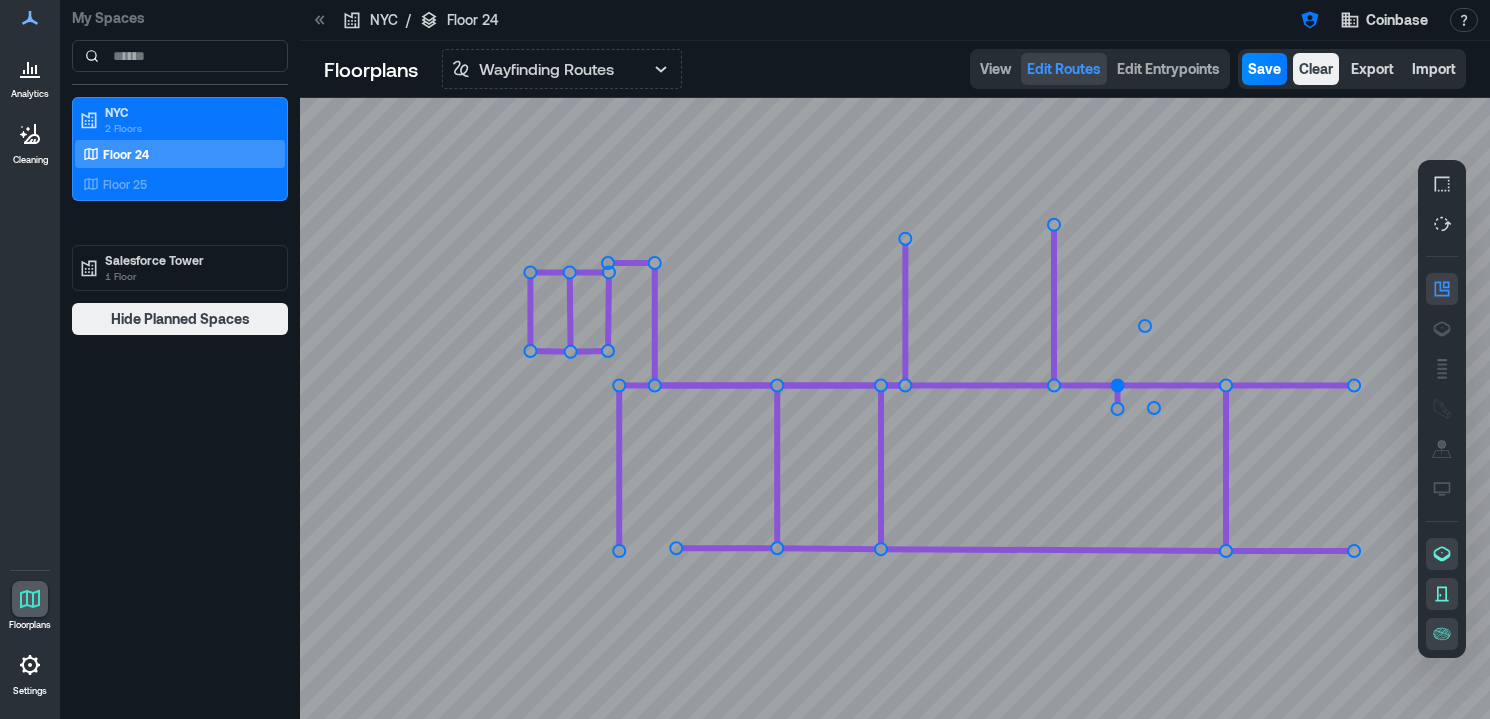 click 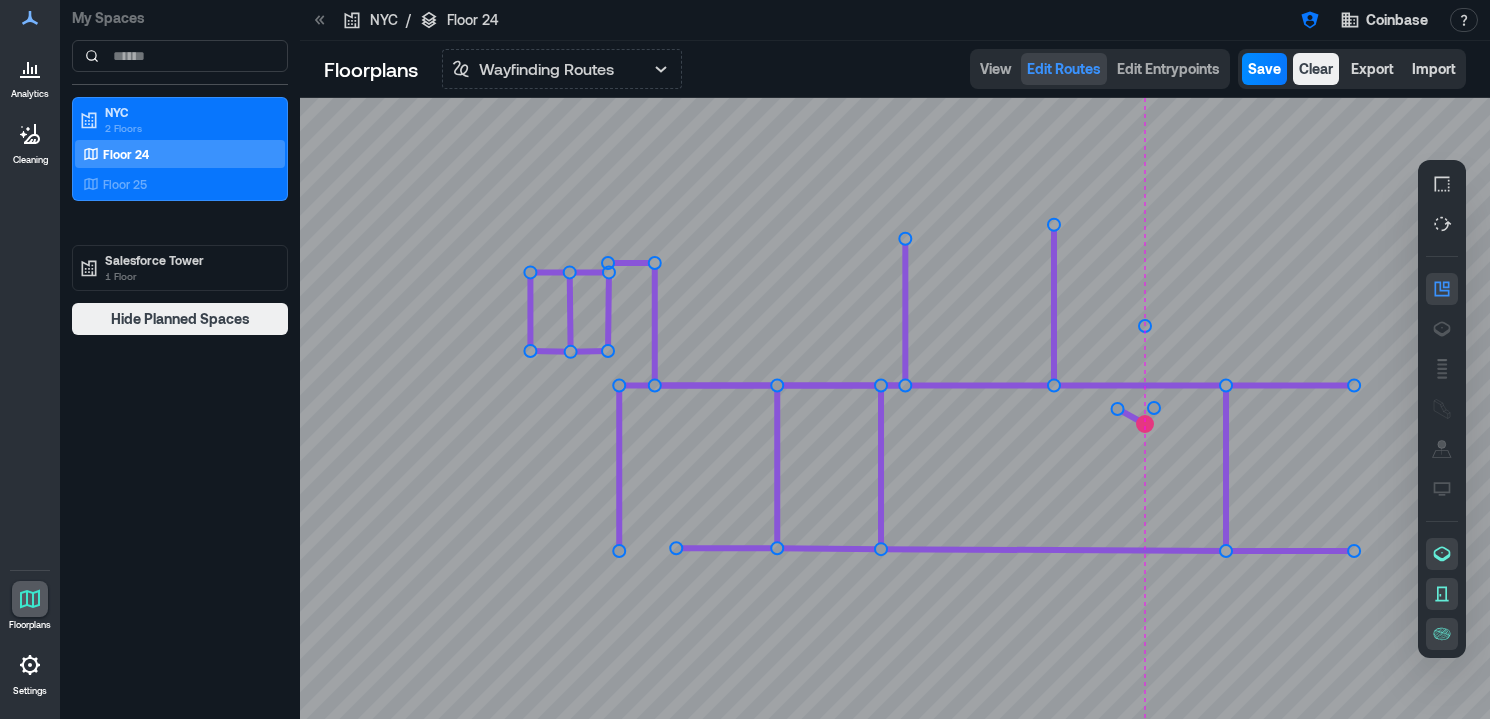 drag, startPoint x: 1120, startPoint y: 386, endPoint x: 1141, endPoint y: 427, distance: 46.06517 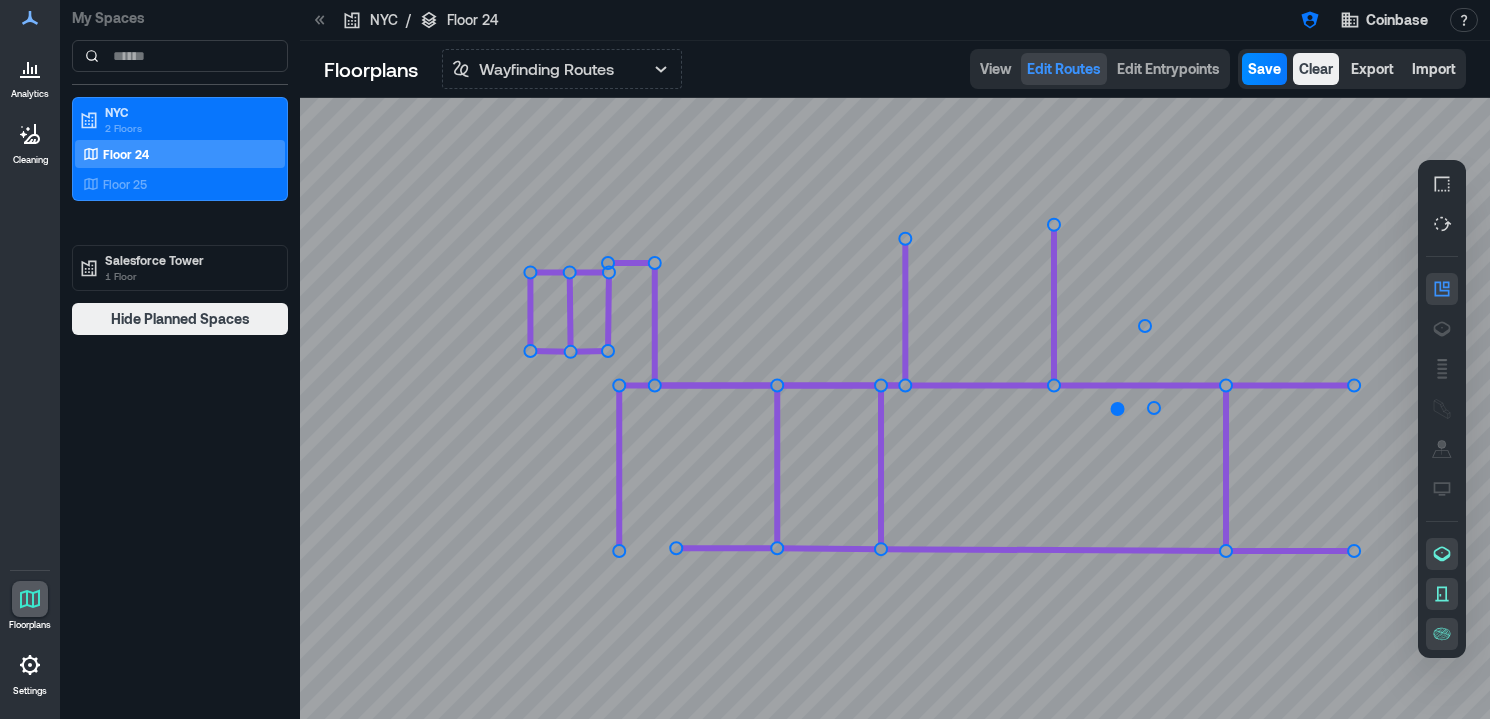 click 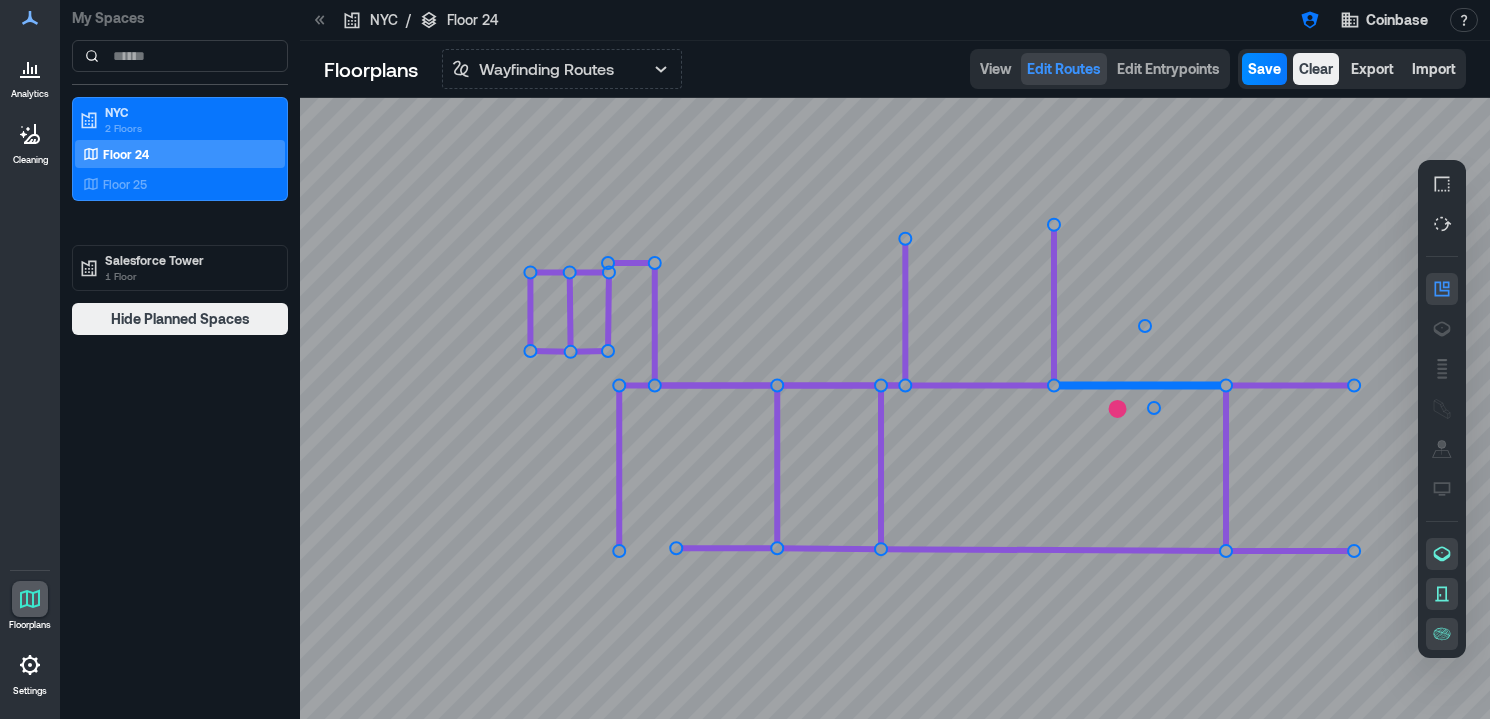 click 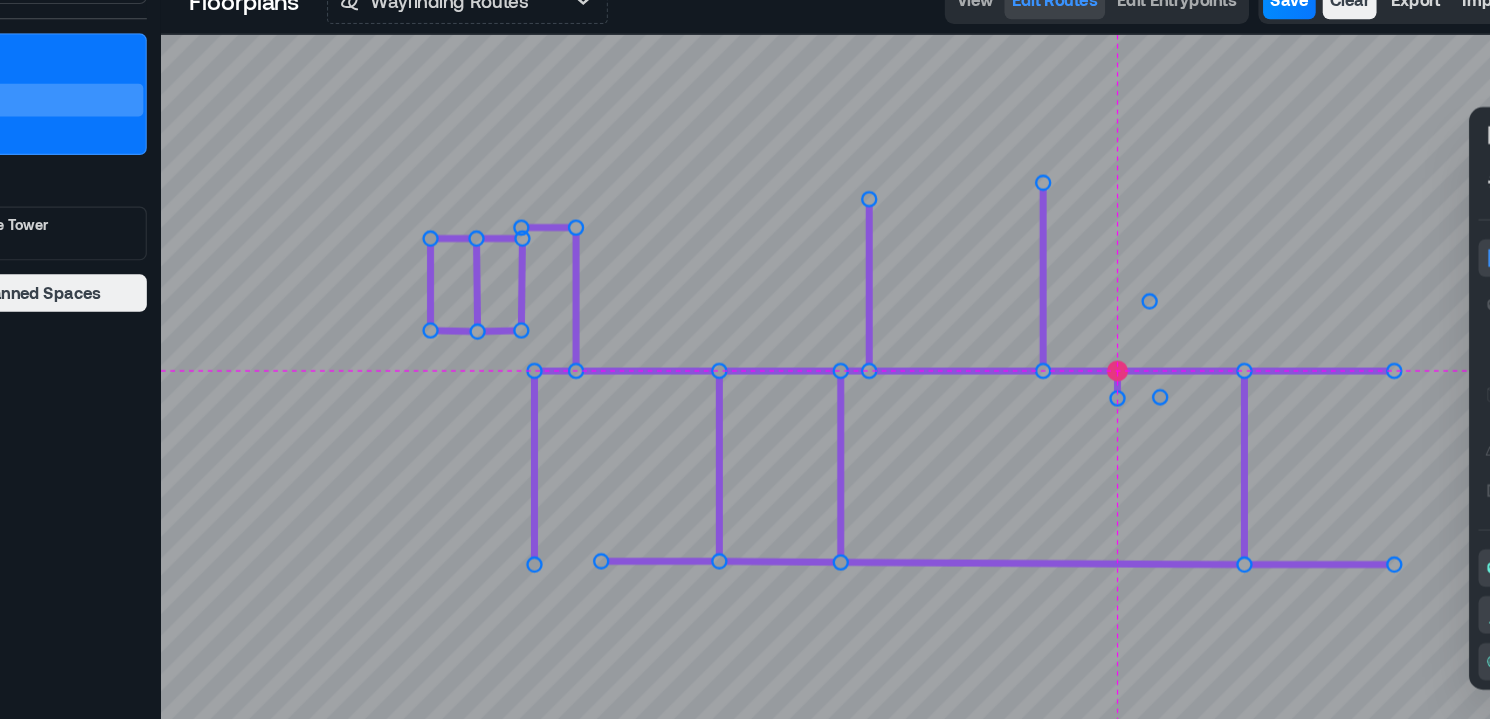 click 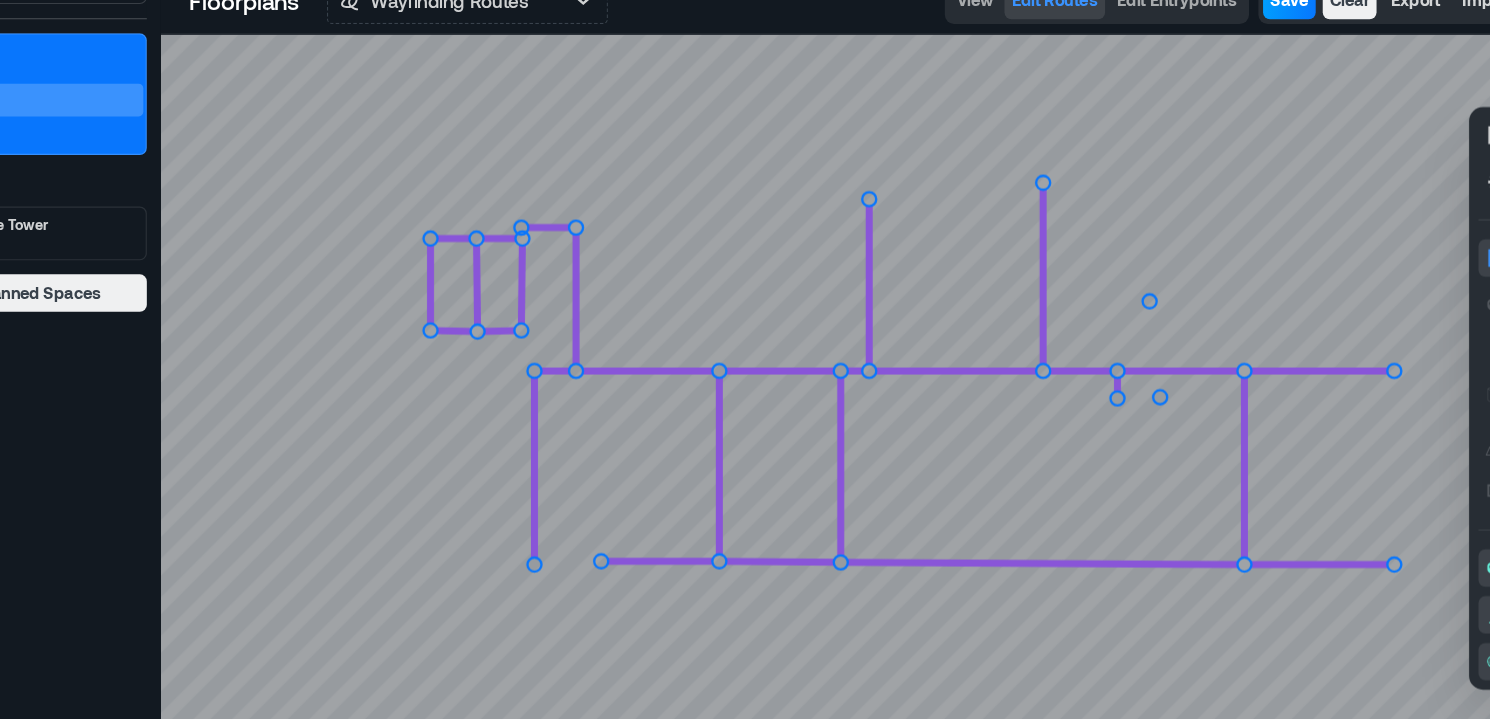 click on "Save" at bounding box center (1264, 69) 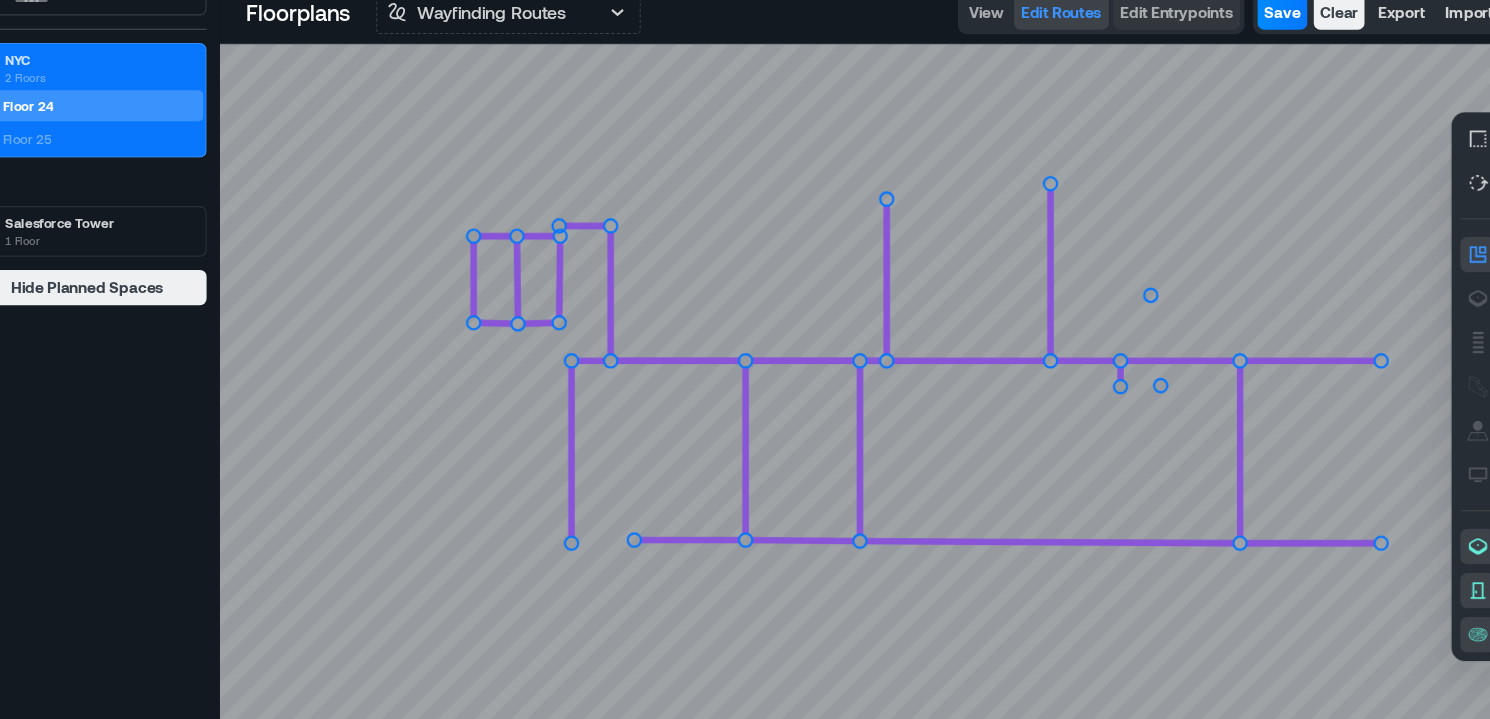 click on "Edit Entrypoints" at bounding box center [1168, 69] 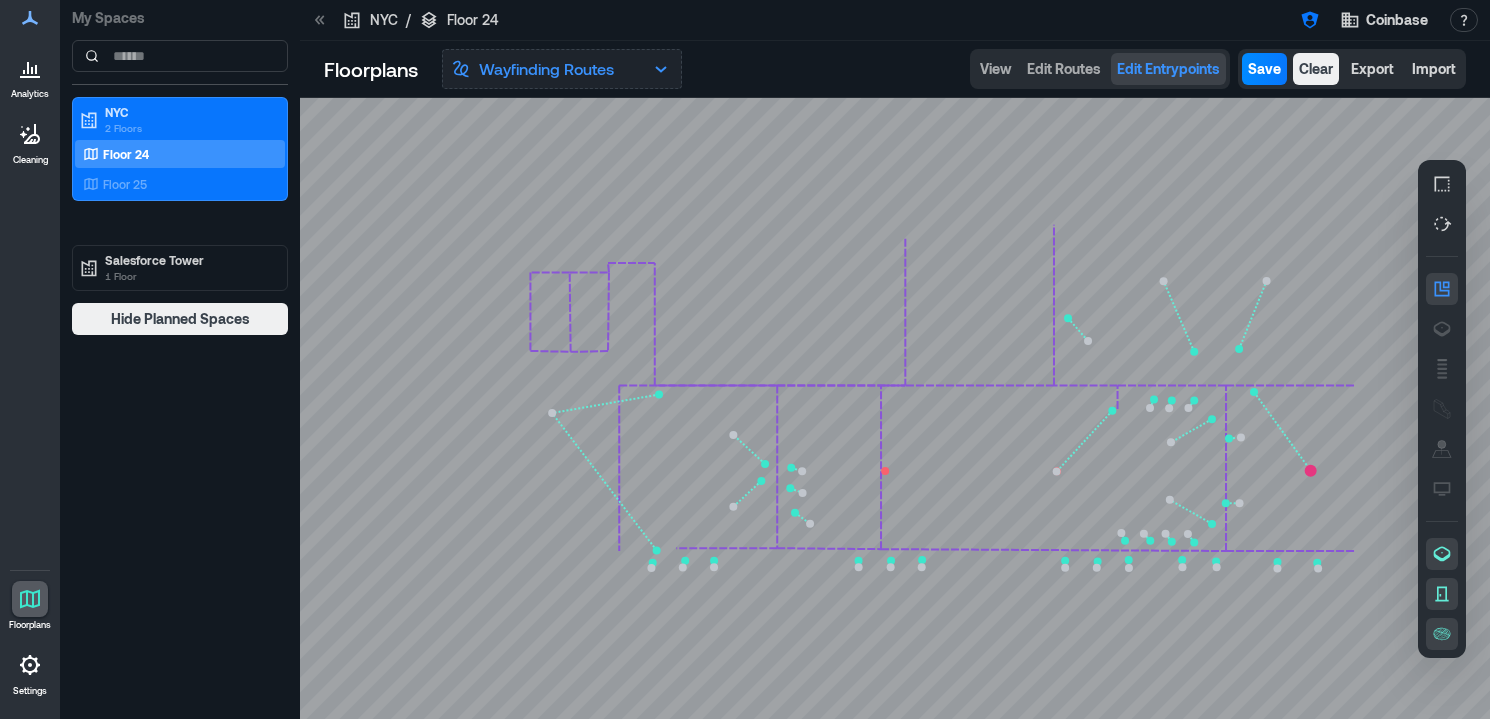 click on "Wayfinding Routes" at bounding box center (546, 69) 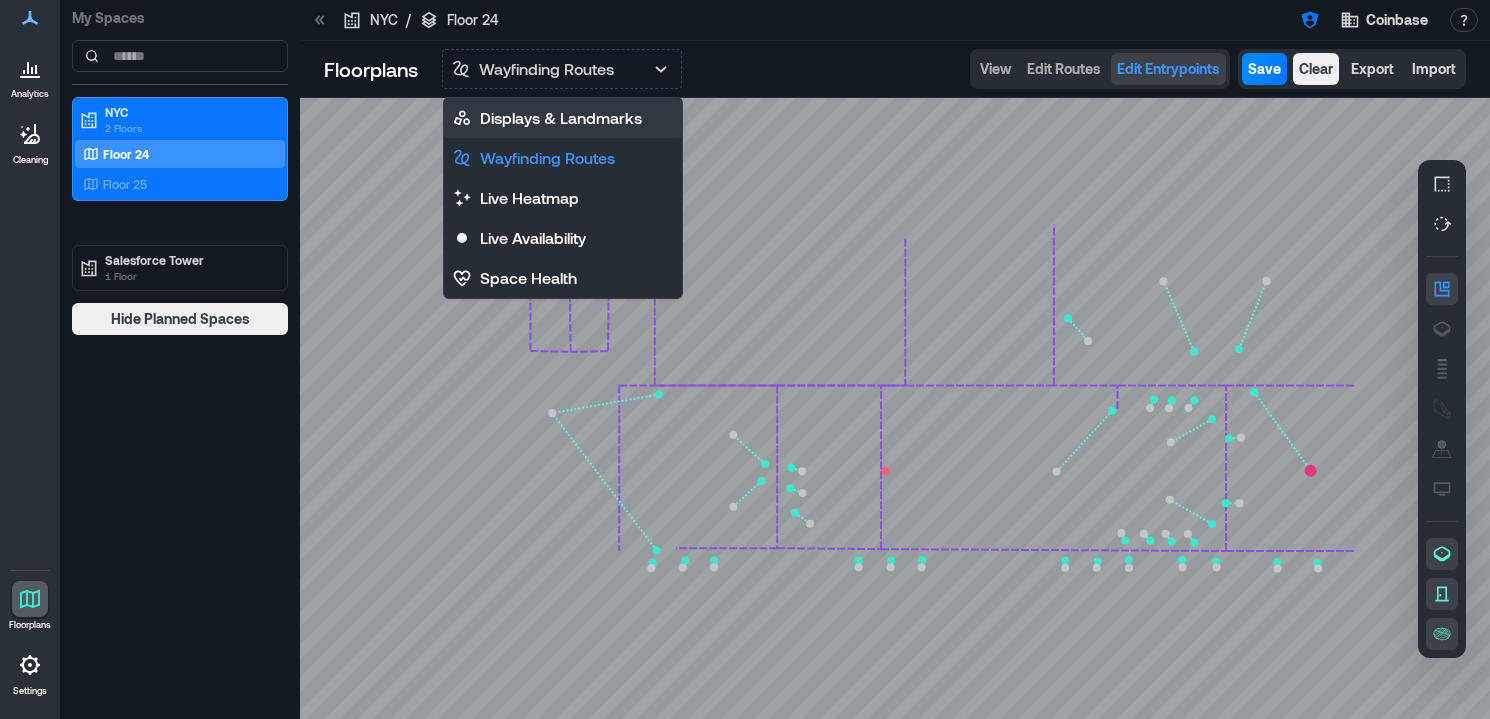 click on "Displays & Landmarks" at bounding box center (561, 118) 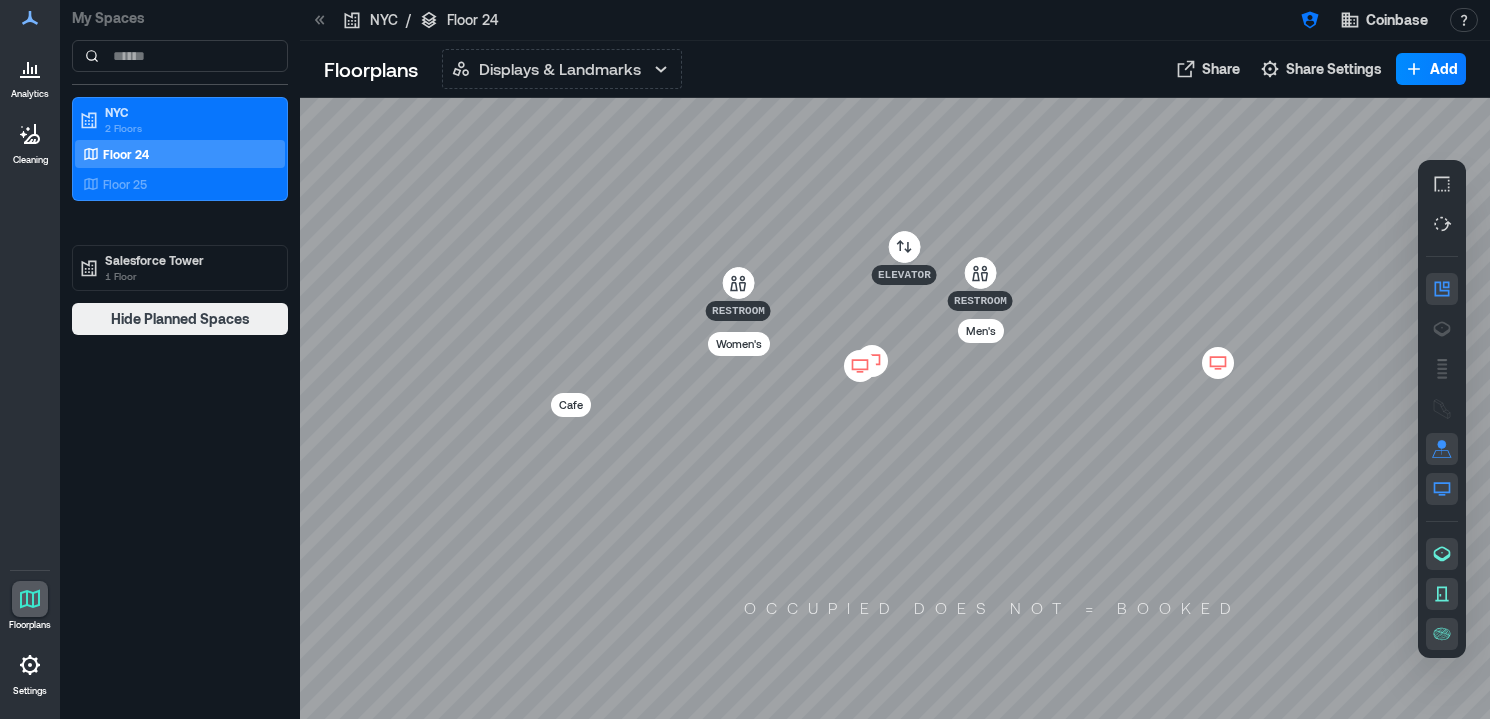 click 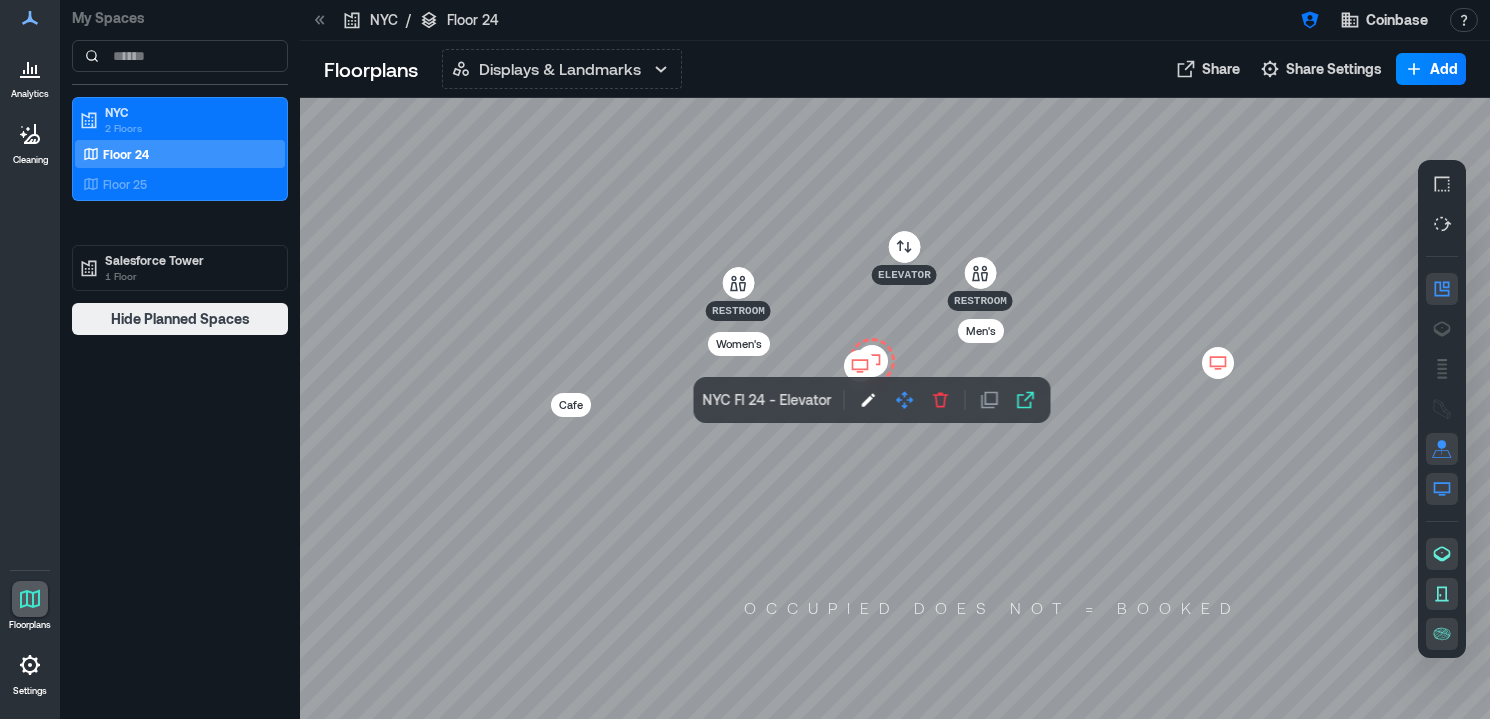 click 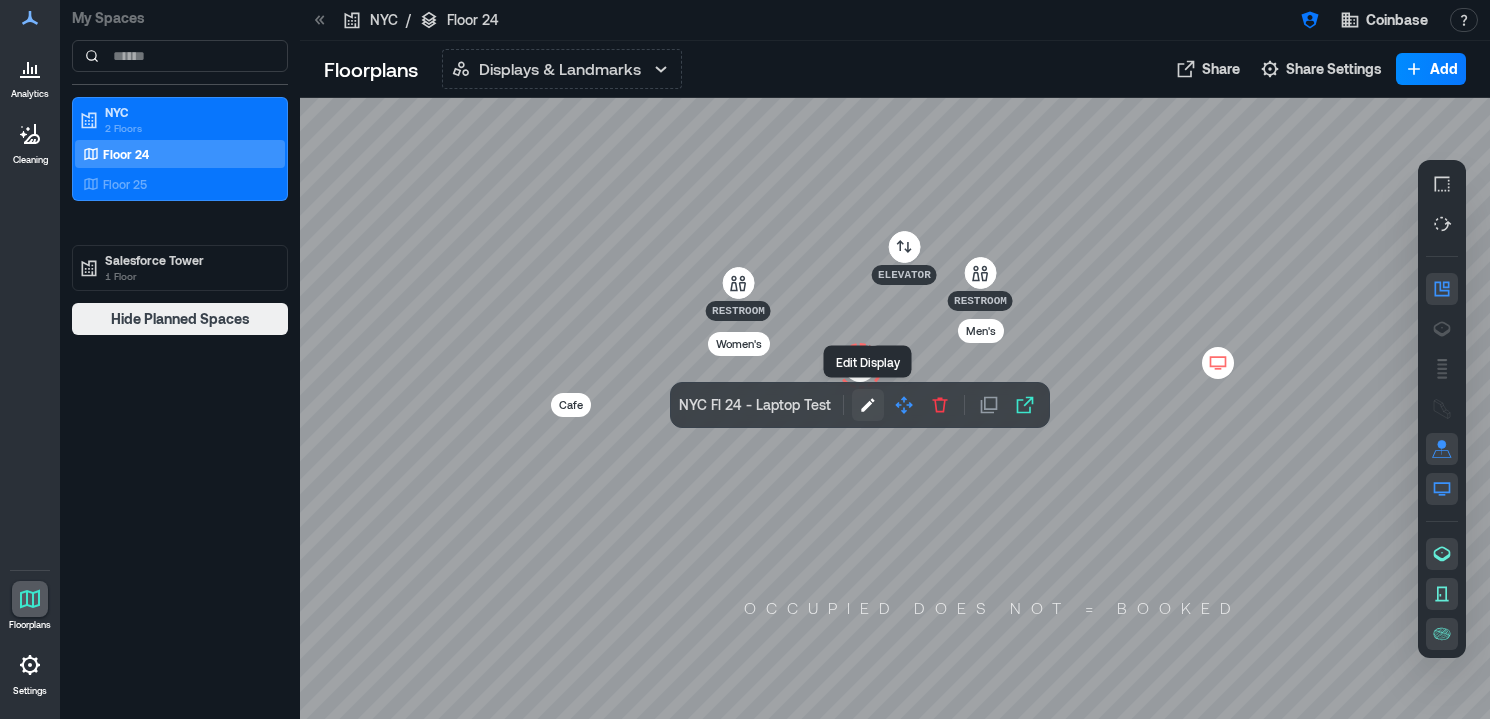 click at bounding box center (868, 405) 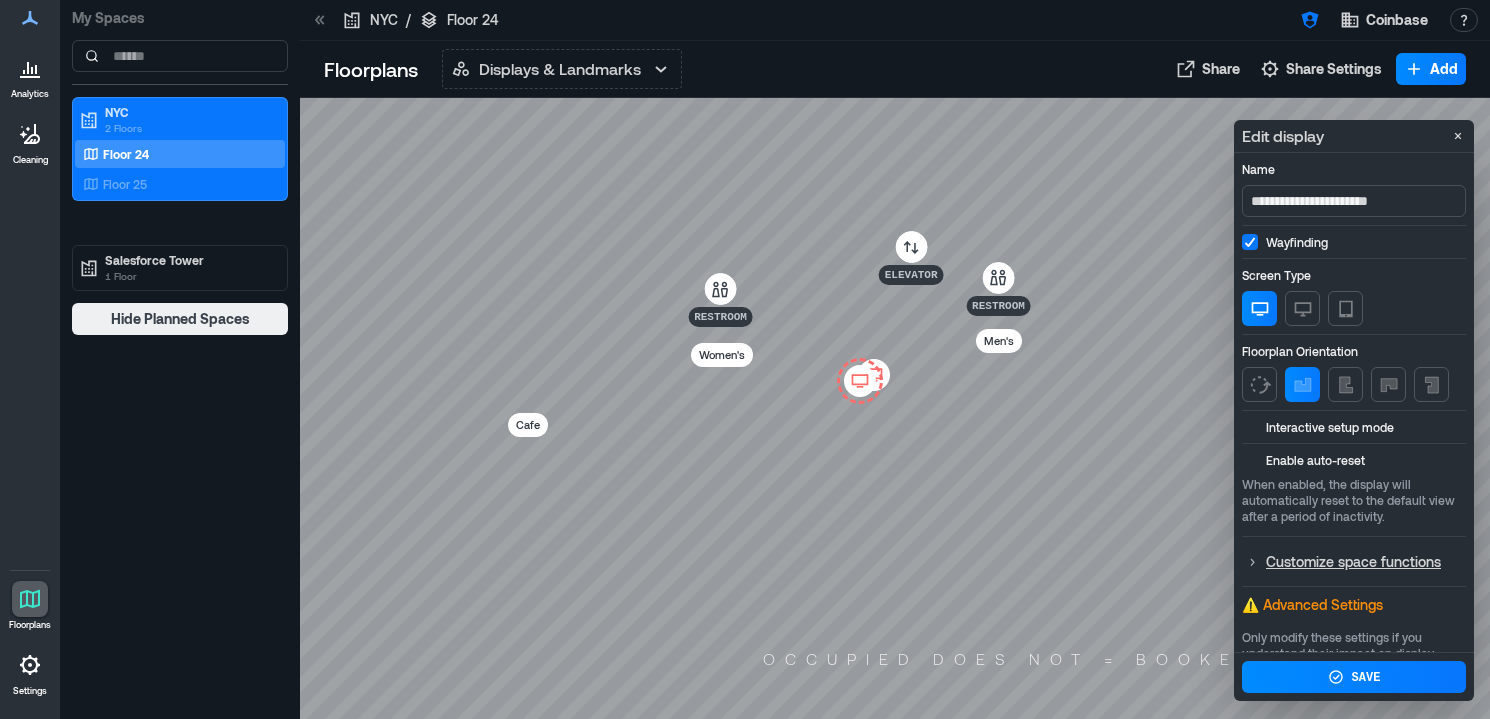 click on "Interactive setup mode" at bounding box center (1354, 427) 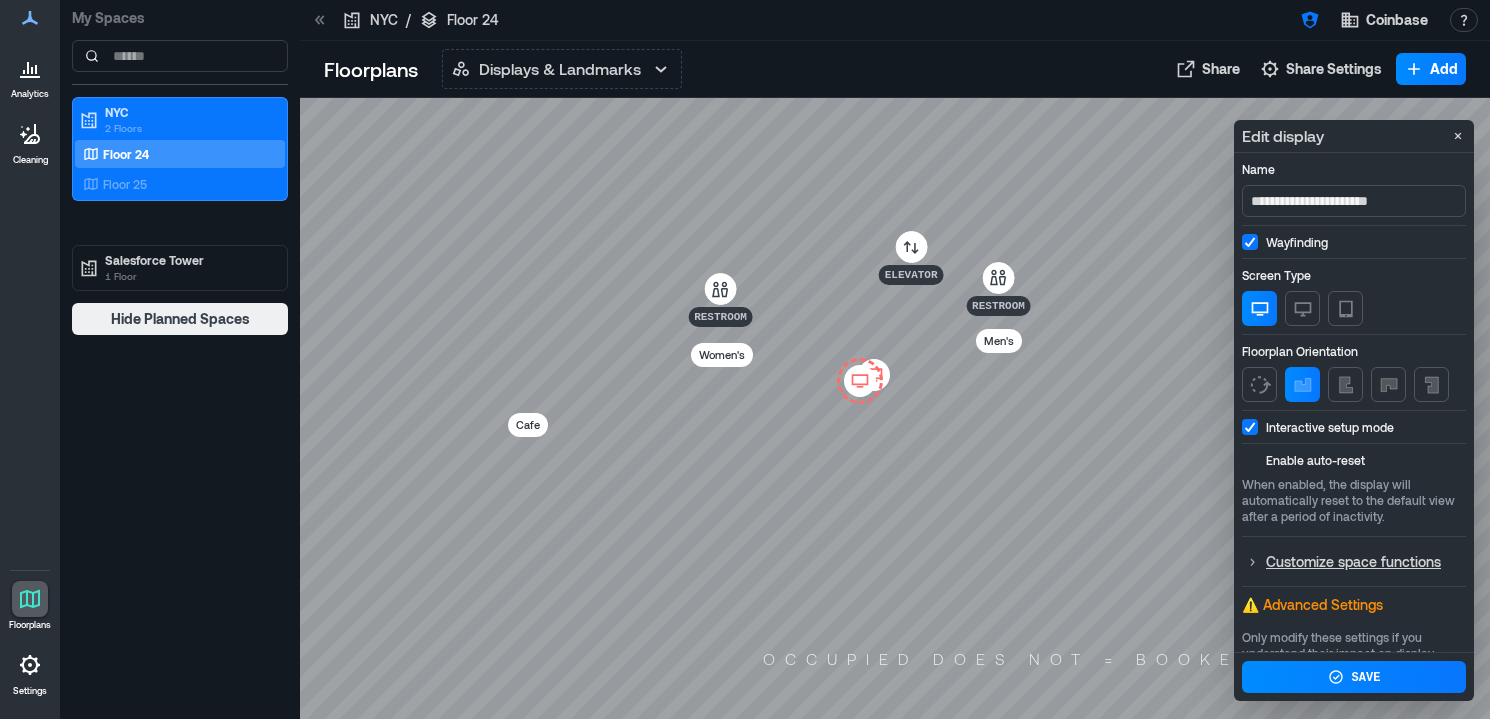 click 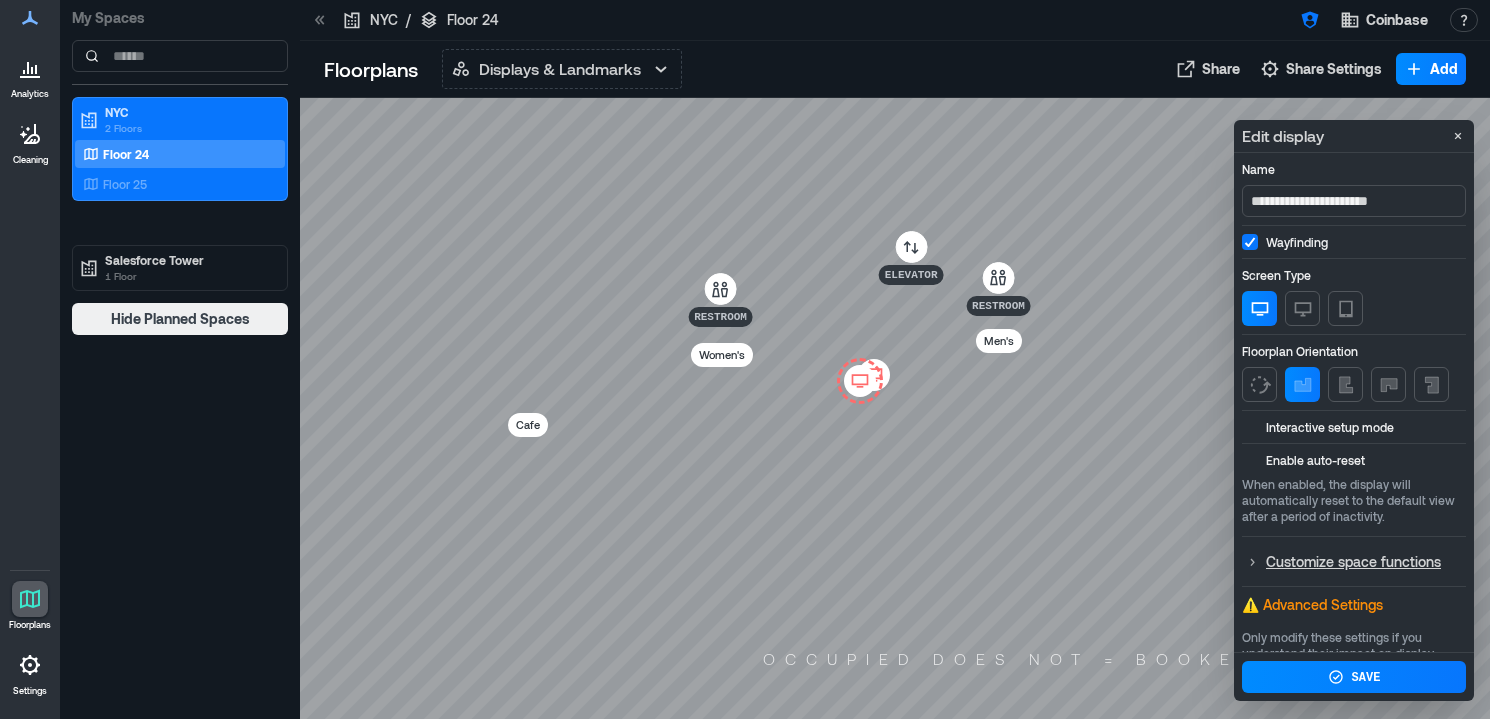 click at bounding box center (1250, 460) 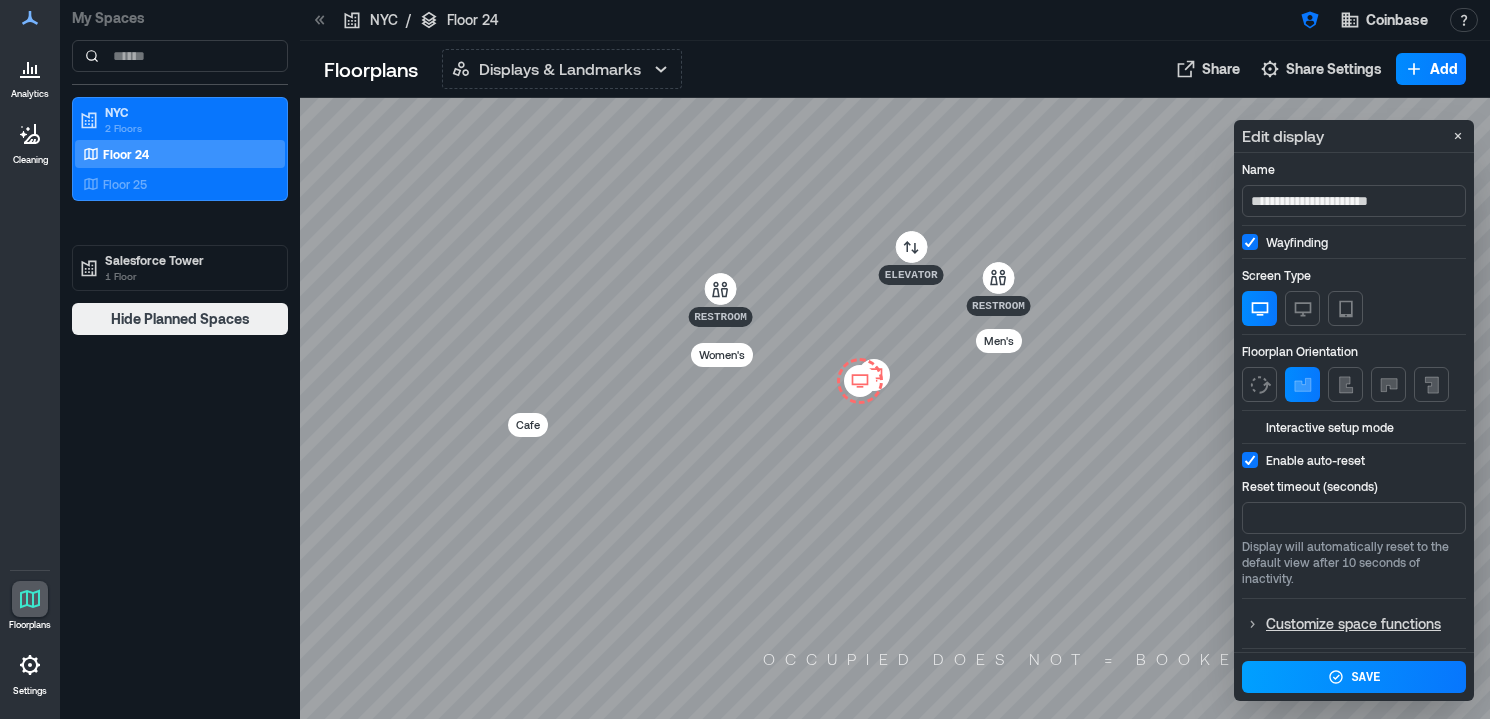 click on "Save" at bounding box center (1354, 677) 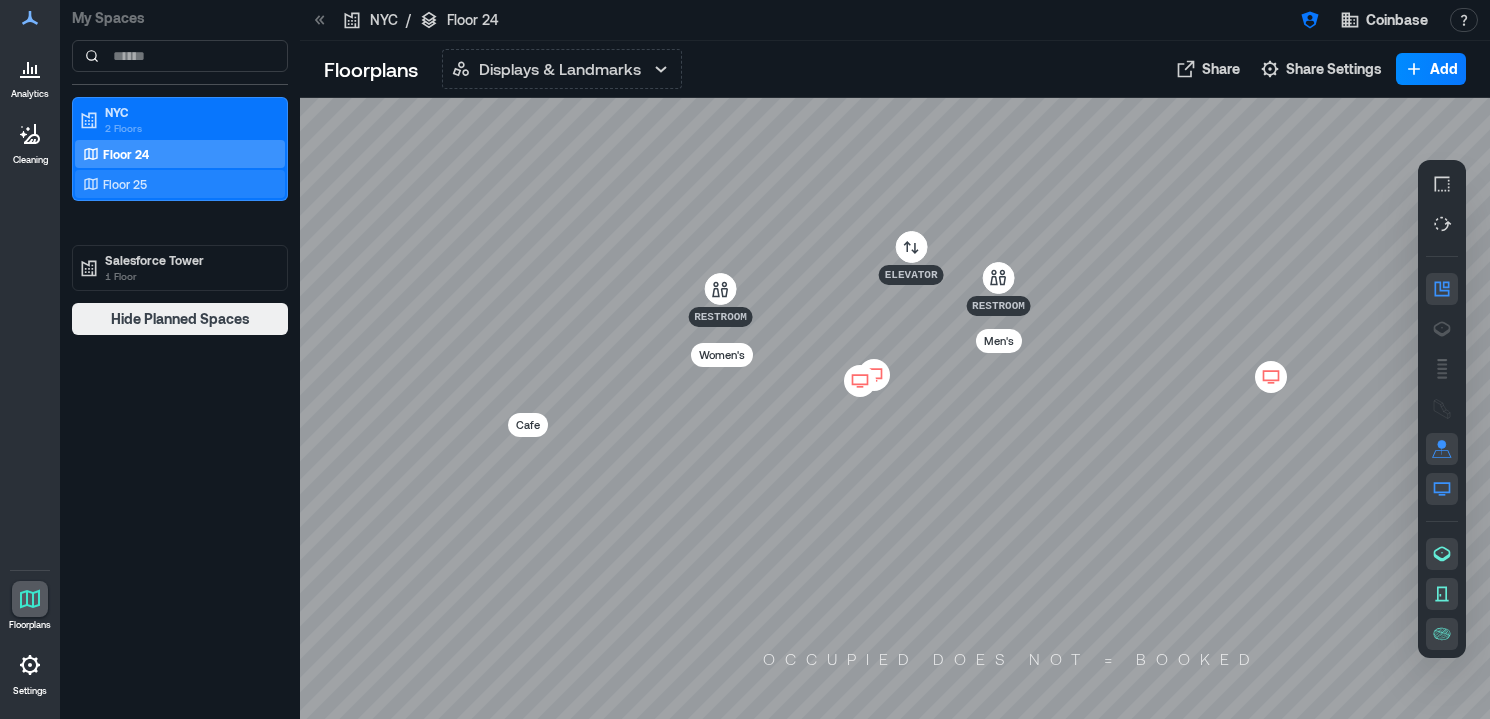 click on "Floor 25" at bounding box center (176, 184) 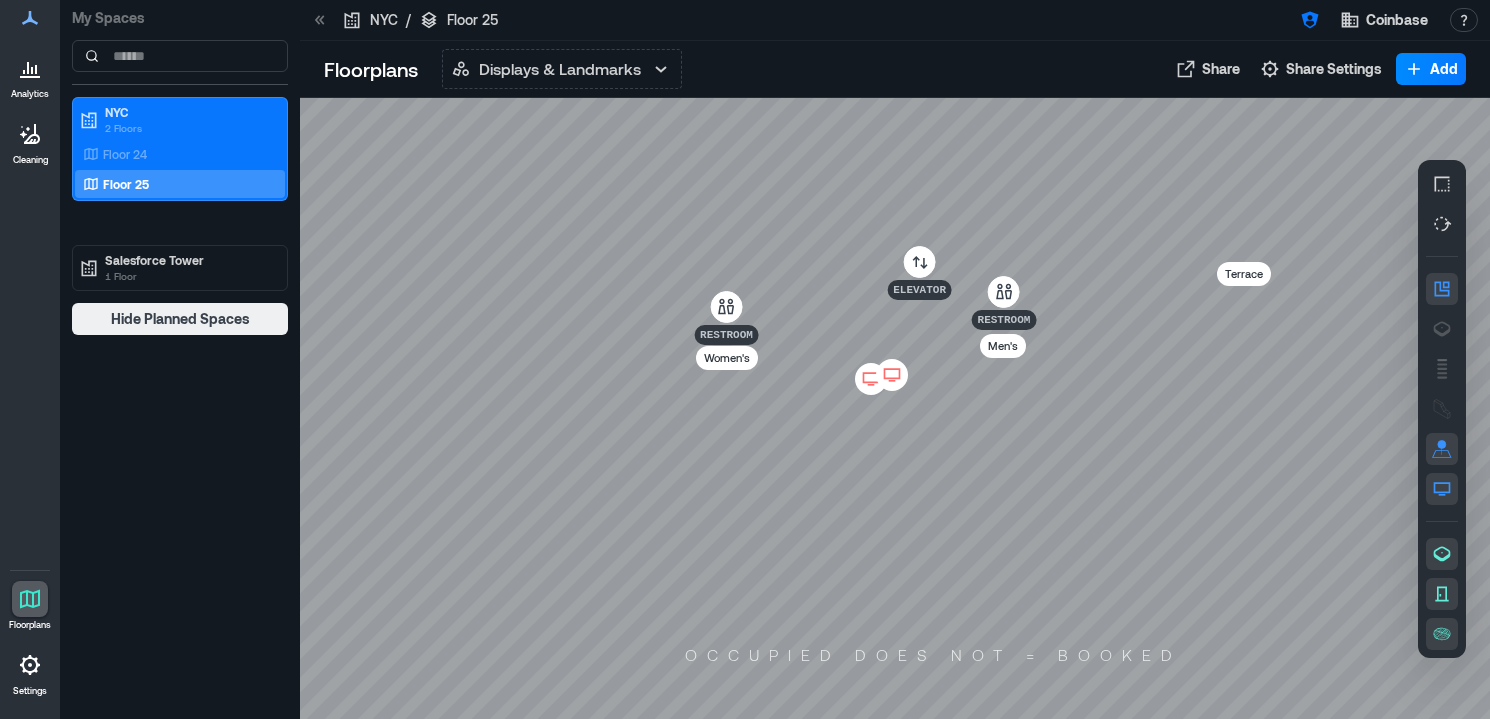 click 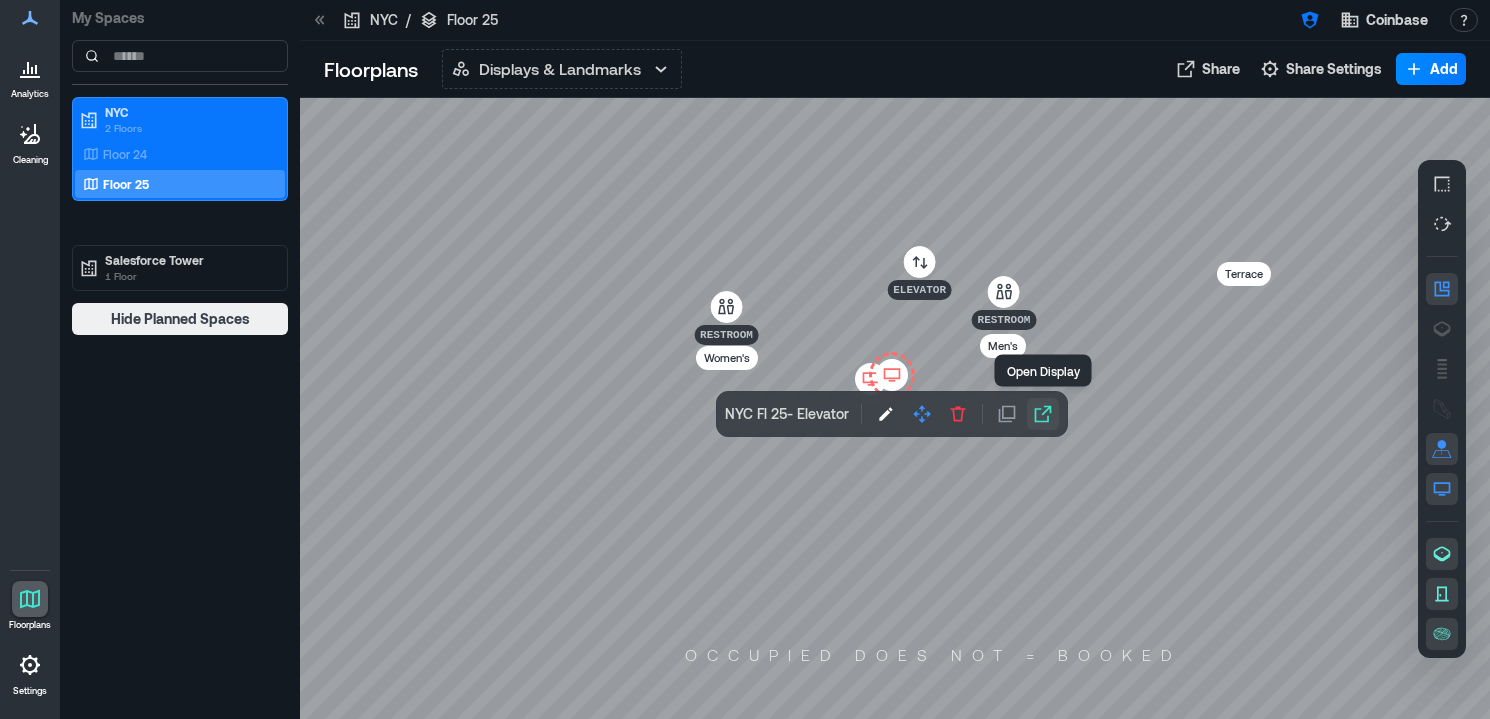 click 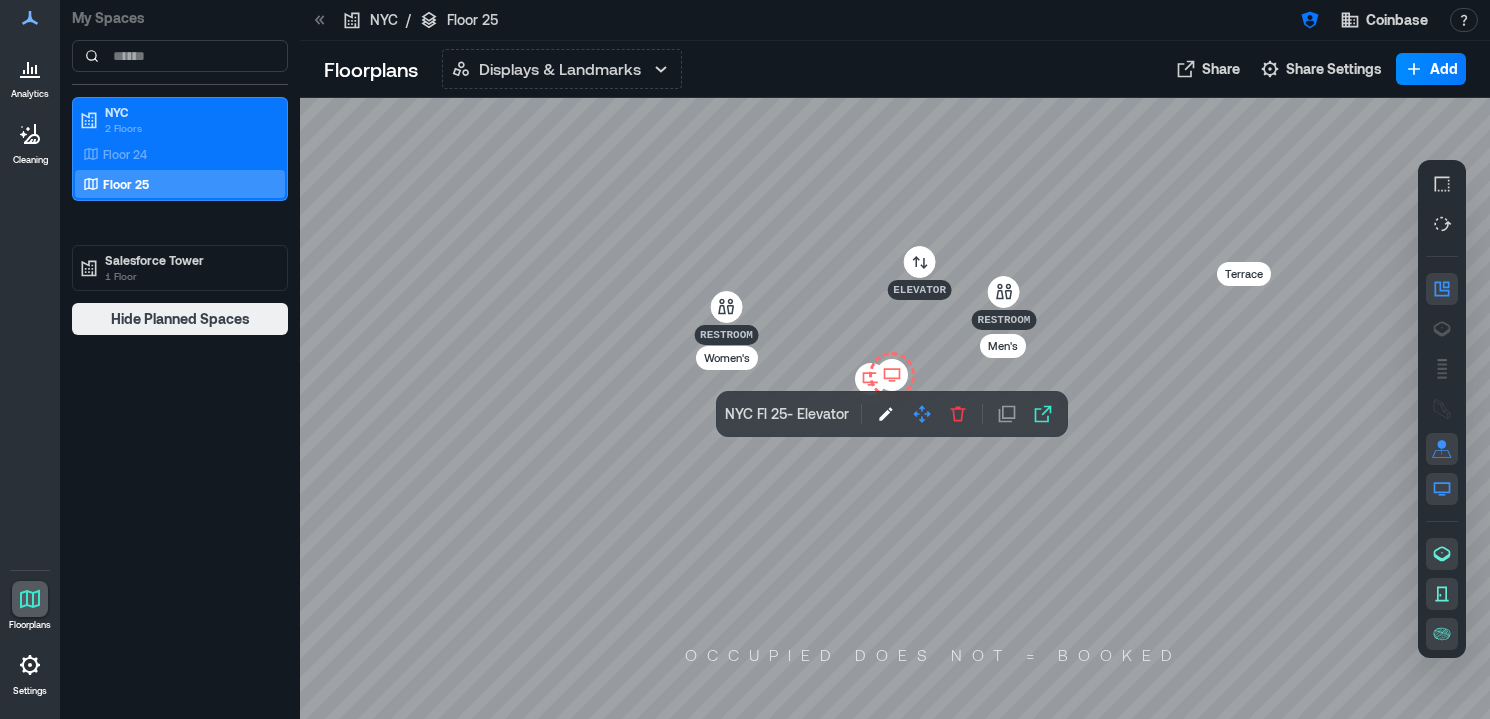 click 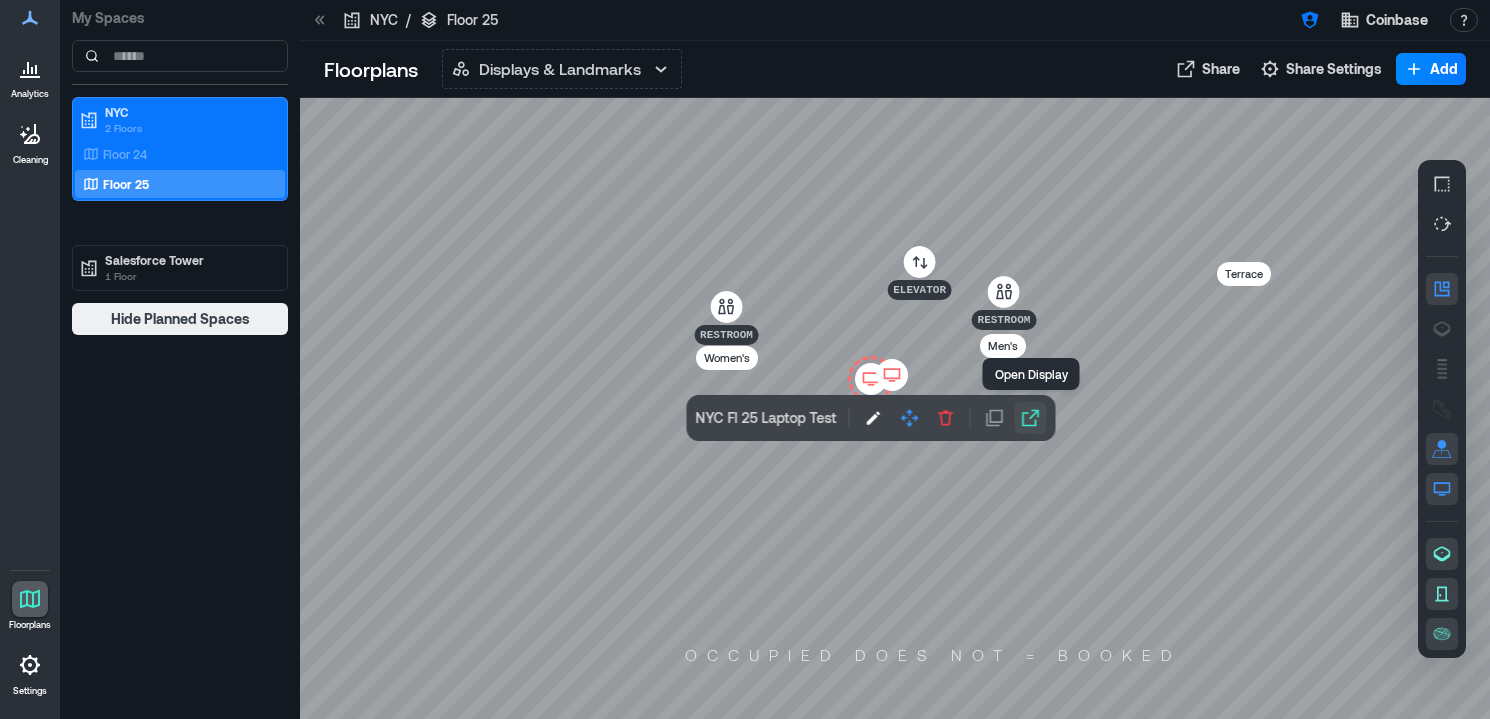 click 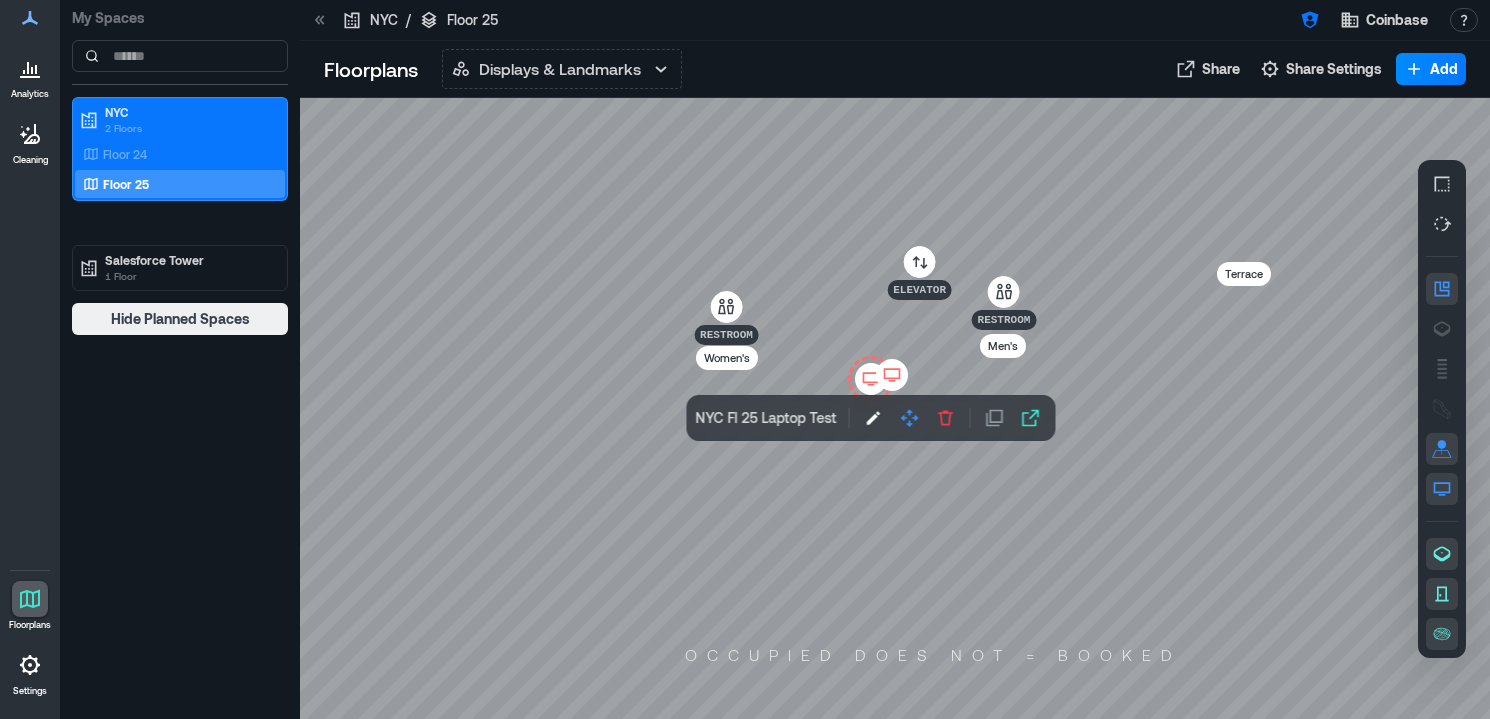 click 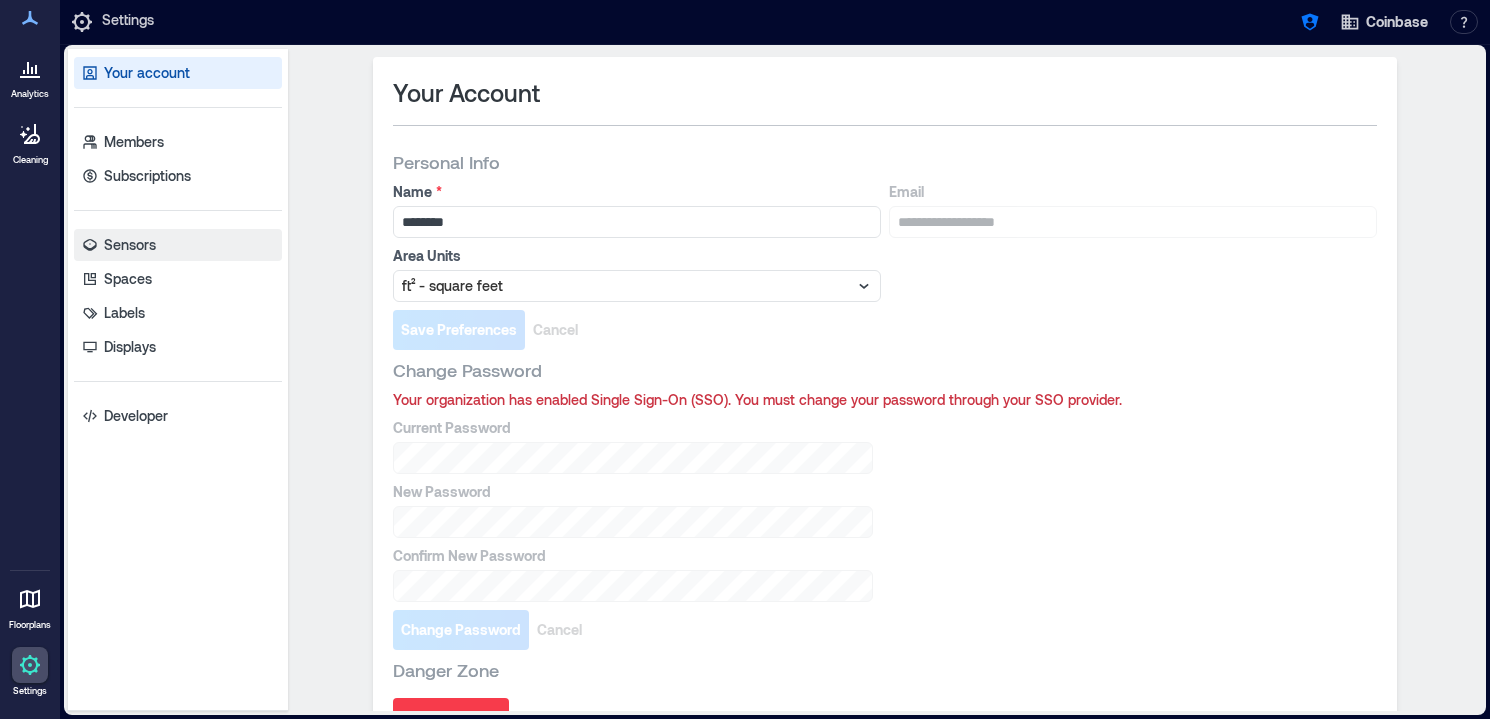 click on "Sensors" at bounding box center (130, 245) 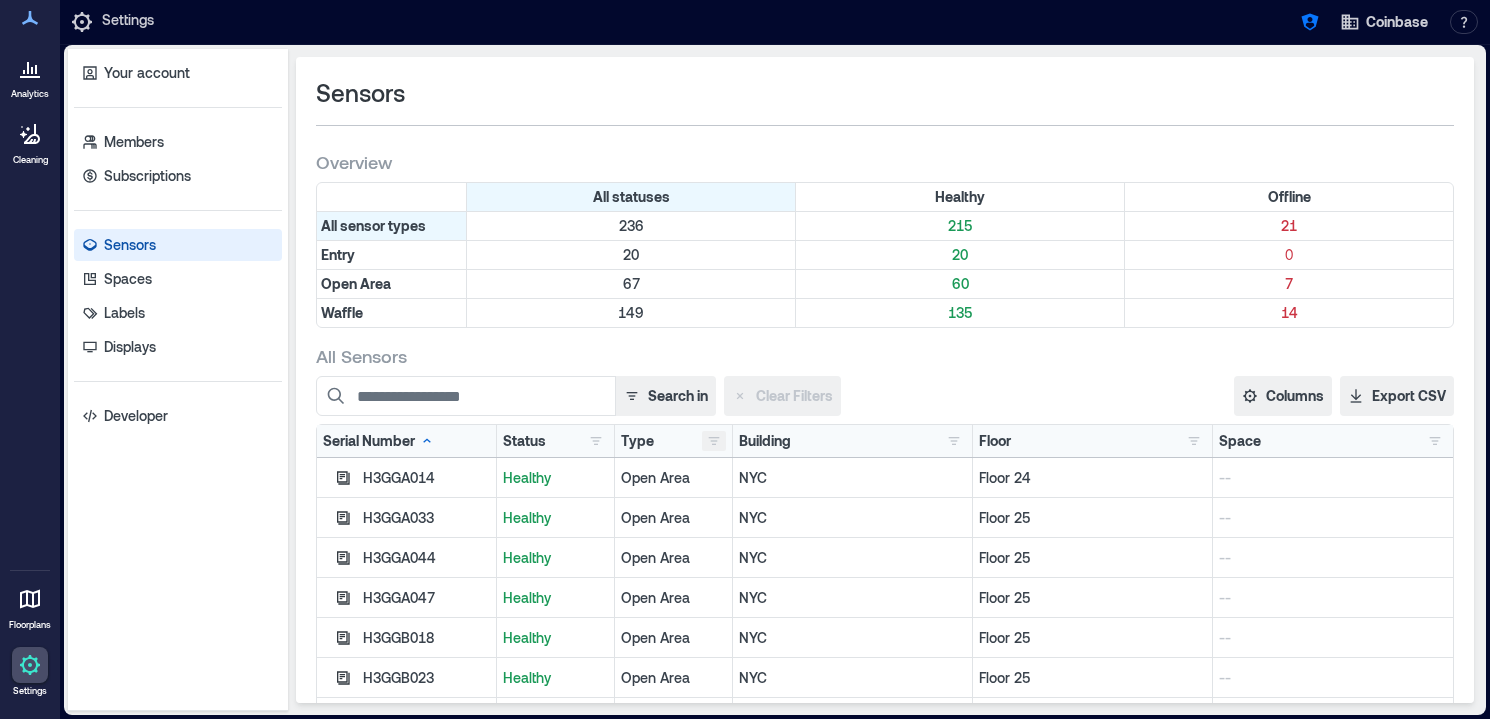 click at bounding box center (714, 441) 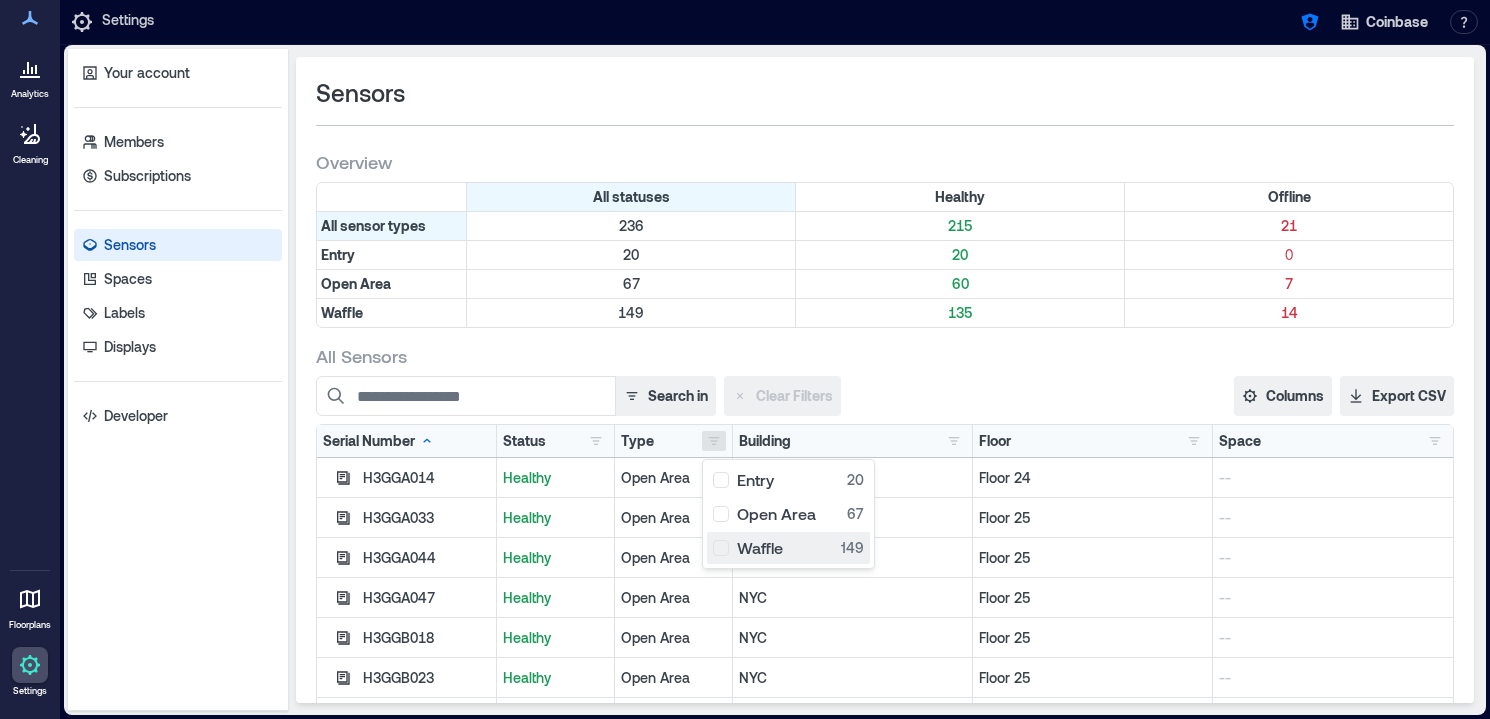 click on "Waffle 149" at bounding box center (788, 548) 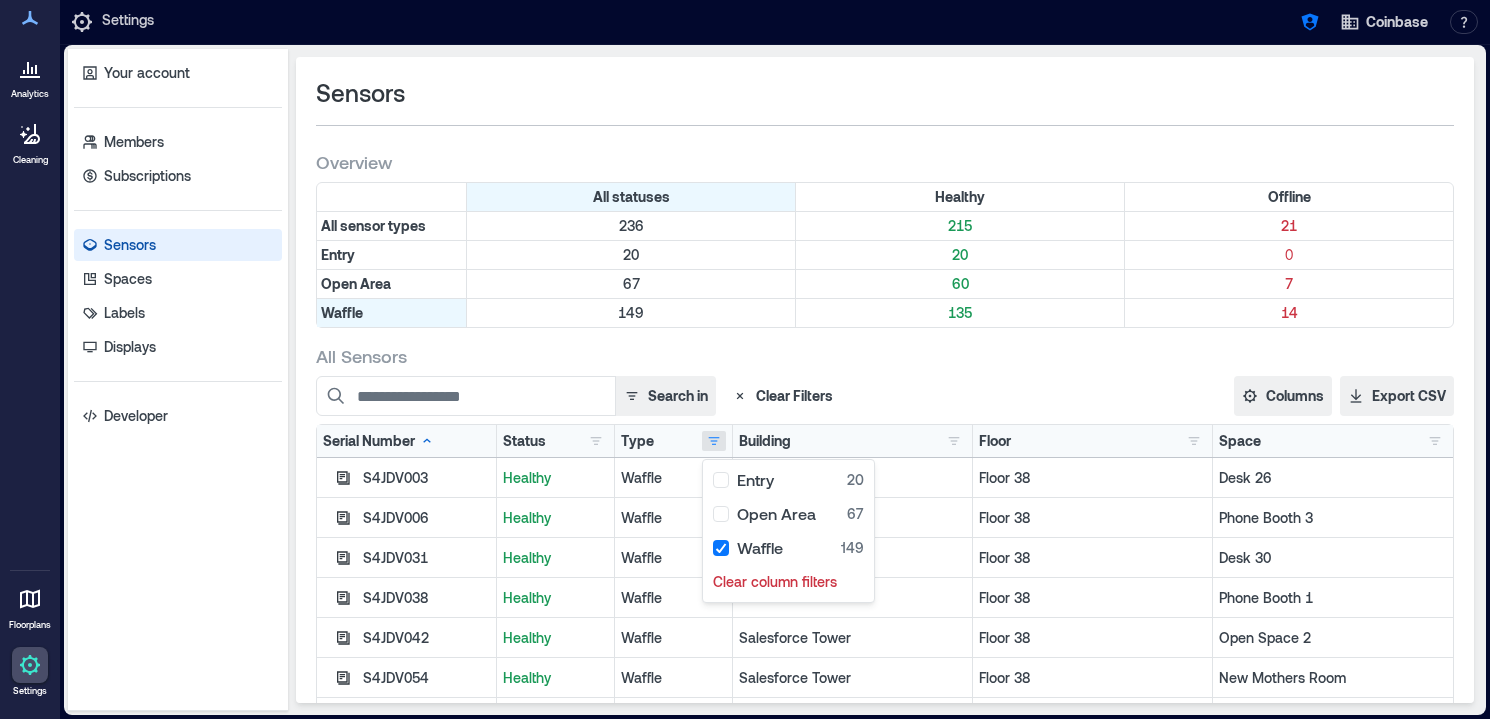 click on "Search in Clear Filters" at bounding box center [716, 396] 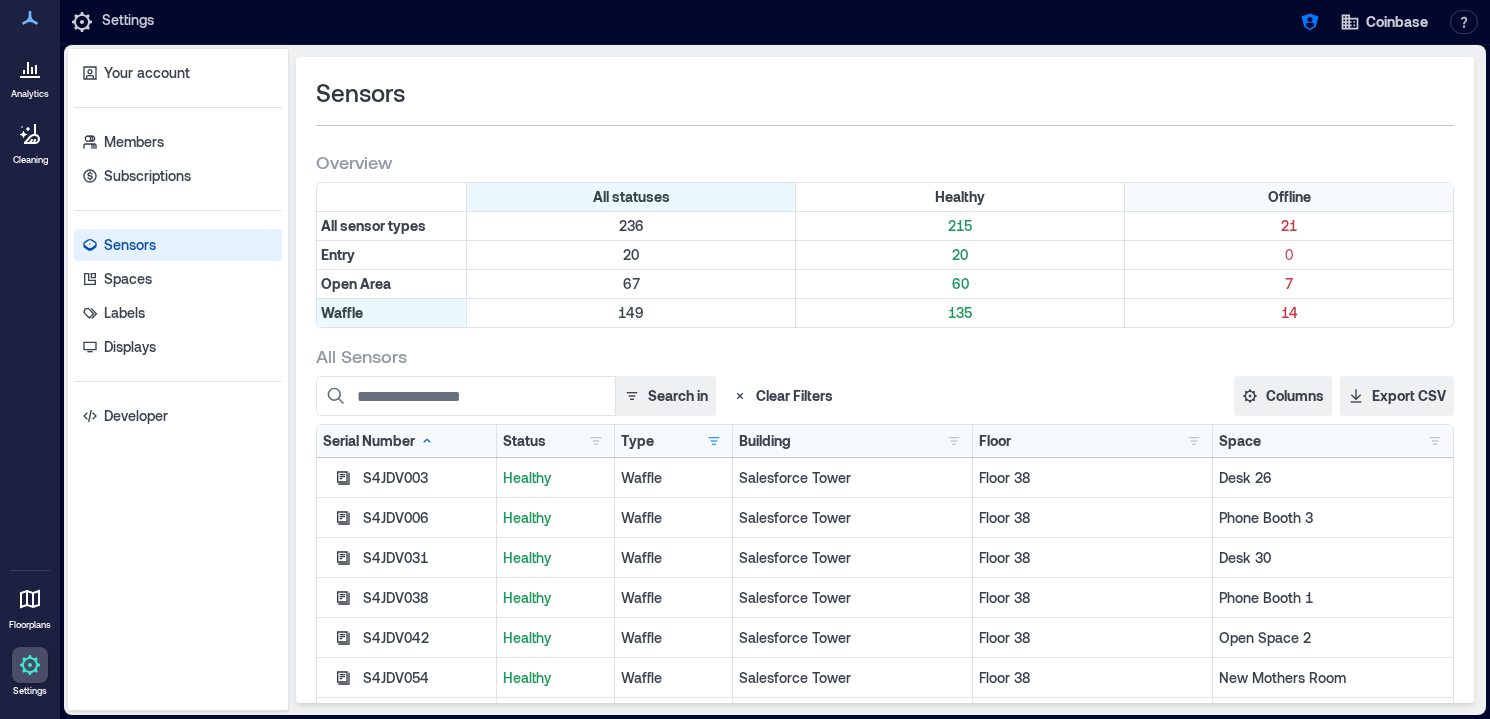 click on "Offline" at bounding box center [1289, 197] 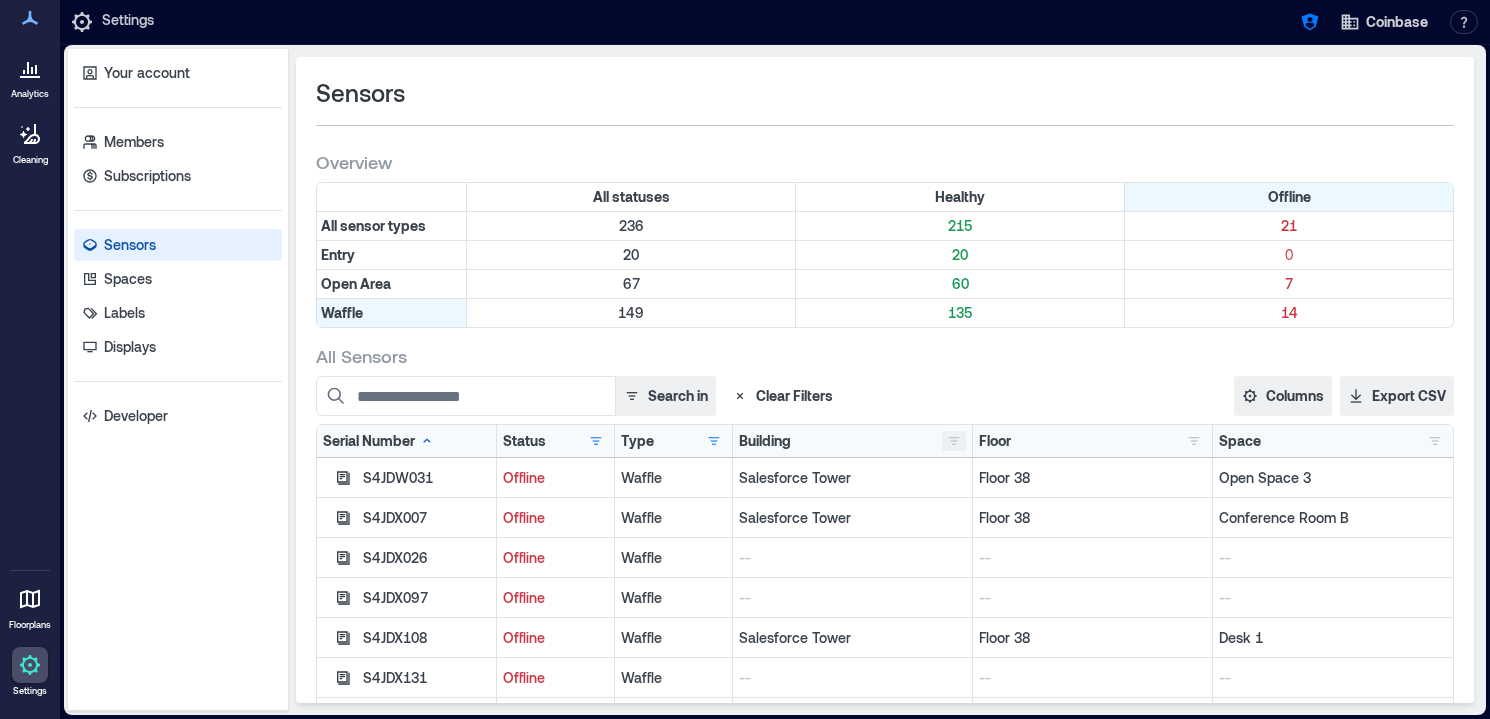 click at bounding box center [954, 441] 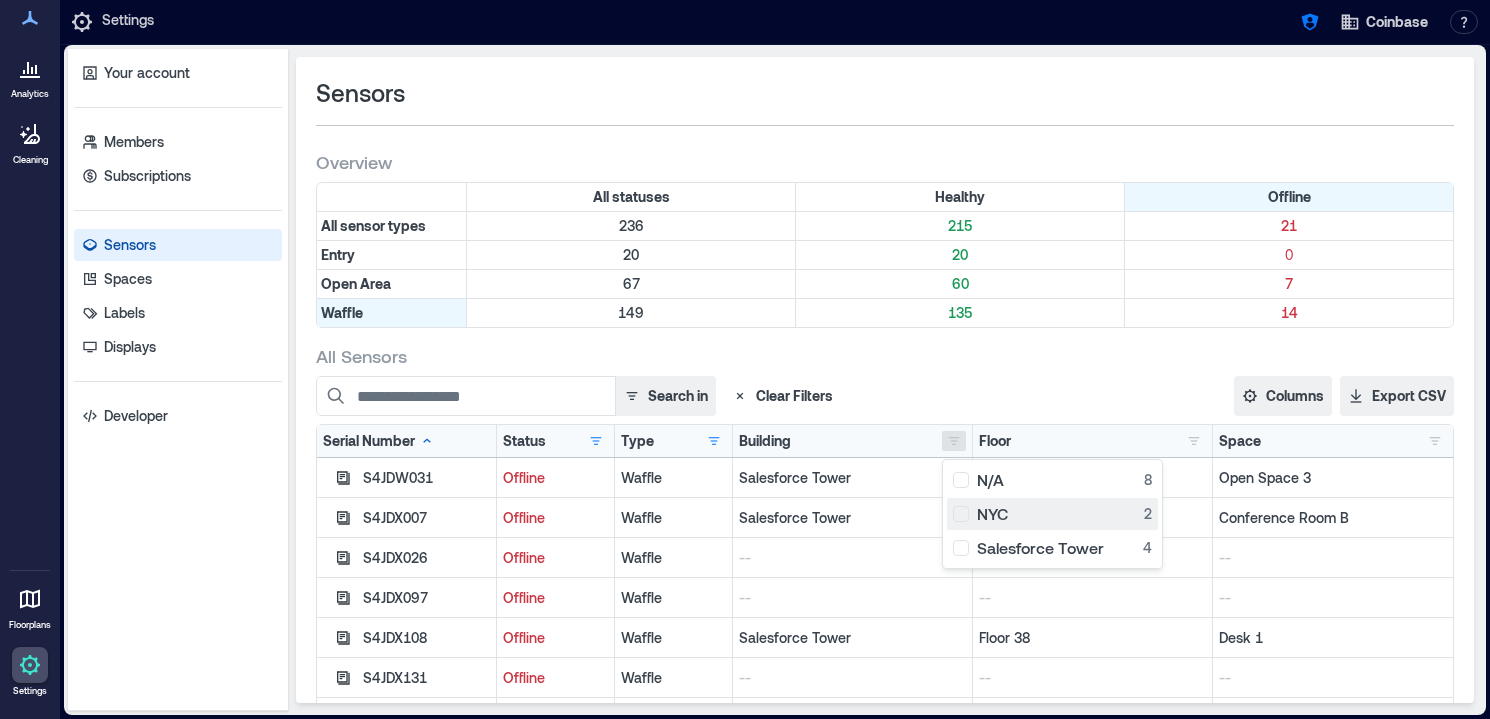 click on "NYC 2" at bounding box center (1052, 514) 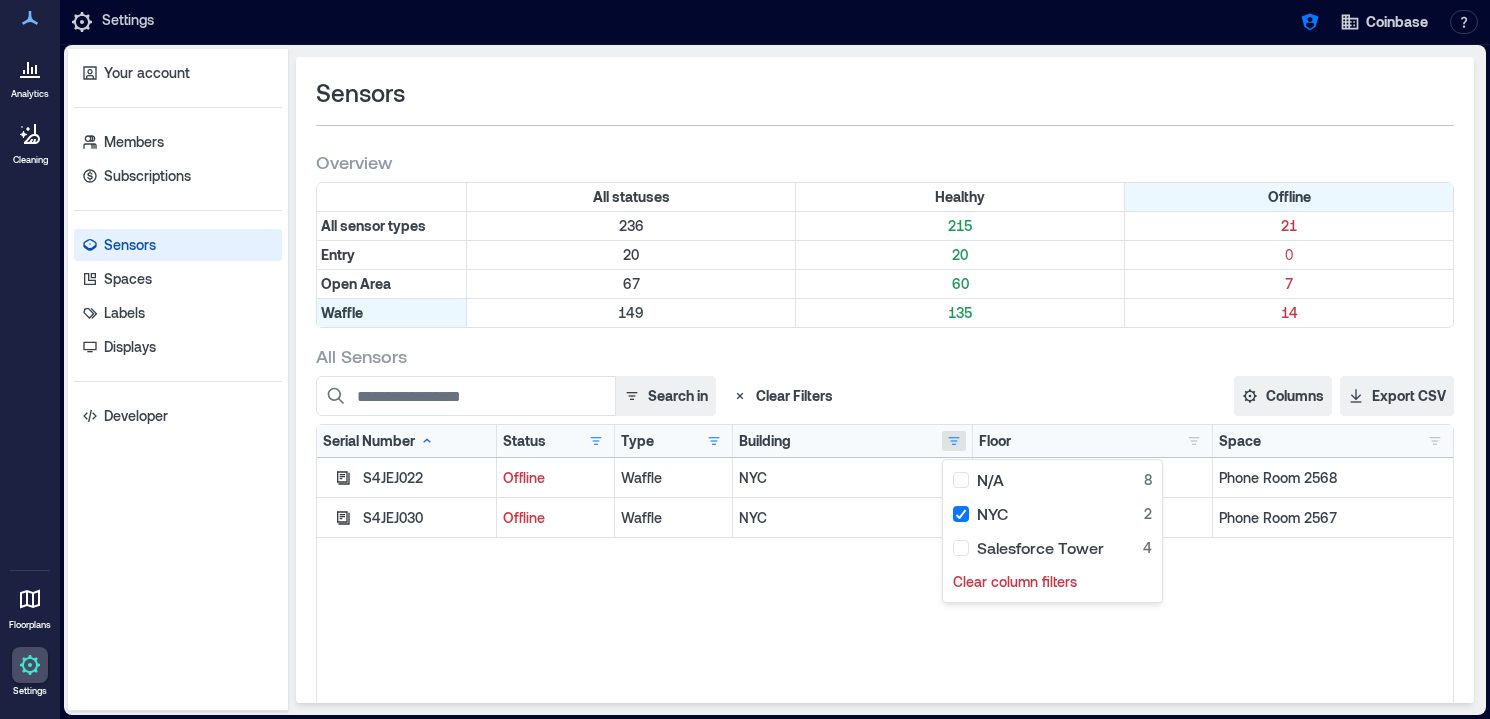 click on "Search in Clear Filters" at bounding box center (716, 396) 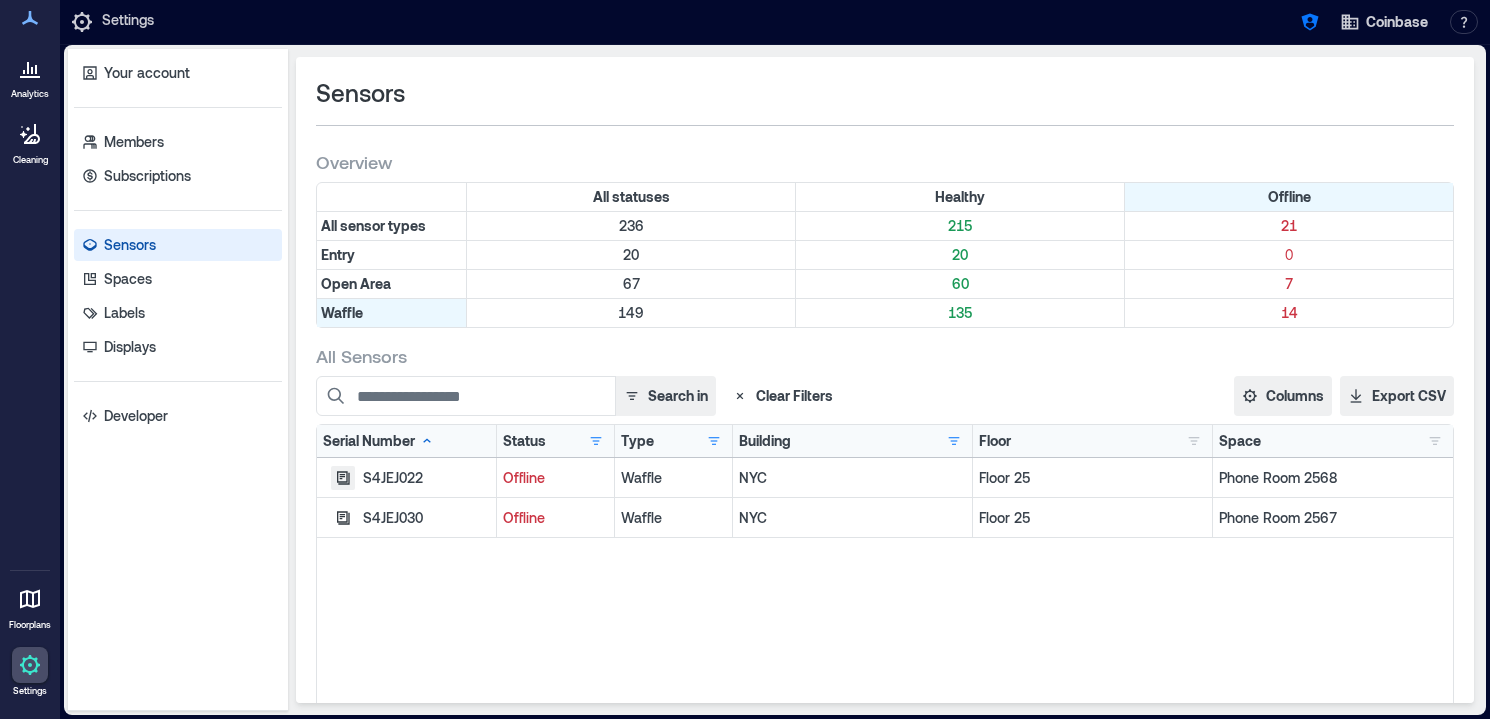click 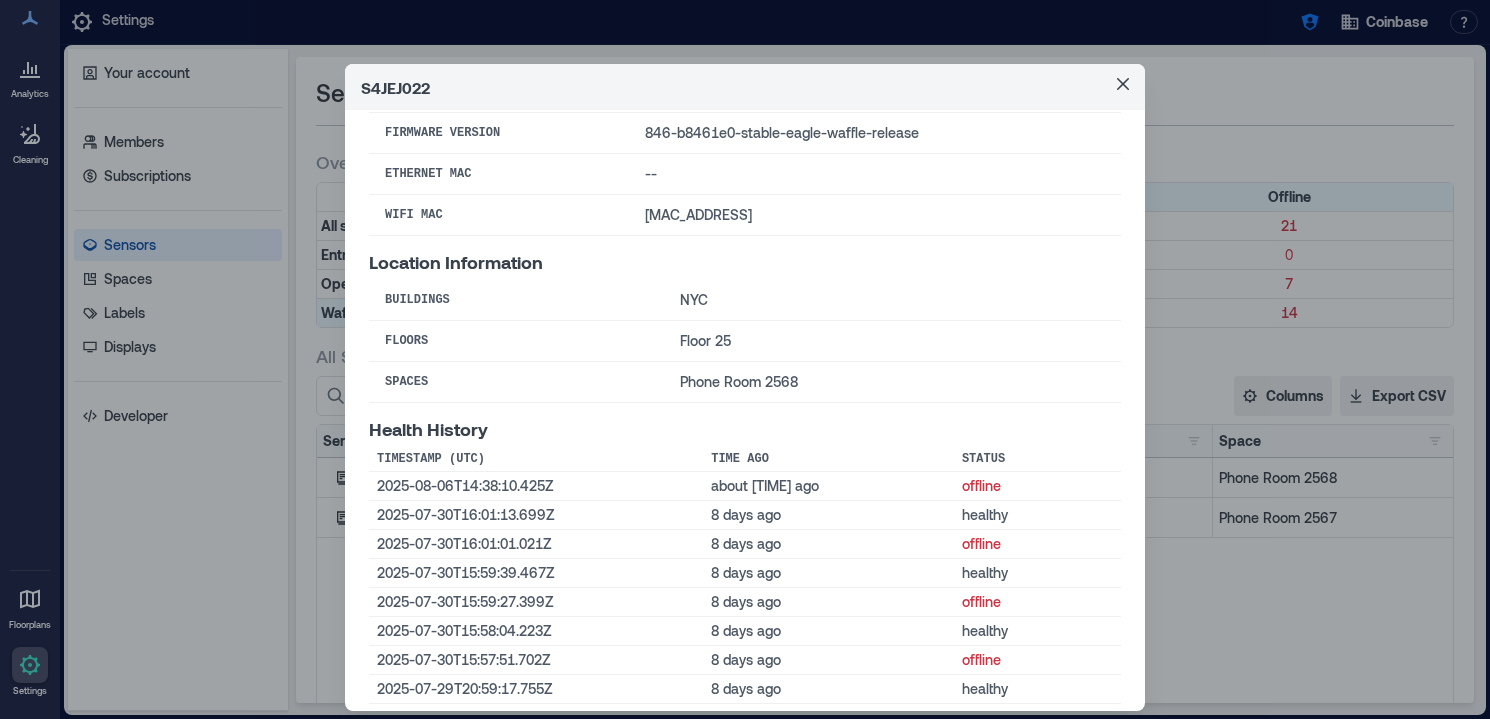 scroll, scrollTop: 259, scrollLeft: 0, axis: vertical 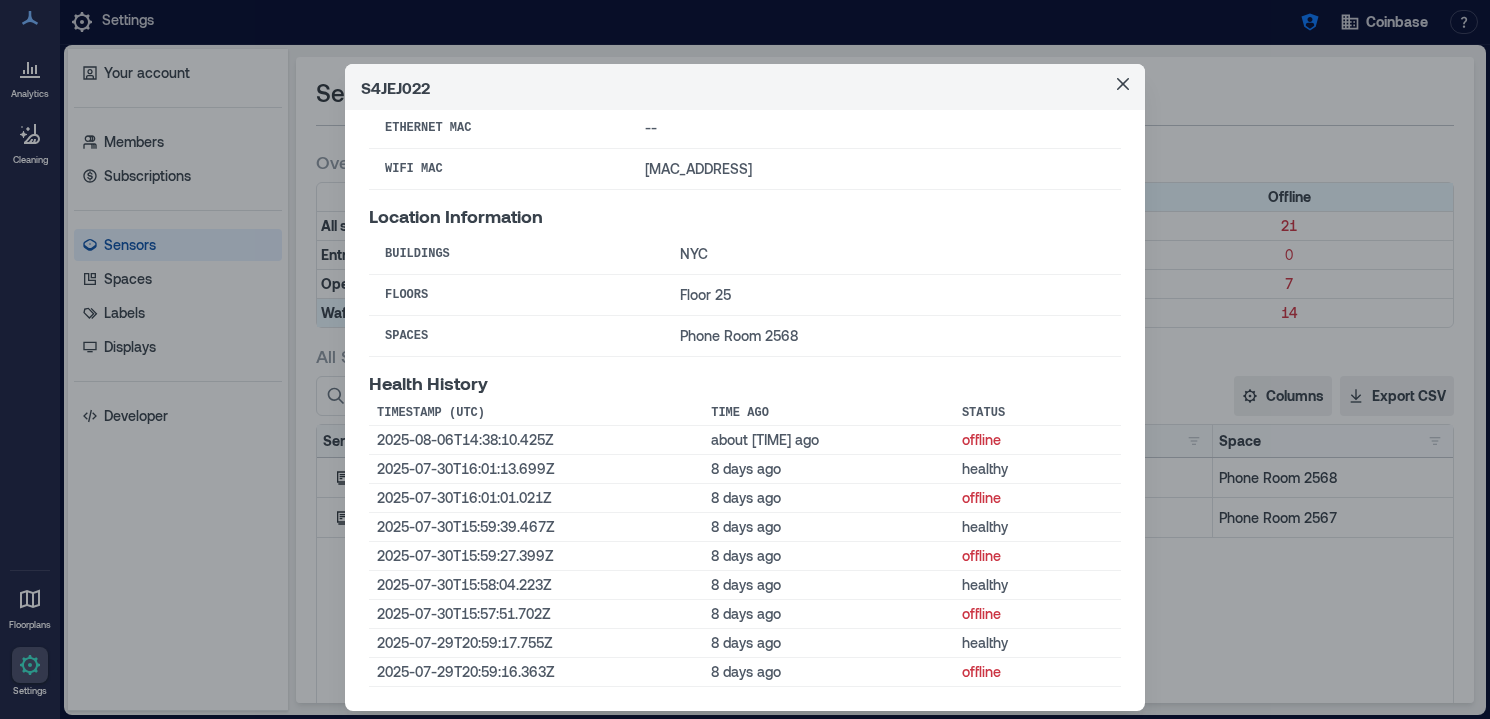 click on "S4JEJ022 Basic Information Status offline Last Status Change 2025-08-06T14:38:10Z (about 16 hours ago) Type waffle Hardware Type w1 Firmware Version 846-b8461e0-stable-eagle-waffle-release Ethernet MAC -- WiFi MAC c8:ff:bf:c0:07:4a Location Information Buildings NYC Floors Floor 25 Spaces Phone Room 2568 Health History Timestamp (UTC) Time Ago Status 2025-08-06T14:38:10.425Z about 16 hours ago offline 2025-07-30T16:01:13.699Z 8 days ago healthy 2025-07-30T16:01:01.021Z 8 days ago offline 2025-07-30T15:59:39.467Z 8 days ago healthy 2025-07-30T15:59:27.399Z 8 days ago offline 2025-07-30T15:58:04.223Z 8 days ago healthy 2025-07-30T15:57:51.702Z 8 days ago offline 2025-07-29T20:59:17.755Z 8 days ago healthy 2025-07-29T20:59:16.363Z 8 days ago offline" at bounding box center (745, 359) 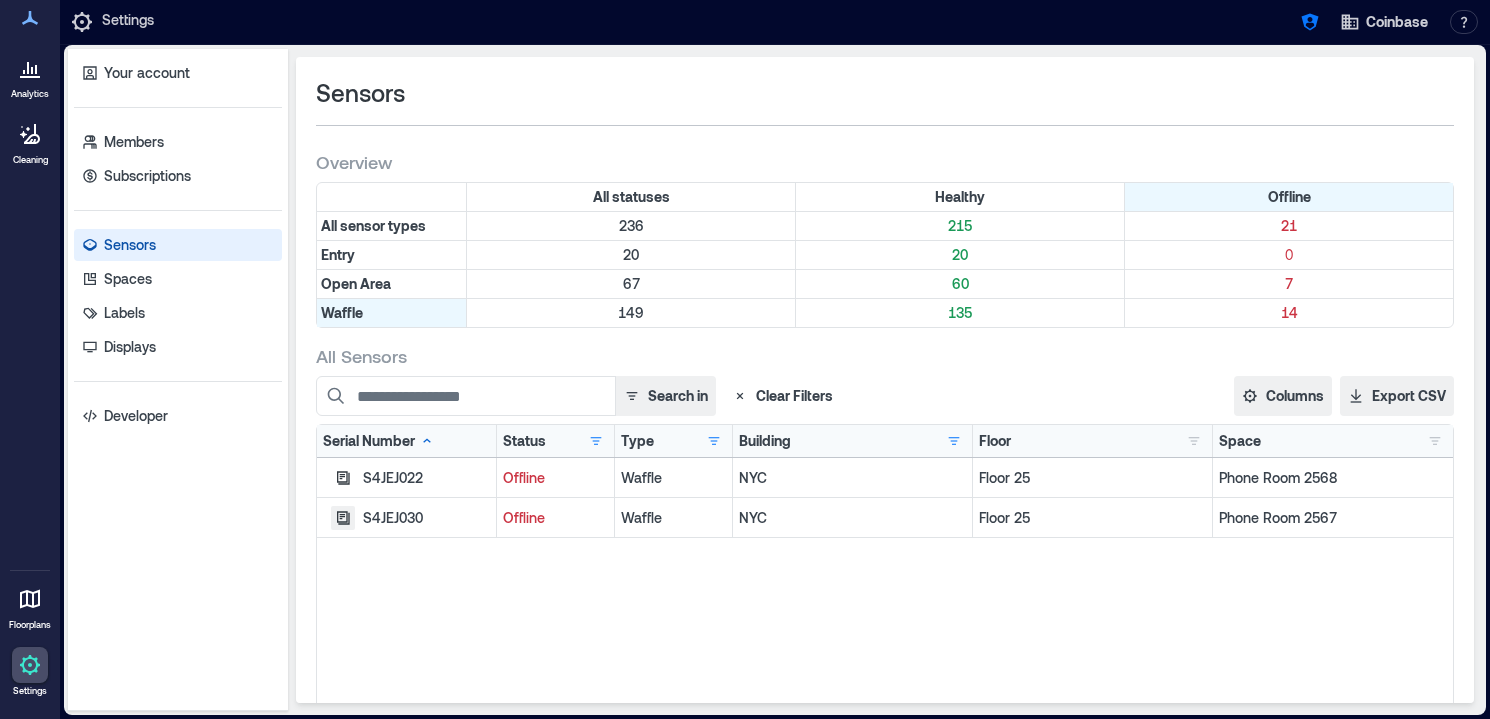 click 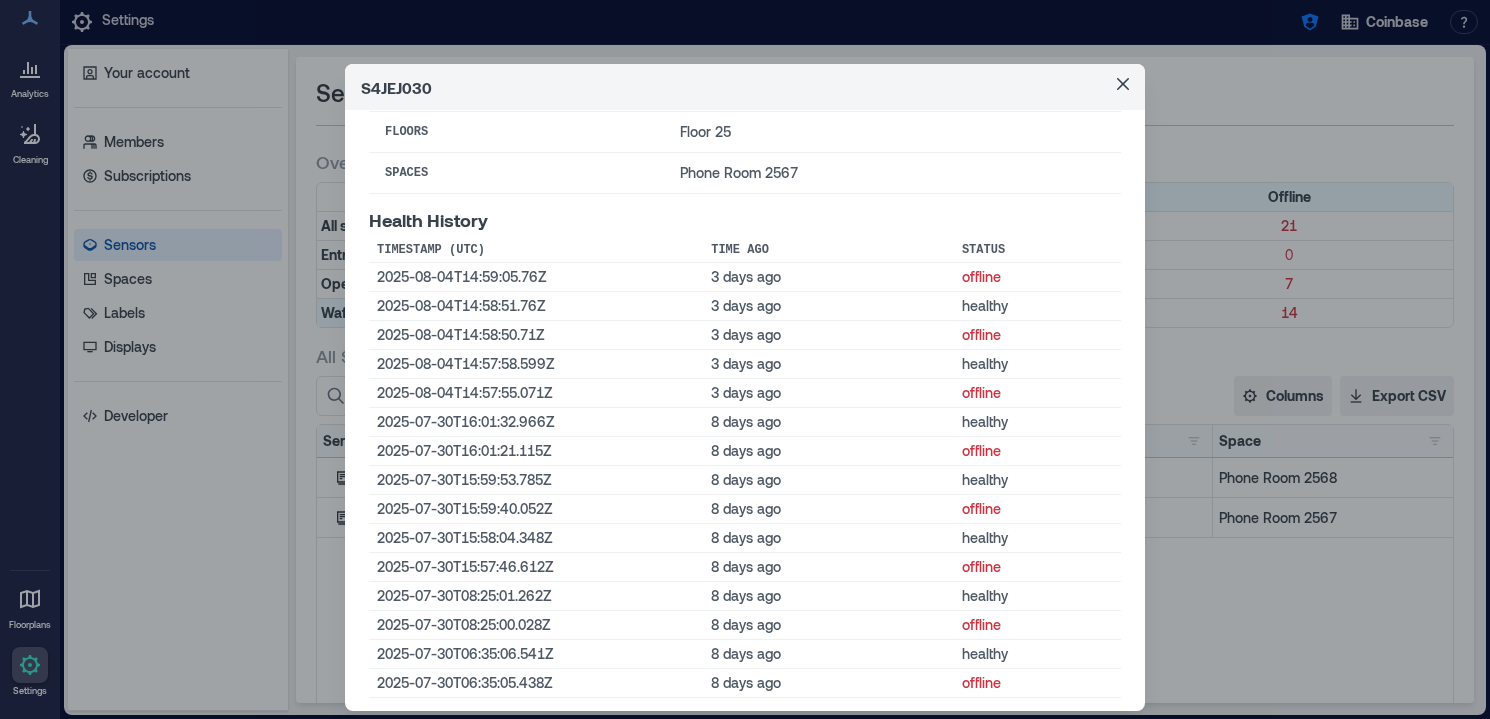 scroll, scrollTop: 433, scrollLeft: 0, axis: vertical 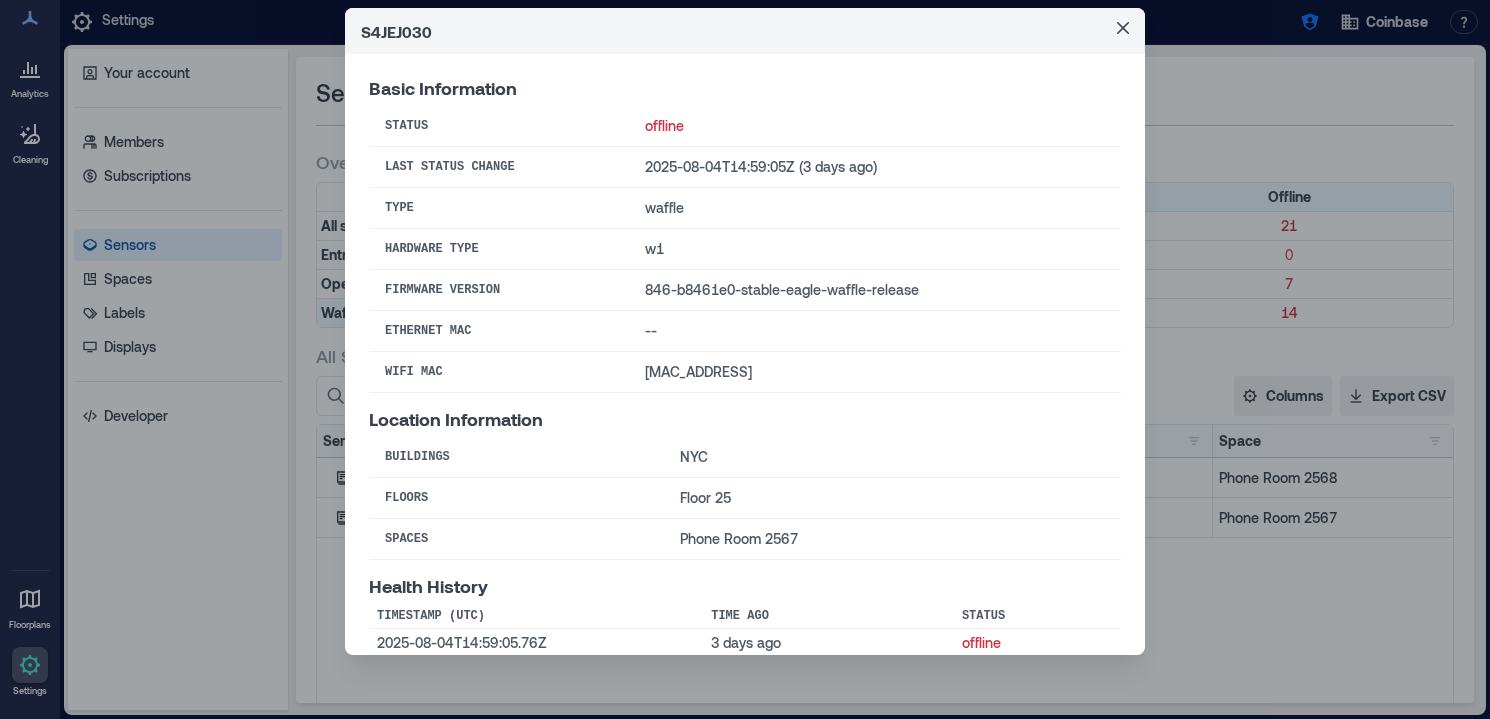 click on "S4JEJ030 Basic Information Status offline Last Status Change 2025-08-04T14:59:05Z (3 days ago) Type waffle Hardware Type w1 Firmware Version 846-b8461e0-stable-eagle-waffle-release Ethernet MAC -- WiFi MAC c8:ff:bf:c0:07:4e Location Information Buildings NYC Floors Floor 25 Spaces Phone Room 2567 Health History Timestamp (UTC) Time Ago Status 2025-08-04T14:59:05.76Z 3 days ago offline 2025-08-04T14:58:51.76Z 3 days ago healthy 2025-08-04T14:58:50.71Z 3 days ago offline 2025-08-04T14:57:58.599Z 3 days ago healthy 2025-08-04T14:57:55.071Z 3 days ago offline 2025-07-30T16:01:32.966Z 8 days ago healthy 2025-07-30T16:01:21.115Z 8 days ago offline 2025-07-30T15:59:53.785Z 8 days ago healthy 2025-07-30T15:59:40.052Z 8 days ago offline 2025-07-30T15:58:04.348Z 8 days ago healthy 2025-07-30T15:57:46.612Z 8 days ago offline 2025-07-30T08:25:01.262Z 8 days ago healthy 2025-07-30T08:25:00.028Z 8 days ago offline 2025-07-30T06:35:06.541Z 8 days ago healthy 2025-07-30T06:35:05.438Z 8 days ago offline" at bounding box center [745, 359] 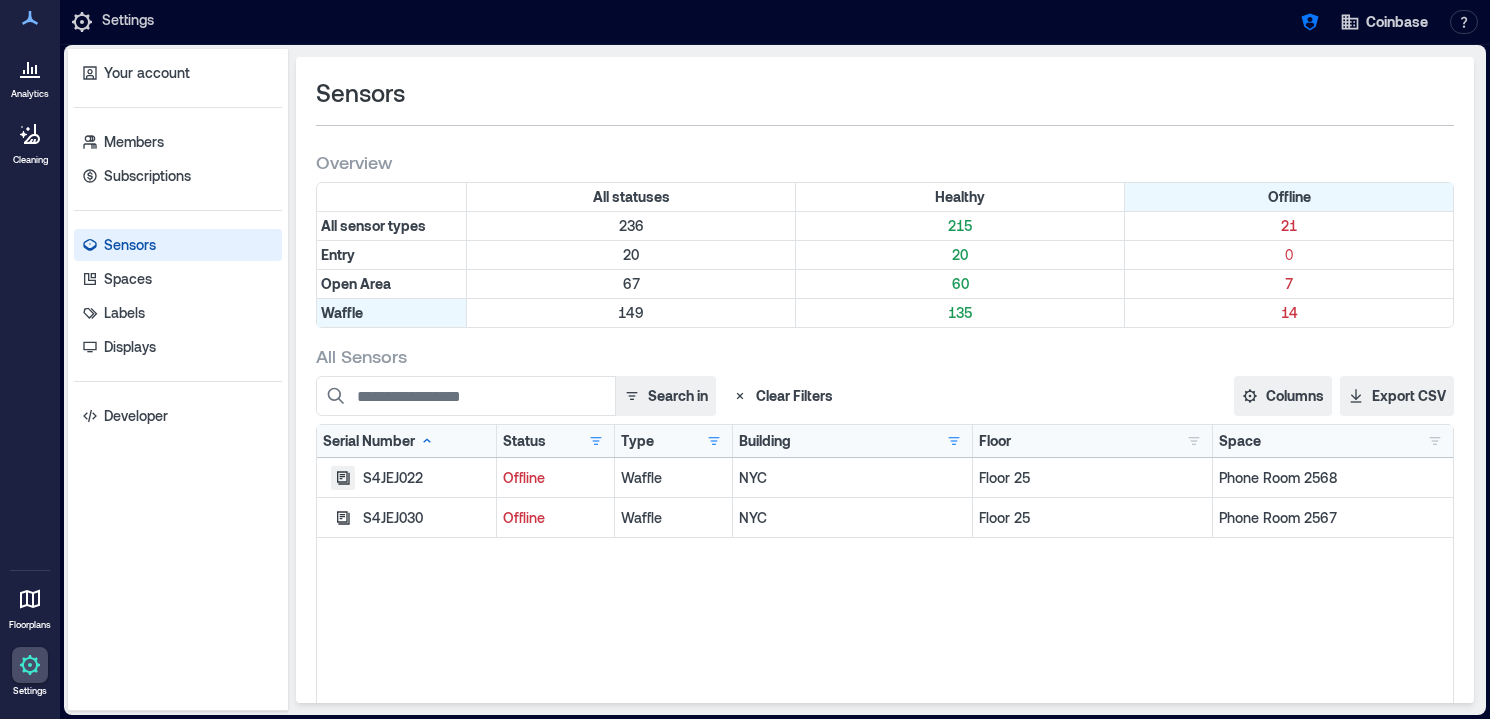 click 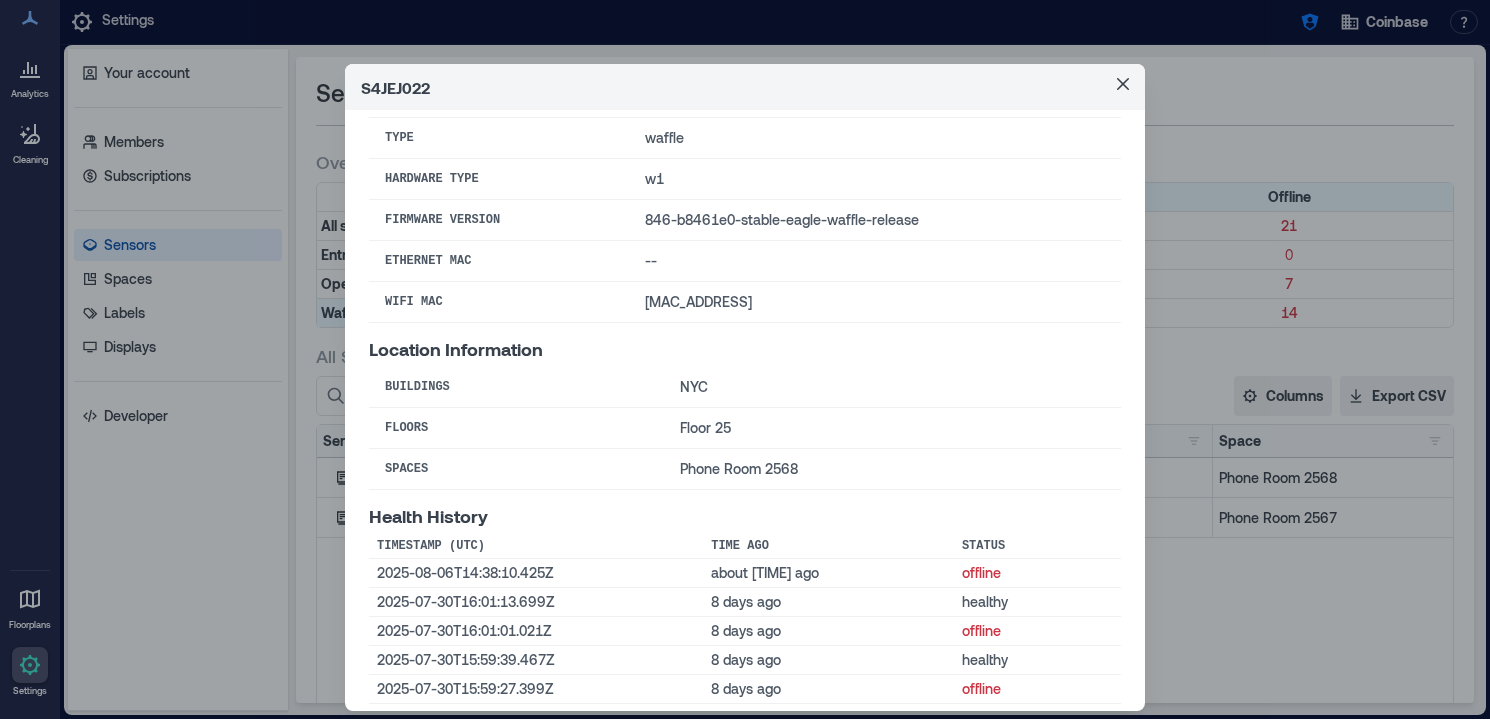 scroll, scrollTop: 259, scrollLeft: 0, axis: vertical 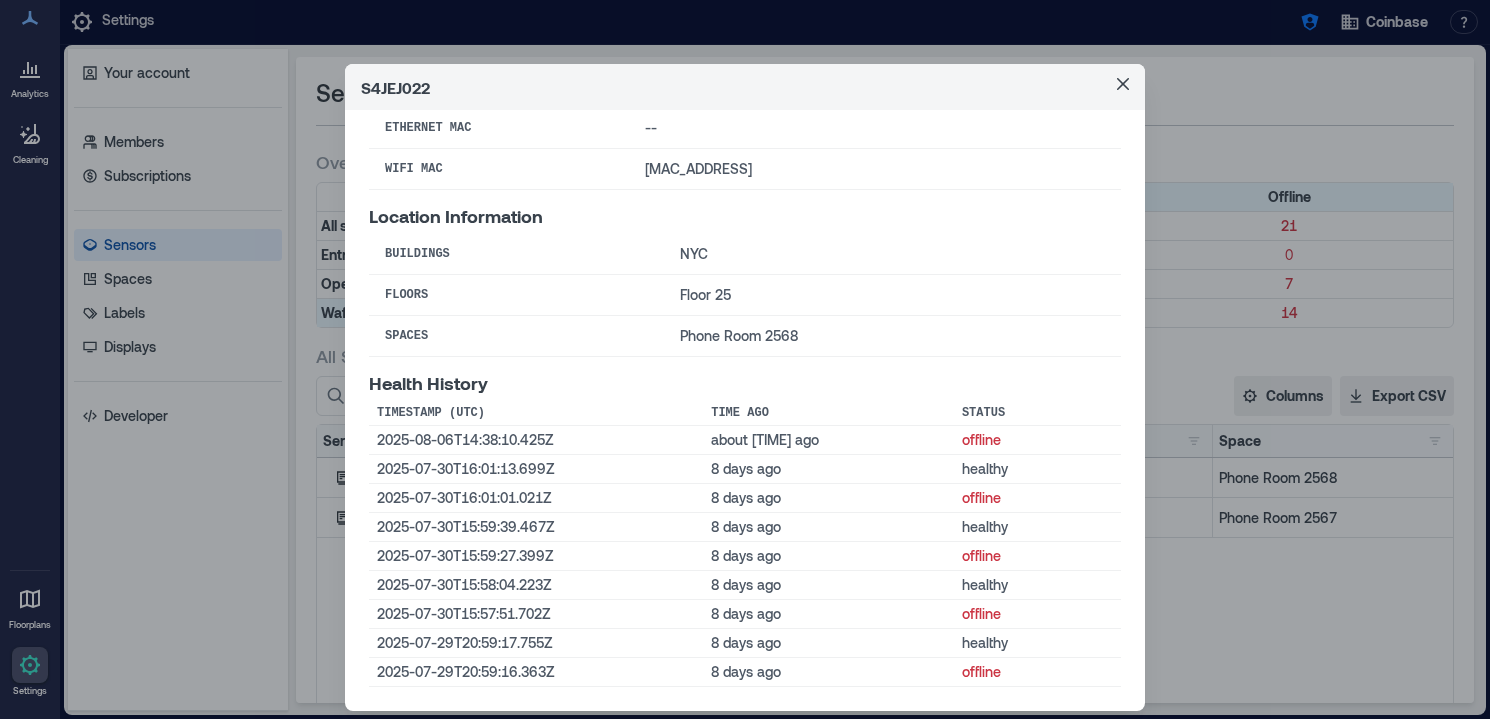 click on "S4JEJ022 Basic Information Status offline Last Status Change 2025-08-06T14:38:10Z (about 16 hours ago) Type waffle Hardware Type w1 Firmware Version 846-b8461e0-stable-eagle-waffle-release Ethernet MAC -- WiFi MAC c8:ff:bf:c0:07:4a Location Information Buildings NYC Floors Floor 25 Spaces Phone Room 2568 Health History Timestamp (UTC) Time Ago Status 2025-08-06T14:38:10.425Z about 16 hours ago offline 2025-07-30T16:01:13.699Z 8 days ago healthy 2025-07-30T16:01:01.021Z 8 days ago offline 2025-07-30T15:59:39.467Z 8 days ago healthy 2025-07-30T15:59:27.399Z 8 days ago offline 2025-07-30T15:58:04.223Z 8 days ago healthy 2025-07-30T15:57:51.702Z 8 days ago offline 2025-07-29T20:59:17.755Z 8 days ago healthy 2025-07-29T20:59:16.363Z 8 days ago offline" at bounding box center [745, 359] 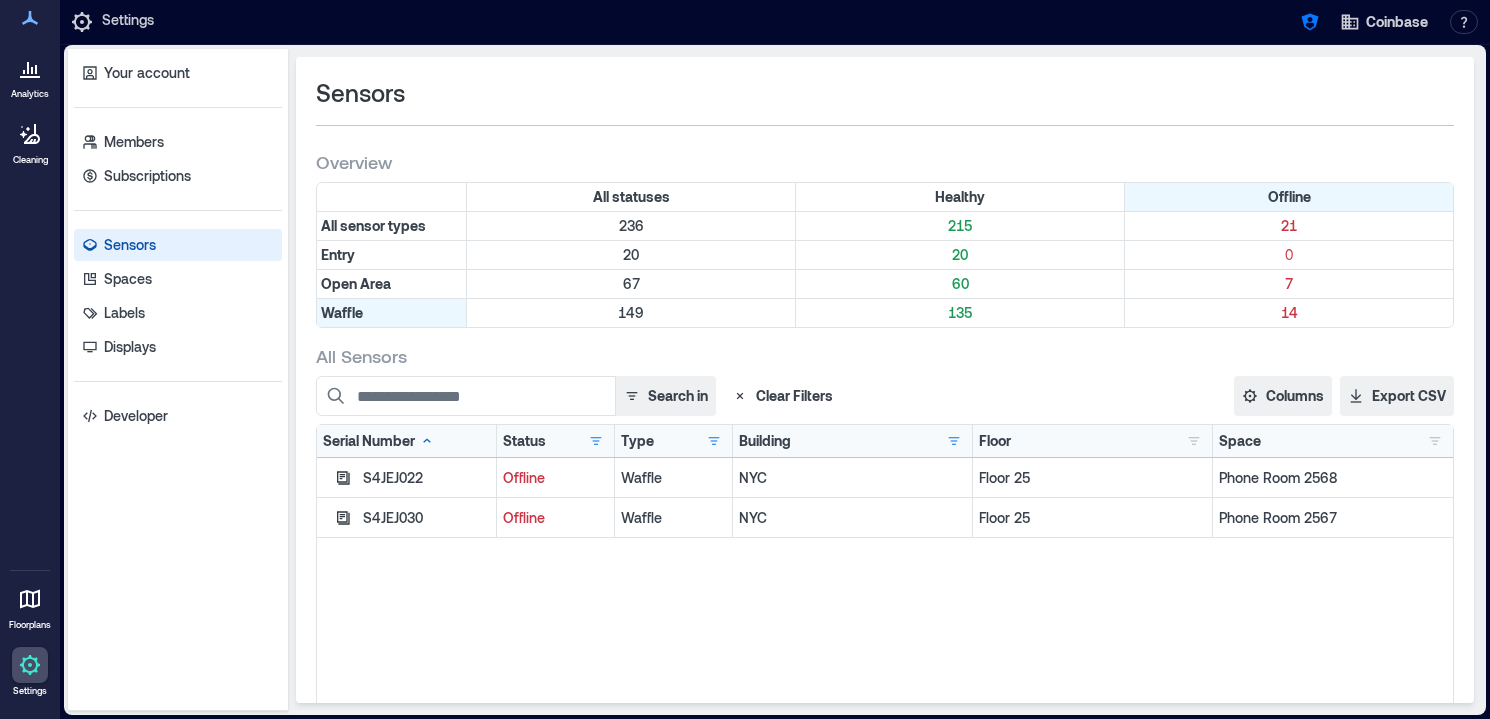 click 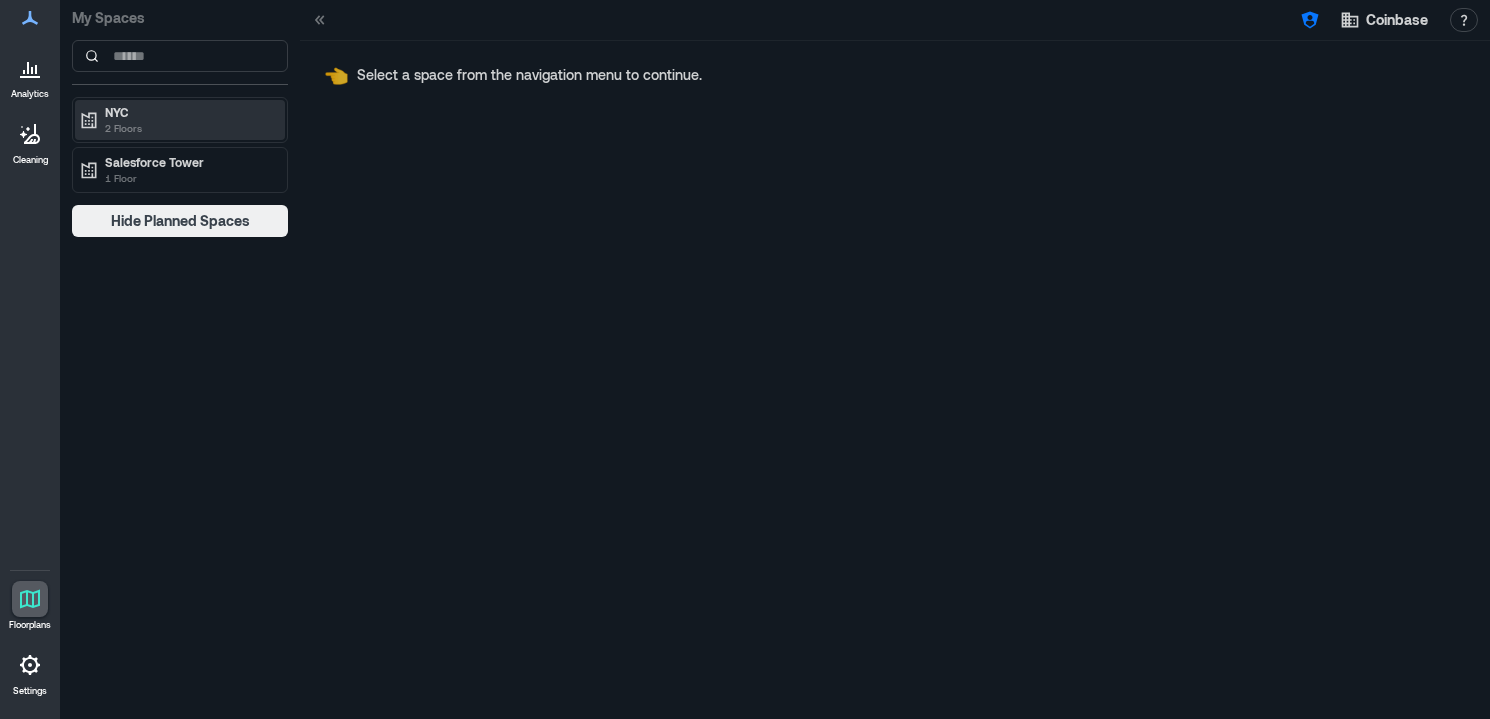 click on "2 Floors" at bounding box center [189, 128] 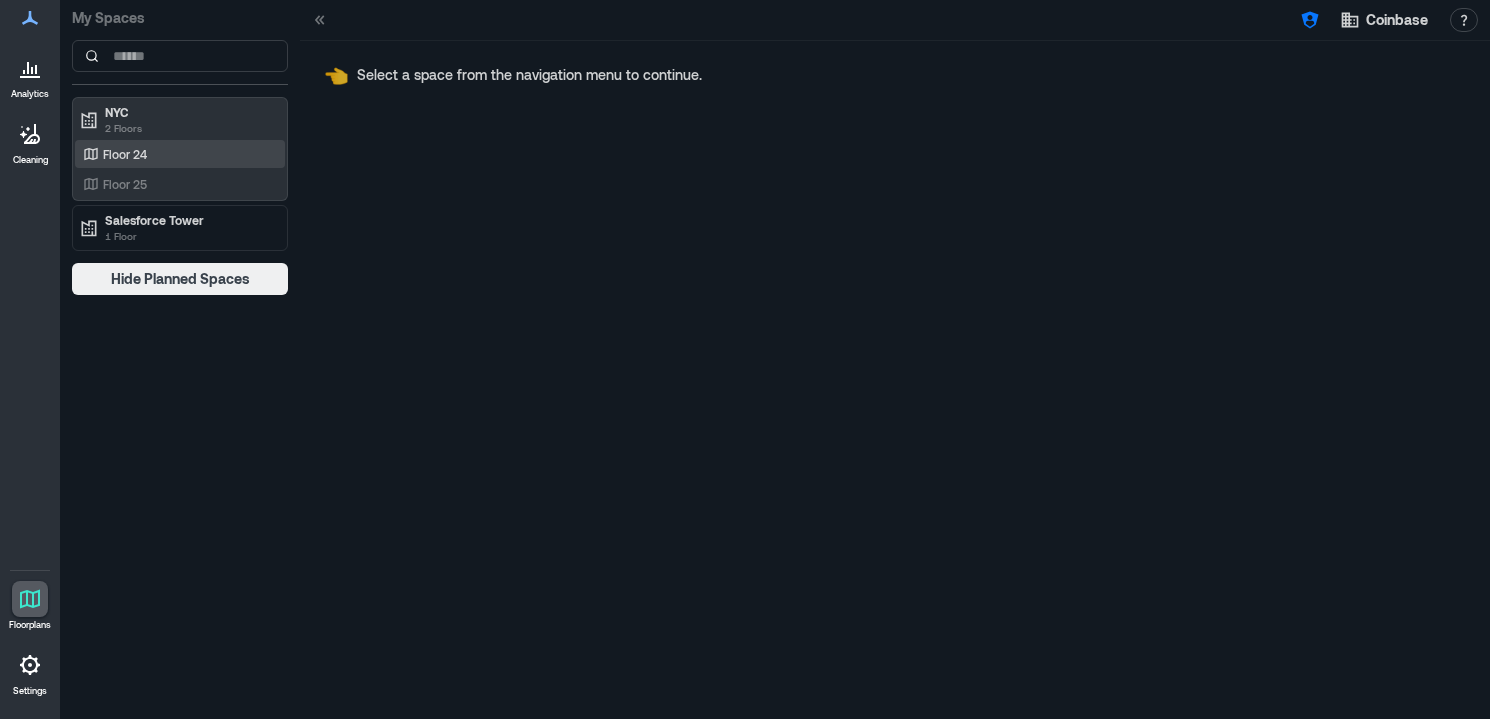 click on "Floor 24" at bounding box center (176, 154) 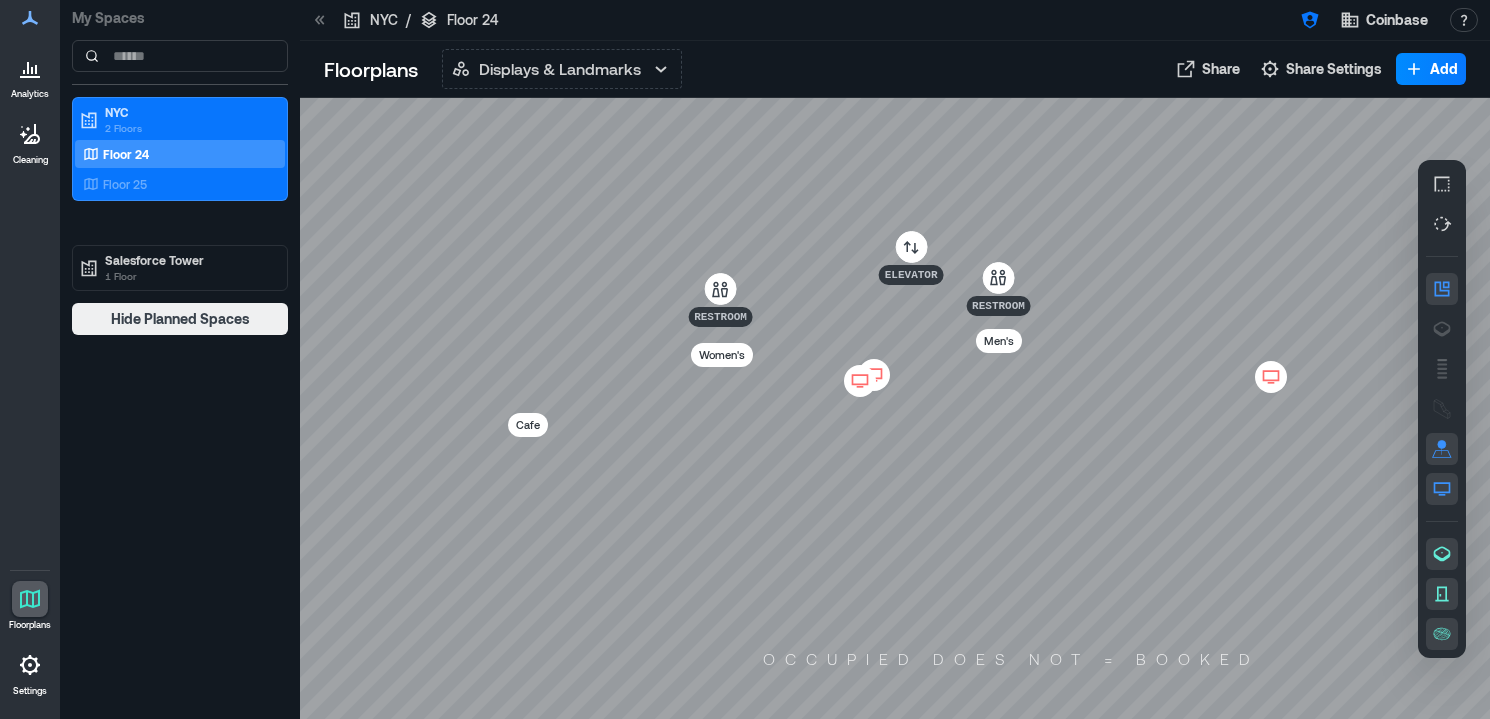 click 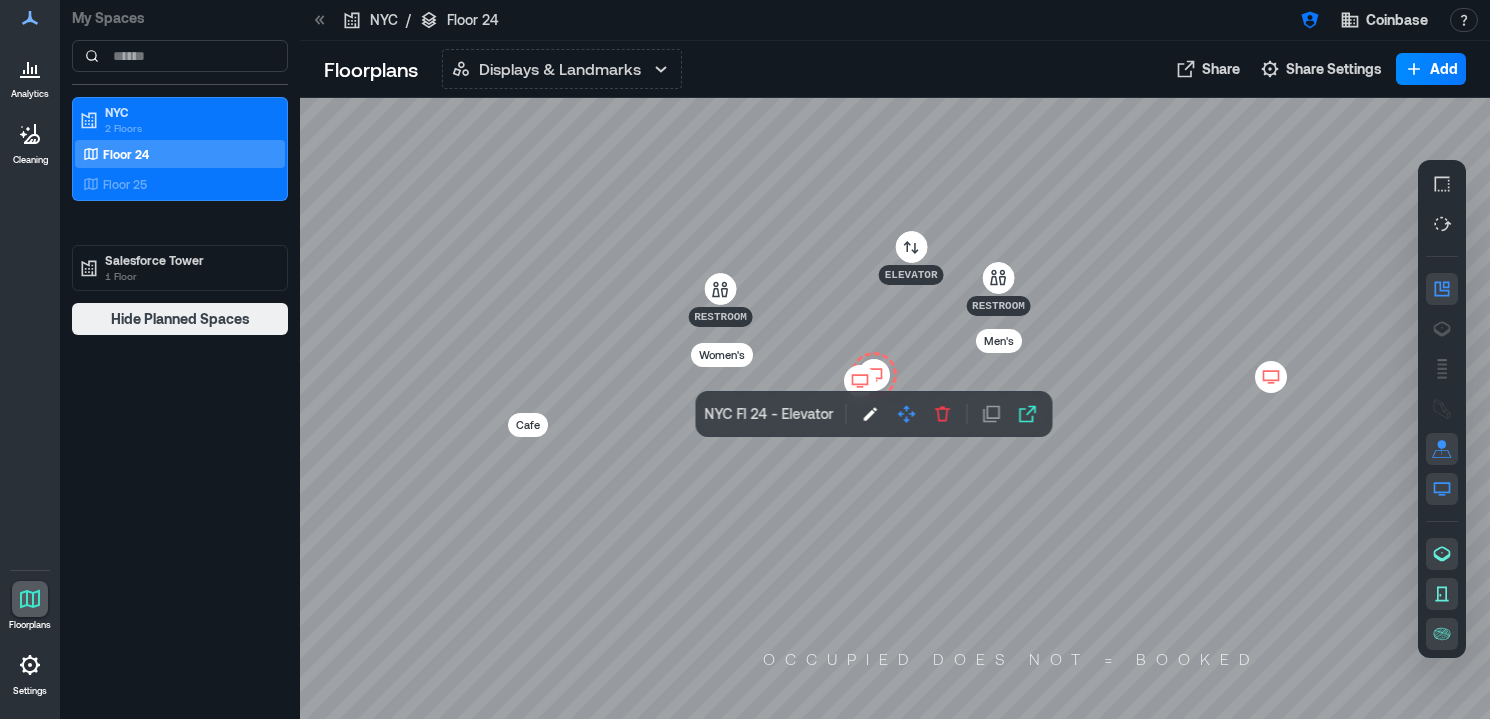 click 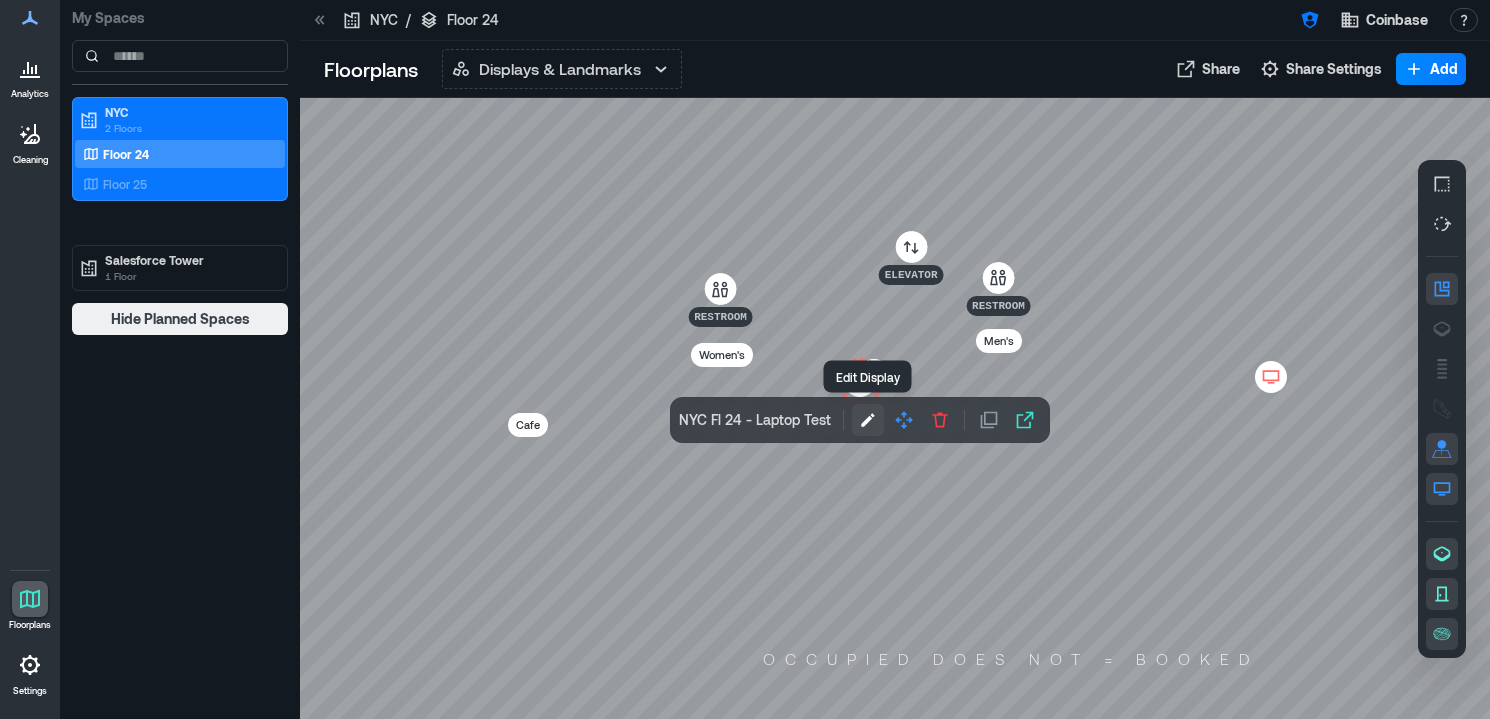 click 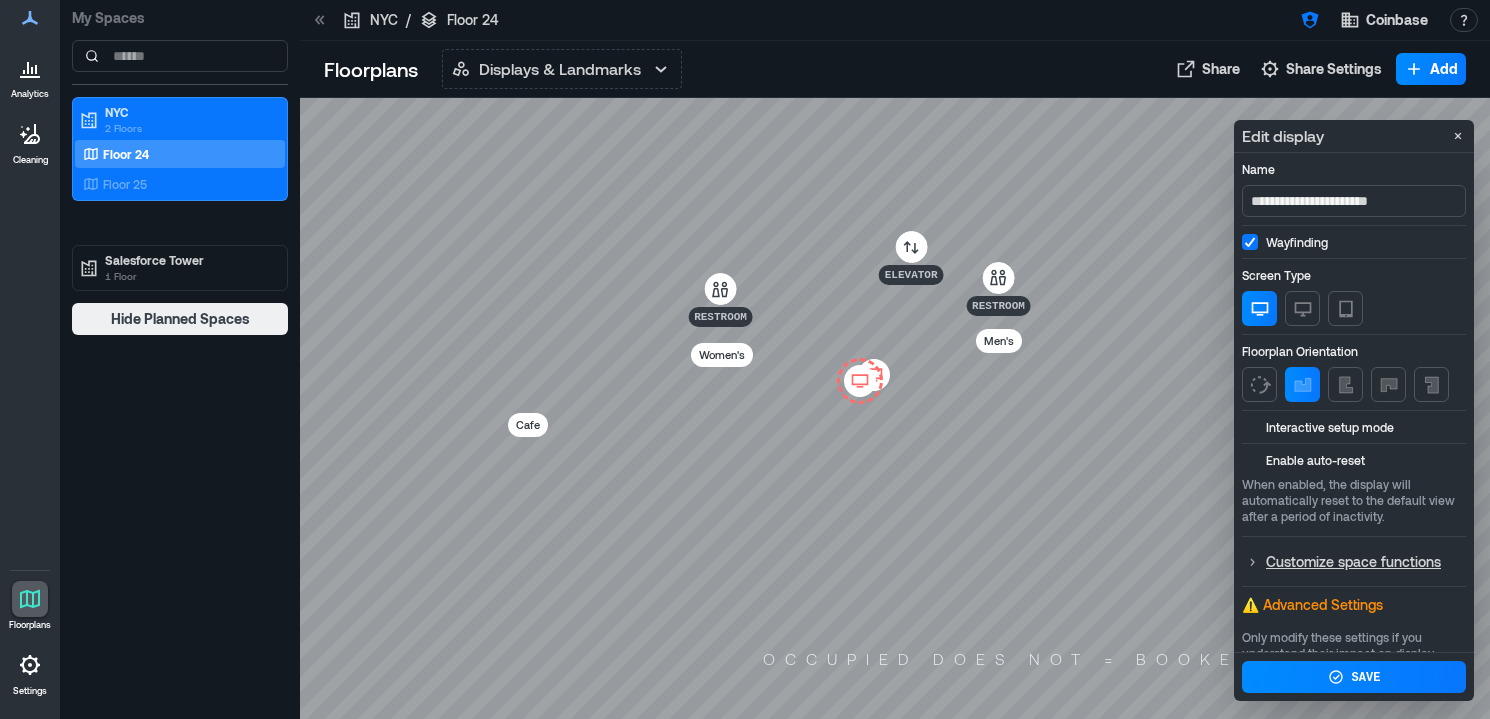 click at bounding box center [1250, 460] 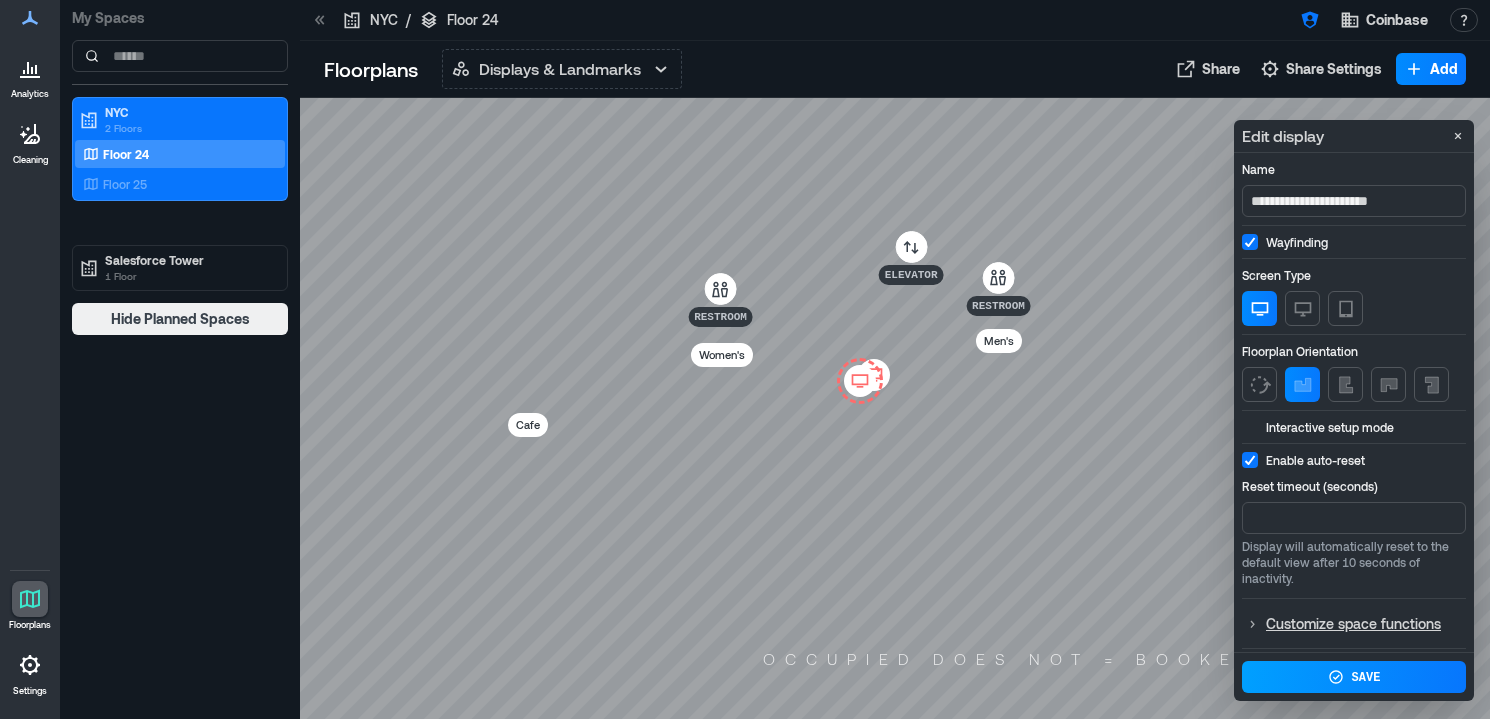 click on "Save" at bounding box center (1354, 677) 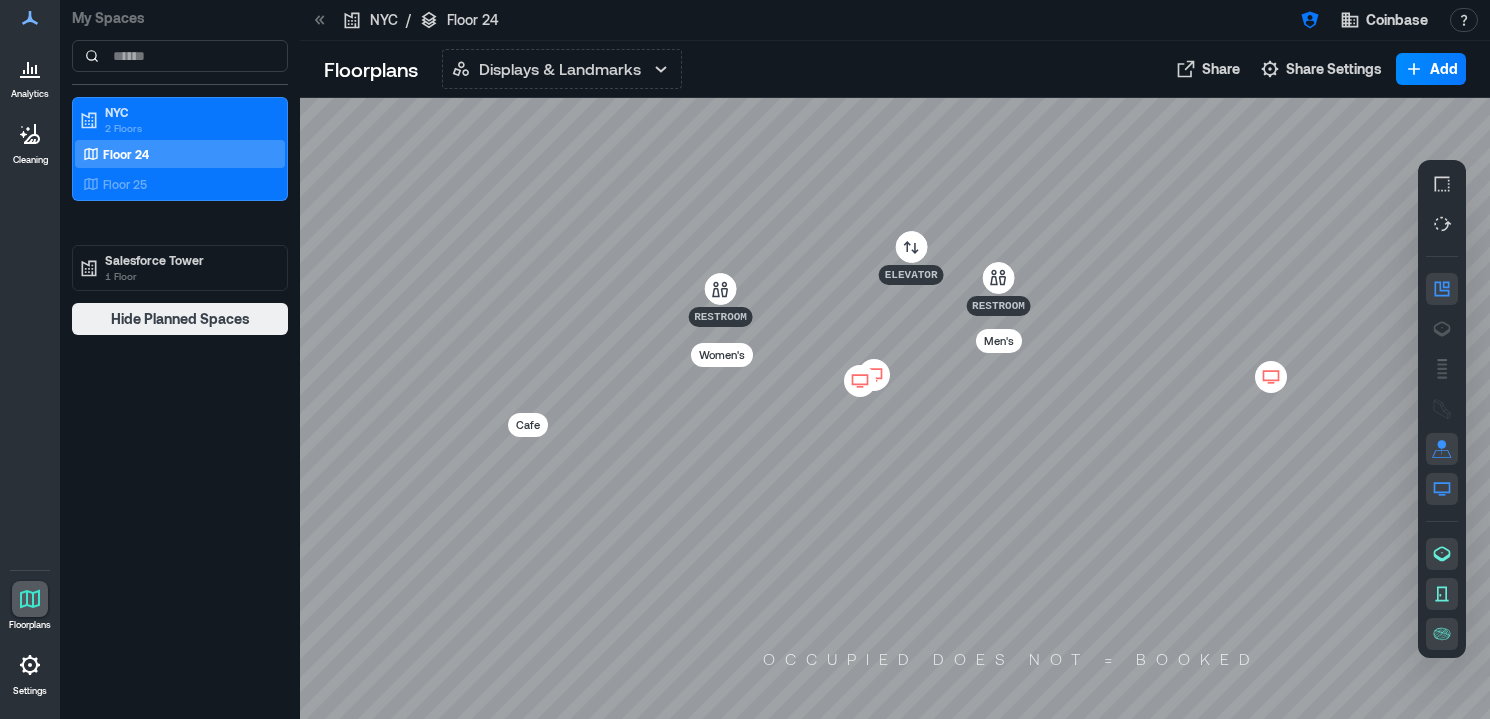 click 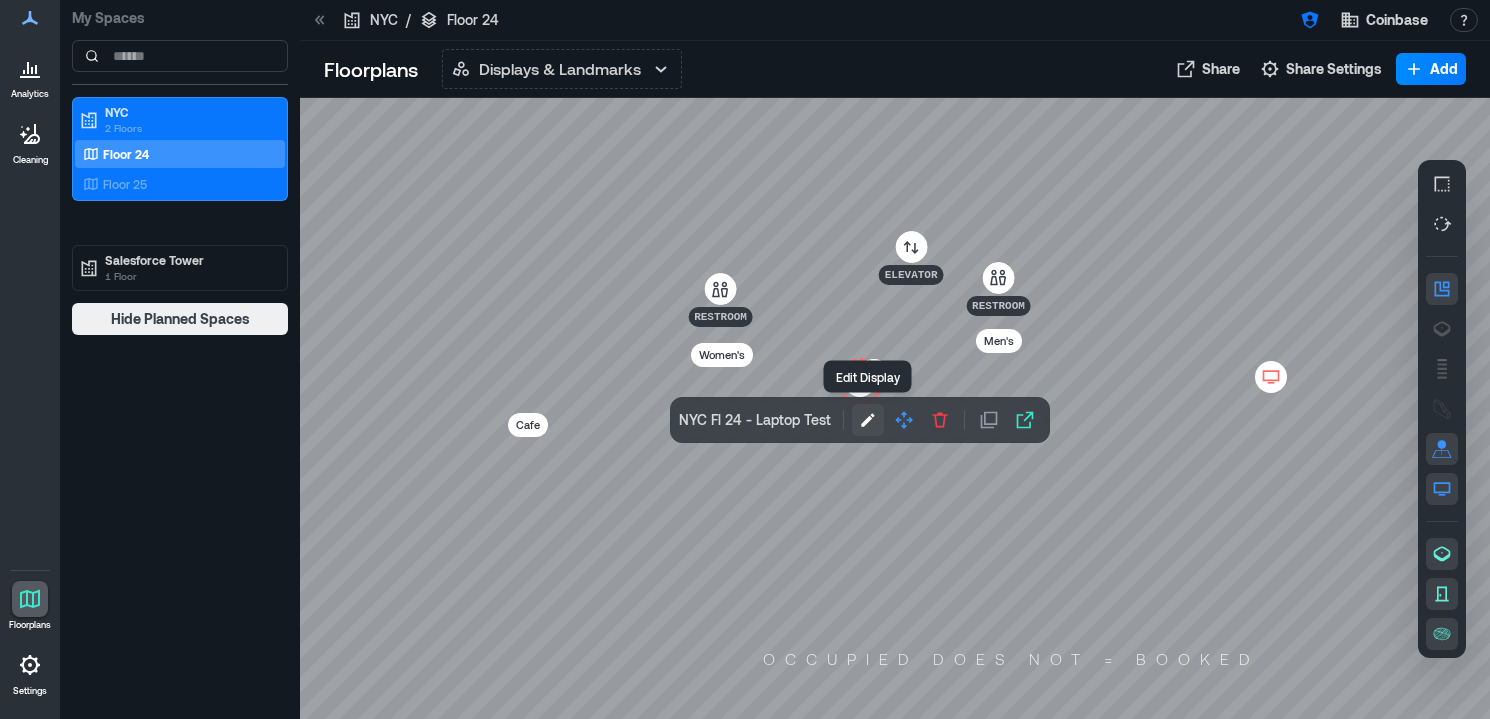 click 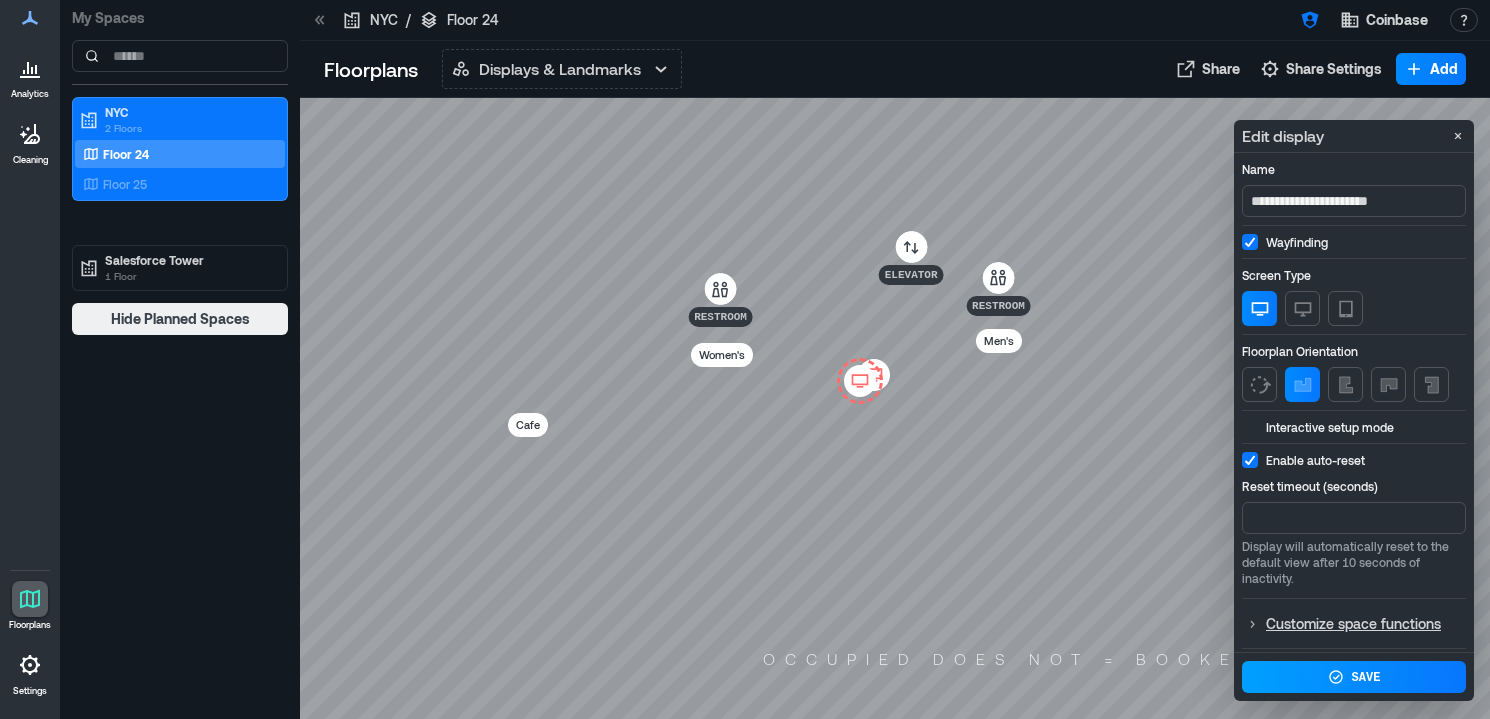 click on "Save" at bounding box center [1354, 677] 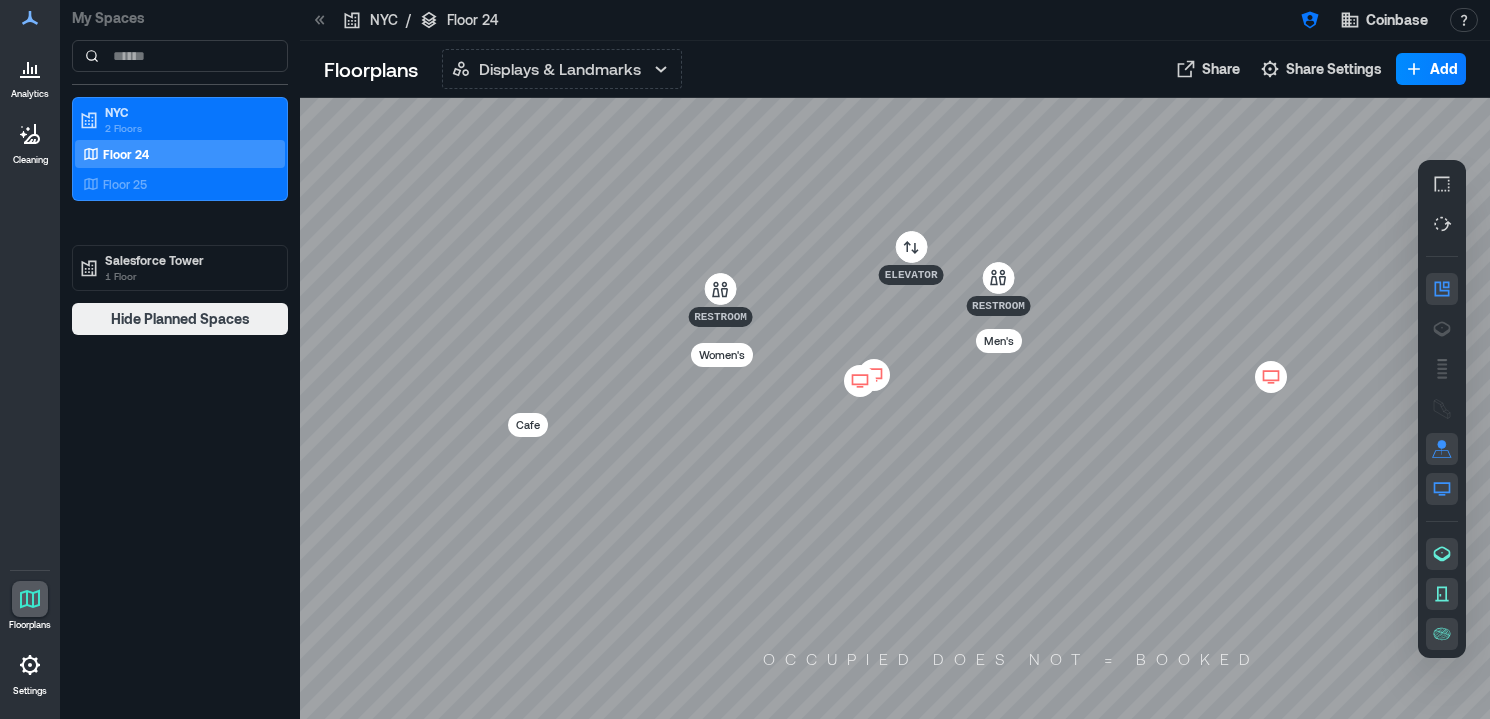 click 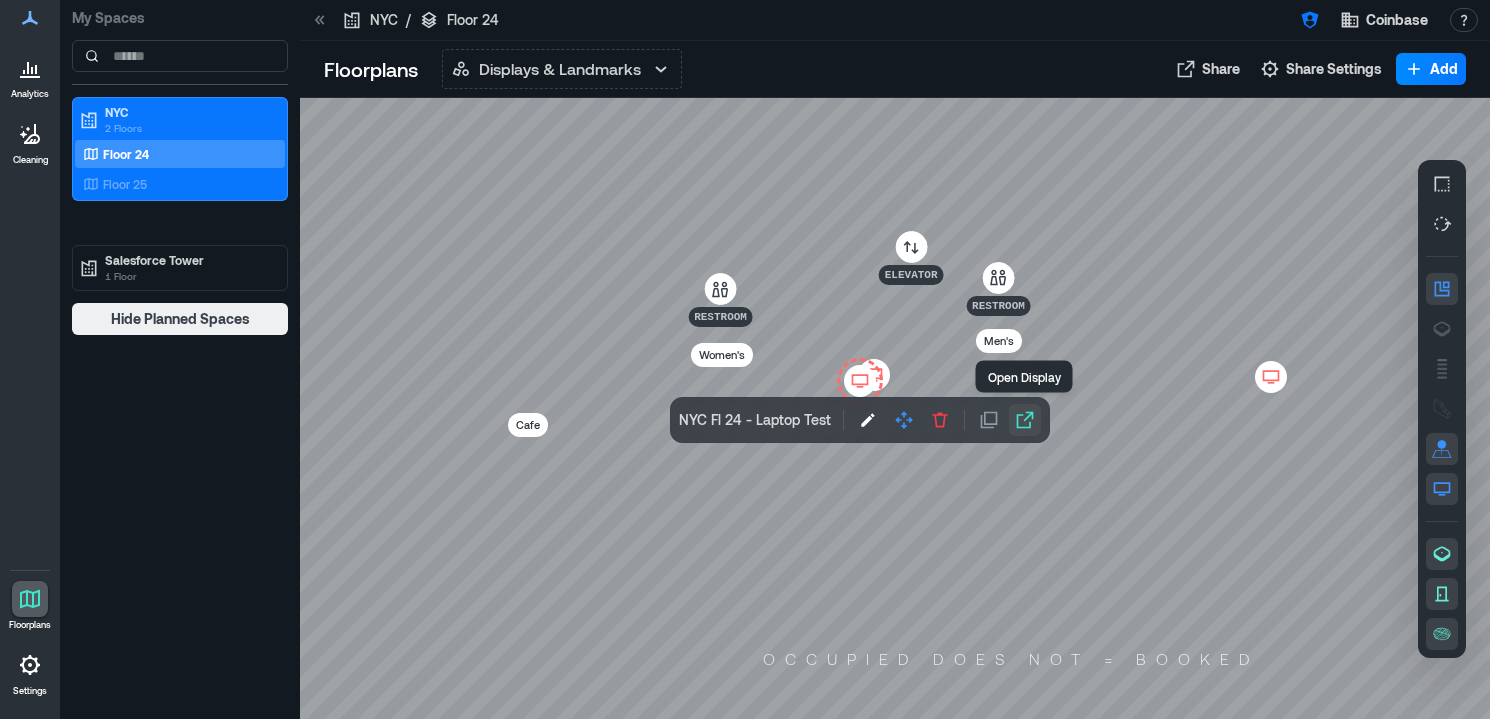 click at bounding box center [1025, 420] 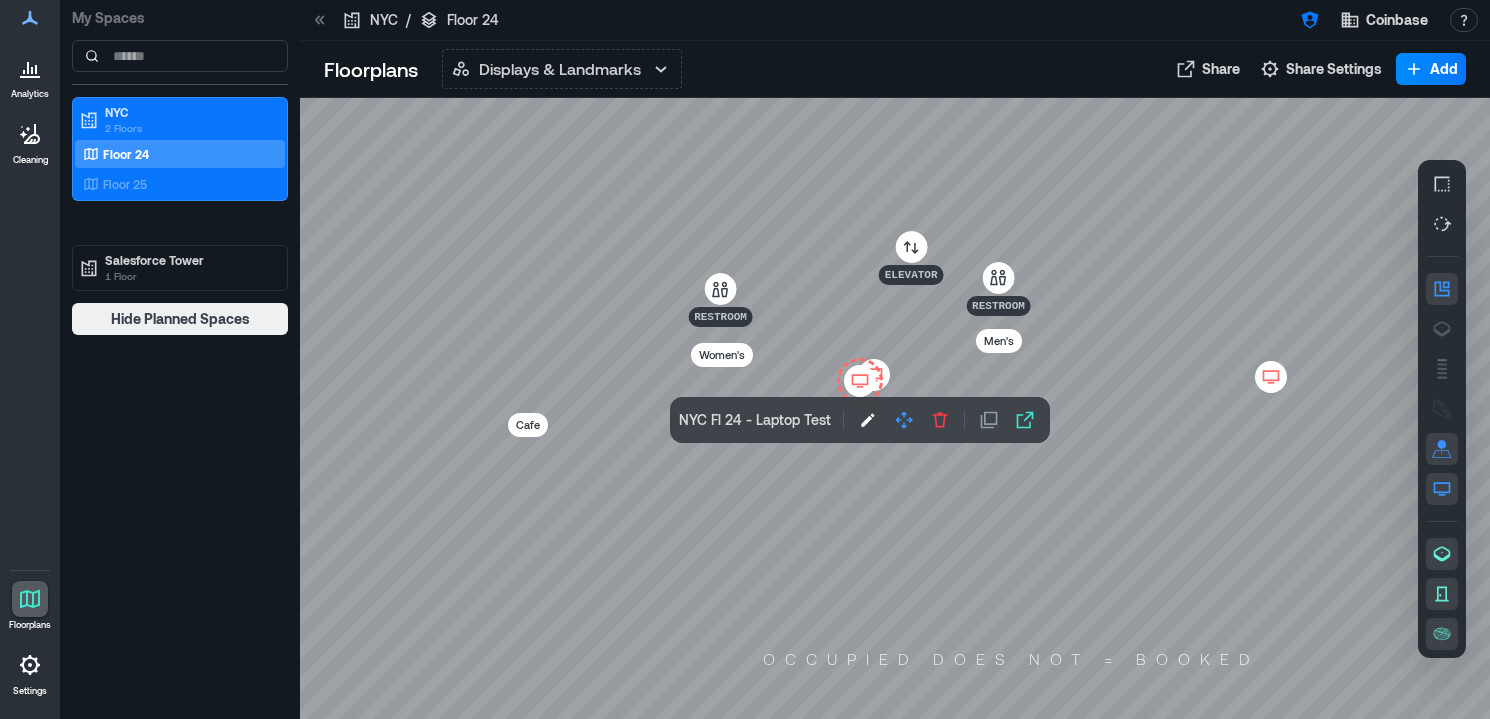 click on "Settings" at bounding box center (30, 672) 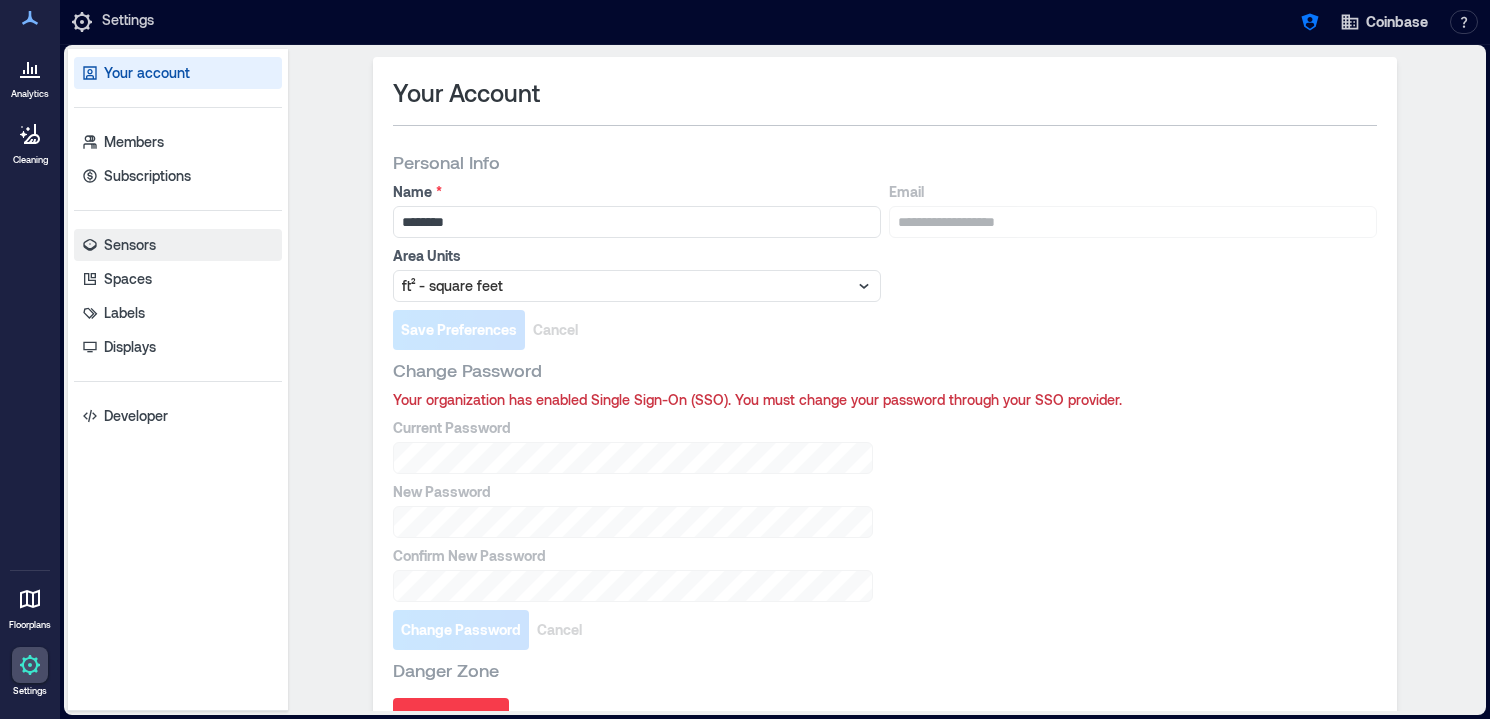click on "Sensors" at bounding box center (178, 245) 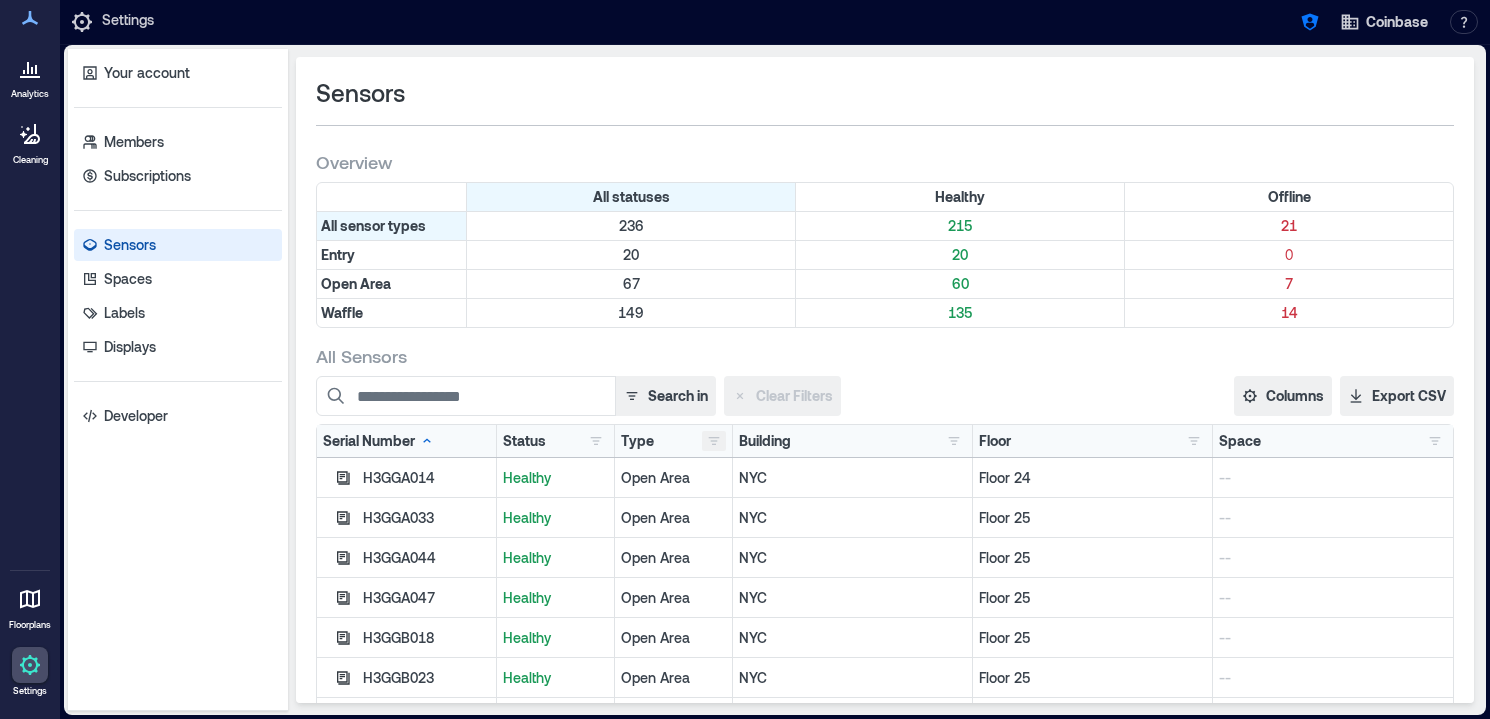click at bounding box center [714, 441] 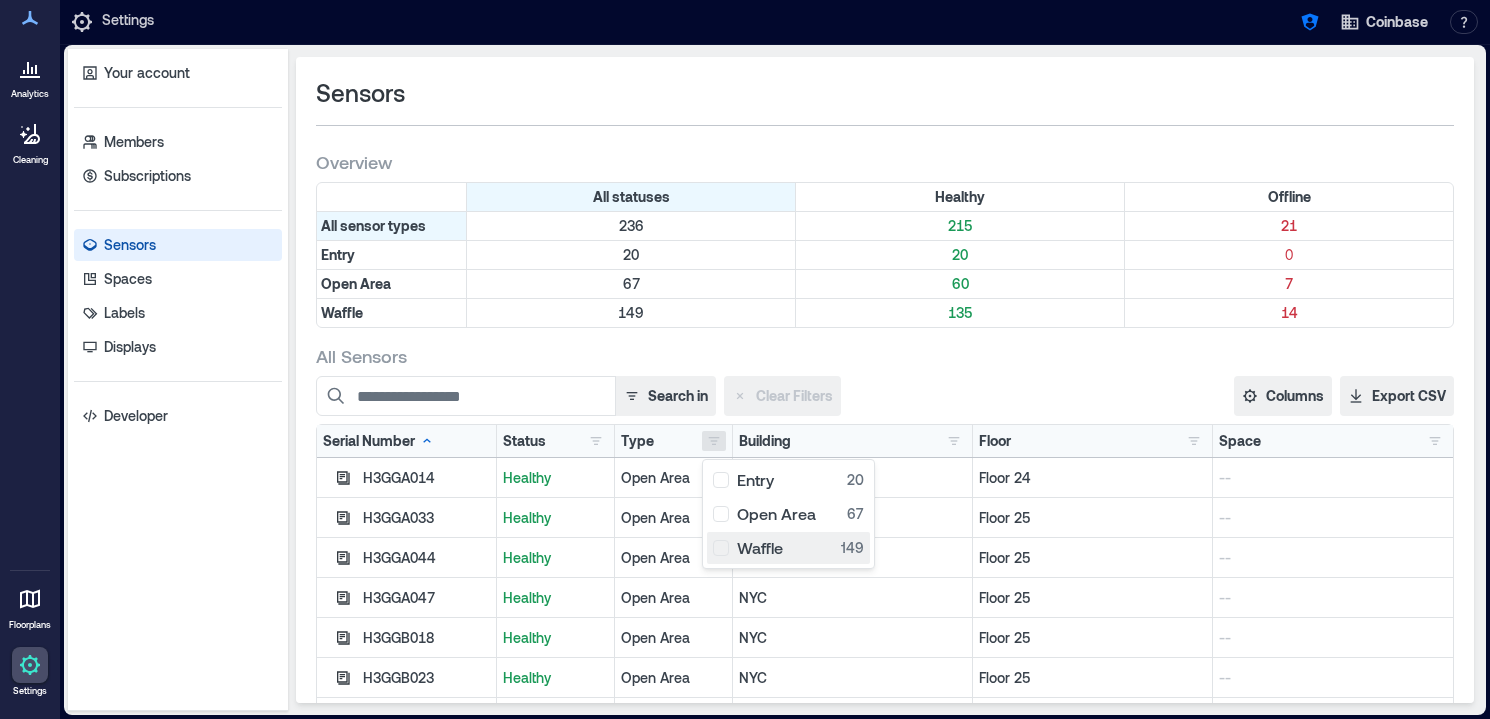 click on "Waffle 149" at bounding box center [788, 548] 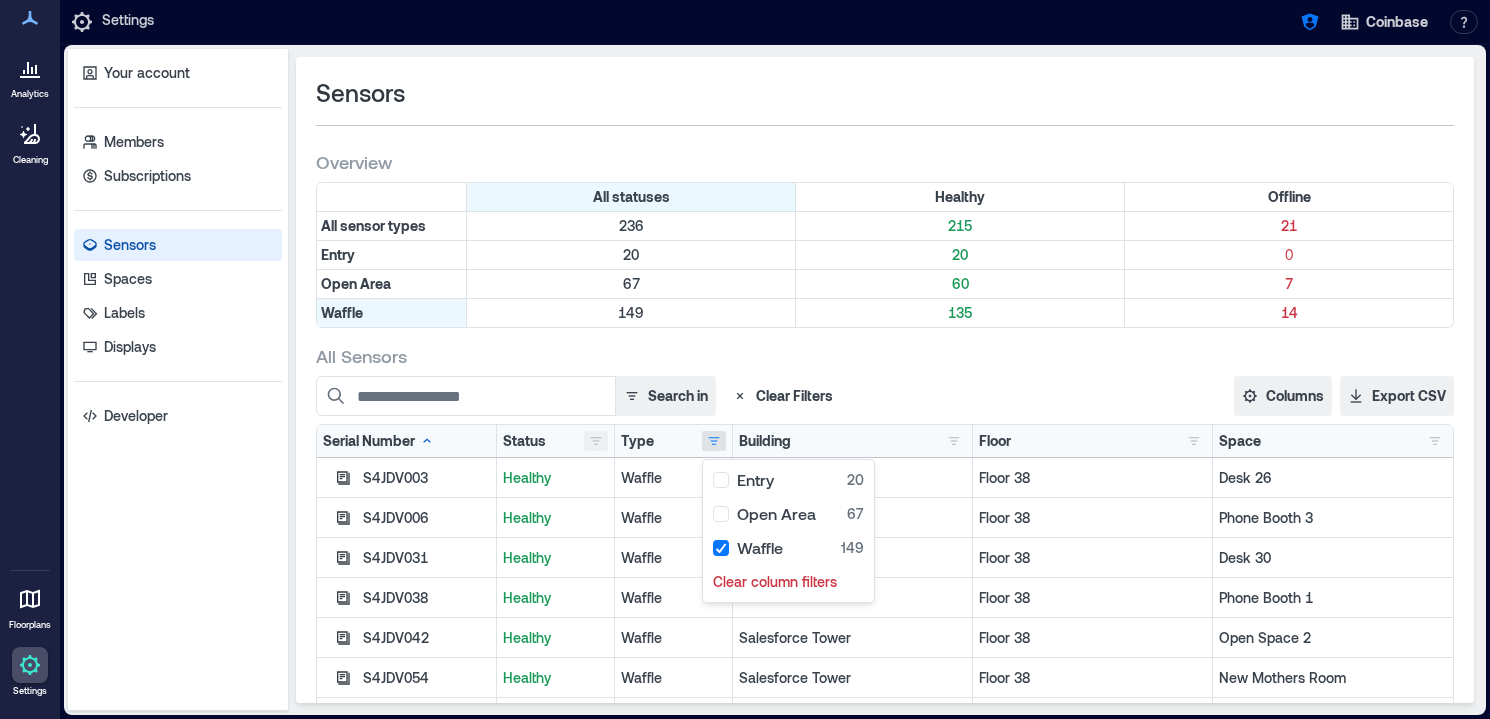click at bounding box center [596, 441] 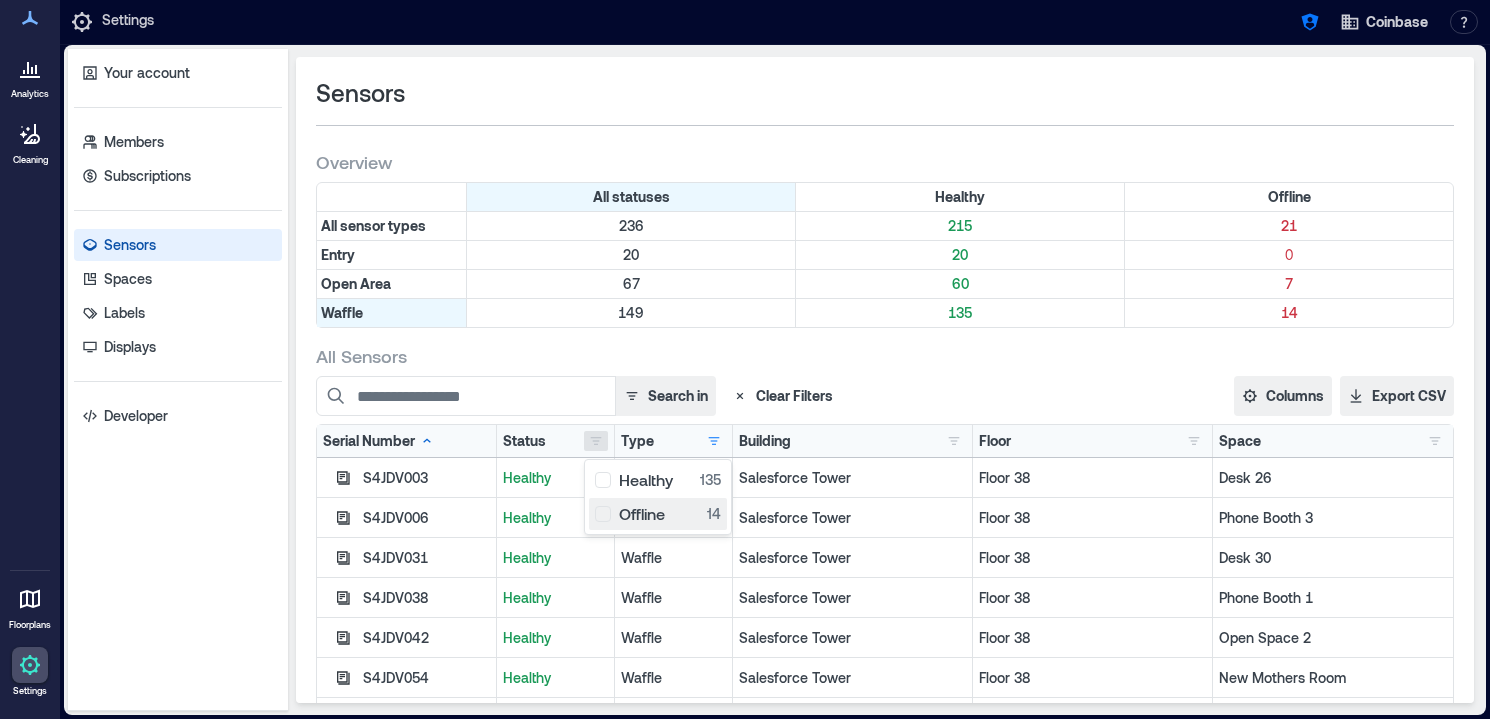click on "Offline 14" at bounding box center (658, 514) 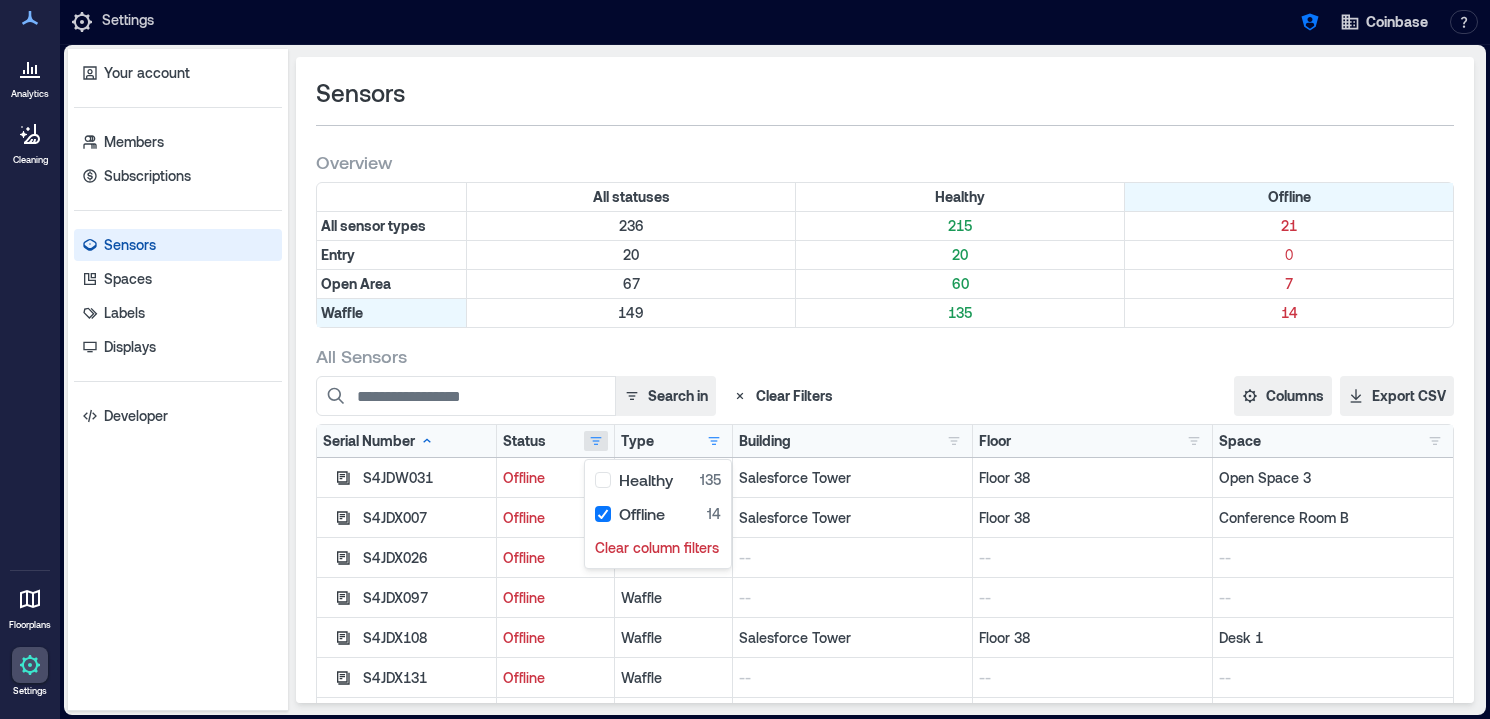 click on "All Sensors" at bounding box center [885, 356] 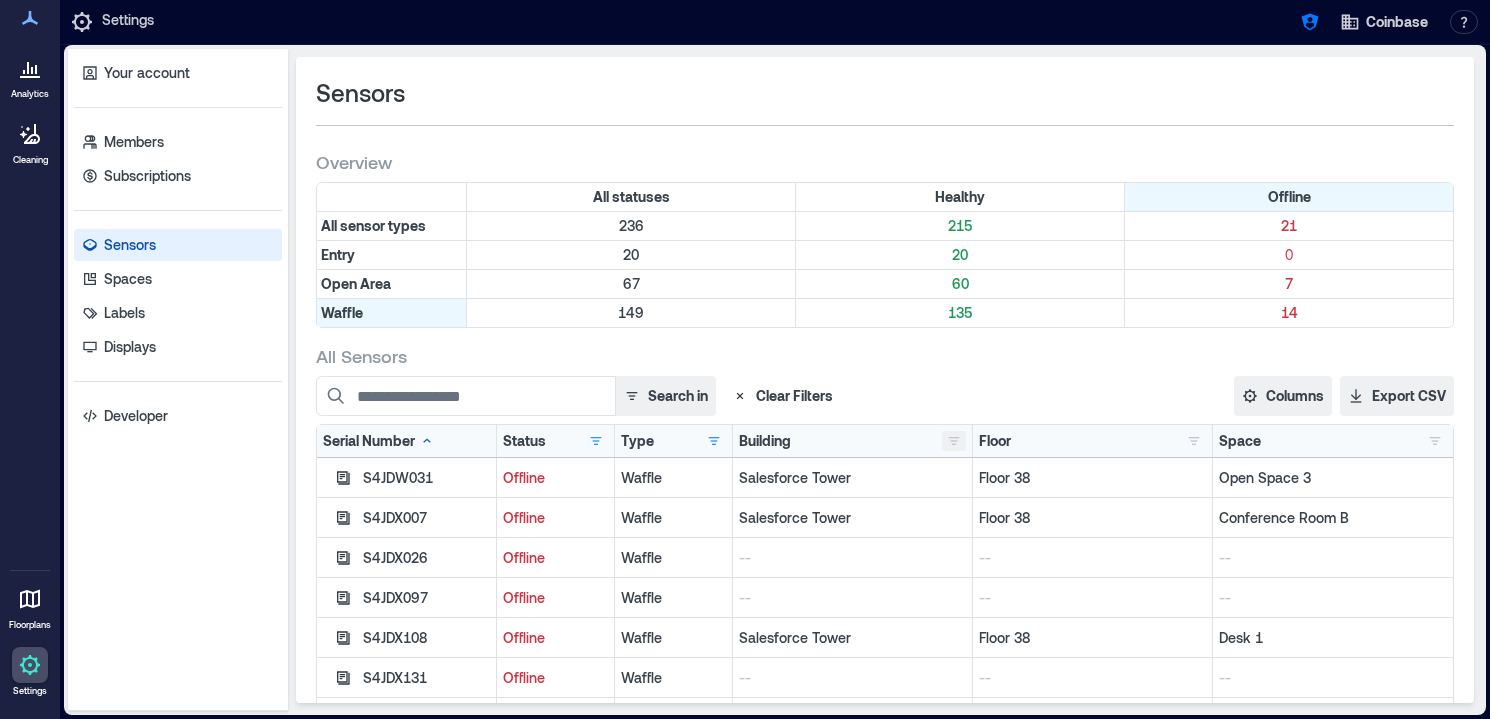 click at bounding box center (954, 441) 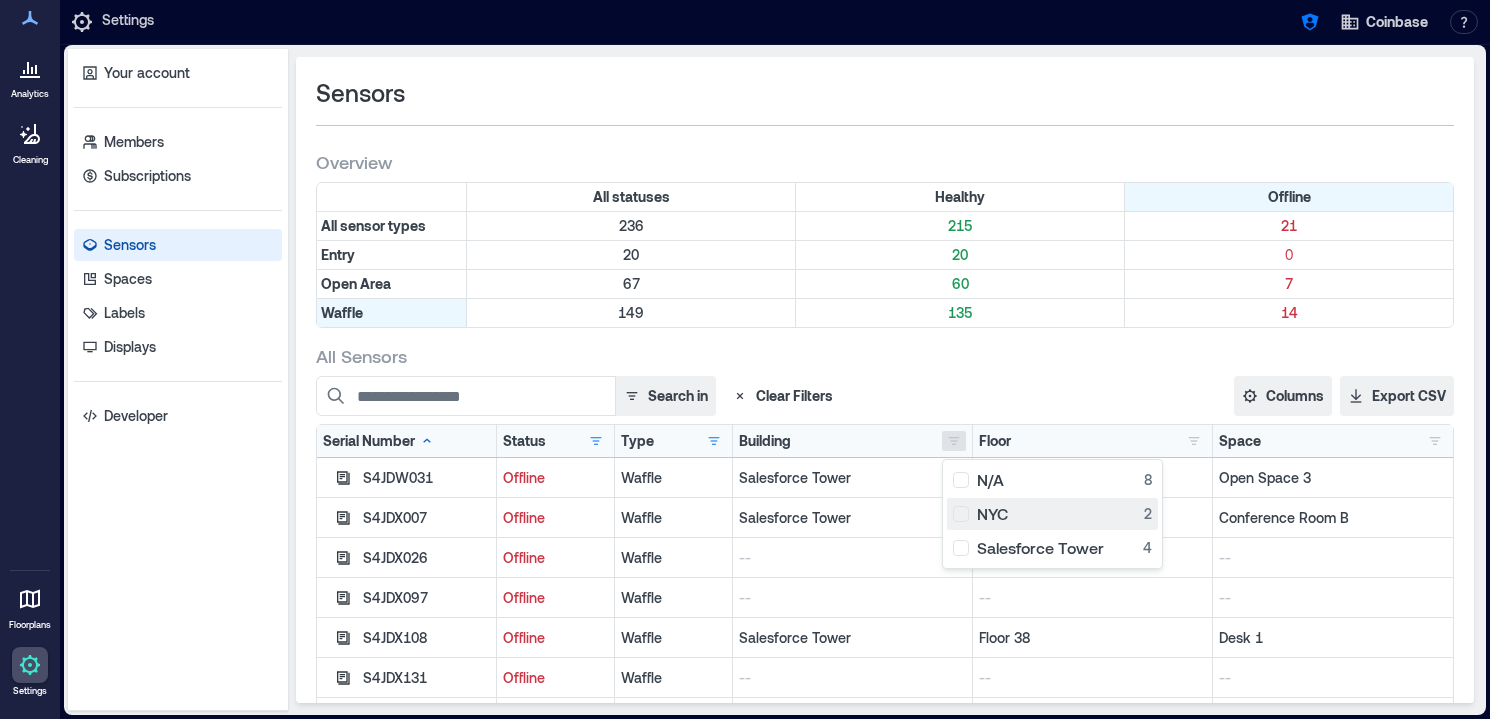 click on "NYC 2" at bounding box center [1052, 514] 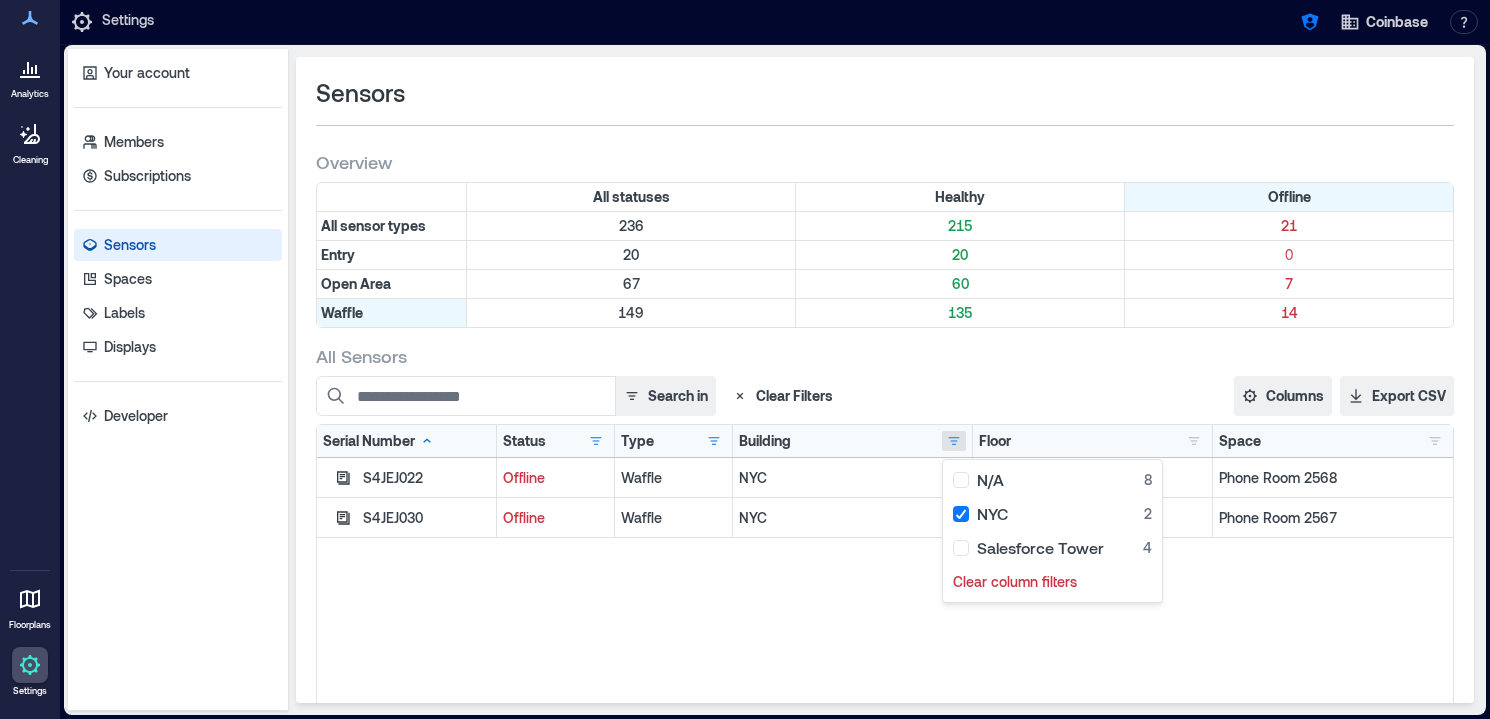 click on "All Sensors Search in Clear Filters Columns Serial Number Status Type Building Floor Space Firmware Ethernet MAC WiFi MAC Export CSV Serial Number Status Healthy 39 Offline 2 Clear column filters Type Open Area 6 Waffle 2 Clear column filters Building N/A 8 NYC 2 Salesforce Tower 4 Clear column filters Floor Floor 25 2 Space Phone Room 2567 1 Phone Room 2568 1 S4JEJ022 Offline Waffle NYC Floor 25 Phone Room 2568 S4JEJ030 Offline Waffle NYC Floor 25 Phone Room 2567" at bounding box center (885, 651) 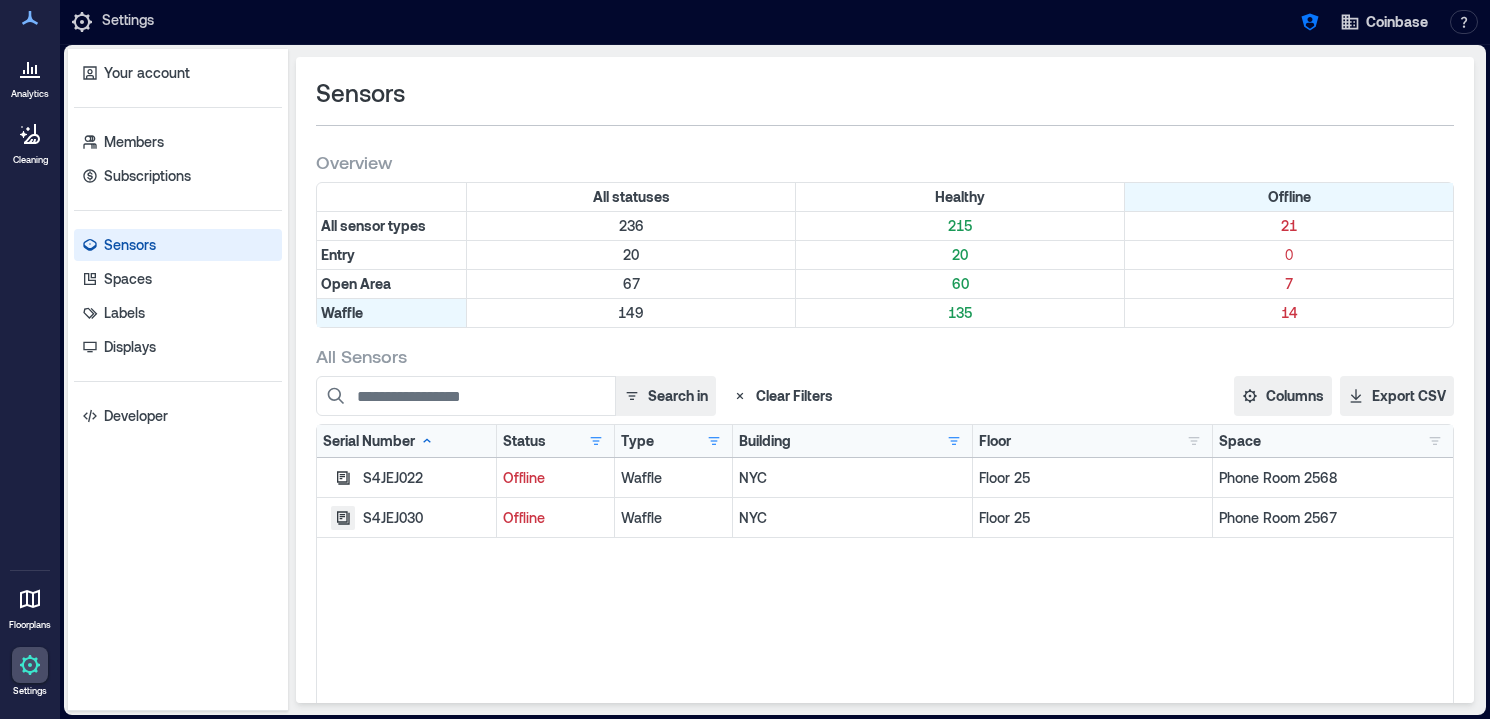 click 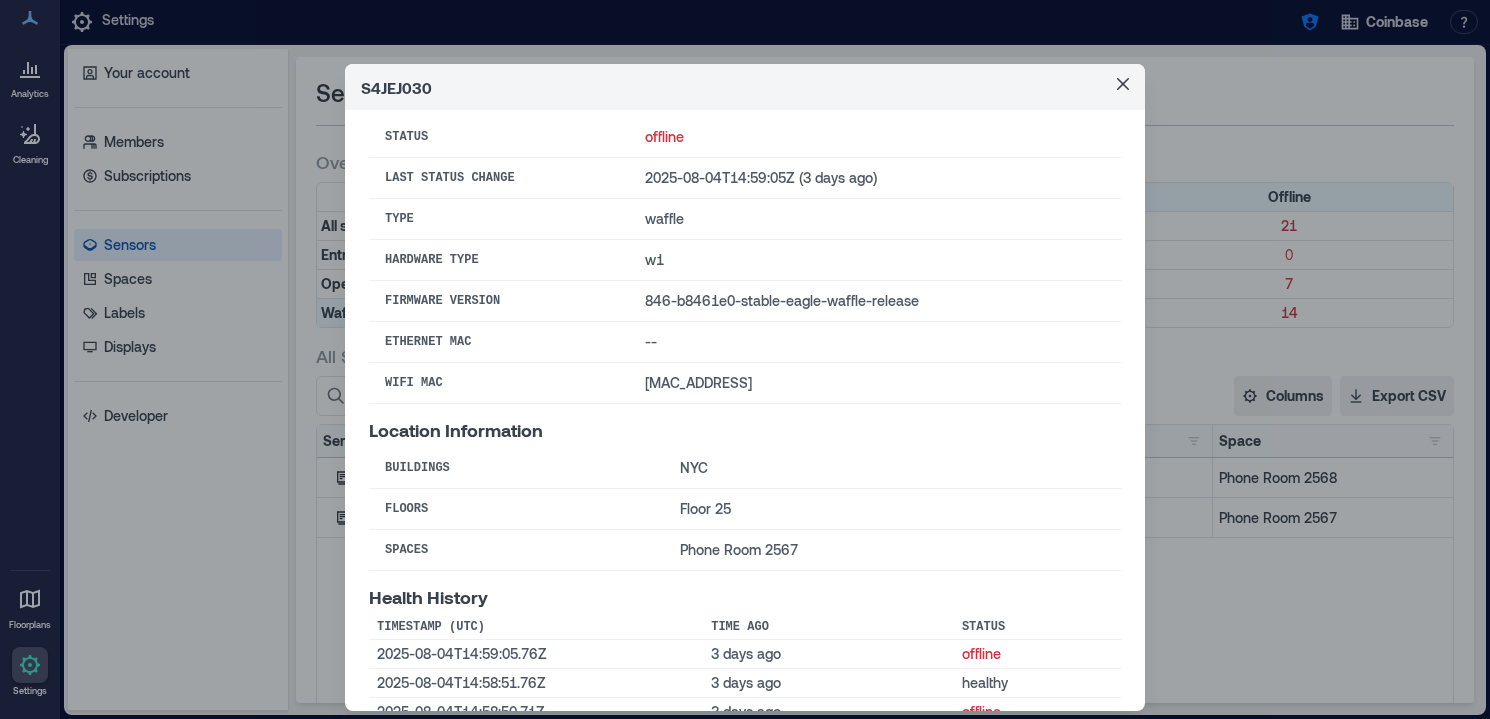 scroll, scrollTop: 47, scrollLeft: 0, axis: vertical 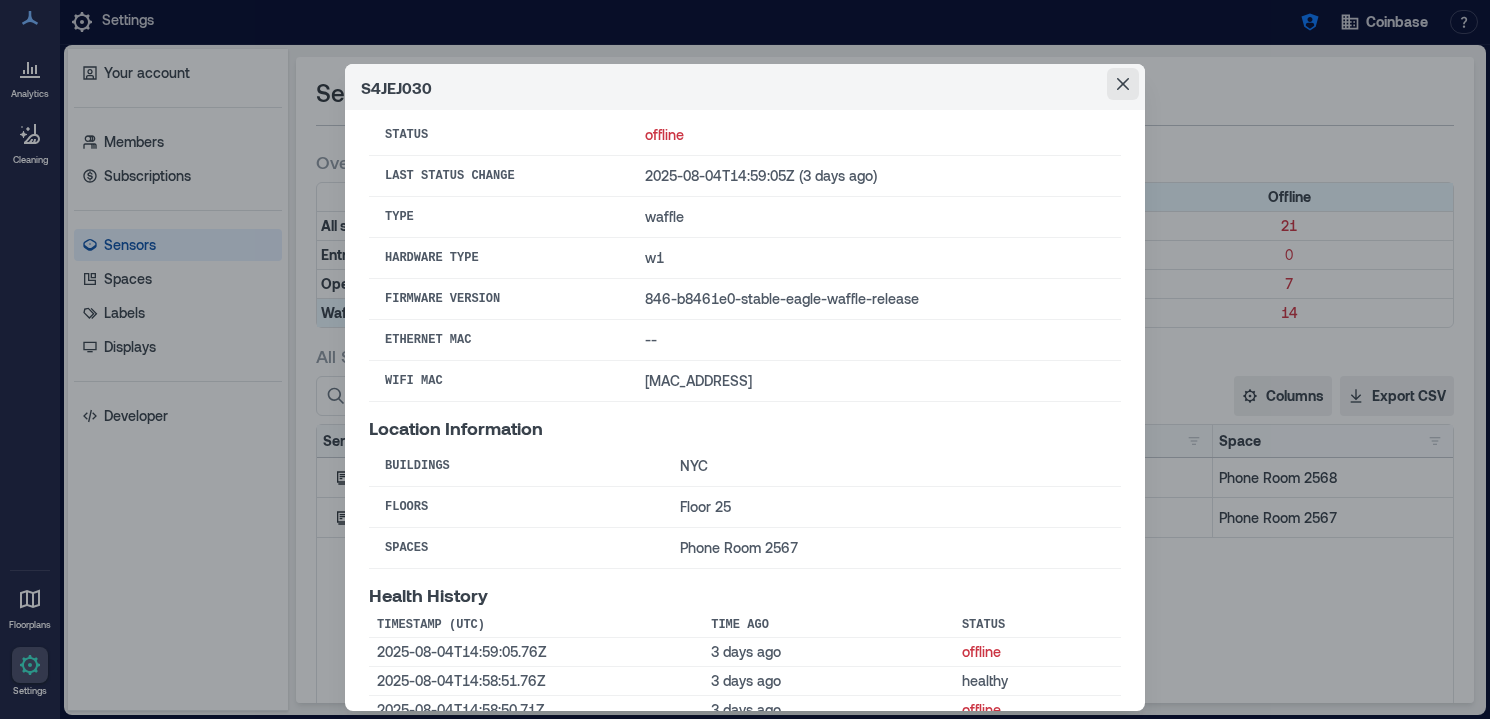 click at bounding box center [1123, 84] 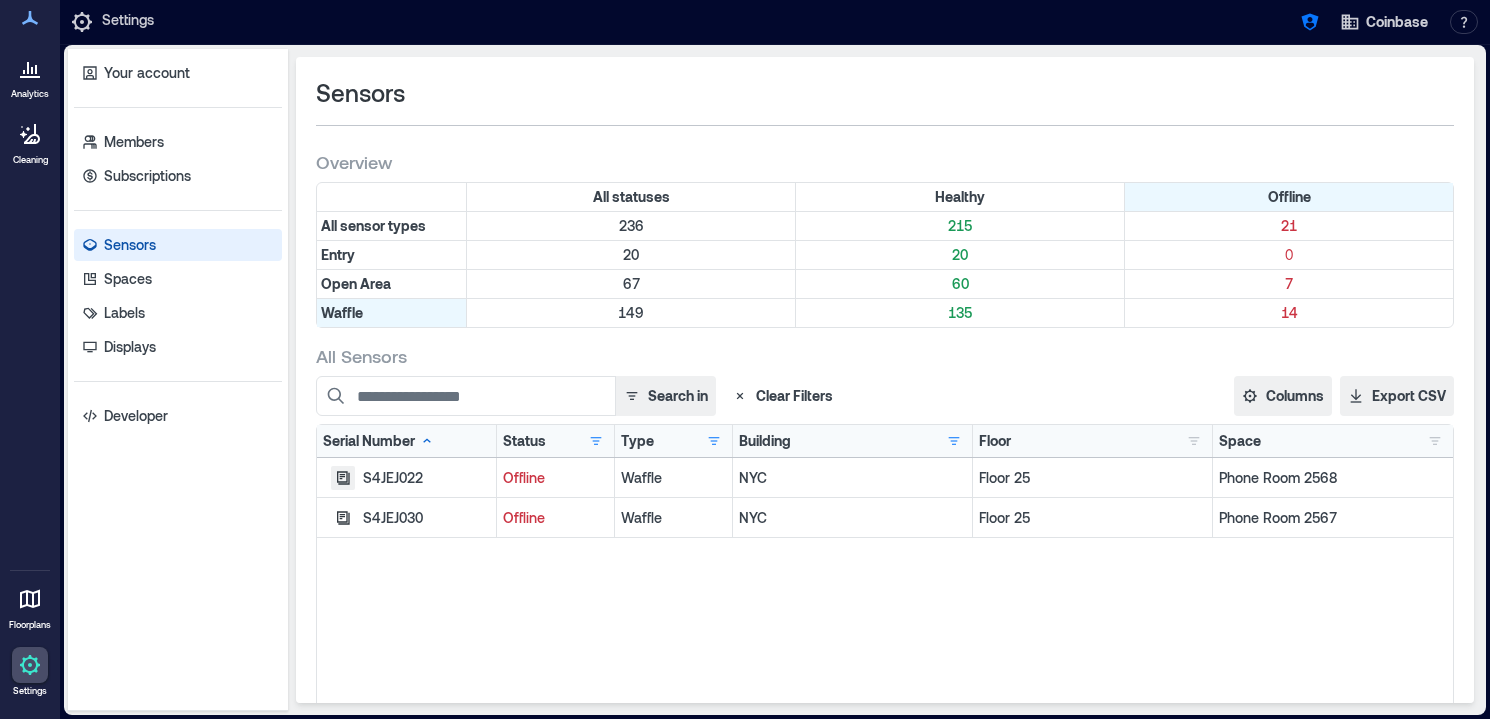 click 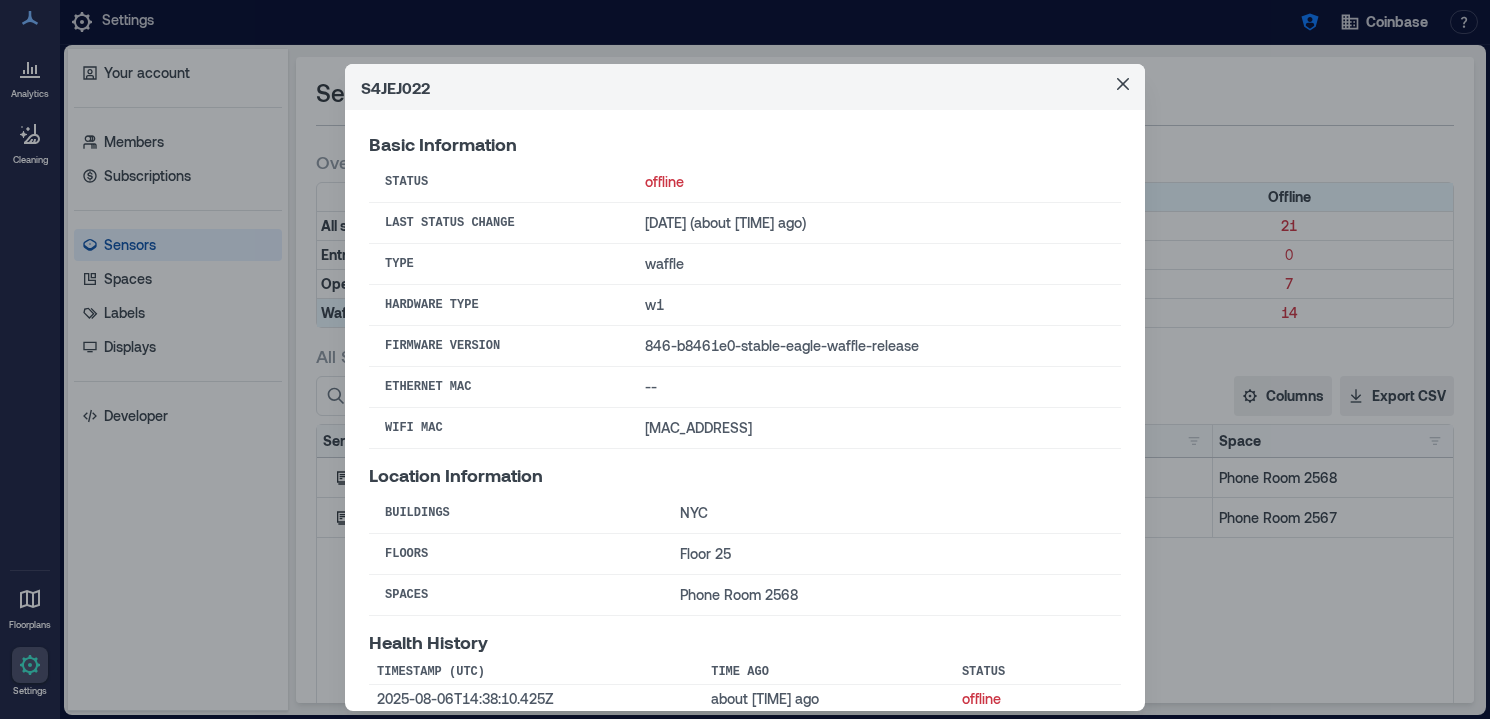 type 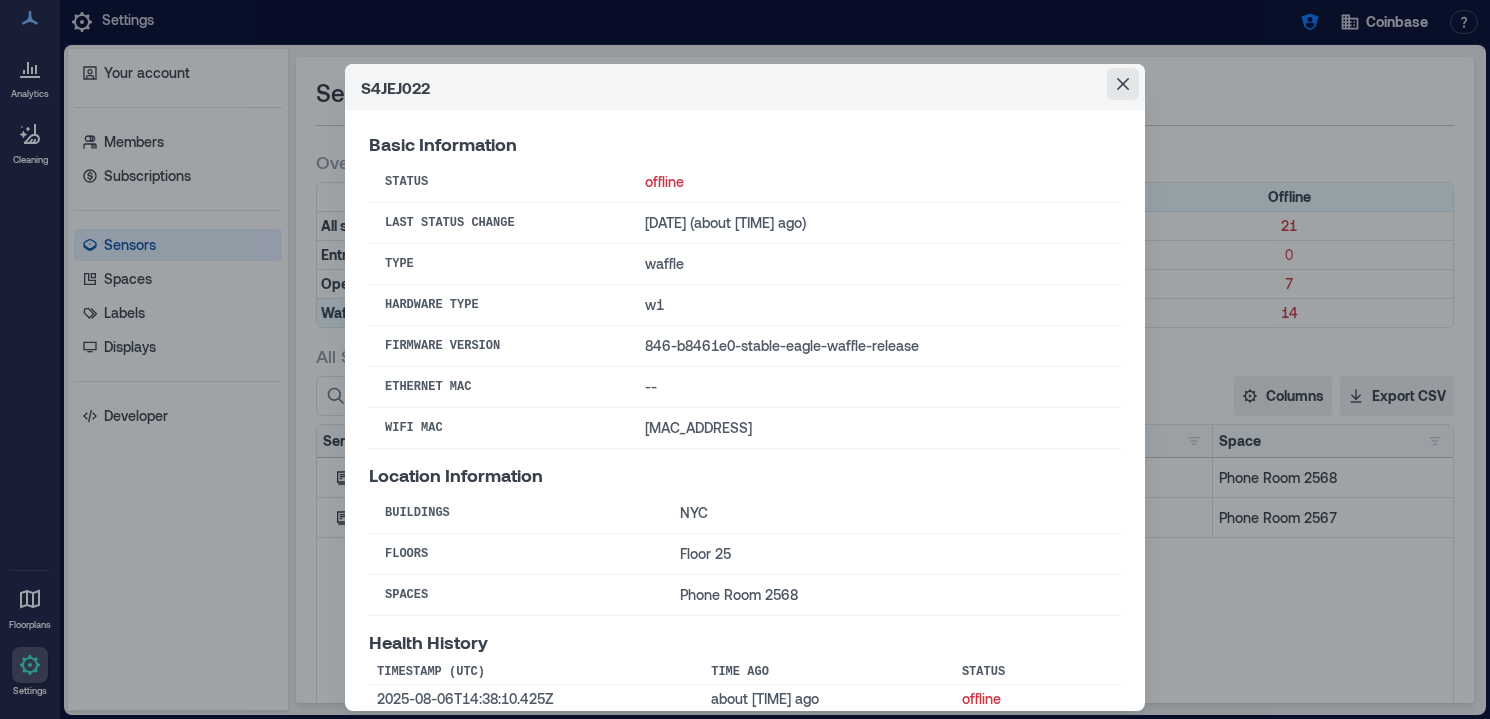 click at bounding box center [1123, 84] 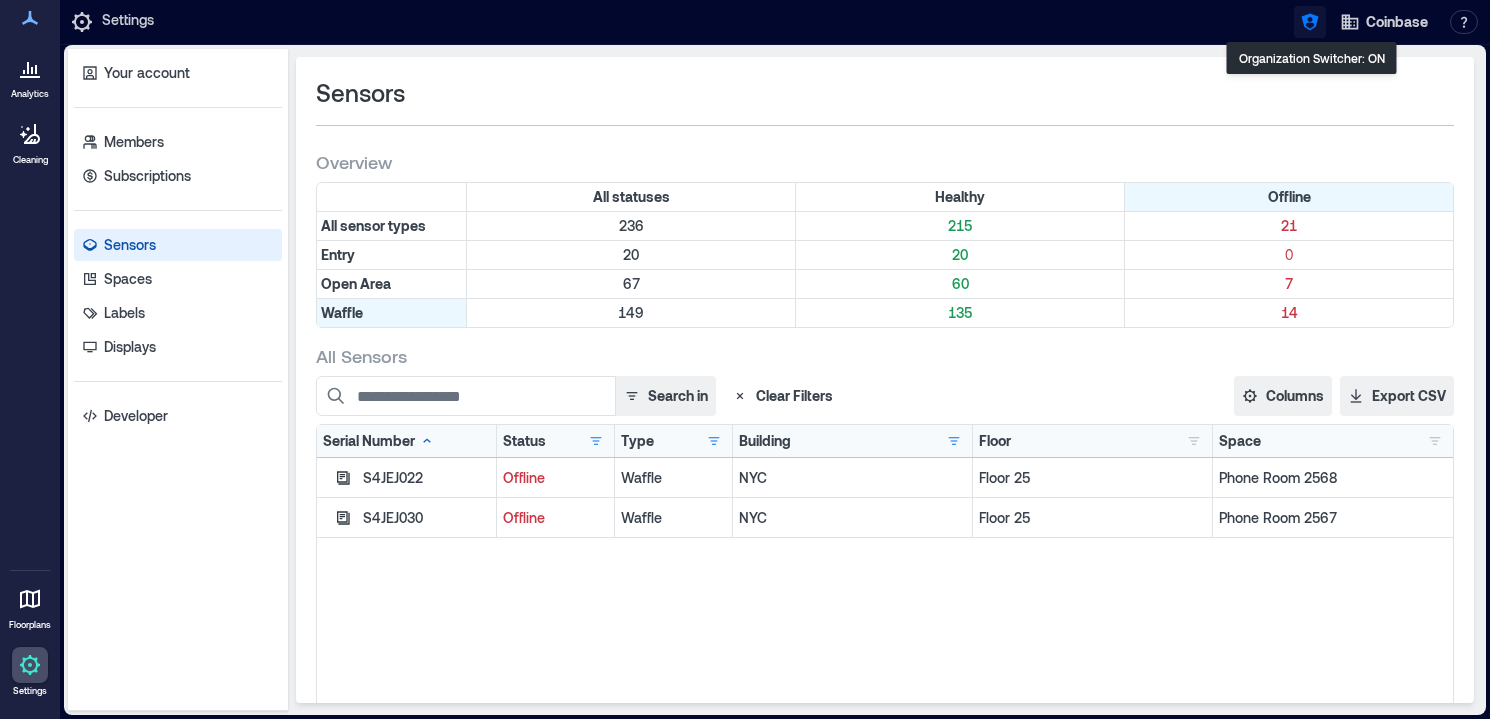 click 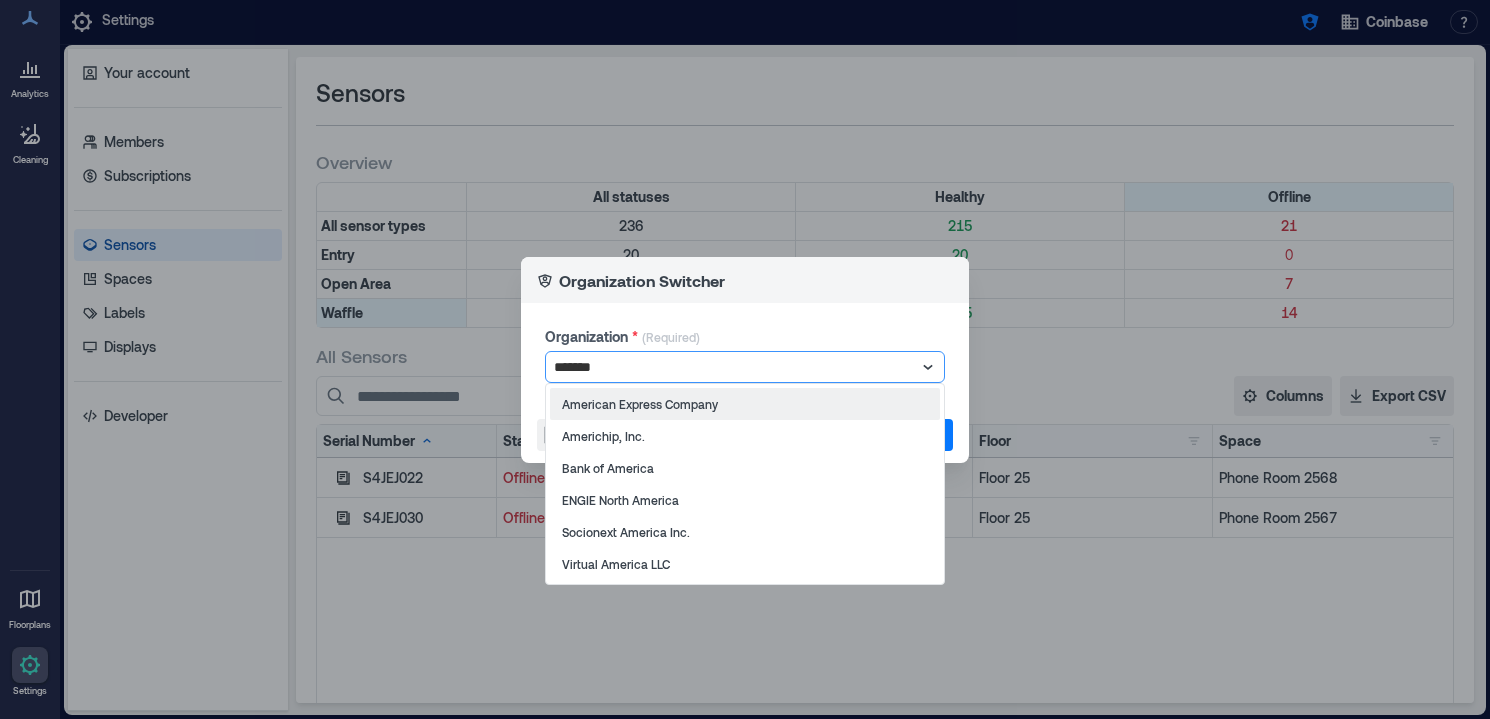 type on "********" 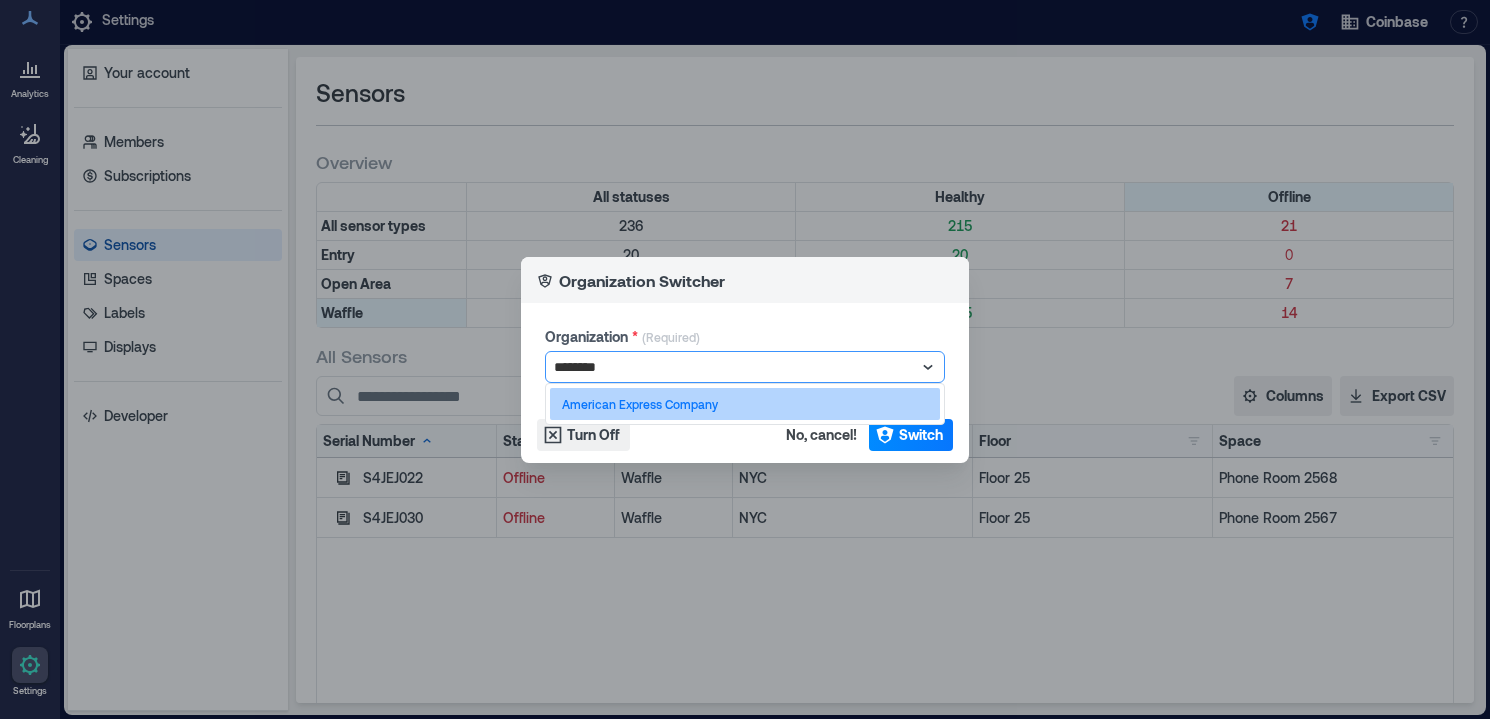 click on "American Express Company" at bounding box center (745, 404) 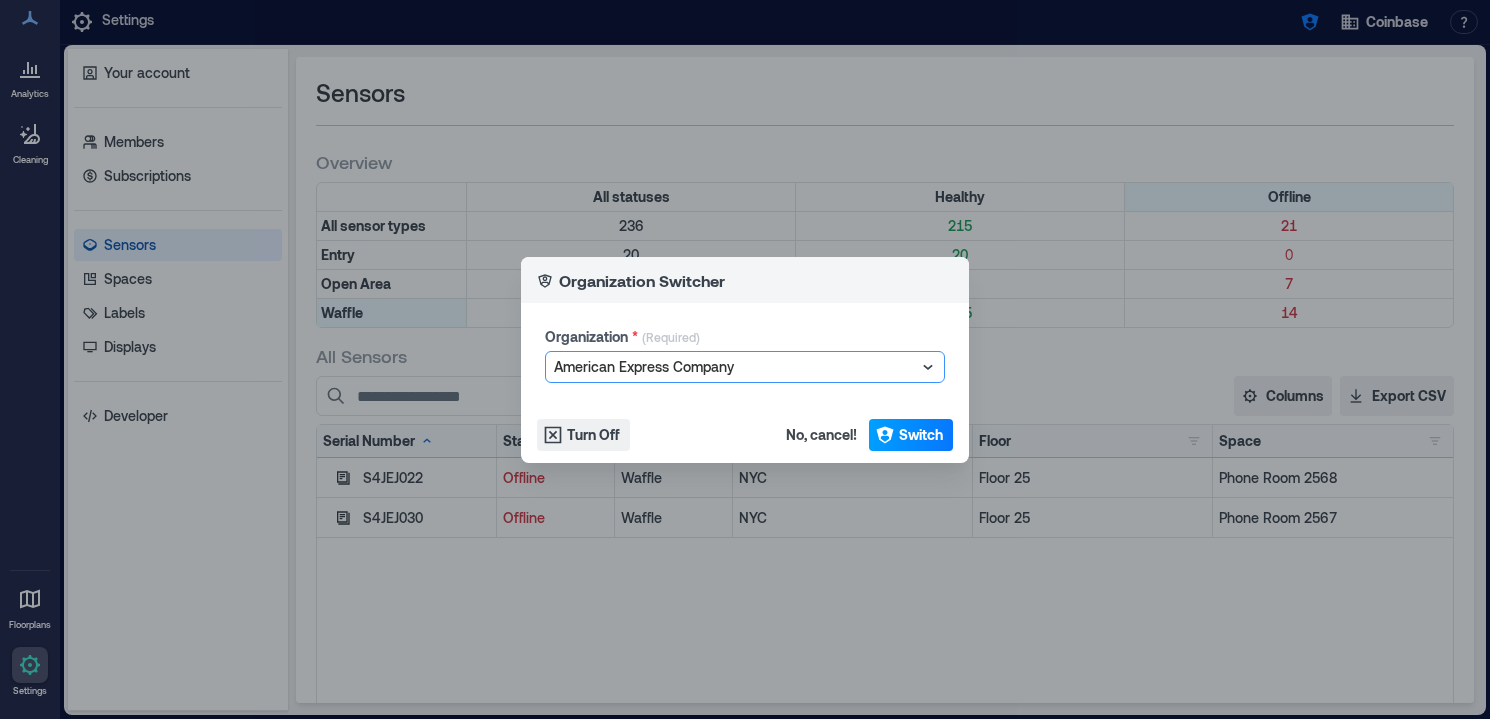 click on "Switch" at bounding box center [911, 435] 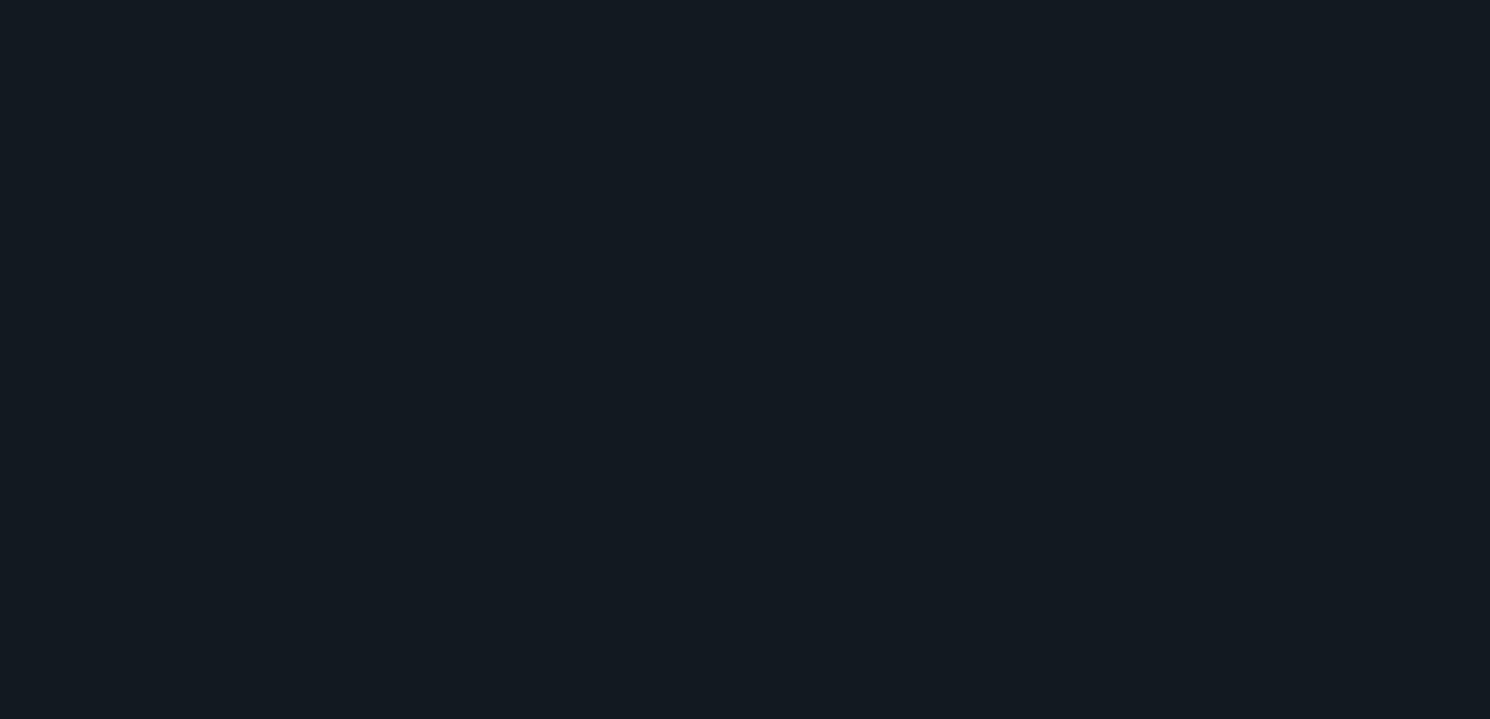 scroll, scrollTop: 0, scrollLeft: 0, axis: both 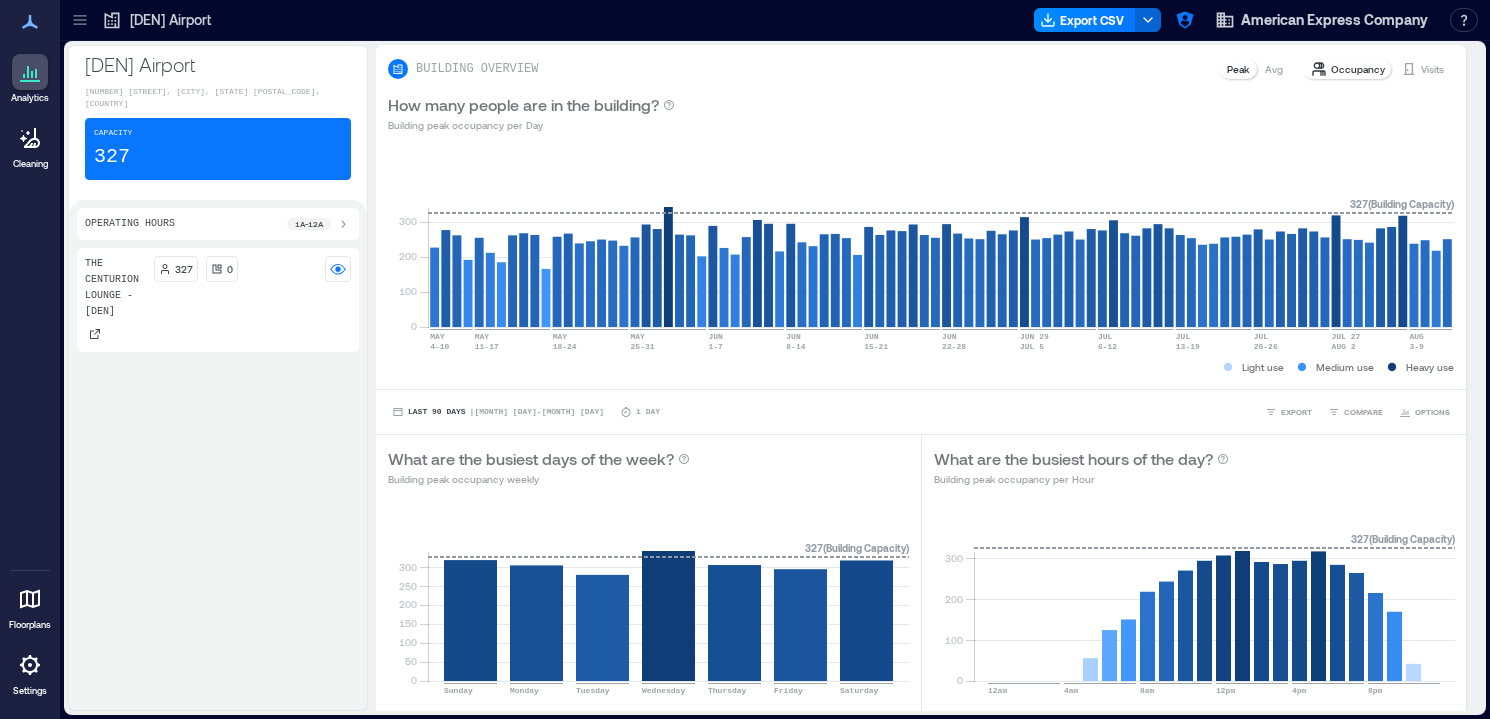 click at bounding box center [30, 665] 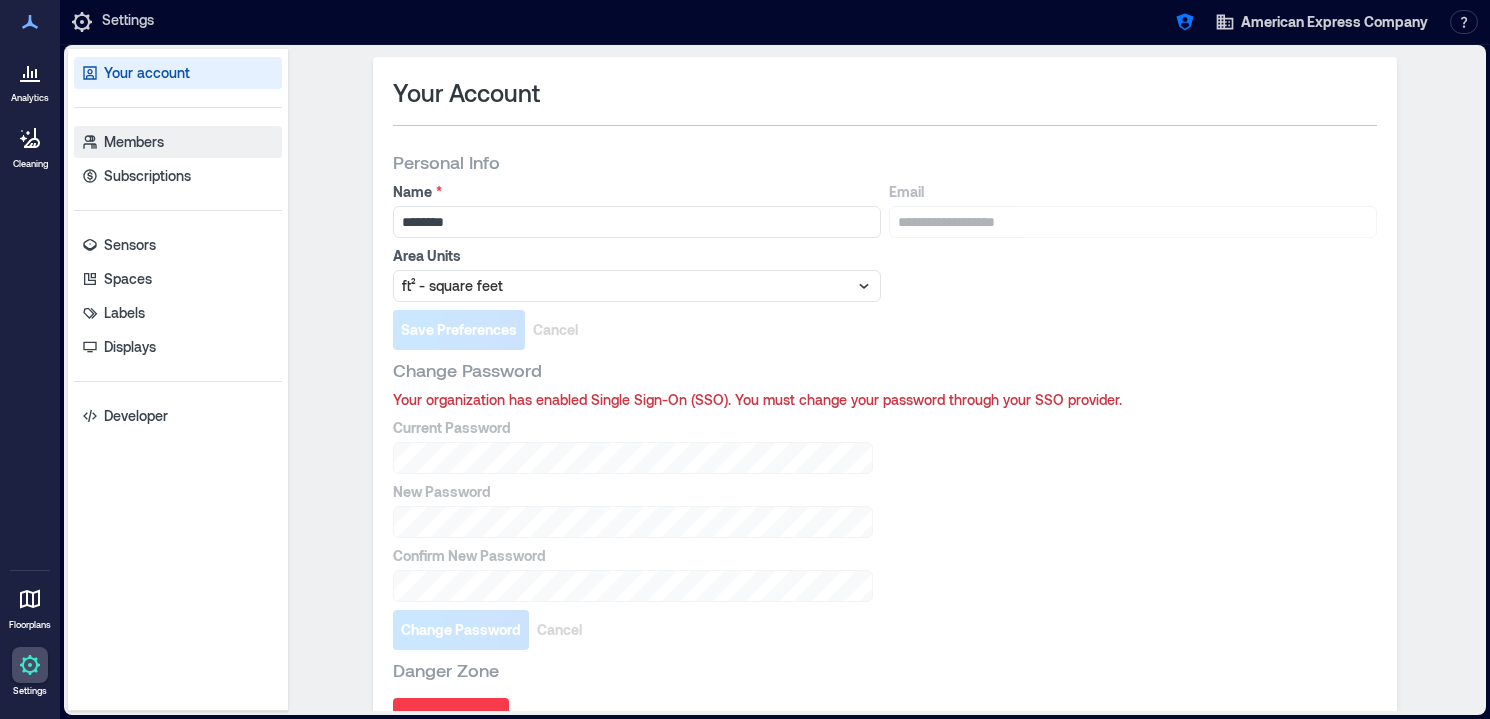 click on "Members" at bounding box center (134, 142) 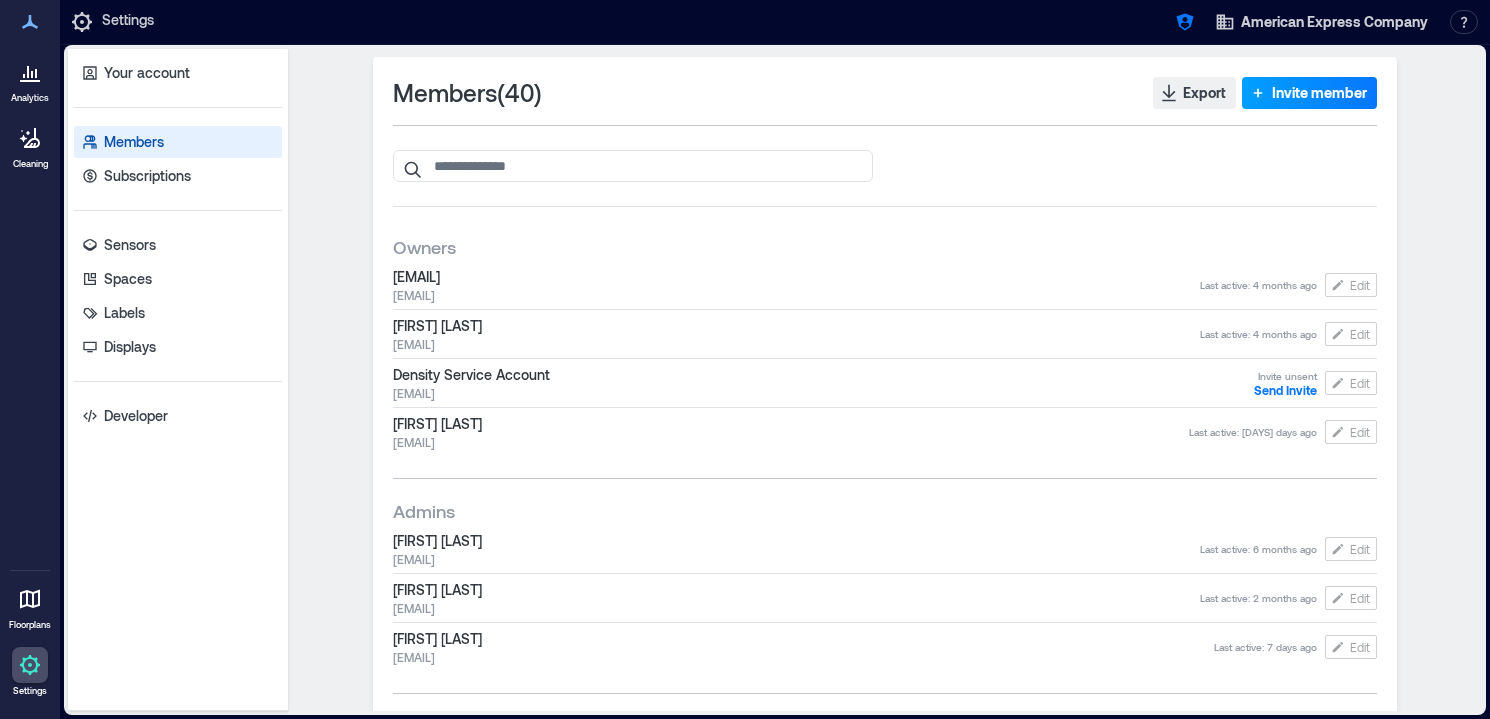 click on "Invite member" at bounding box center (1309, 93) 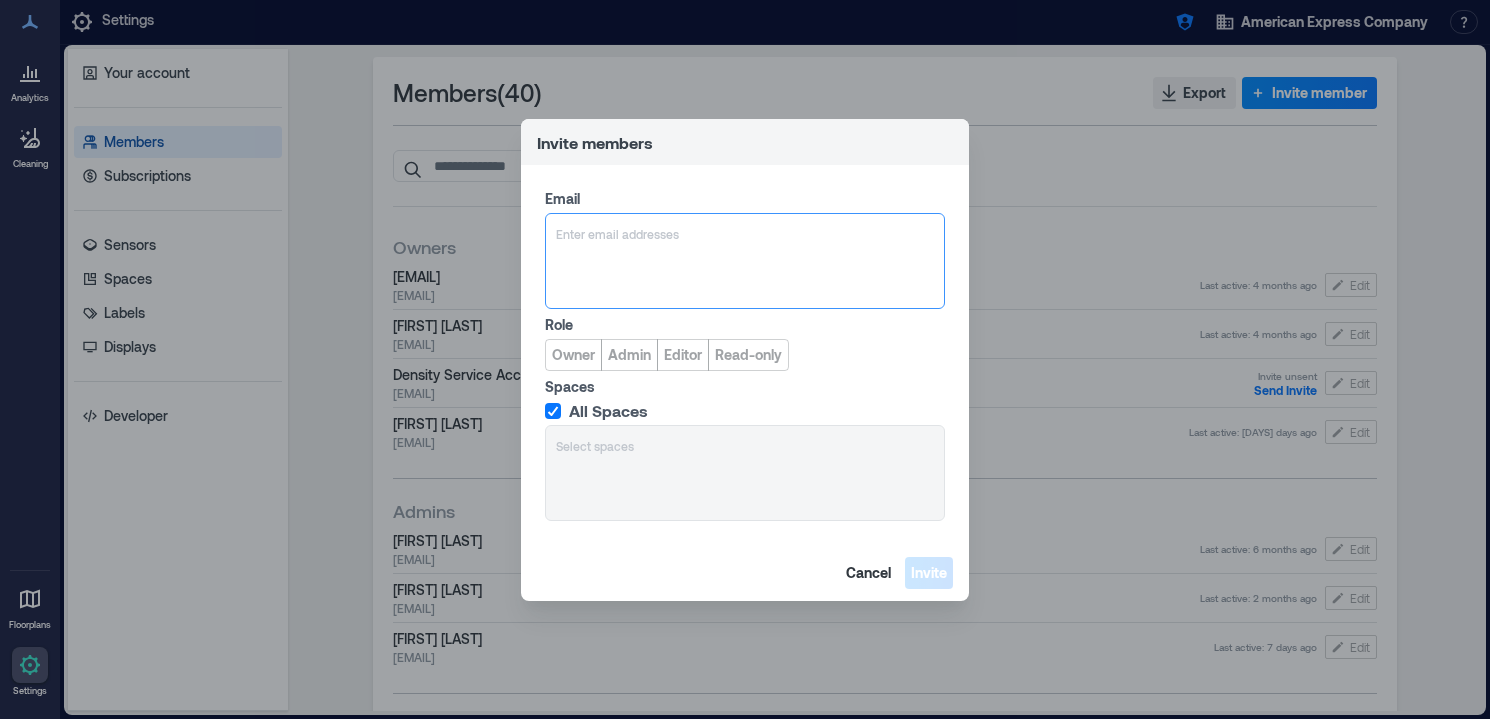 type on "**********" 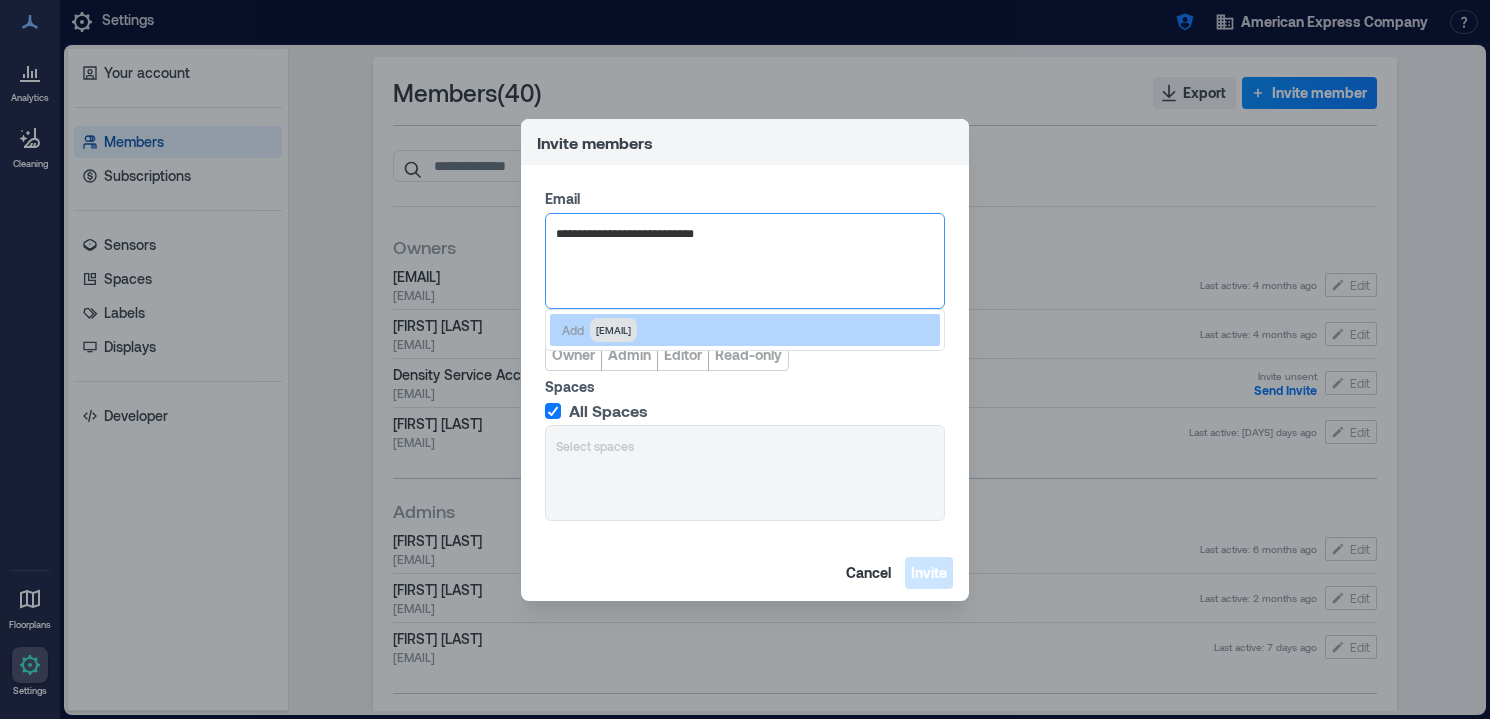 click on "[EMAIL]" at bounding box center (613, 330) 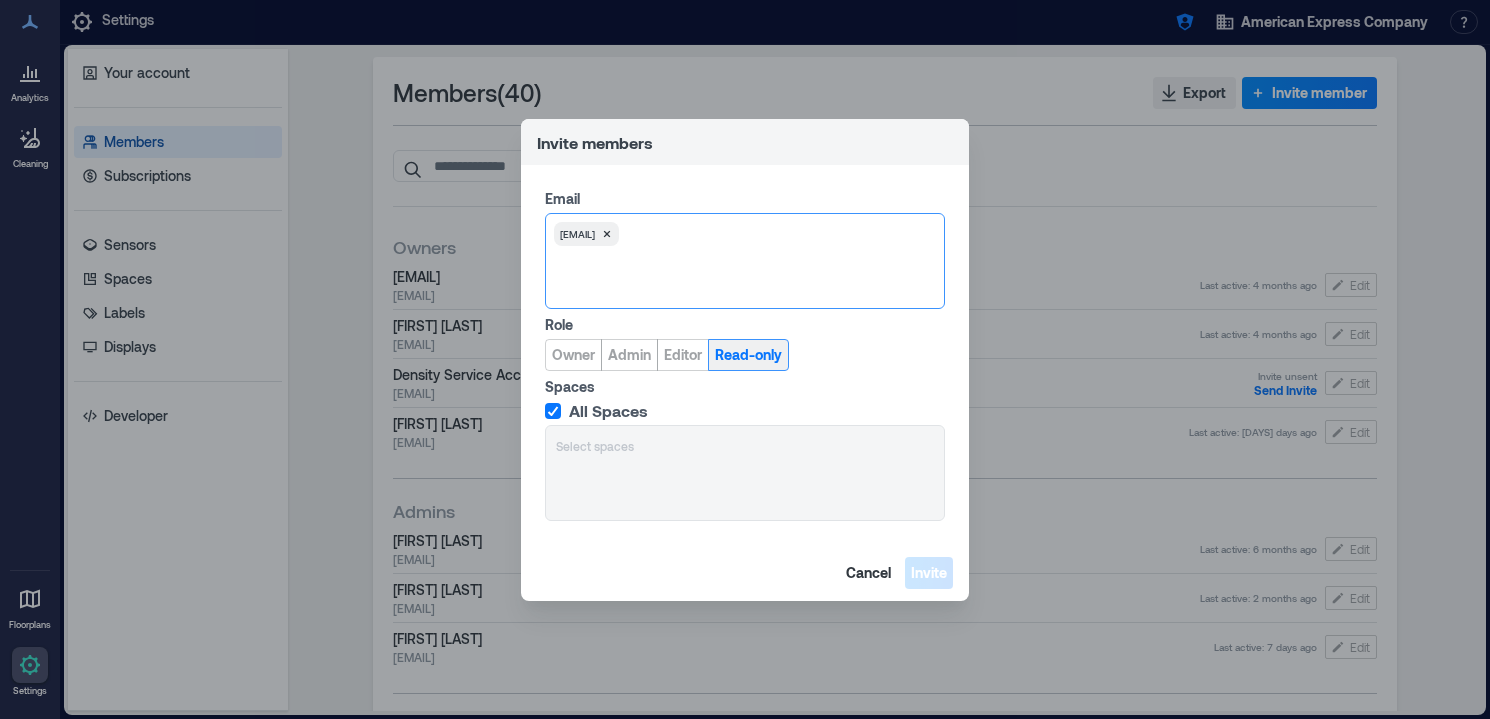 click on "Read-only" at bounding box center (748, 355) 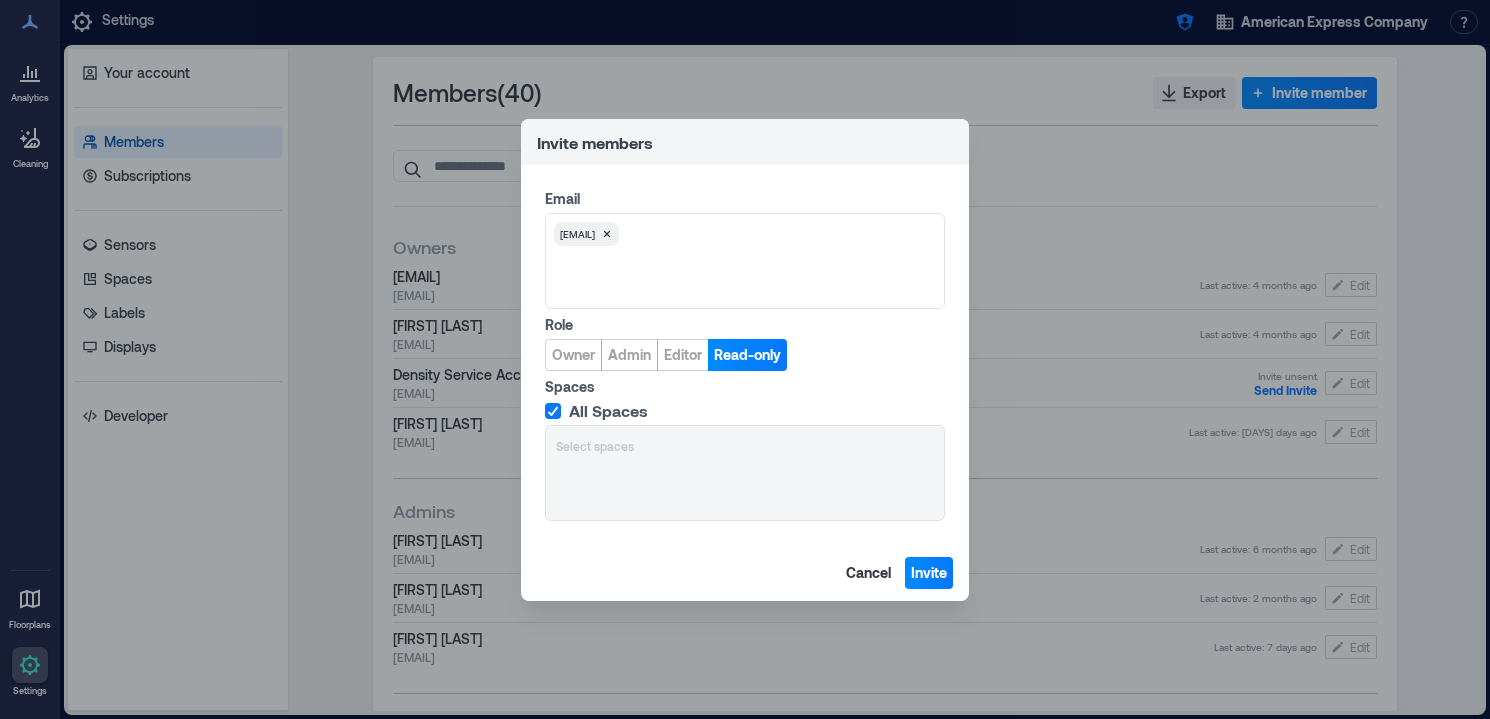 click 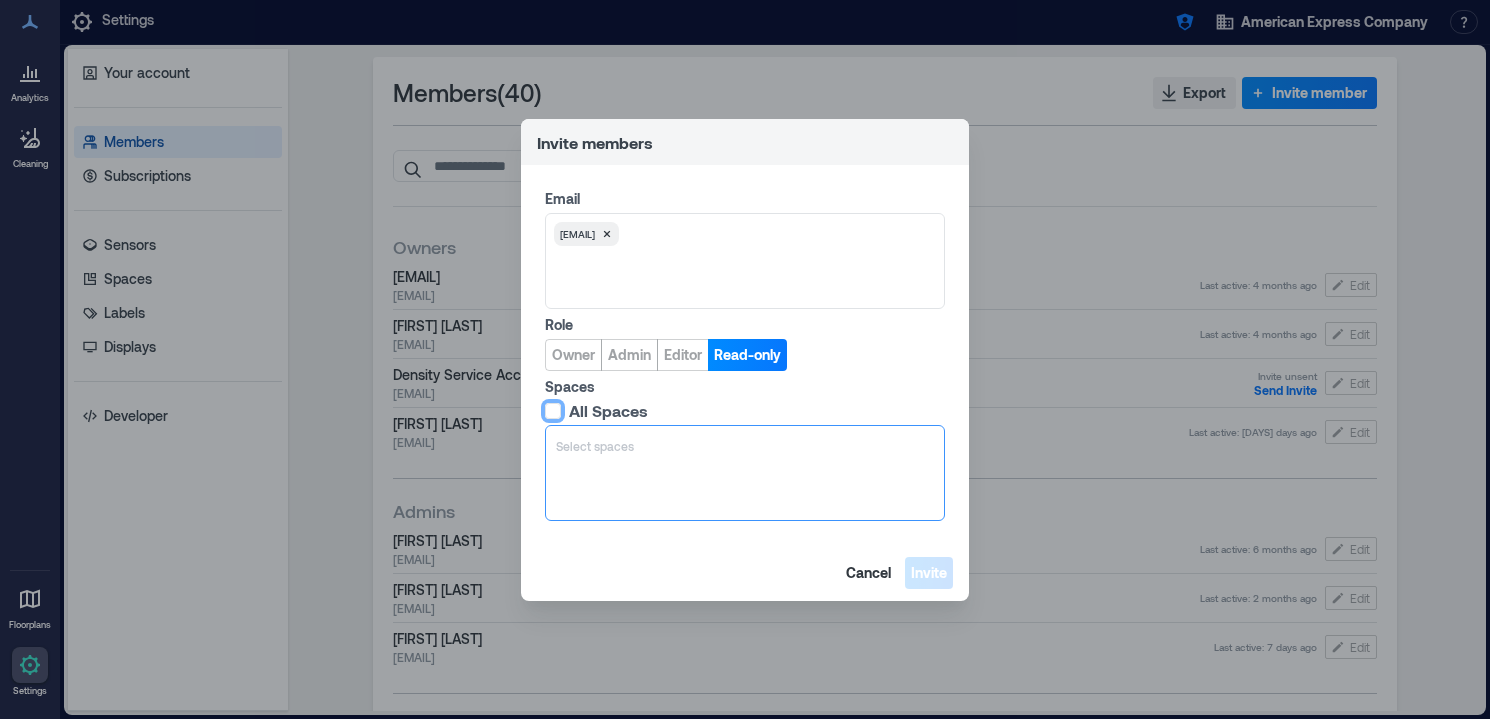 click at bounding box center (745, 446) 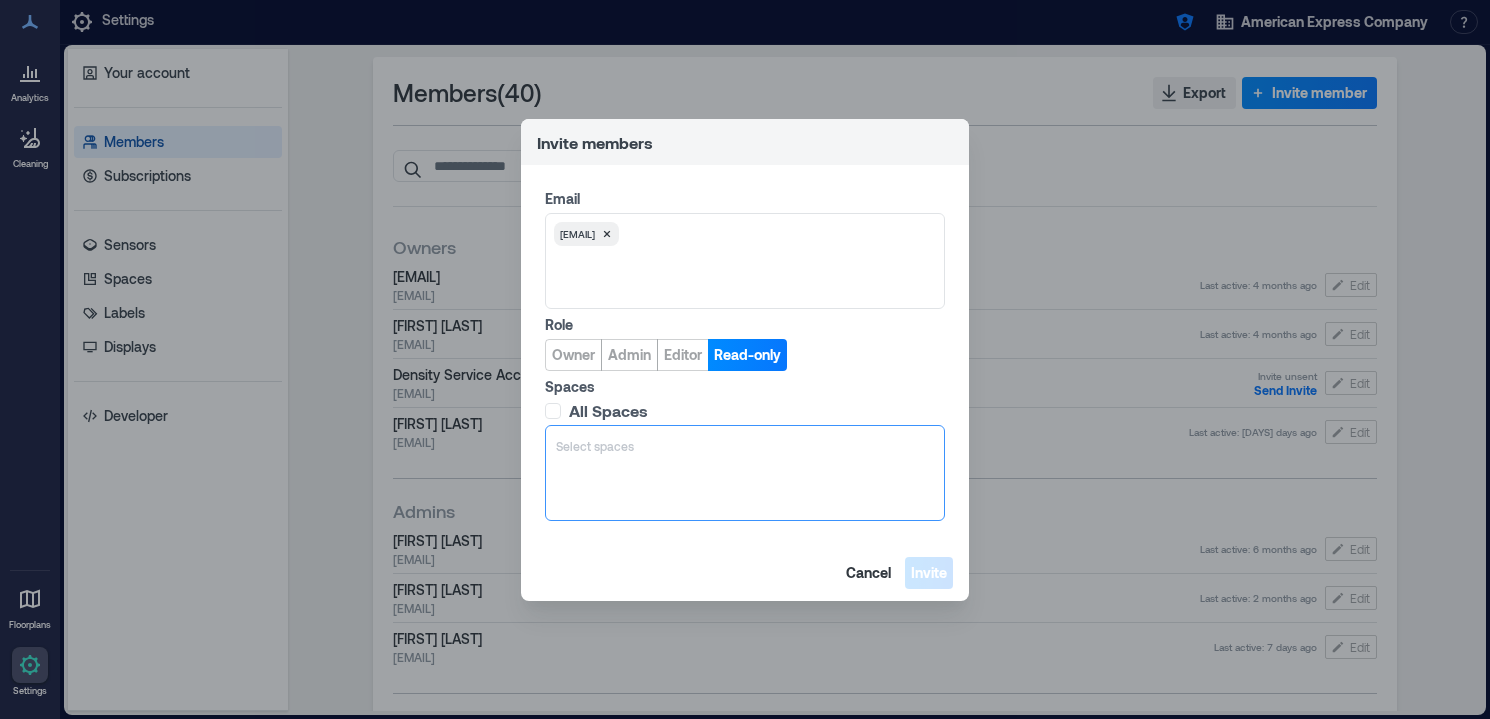 scroll, scrollTop: 0, scrollLeft: 0, axis: both 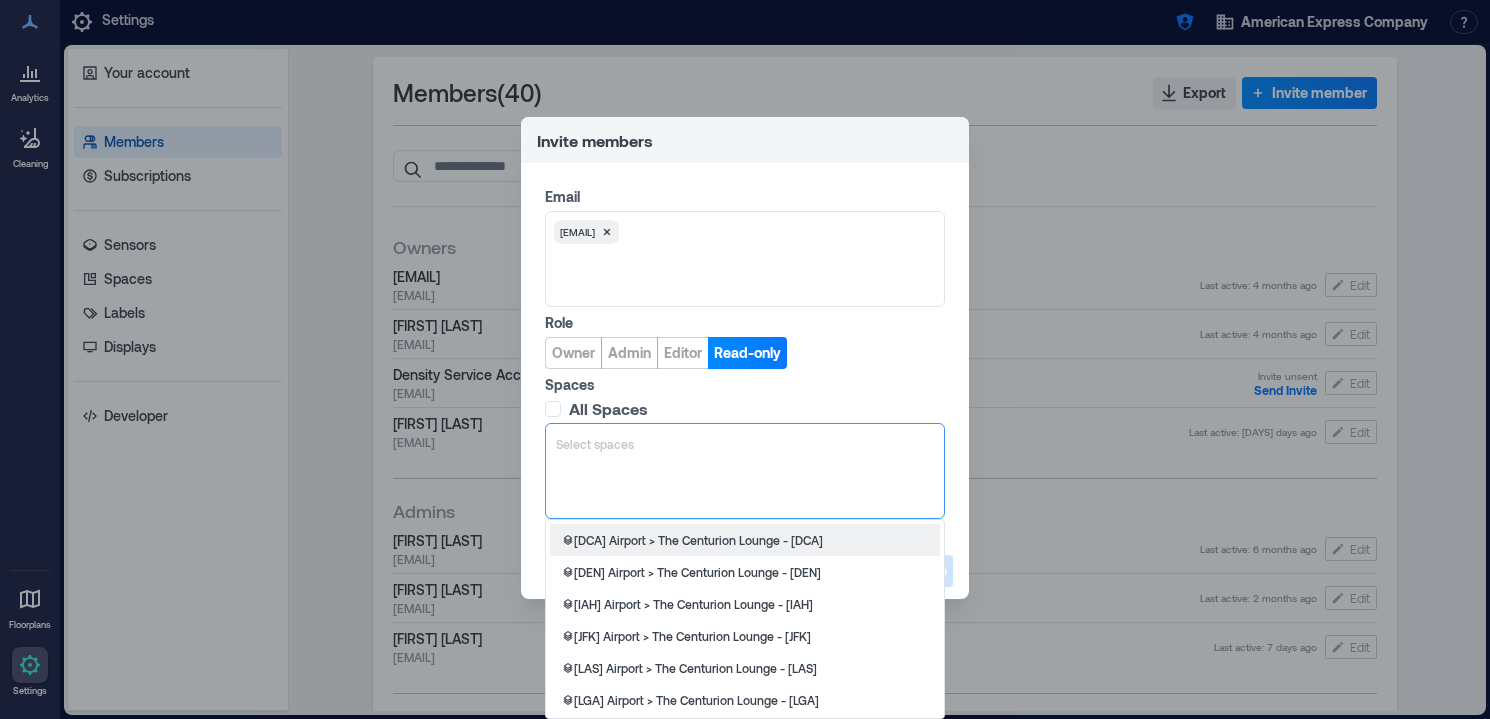 click at bounding box center [745, 444] 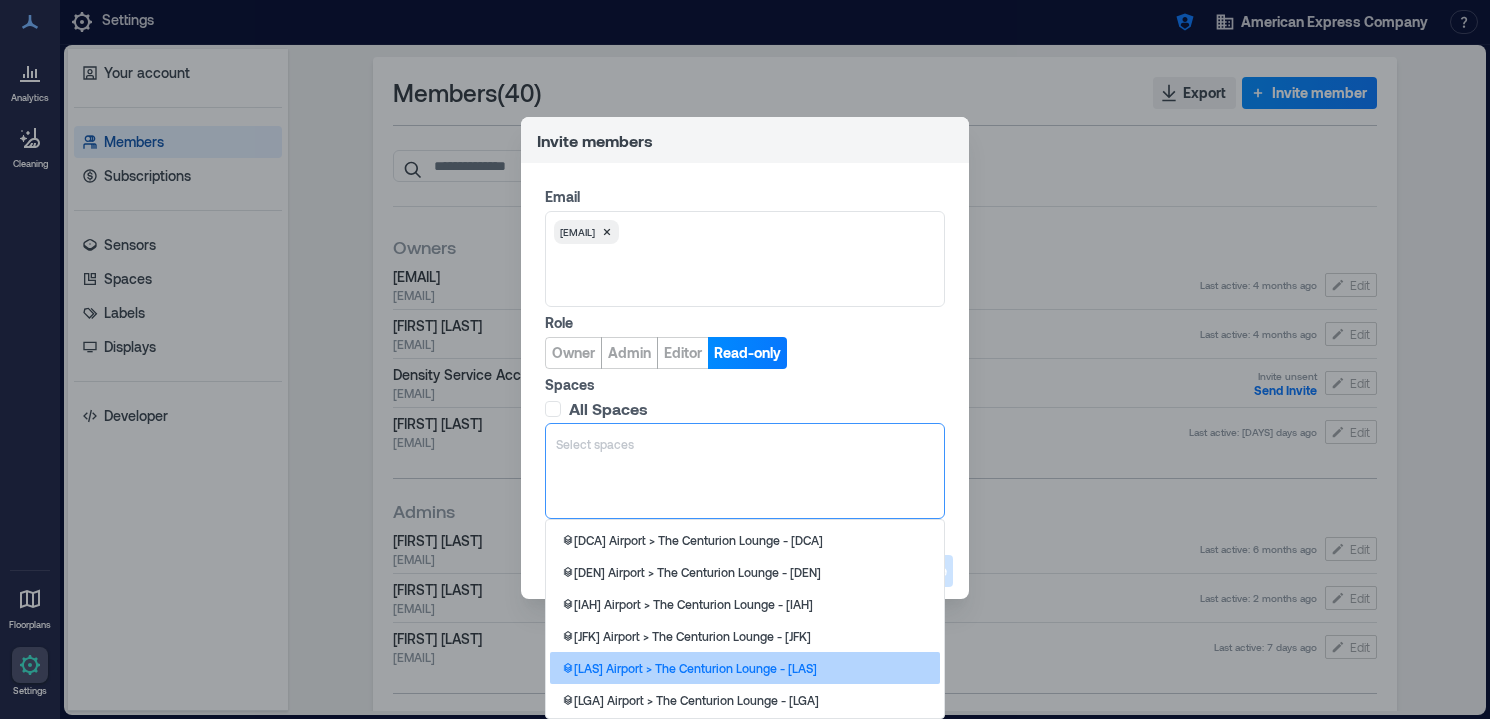 click on "[LAS] Airport > The Centurion Lounge - [LAS]" at bounding box center (745, 668) 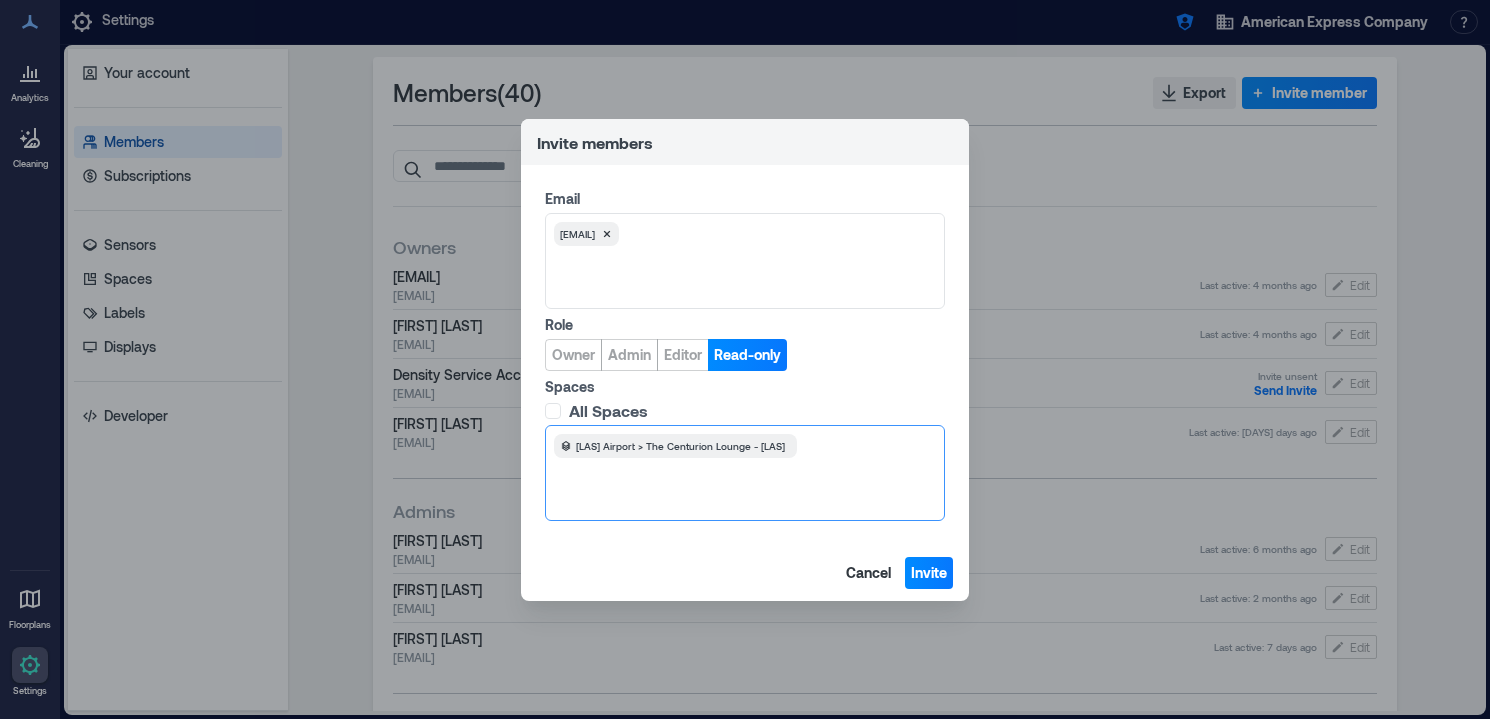 scroll, scrollTop: 0, scrollLeft: 0, axis: both 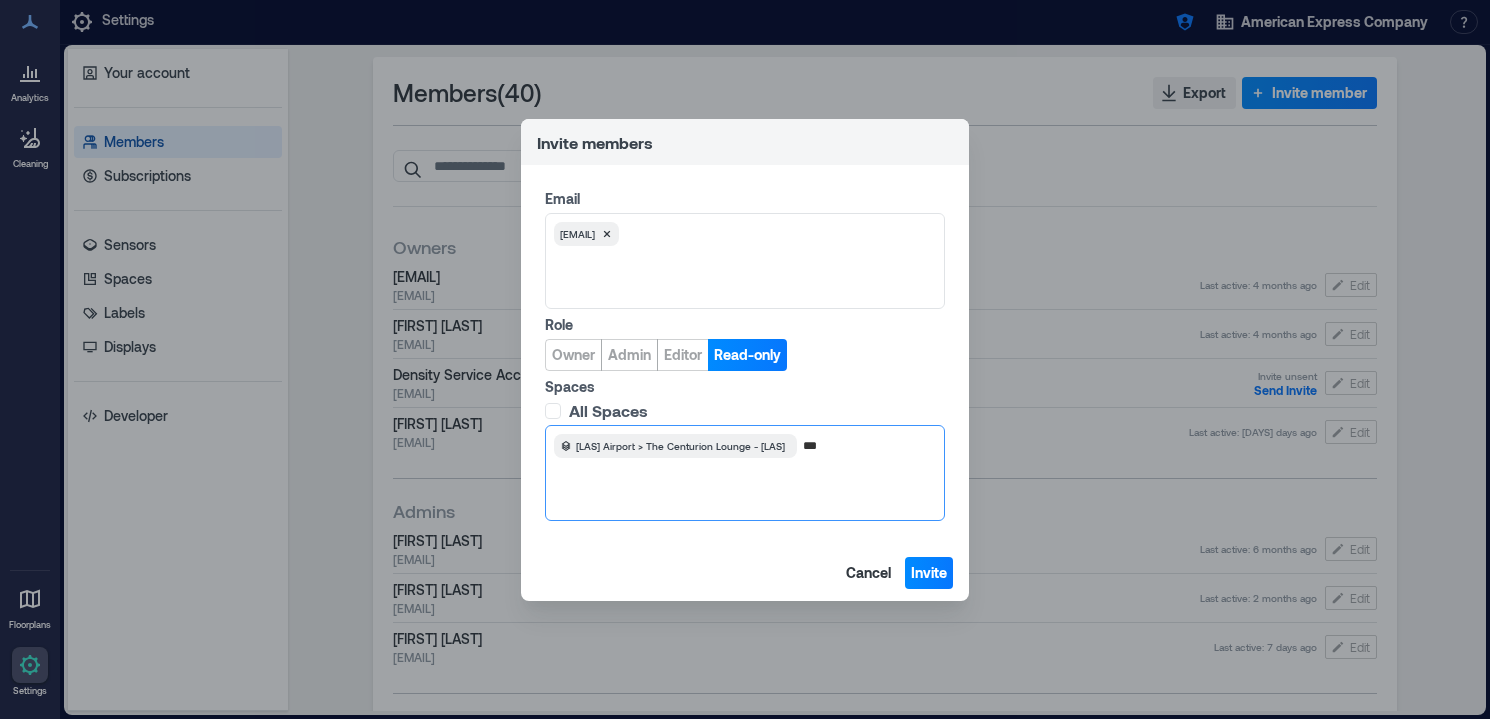type on "**" 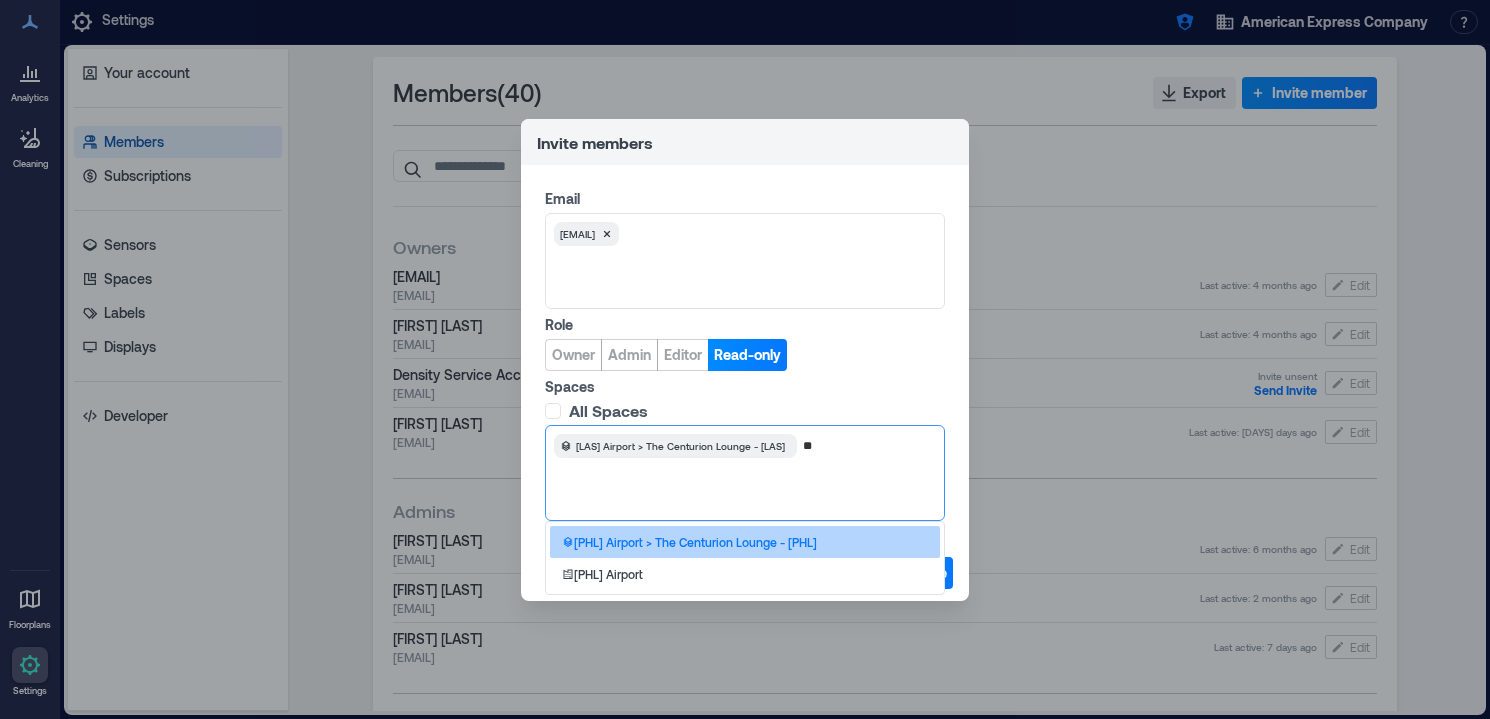 click on "PHL Airport > The Centurion Lounge - PHL" at bounding box center (695, 542) 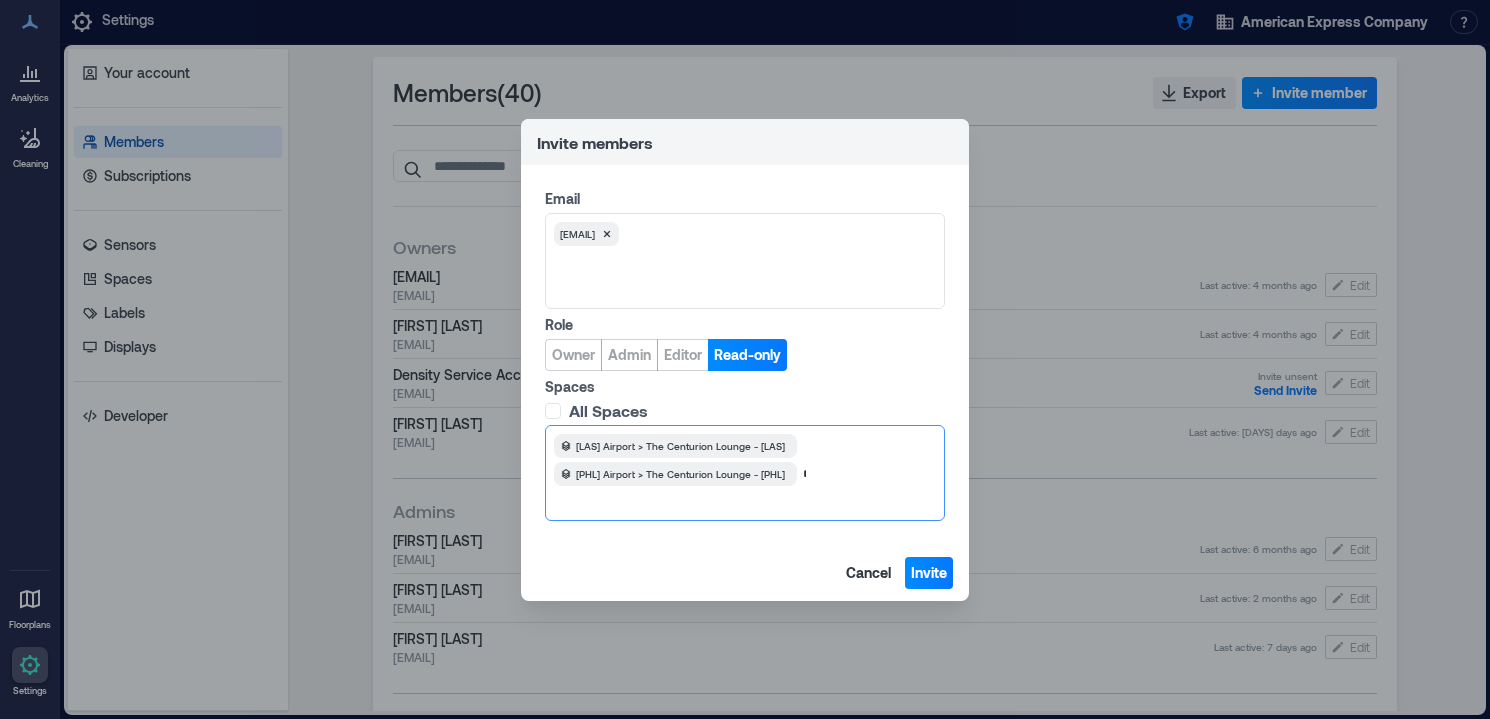 scroll, scrollTop: 0, scrollLeft: 0, axis: both 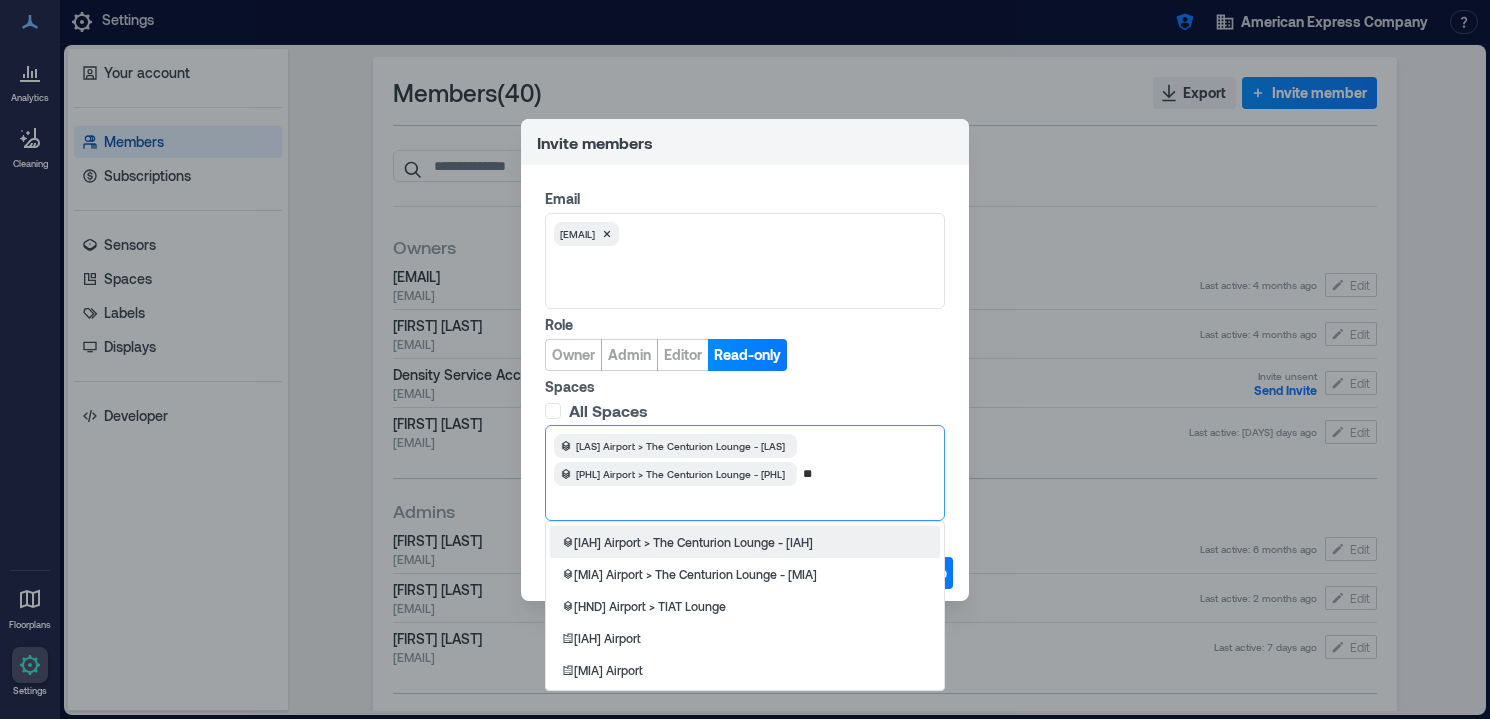 type on "***" 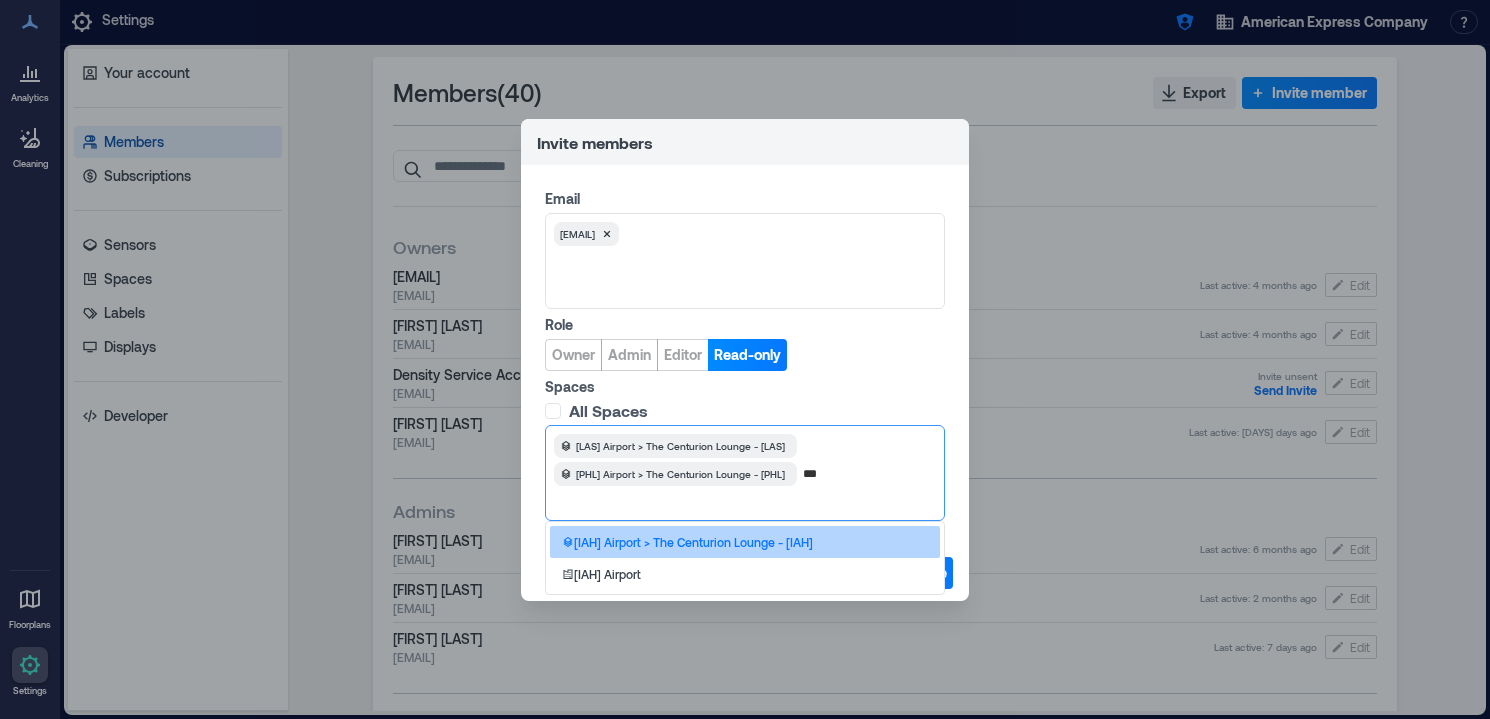 click on "IAH Airport > The Centurion Lounge - IAH" at bounding box center [693, 542] 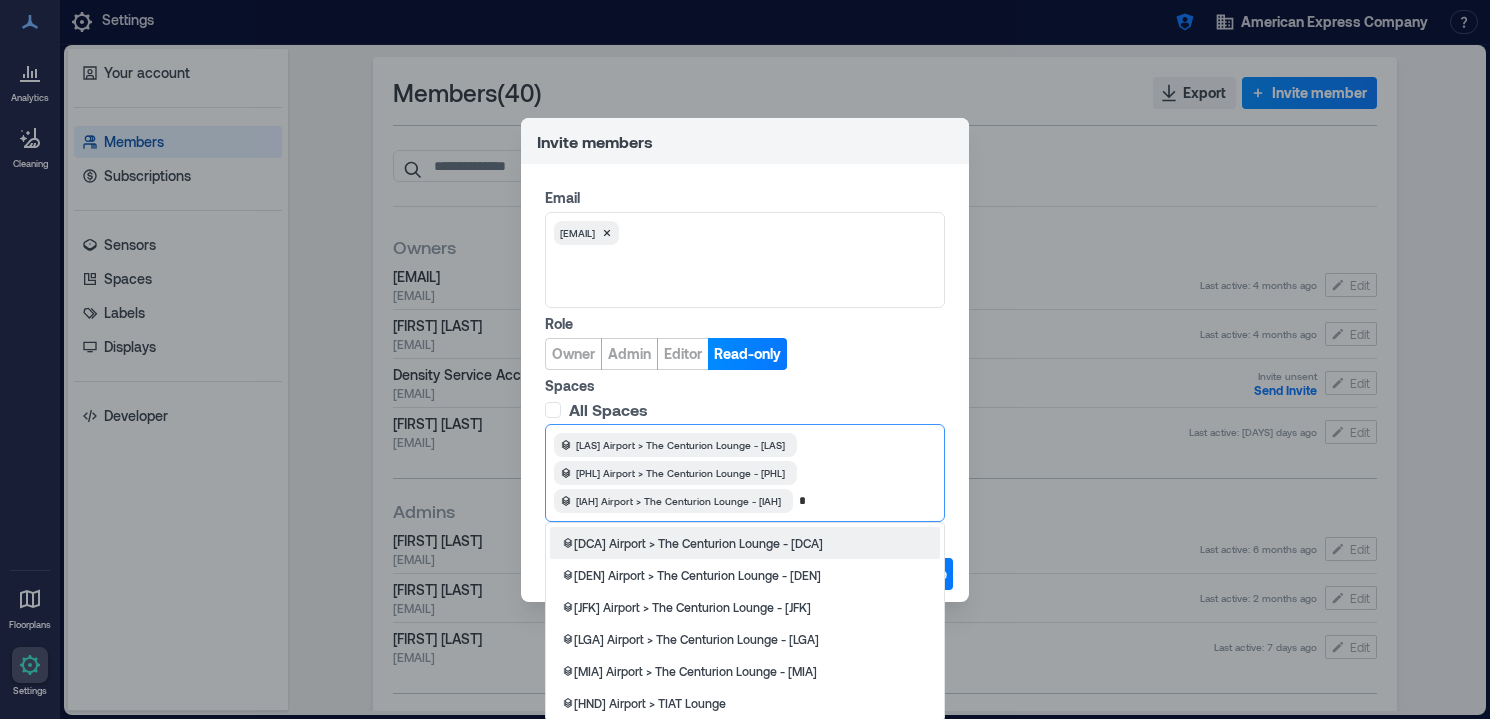 scroll, scrollTop: 0, scrollLeft: 0, axis: both 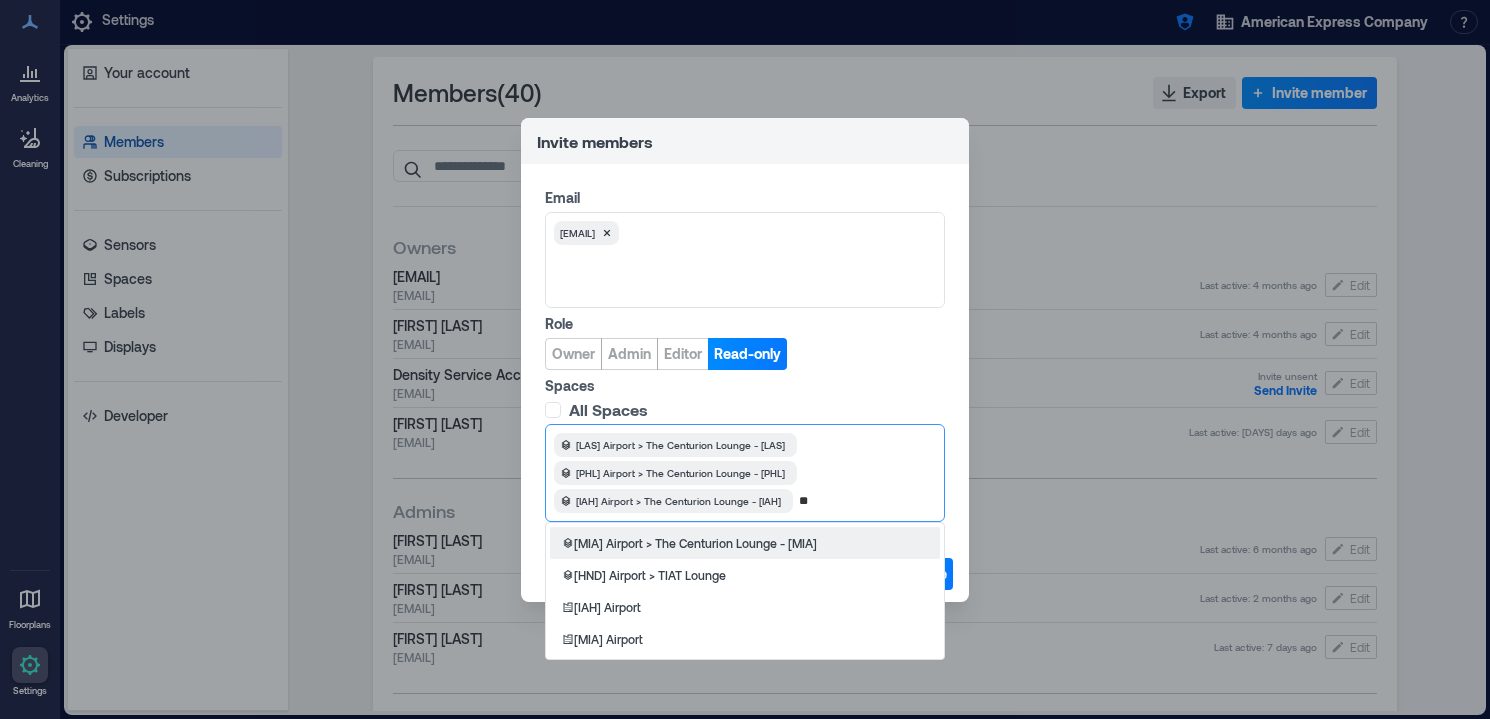 type on "***" 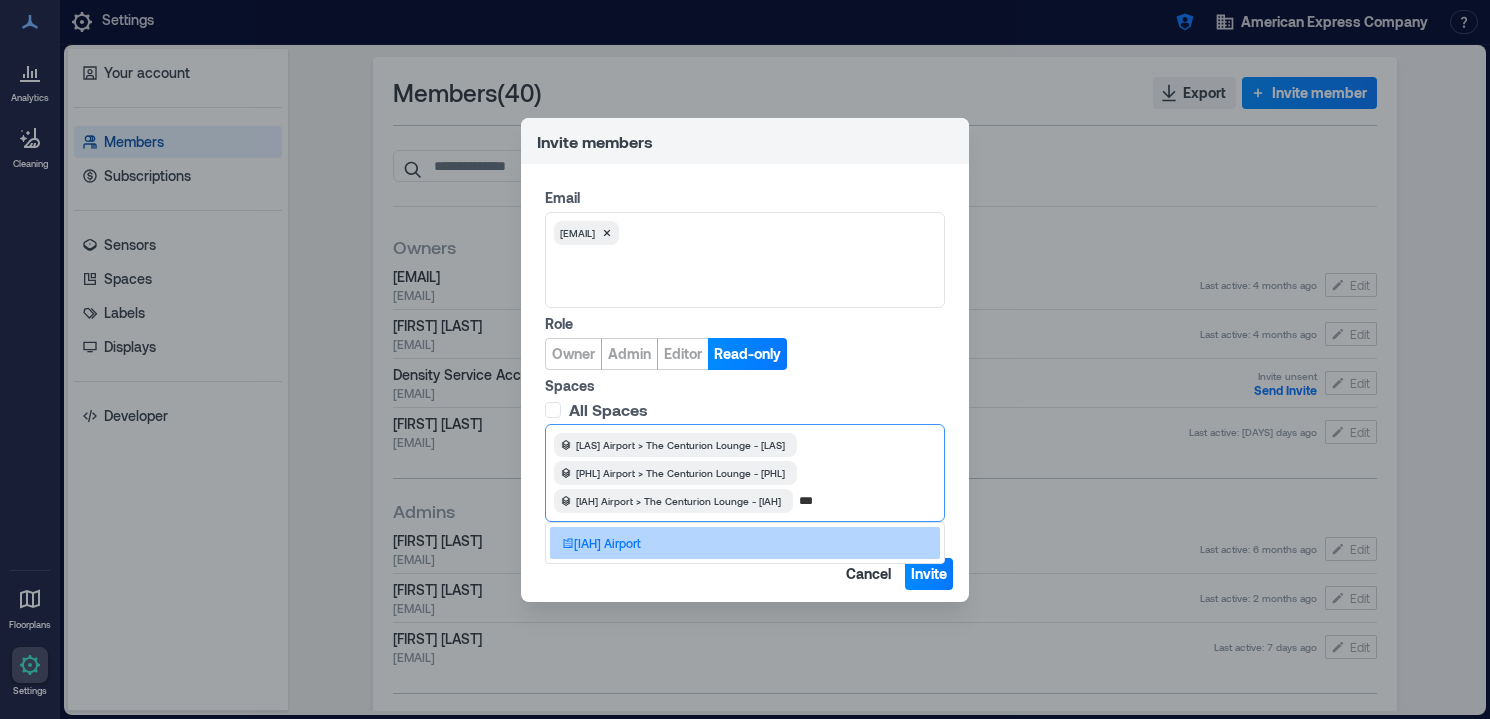 click on "IAH Airport" at bounding box center [745, 543] 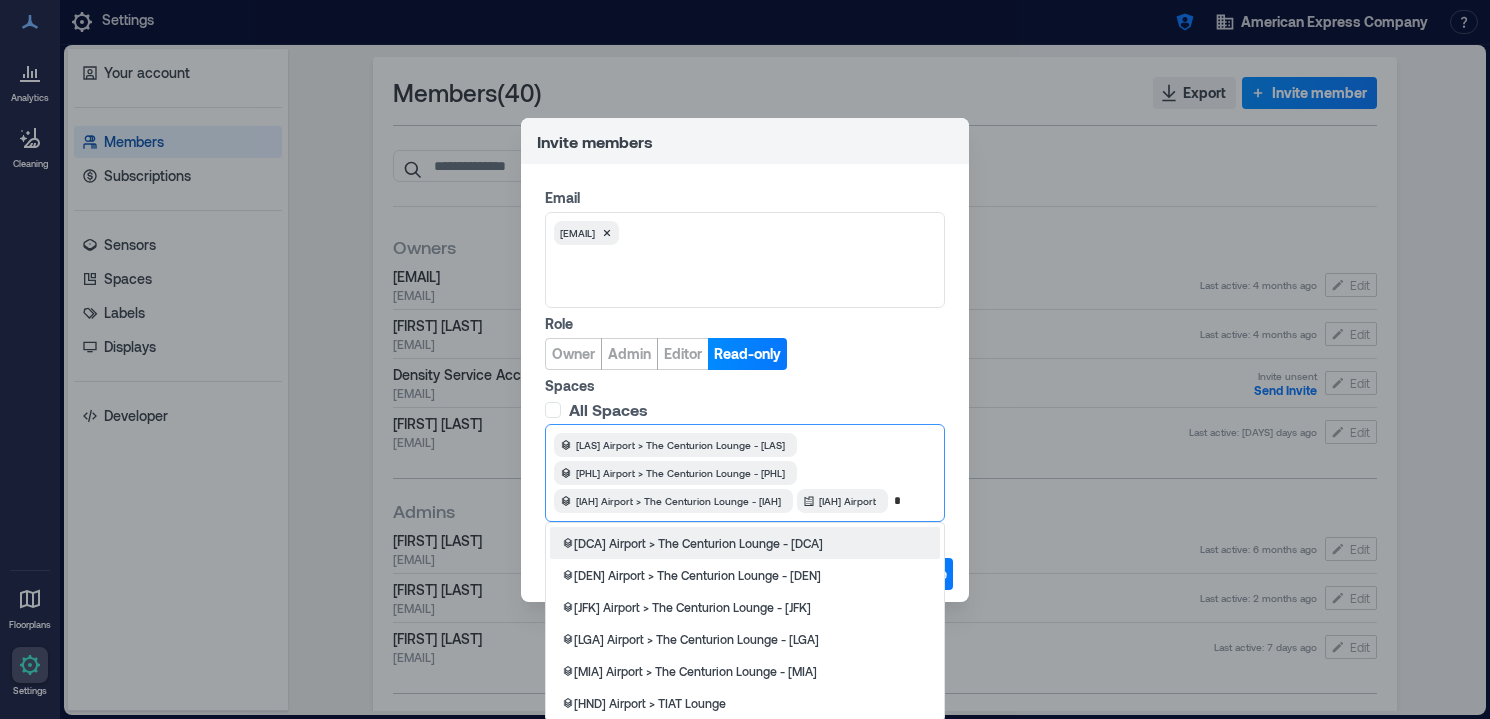scroll, scrollTop: 0, scrollLeft: 0, axis: both 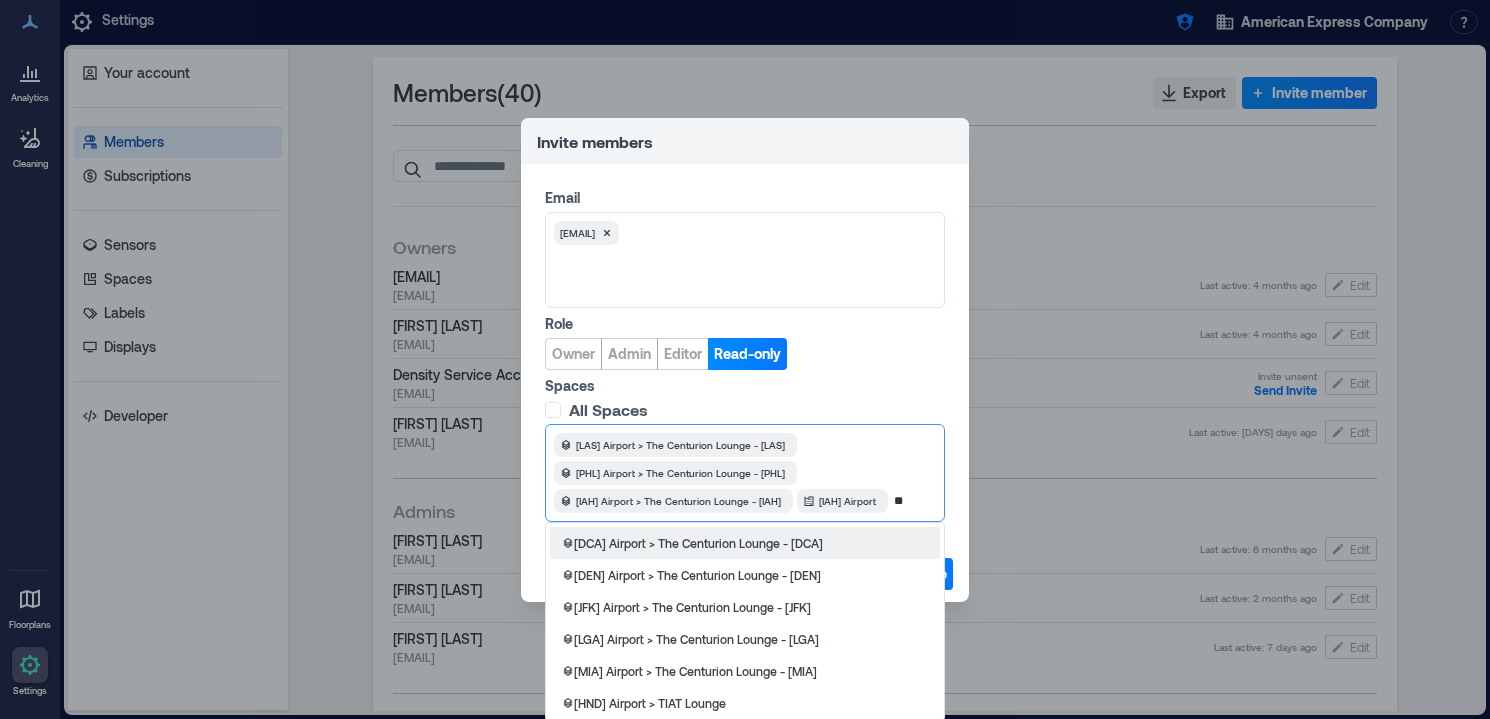 type on "***" 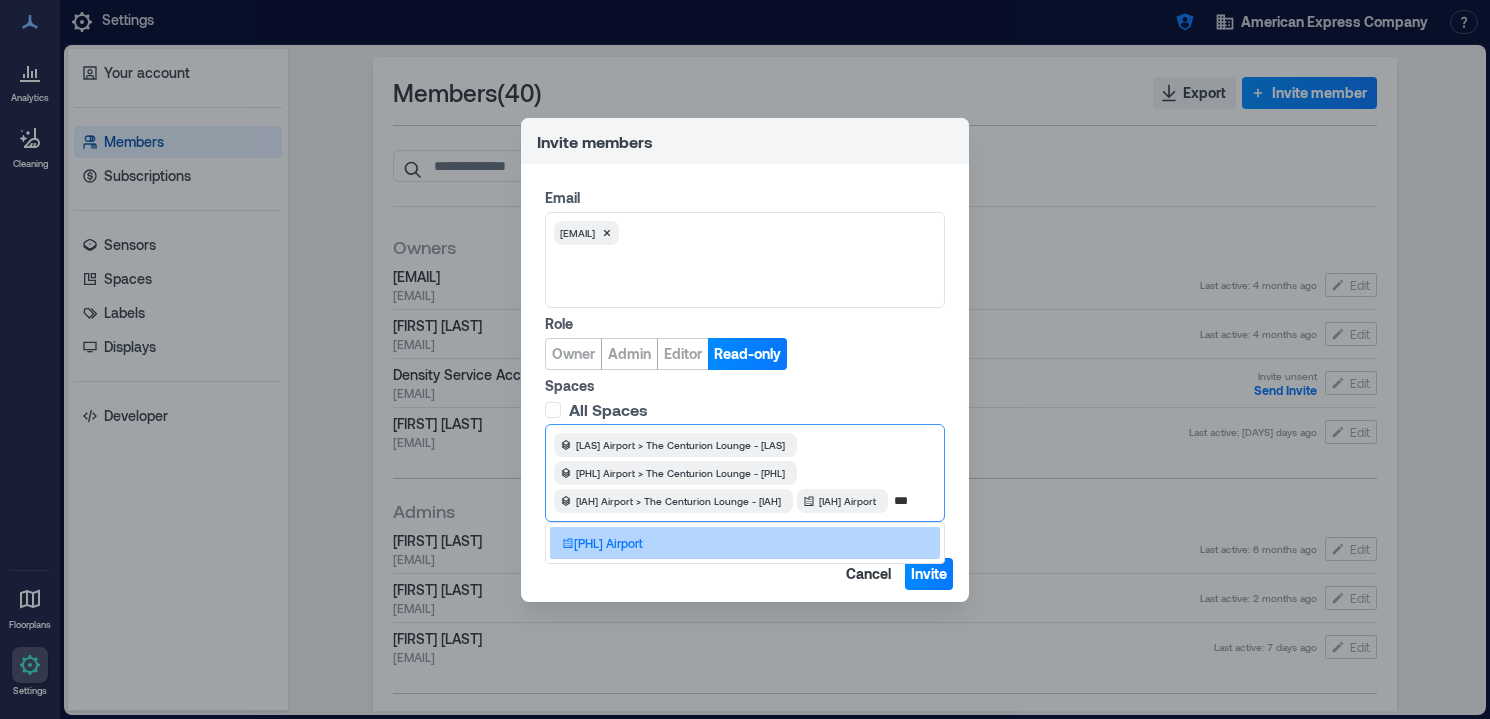 click on "PHL Airport" at bounding box center (745, 543) 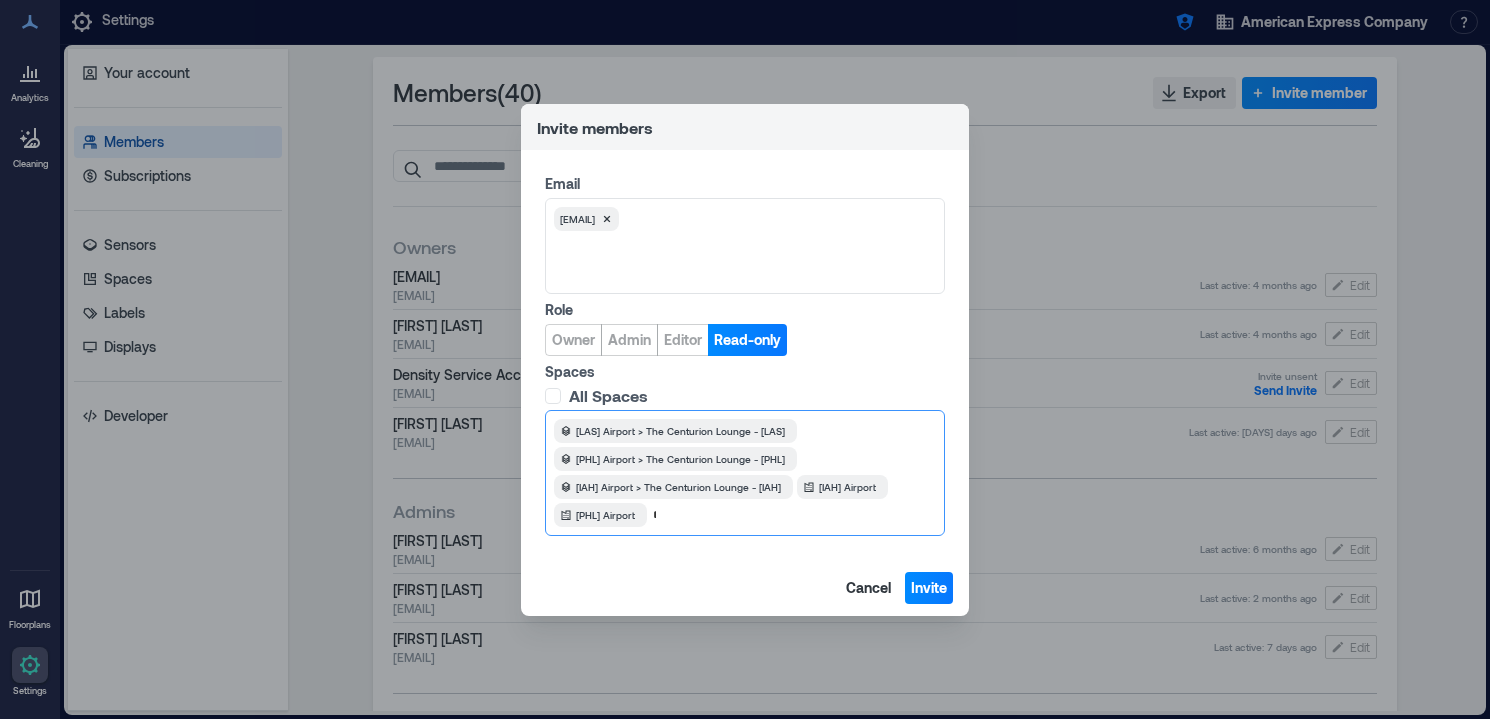 scroll, scrollTop: 0, scrollLeft: 0, axis: both 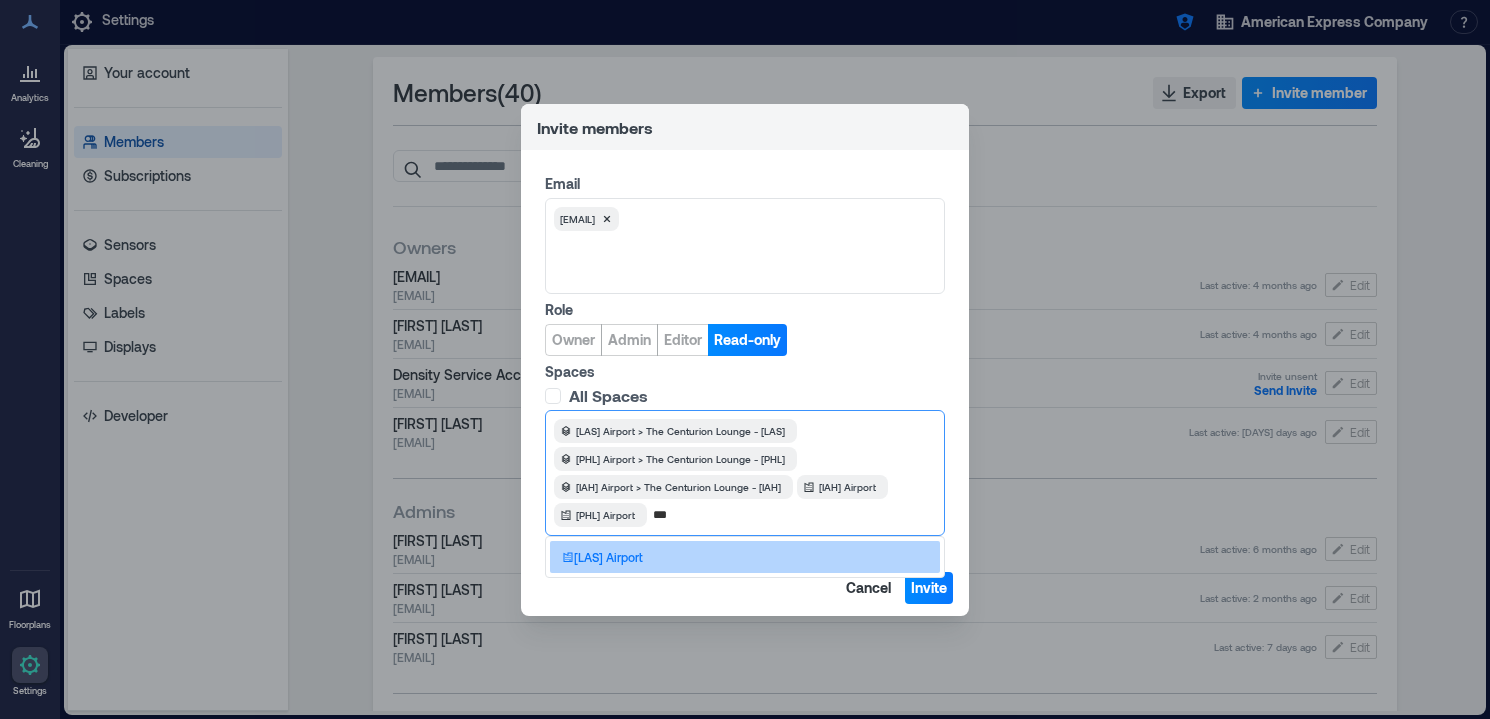click on "LAS Airport" at bounding box center [745, 557] 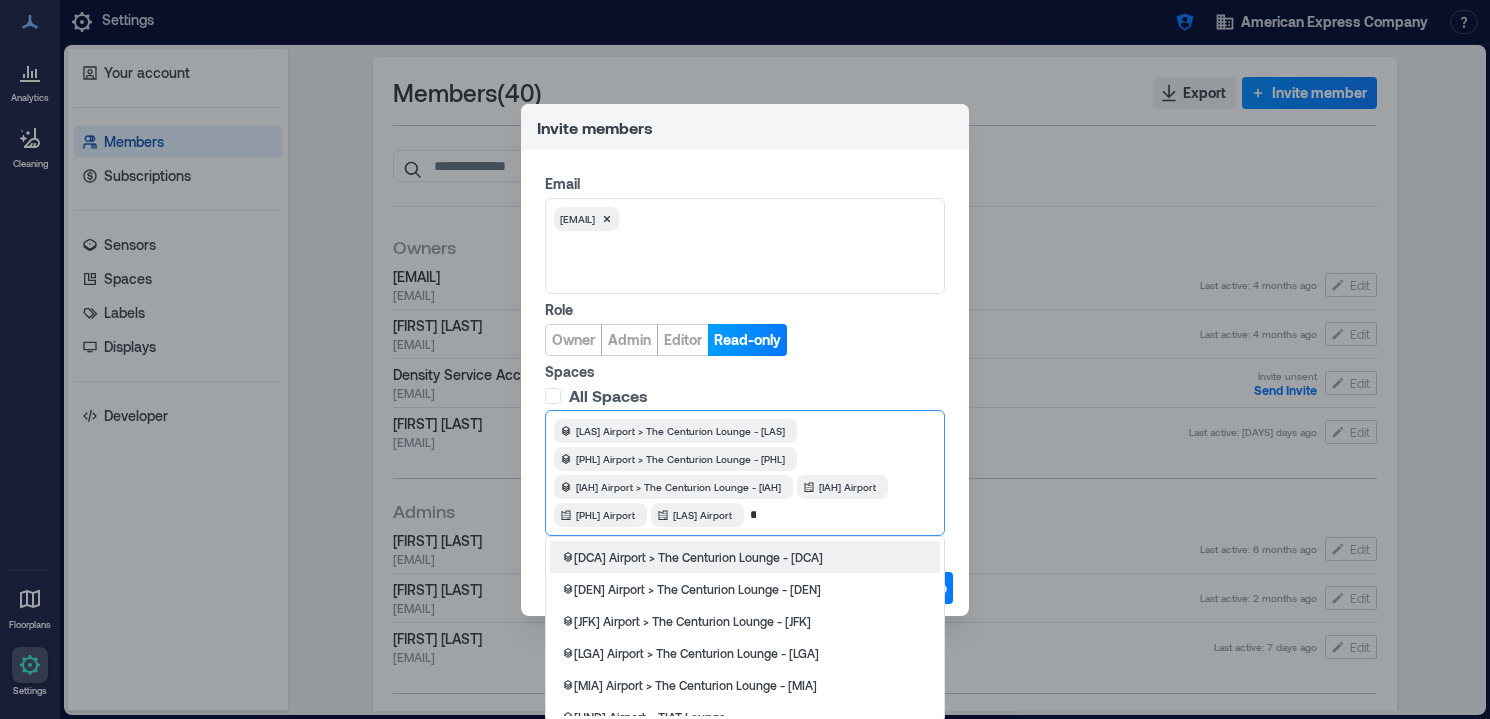 scroll, scrollTop: 0, scrollLeft: 0, axis: both 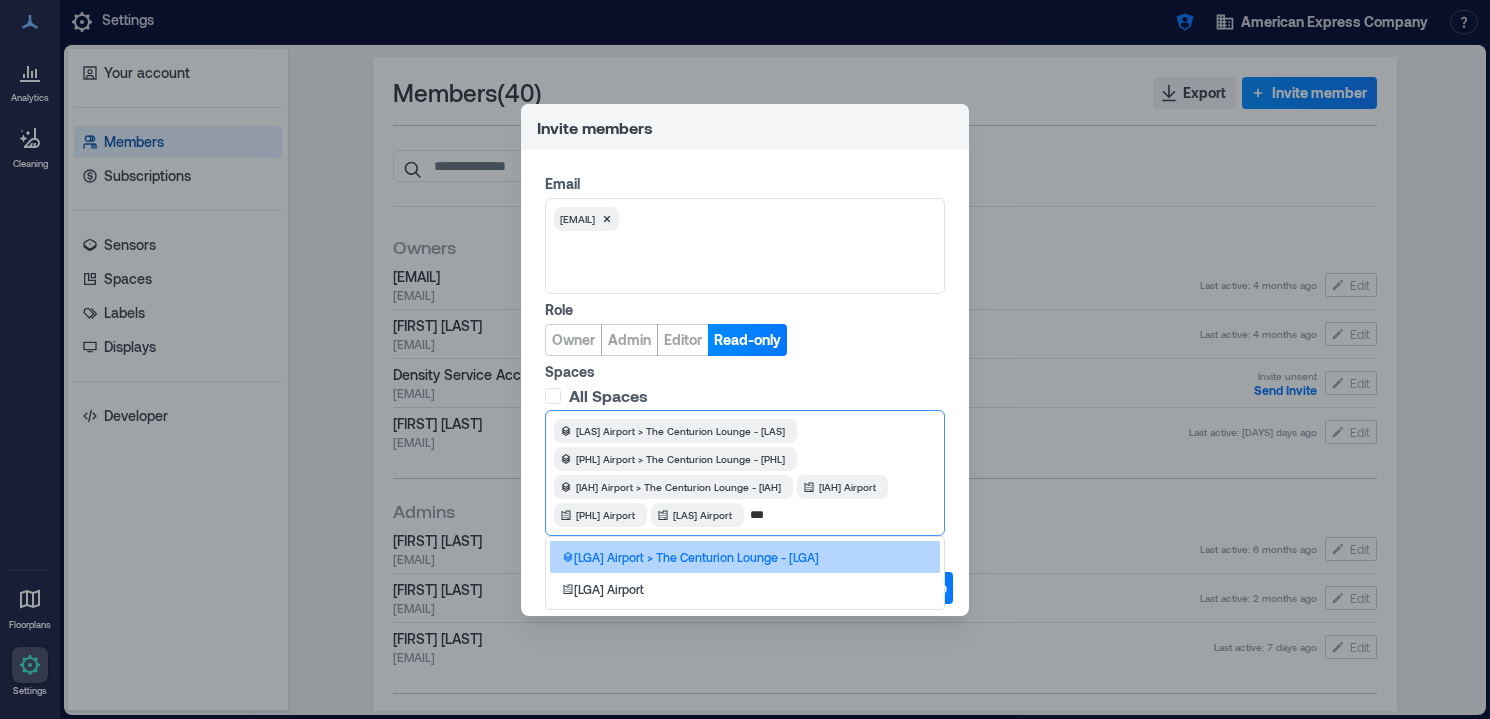 click on "LGA Airport > The Centurion Lounge - LGA" at bounding box center (696, 557) 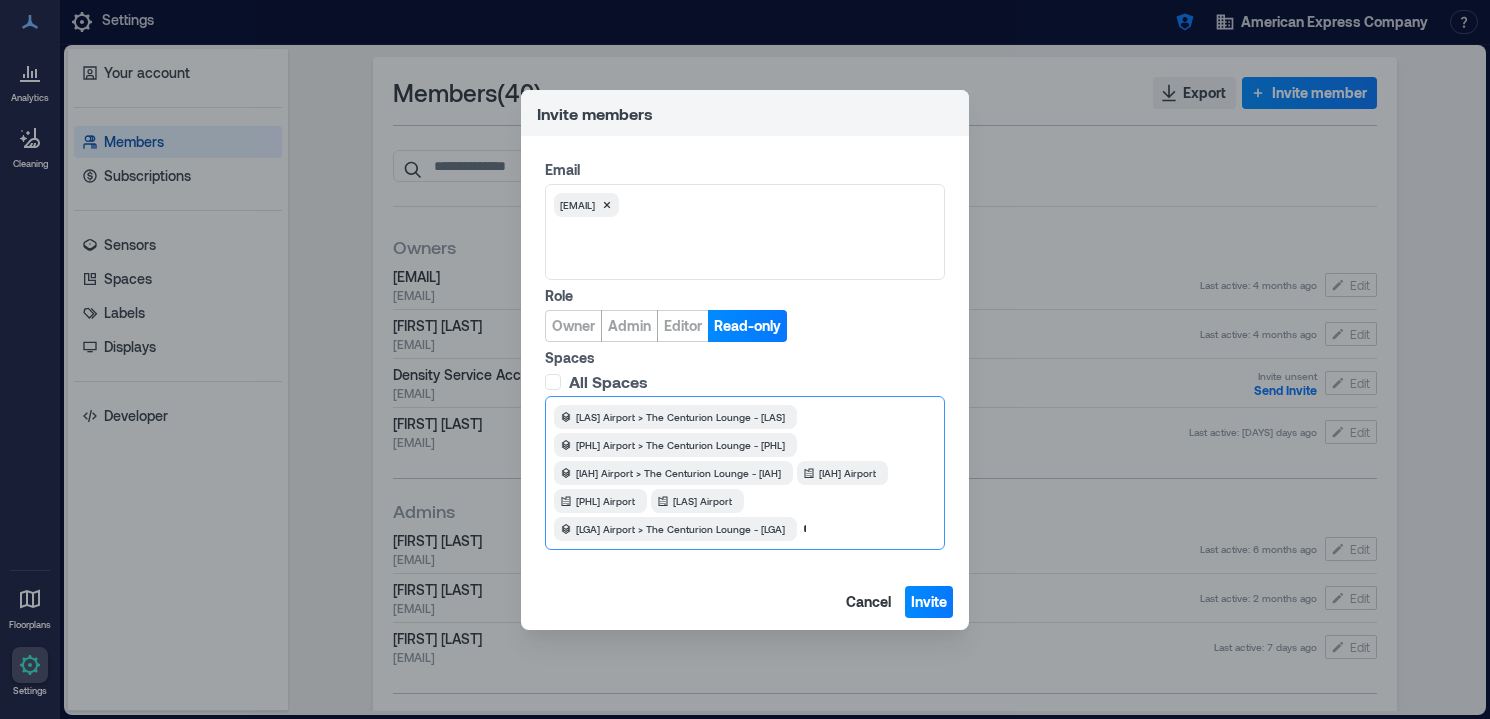 scroll, scrollTop: 2, scrollLeft: 0, axis: vertical 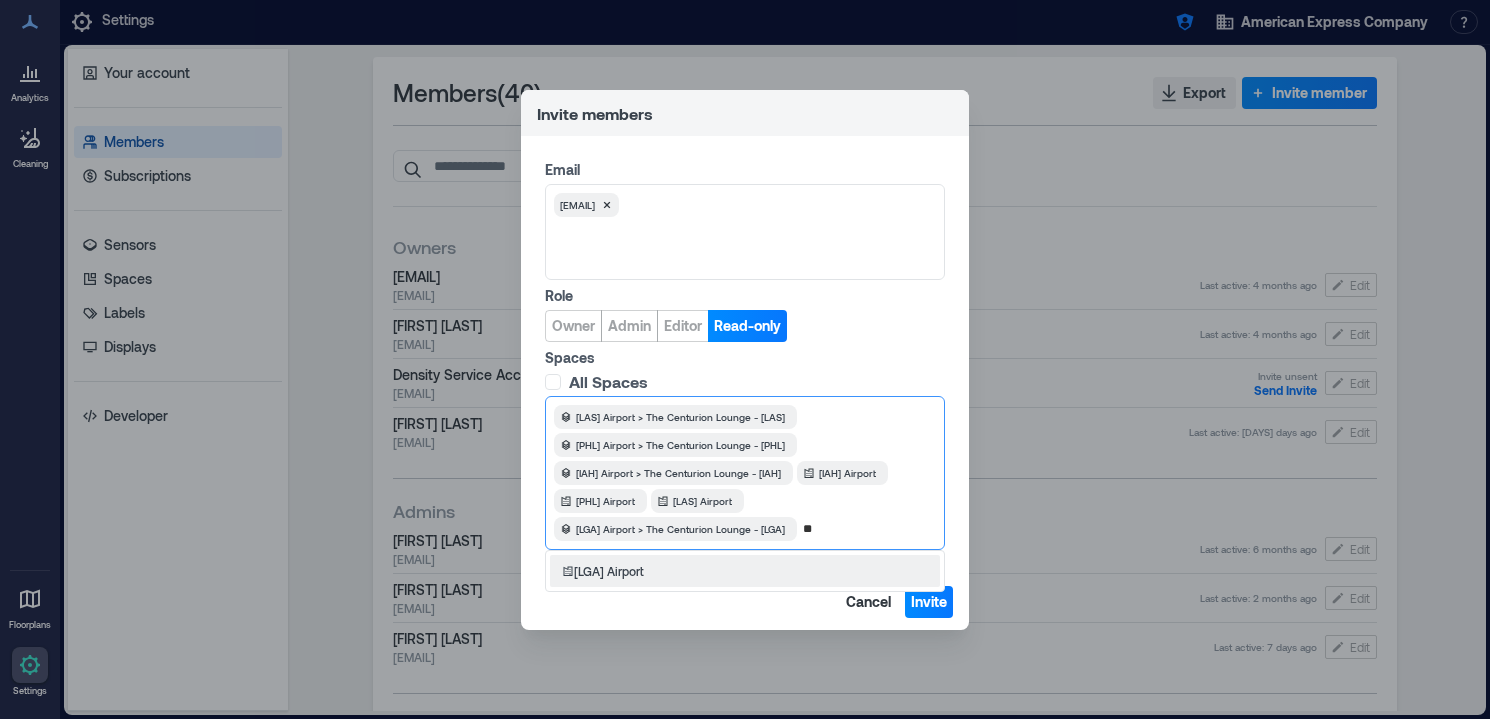 type on "***" 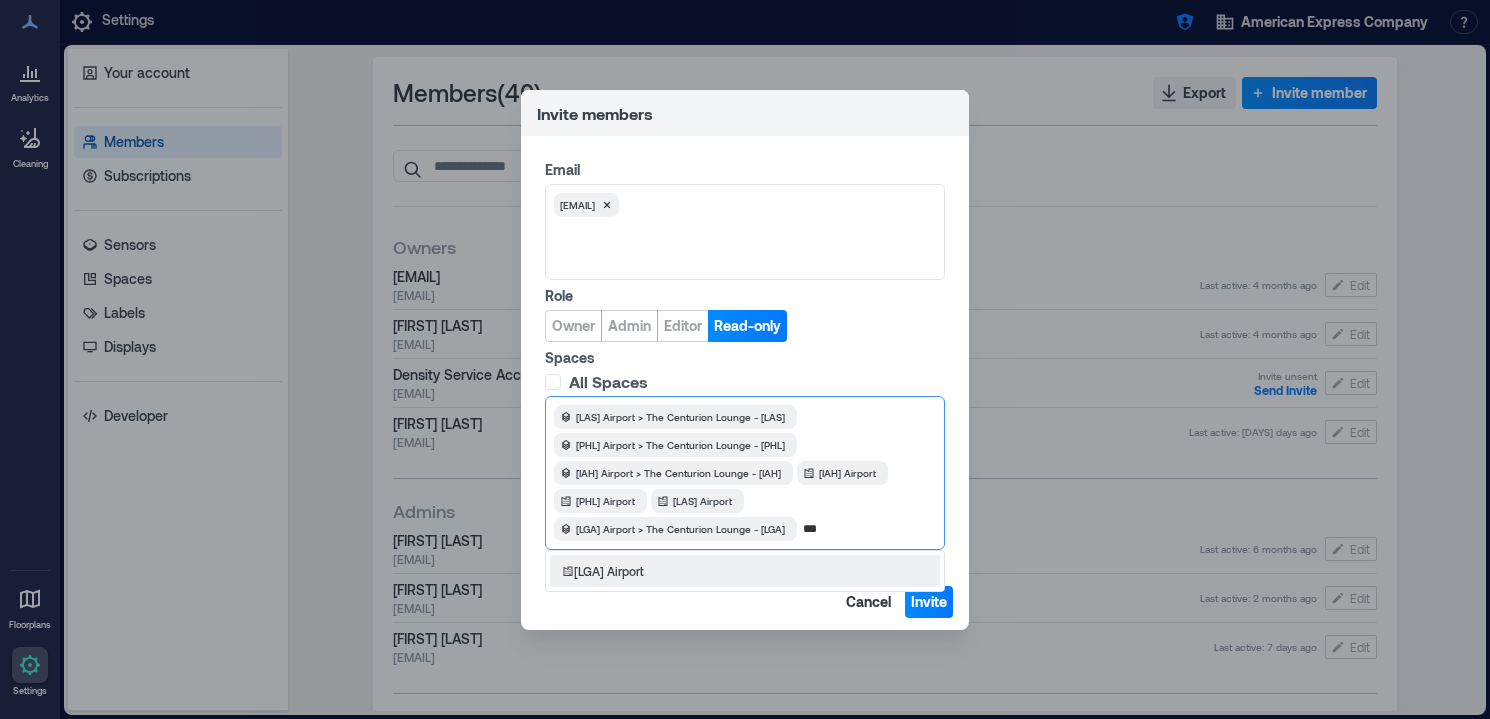 scroll, scrollTop: 0, scrollLeft: 0, axis: both 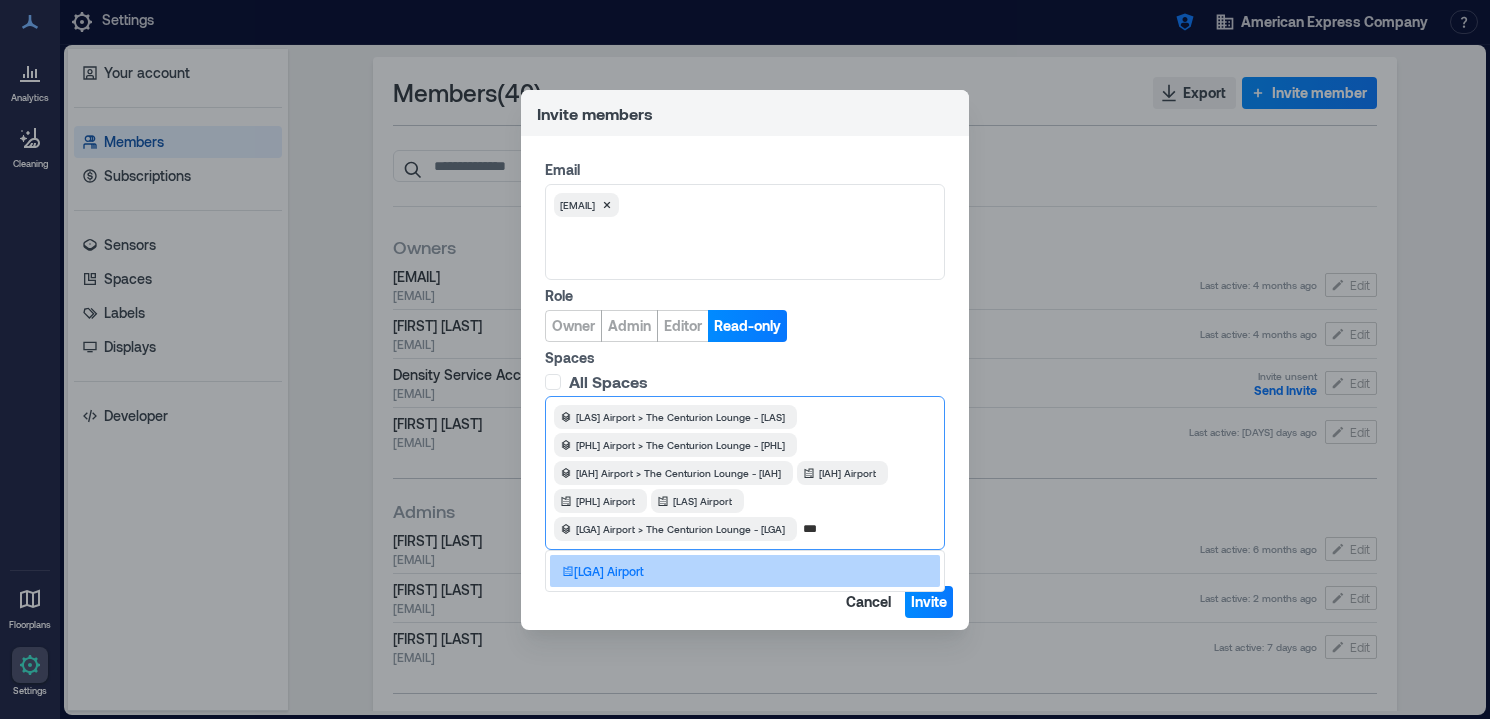 click on "LGA Airport" at bounding box center (745, 571) 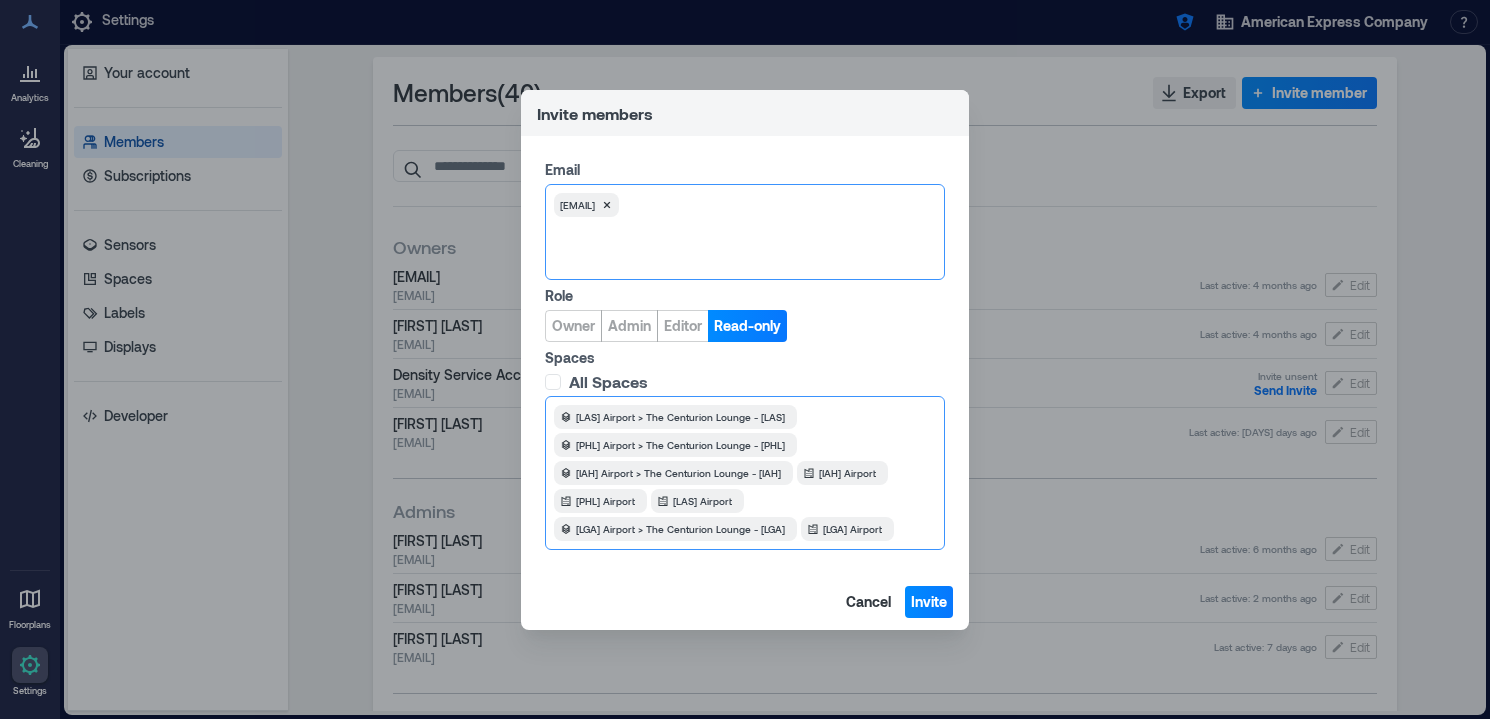 click at bounding box center (779, 205) 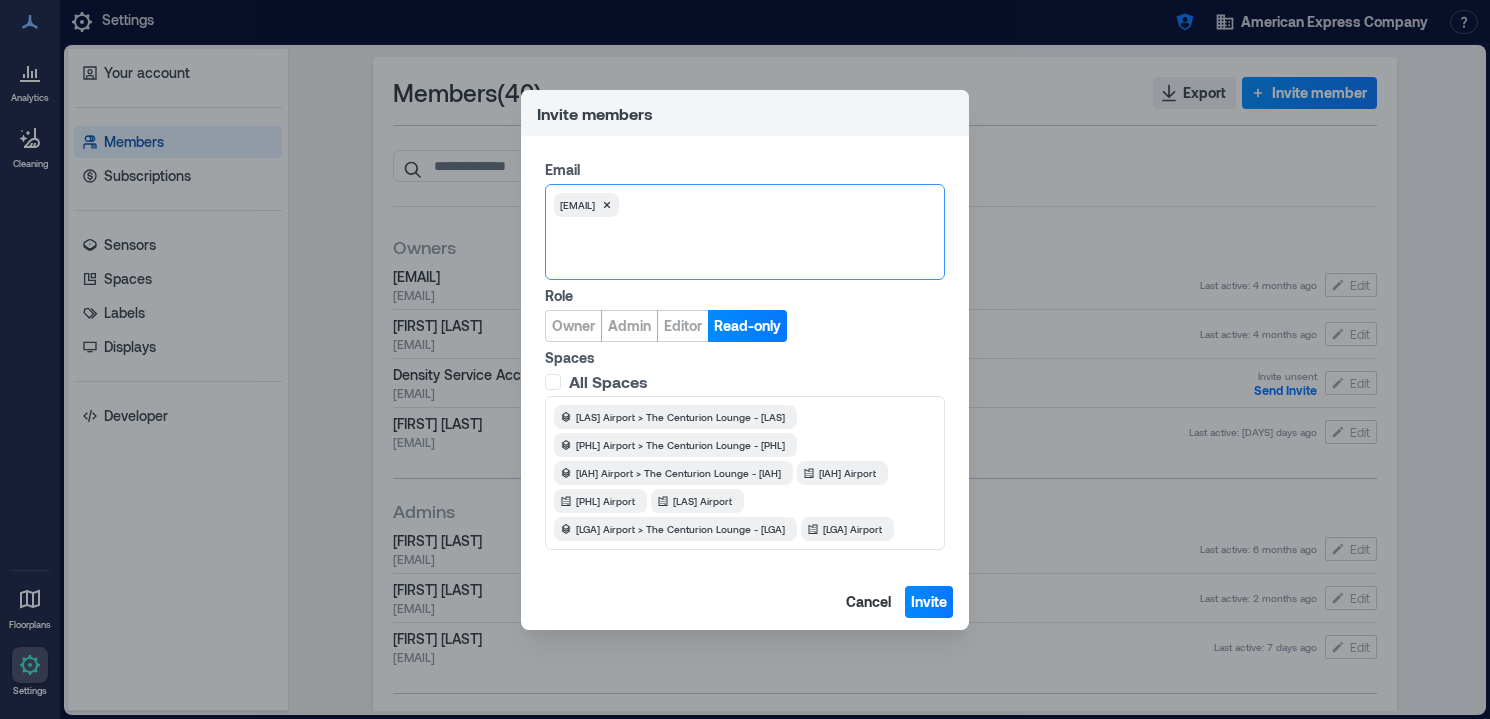 paste on "**********" 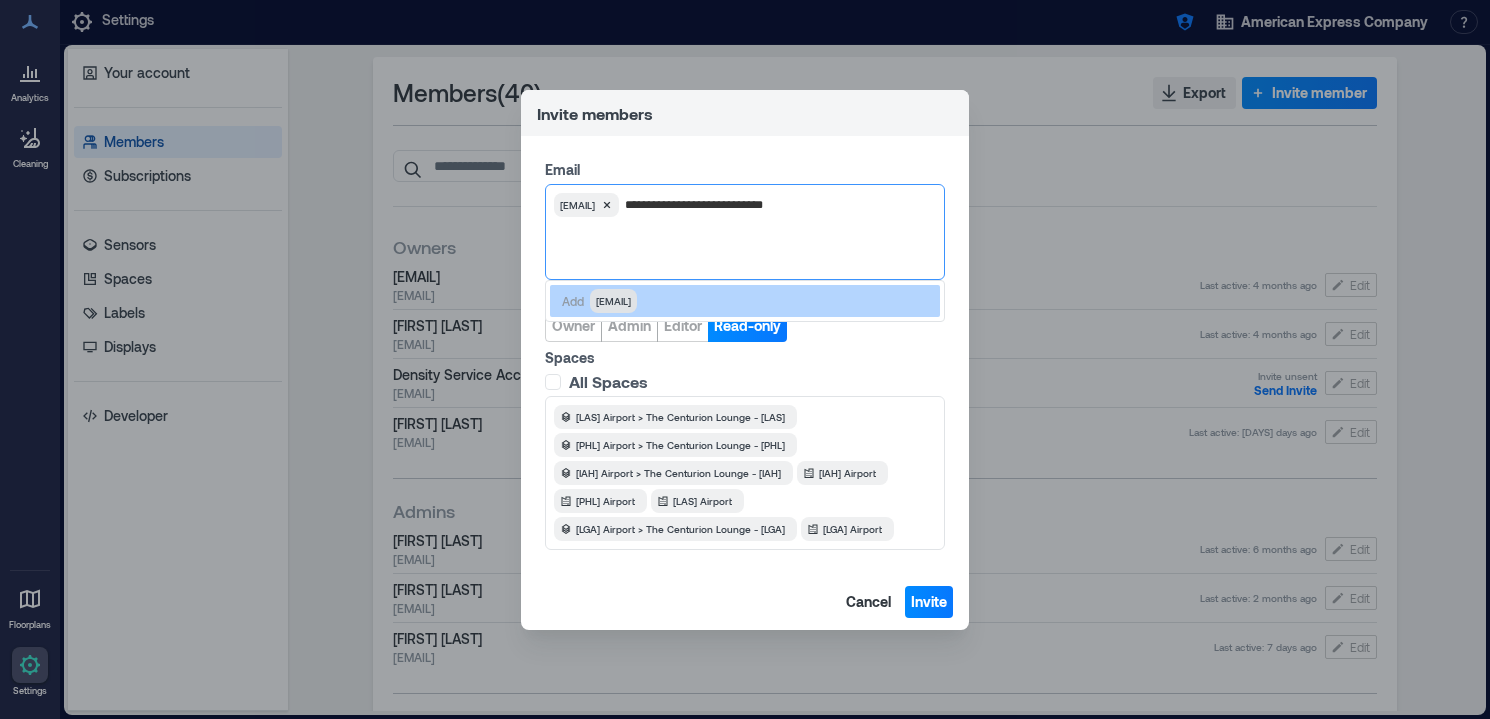 click on "jay.lanctot2@compass-usa.com" at bounding box center [613, 301] 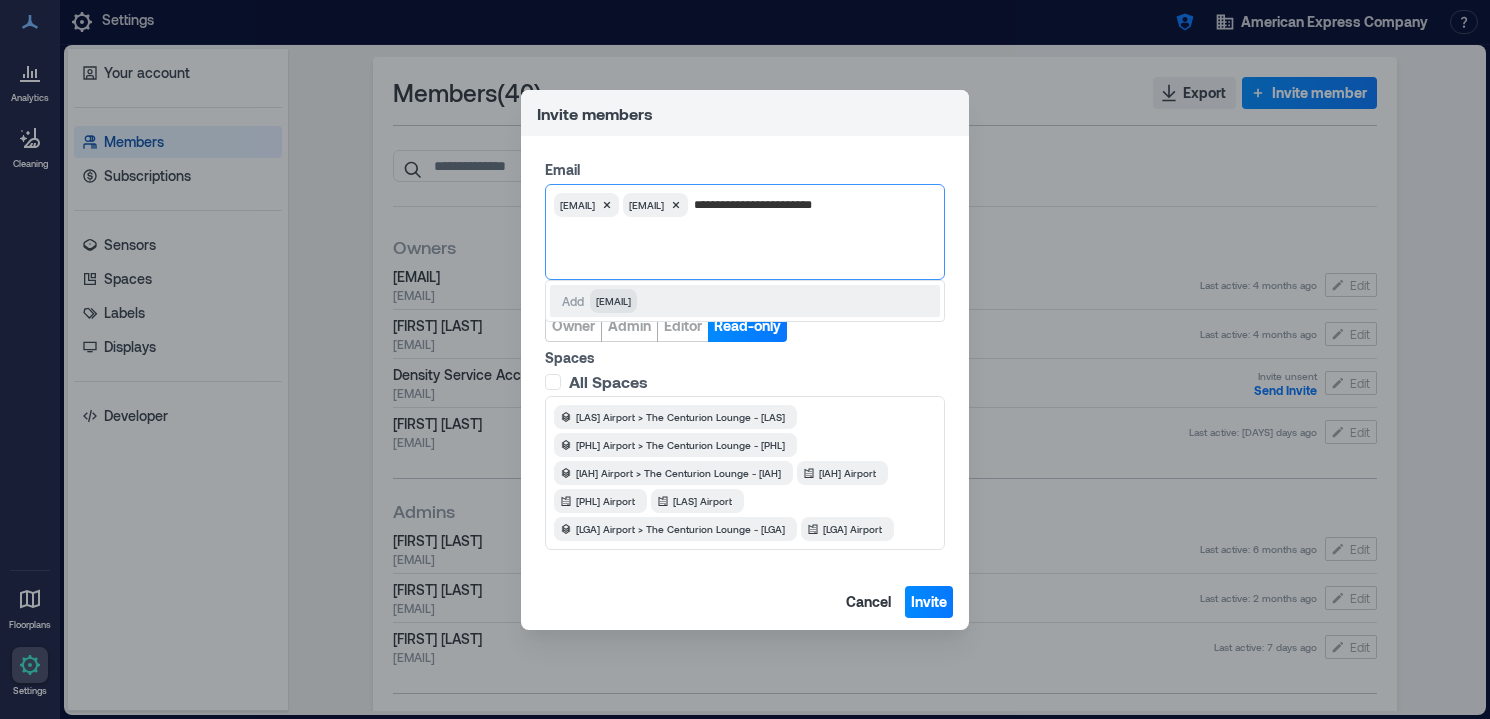 type on "**********" 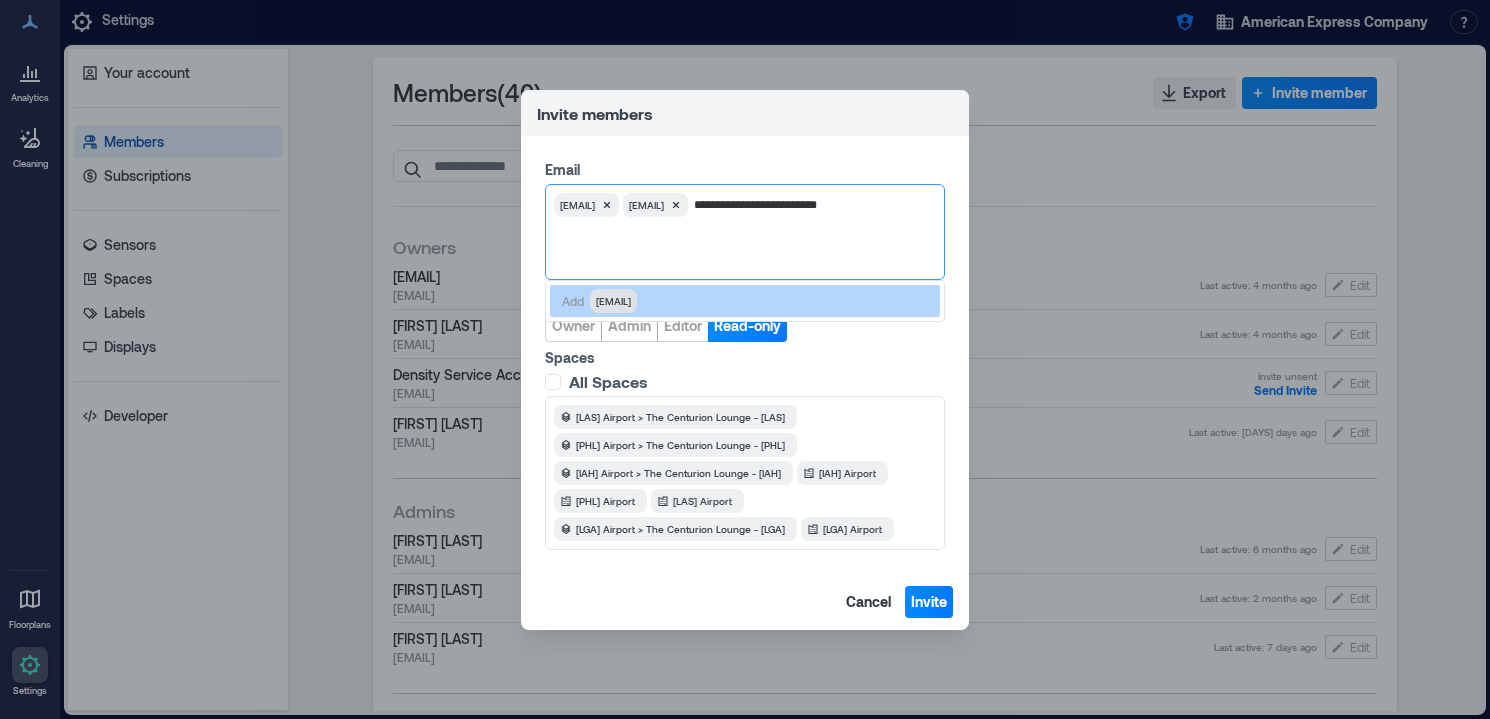 click on "roy.chan@post.harvard.edu" at bounding box center [613, 301] 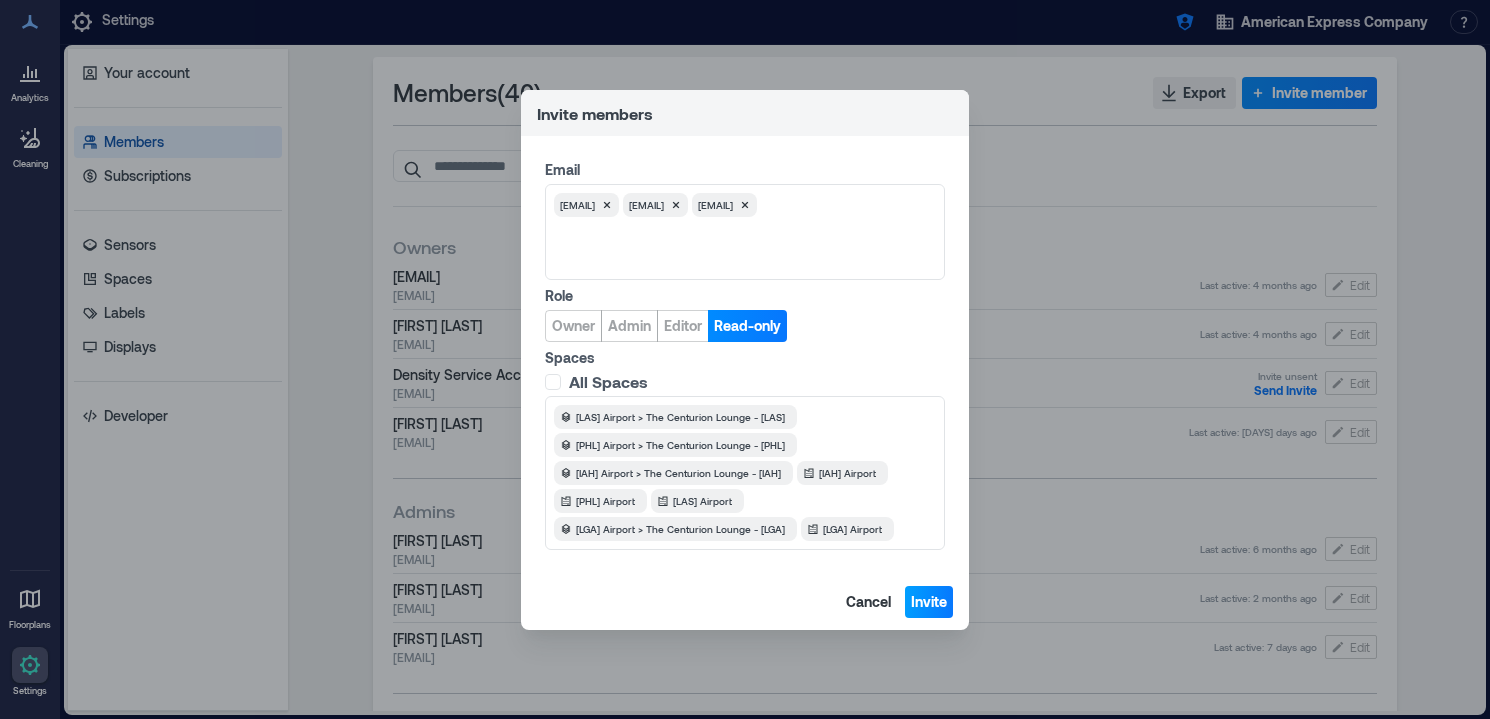 click on "Invite" at bounding box center (929, 602) 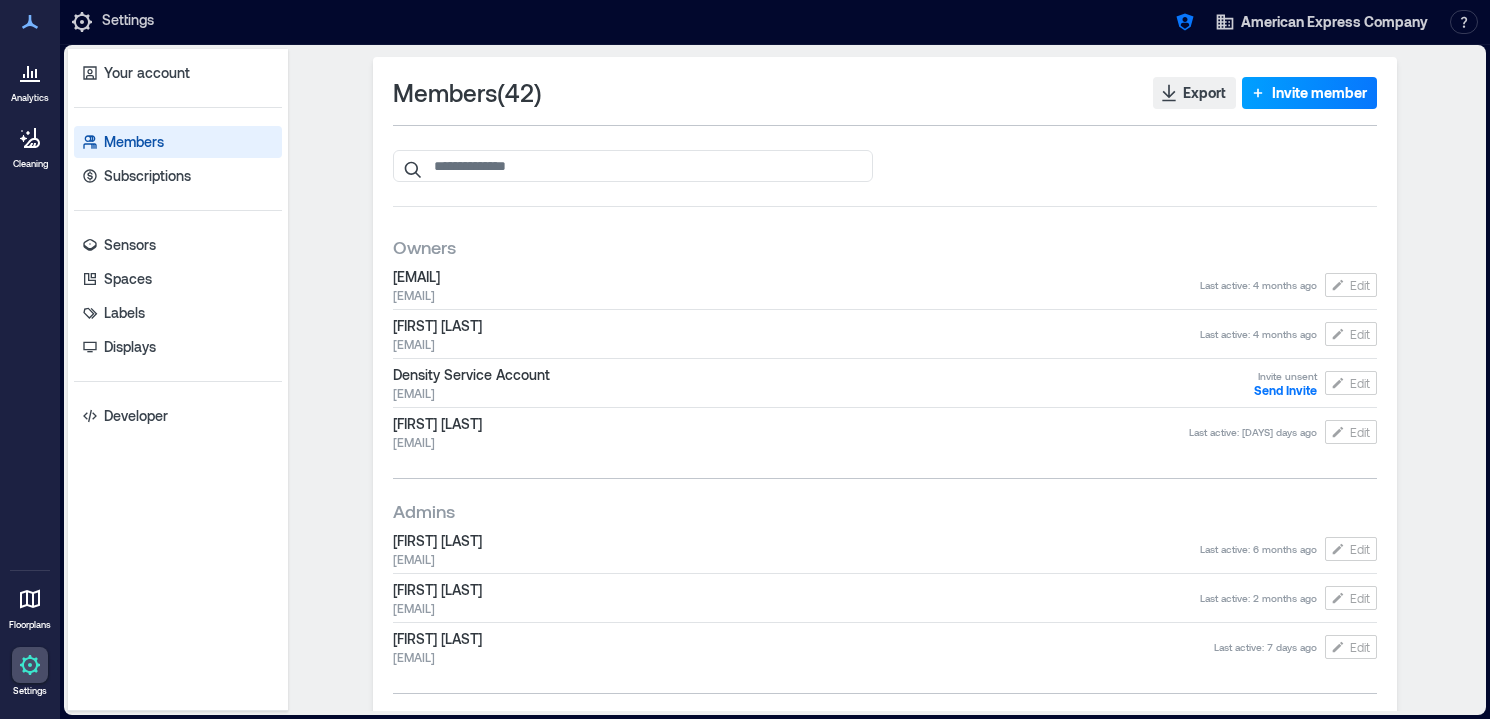 click on "Invite member" at bounding box center (1319, 93) 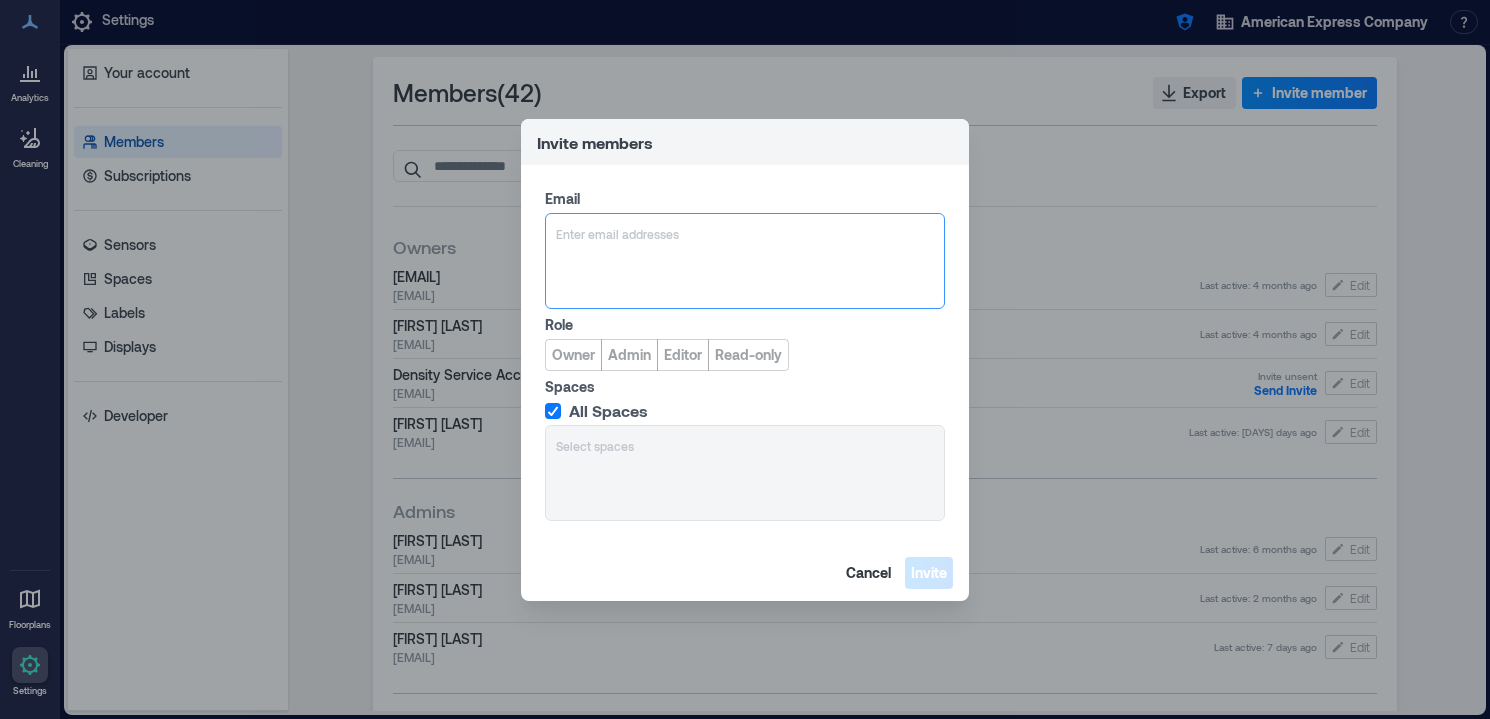 type on "**********" 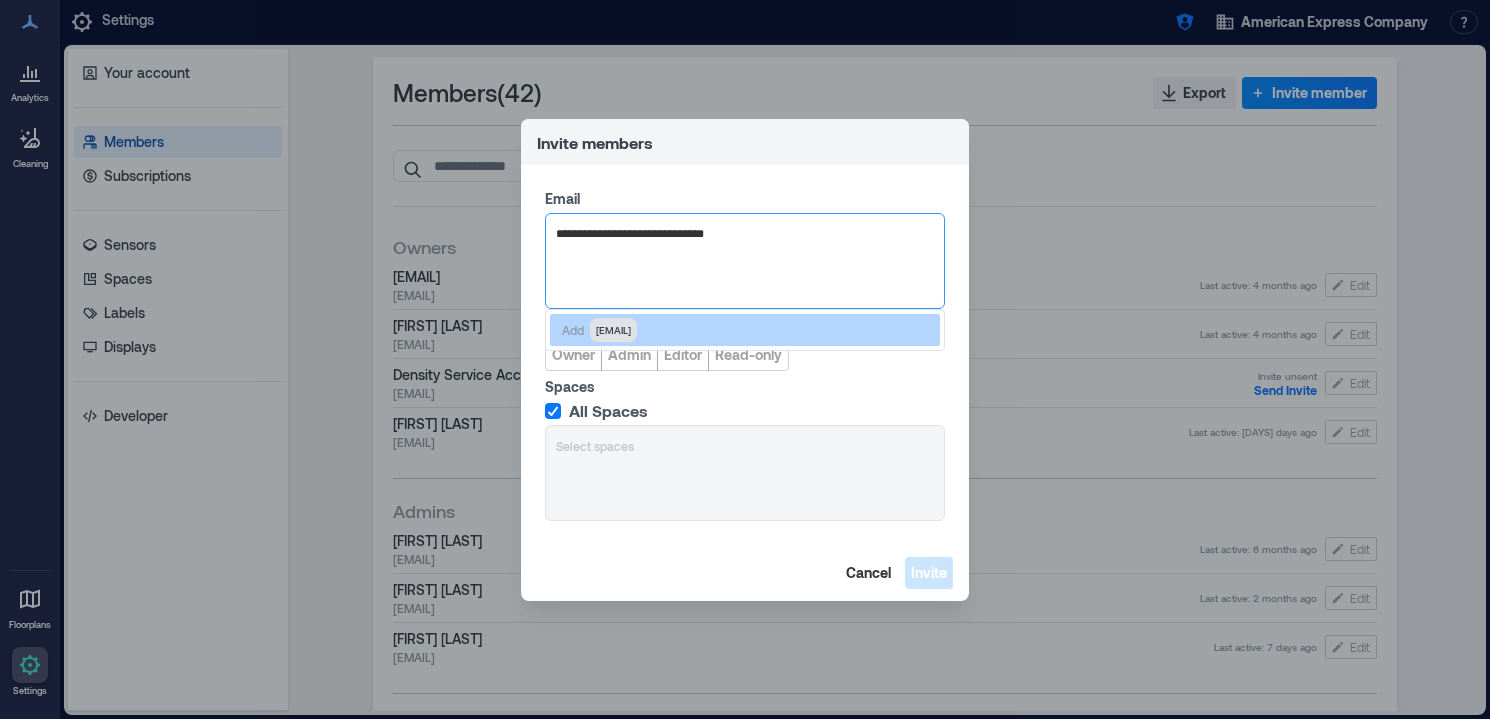 click on "michael.deleon@compass-usa.com" at bounding box center [613, 330] 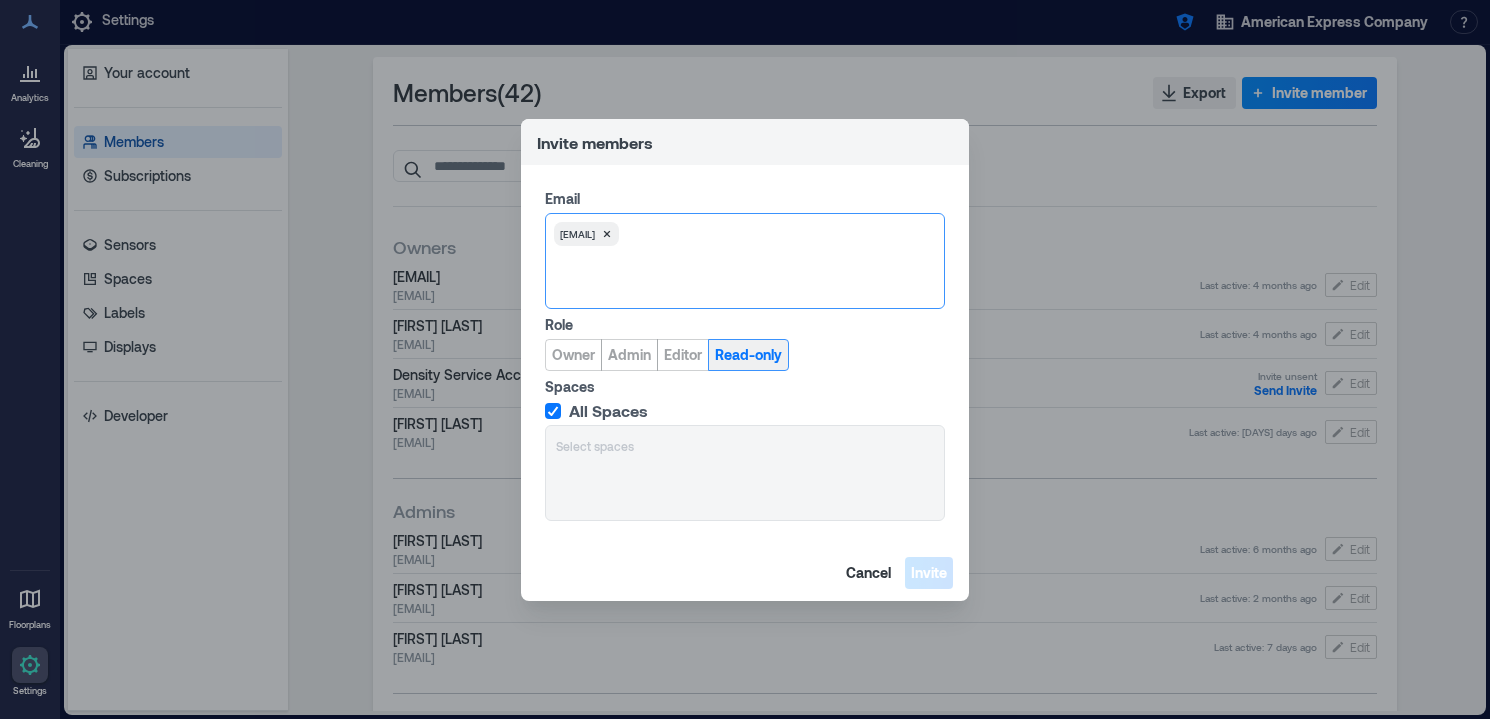 click on "Read-only" at bounding box center [748, 355] 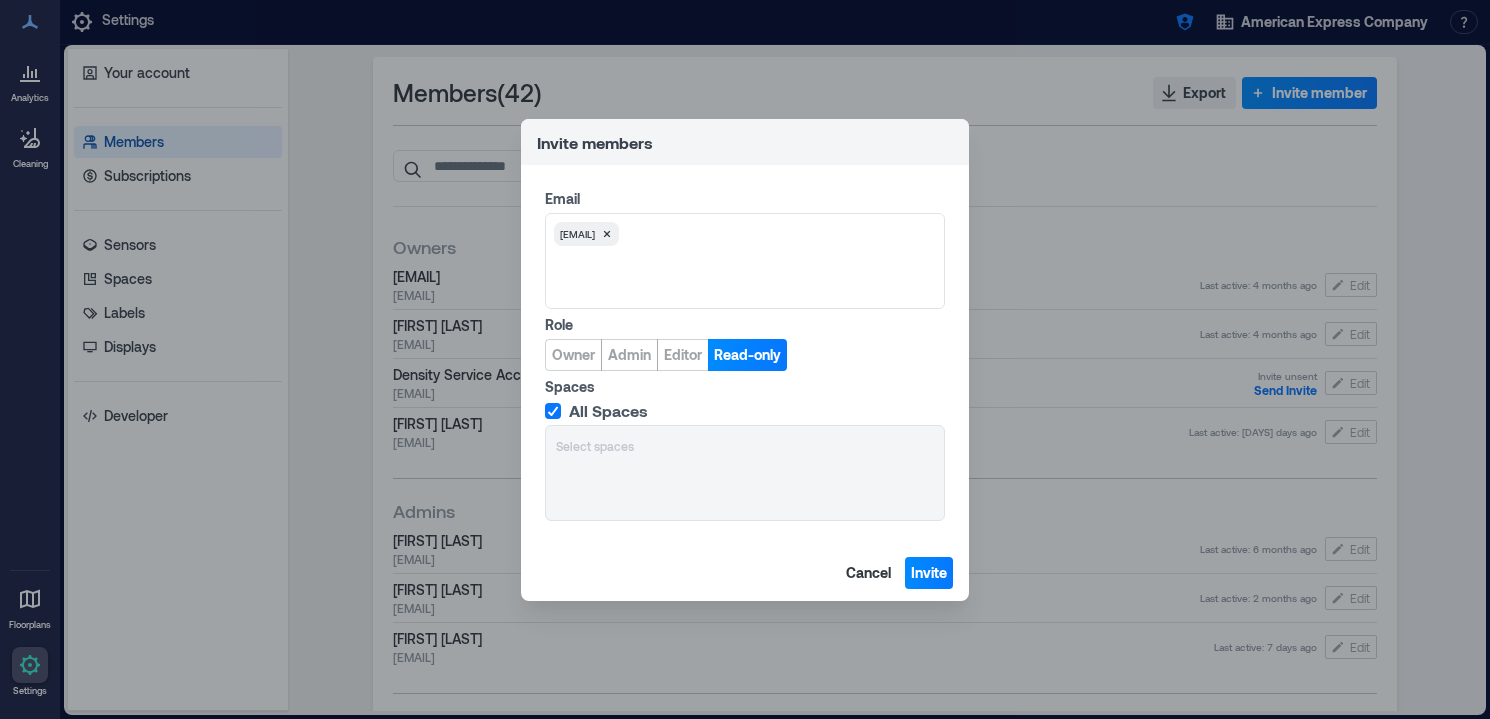 click on "All Spaces Select spaces" at bounding box center (745, 461) 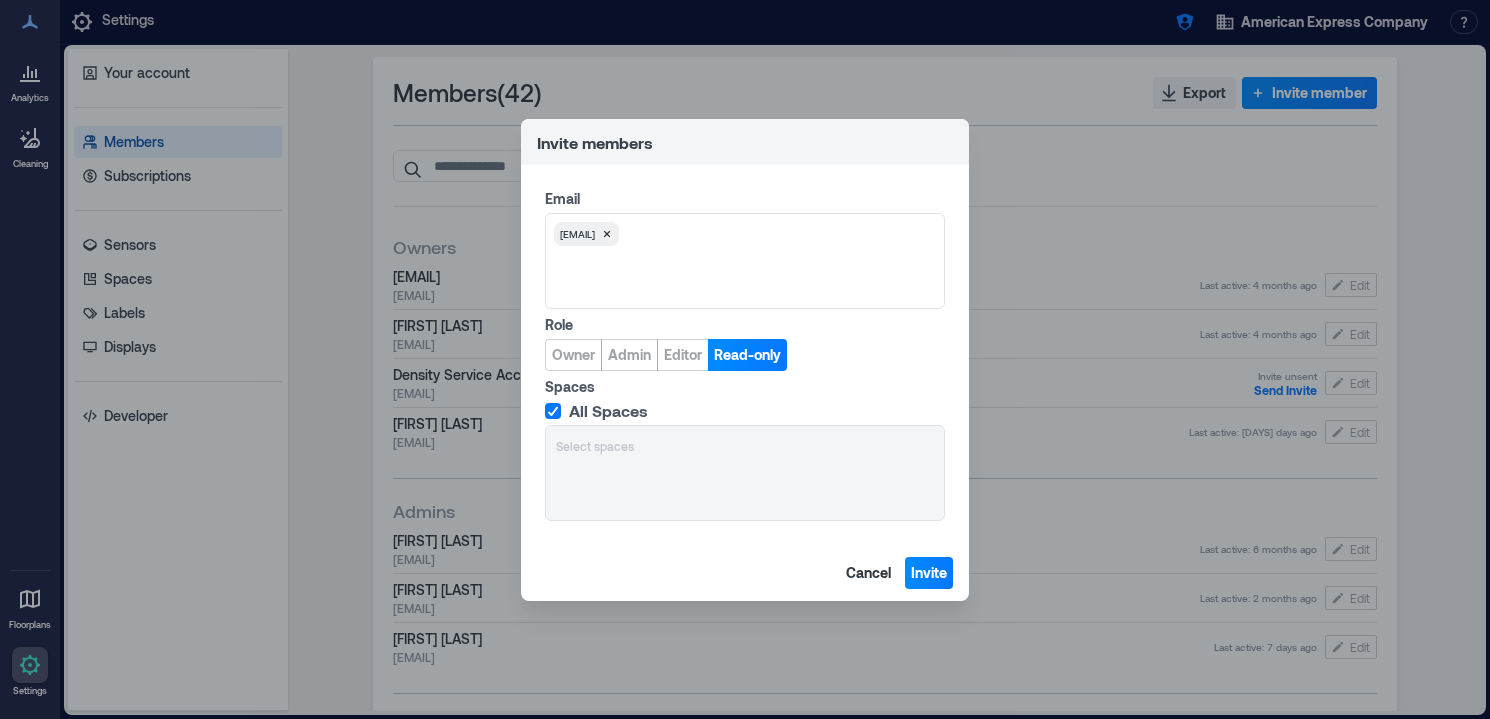 click on "All Spaces Select spaces" at bounding box center (745, 461) 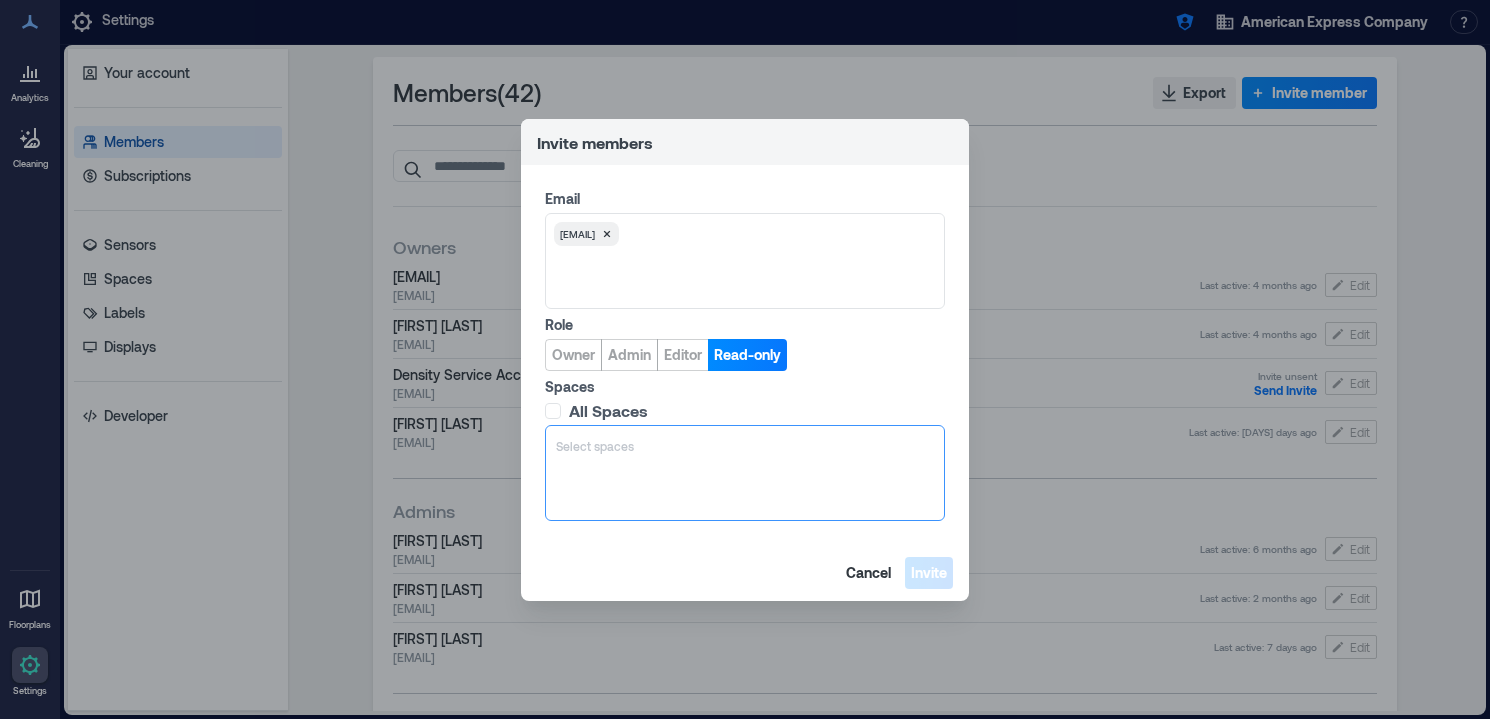scroll, scrollTop: 2, scrollLeft: 0, axis: vertical 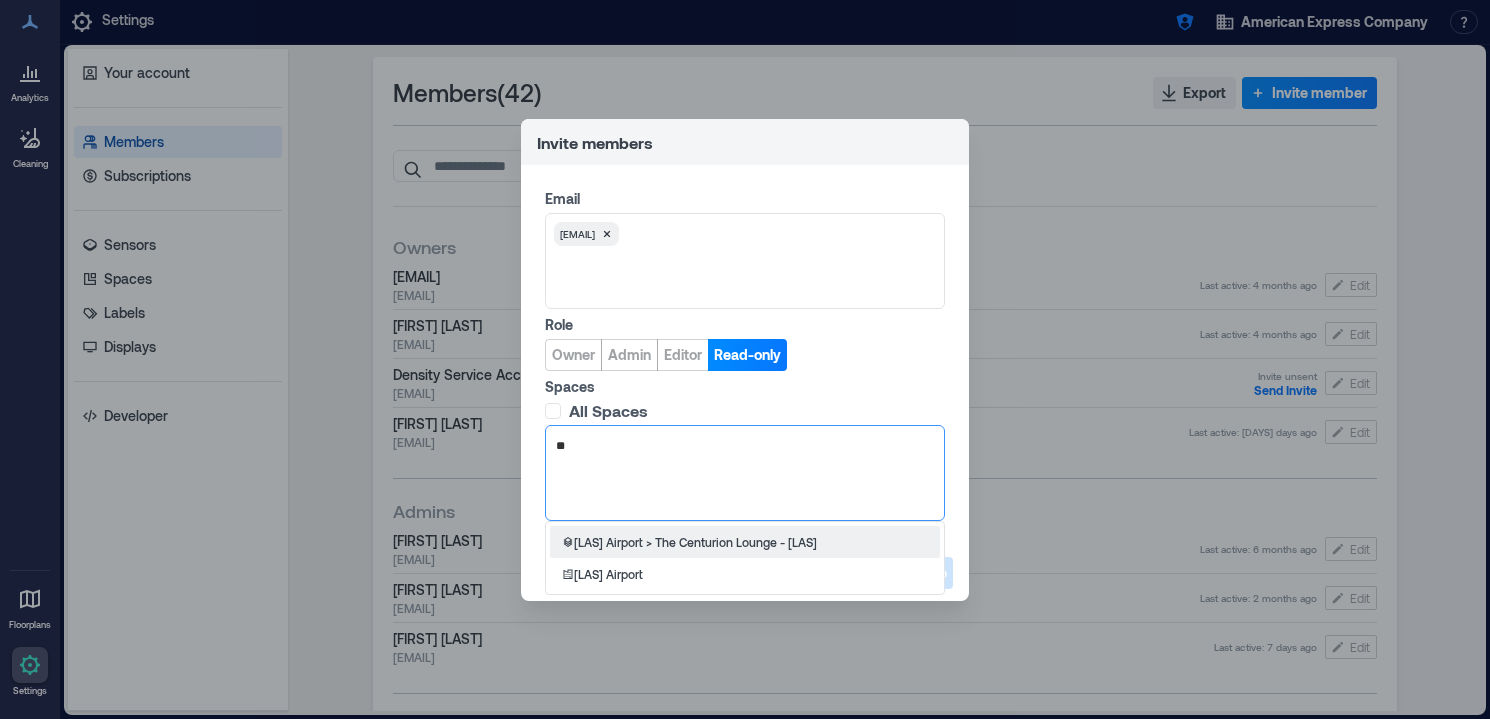 type on "***" 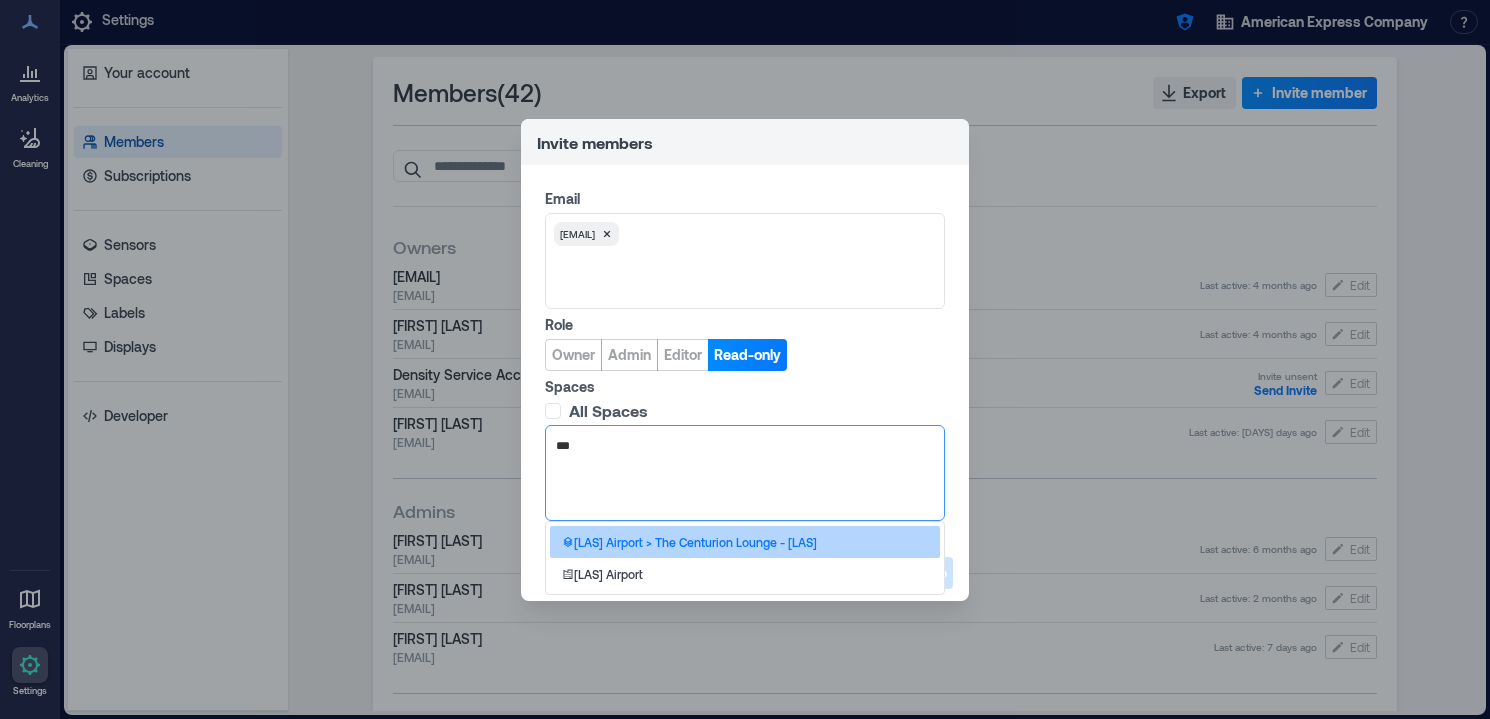 click on "LAS Airport > The Centurion Lounge - LAS" at bounding box center (745, 542) 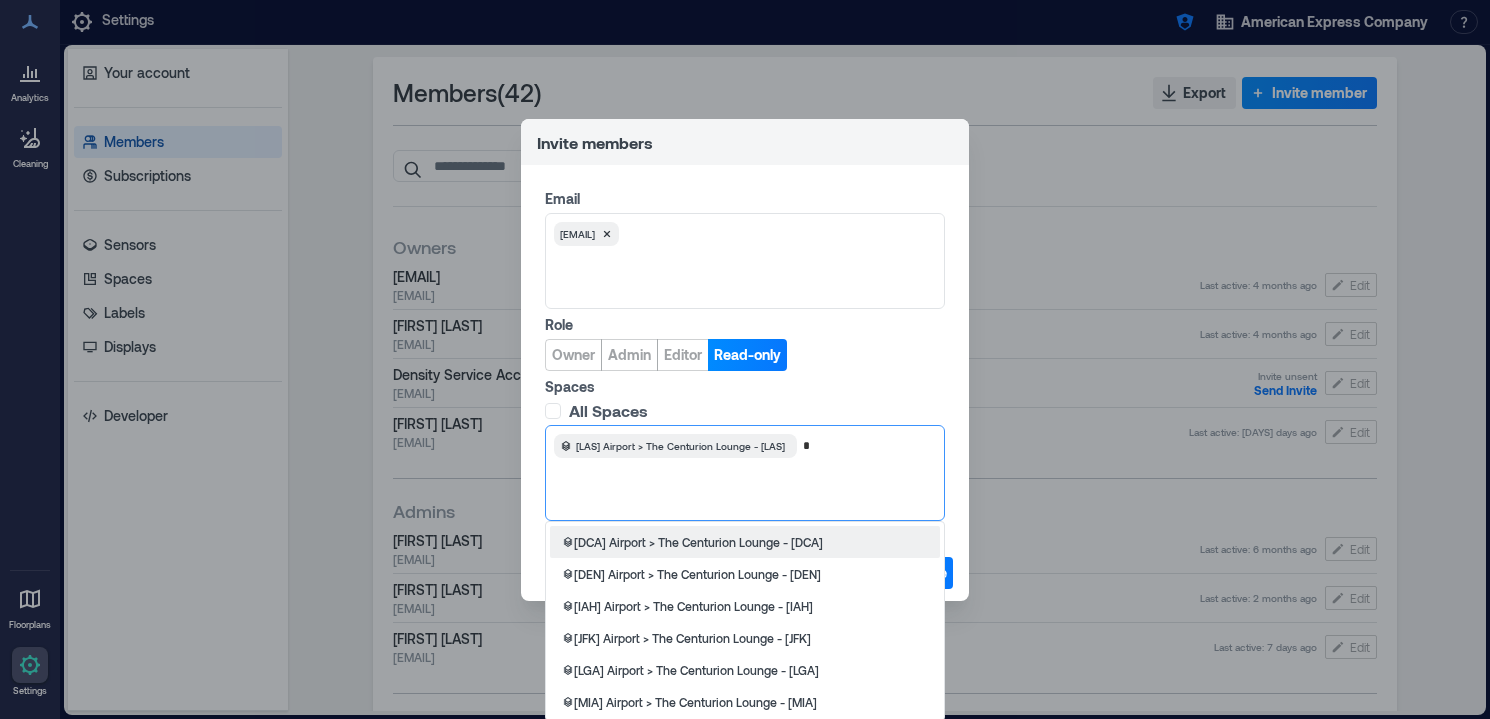 scroll, scrollTop: 0, scrollLeft: 0, axis: both 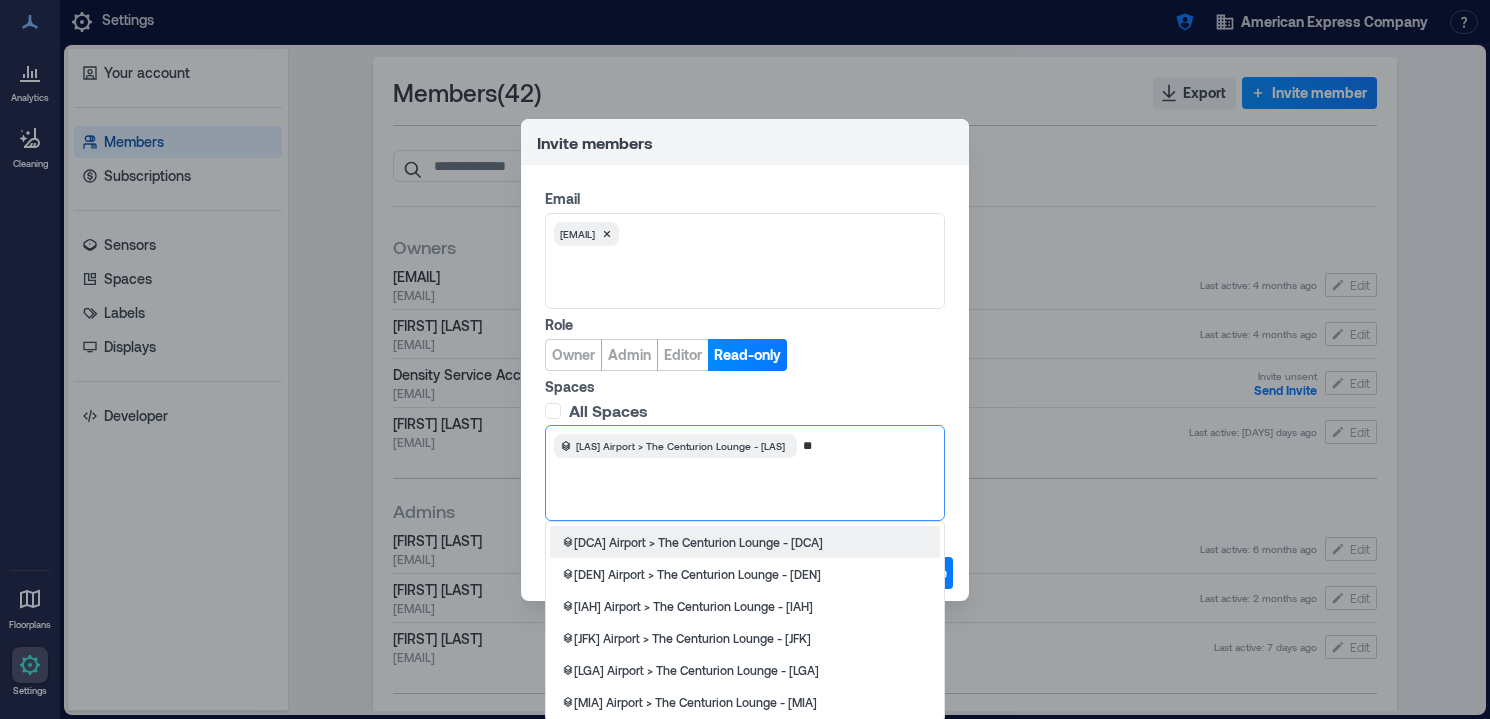 type on "***" 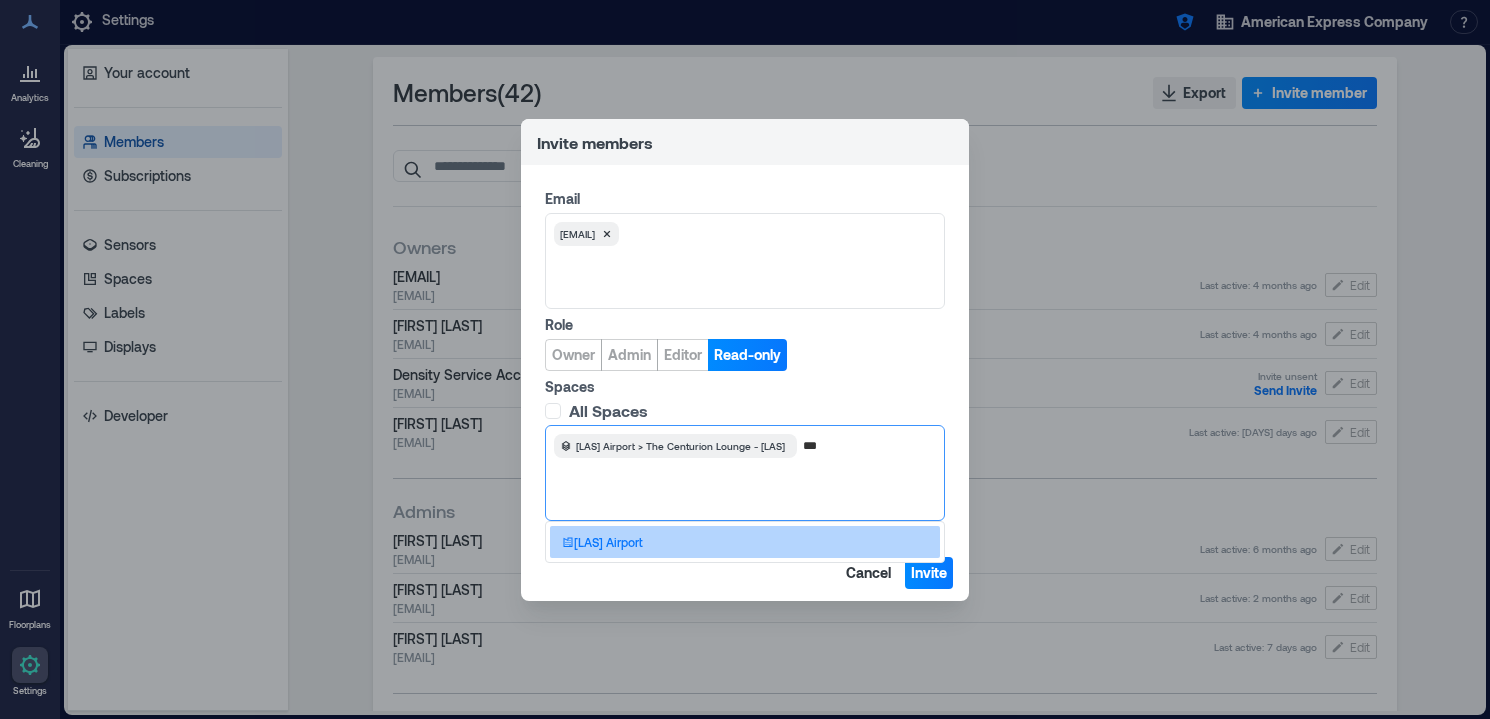 click on "LAS Airport" at bounding box center [608, 542] 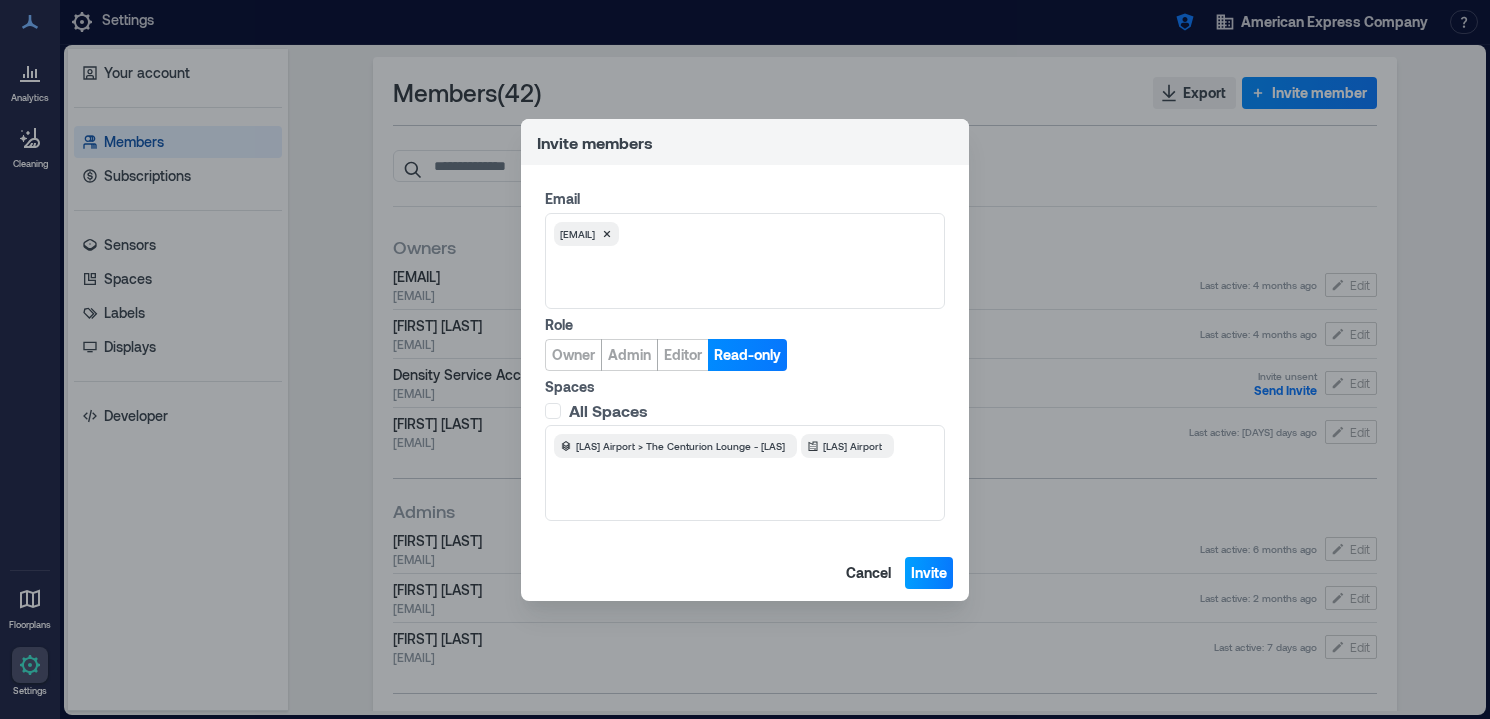 click on "Invite" at bounding box center (929, 573) 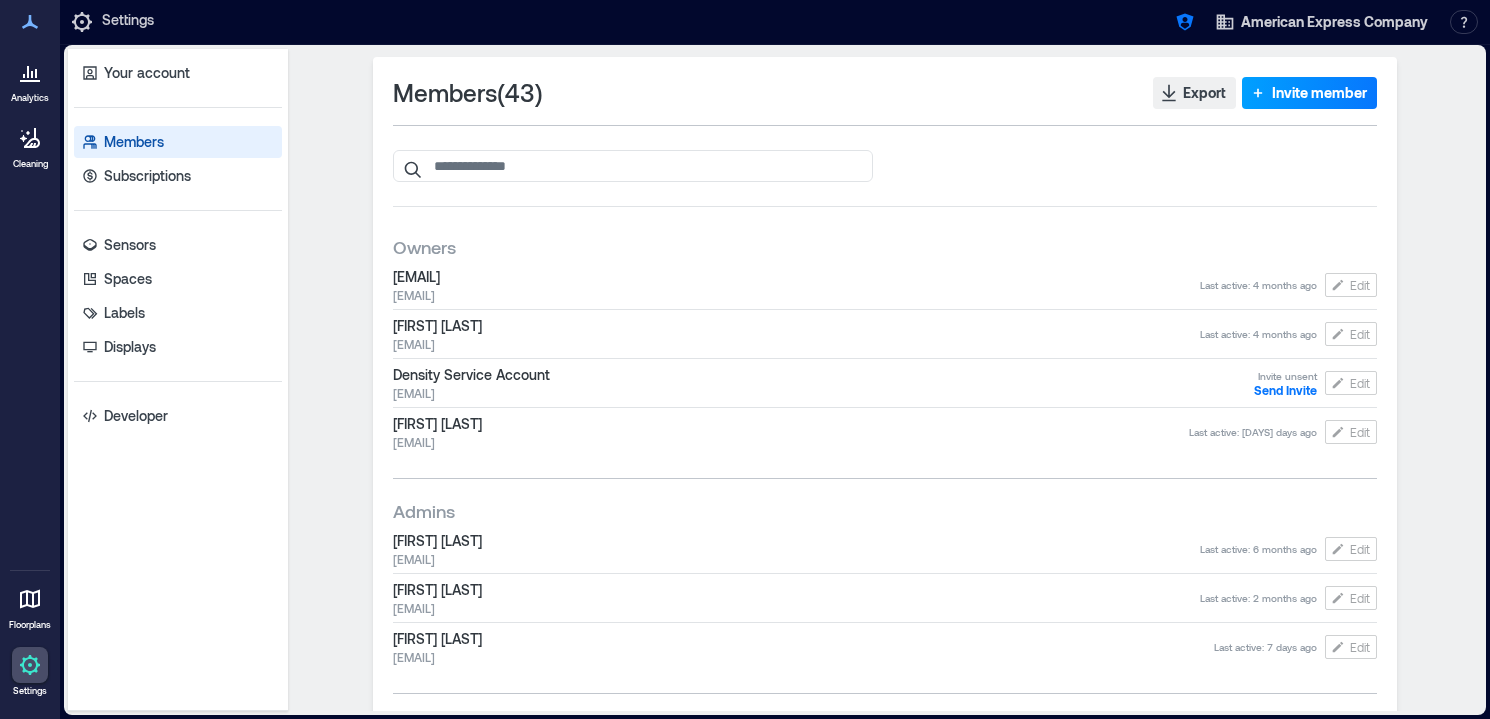 click 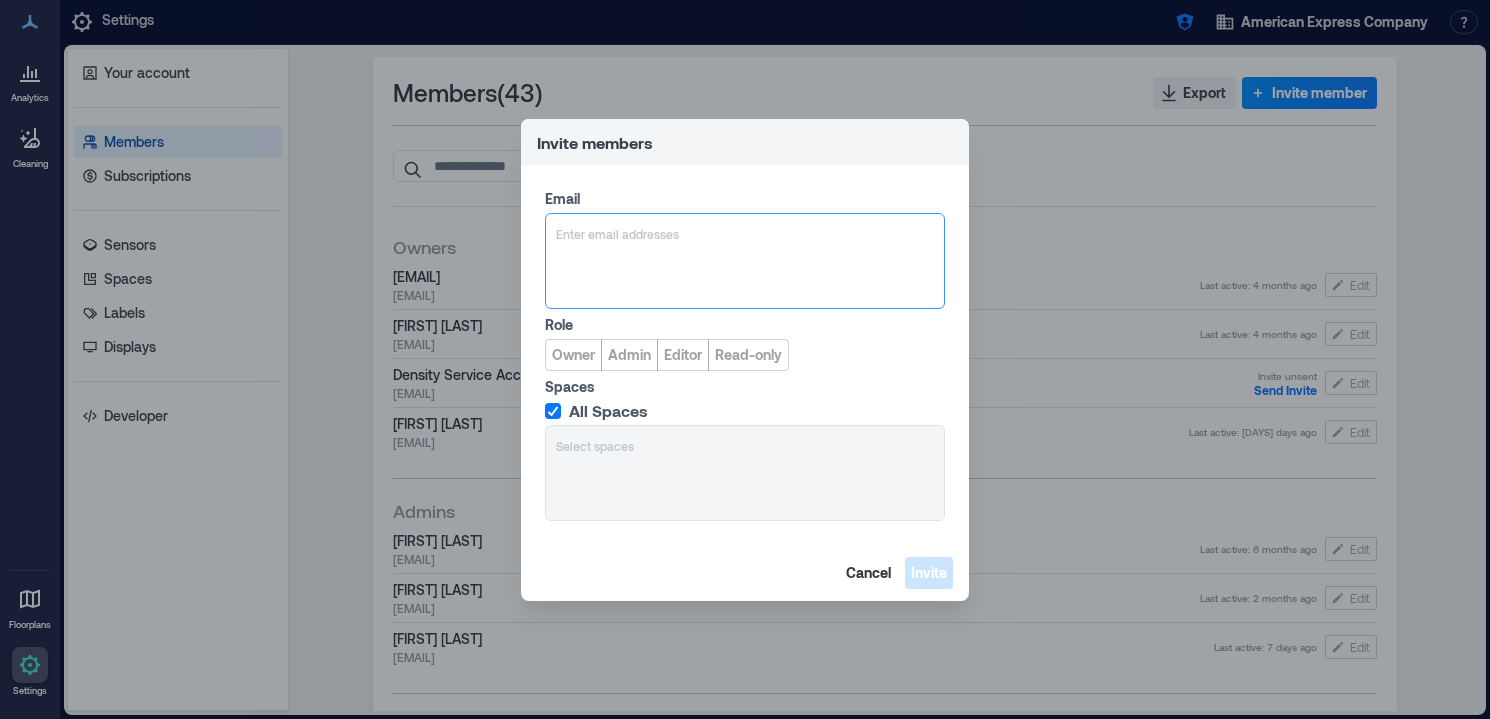 type on "**********" 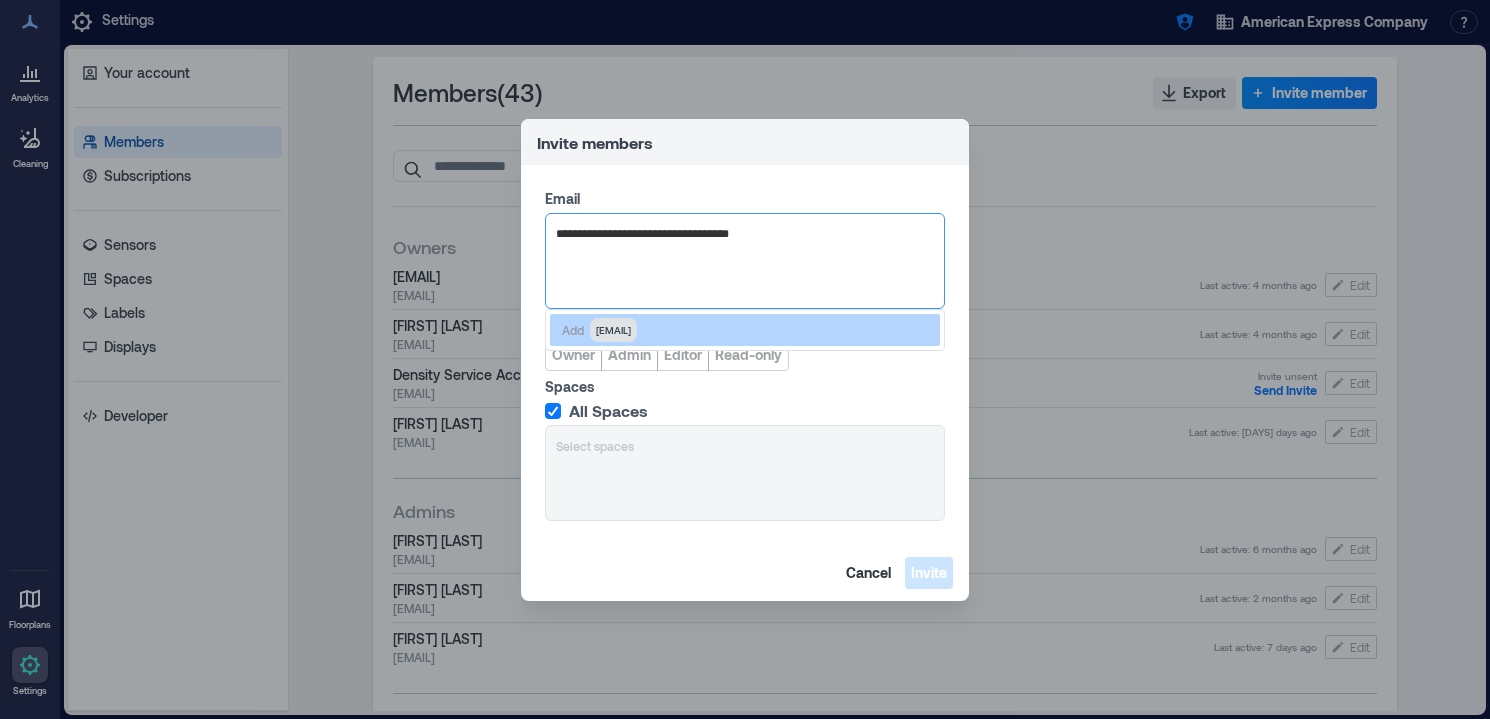 click on "nicholas.meisberger@compass-usa.com" at bounding box center (613, 330) 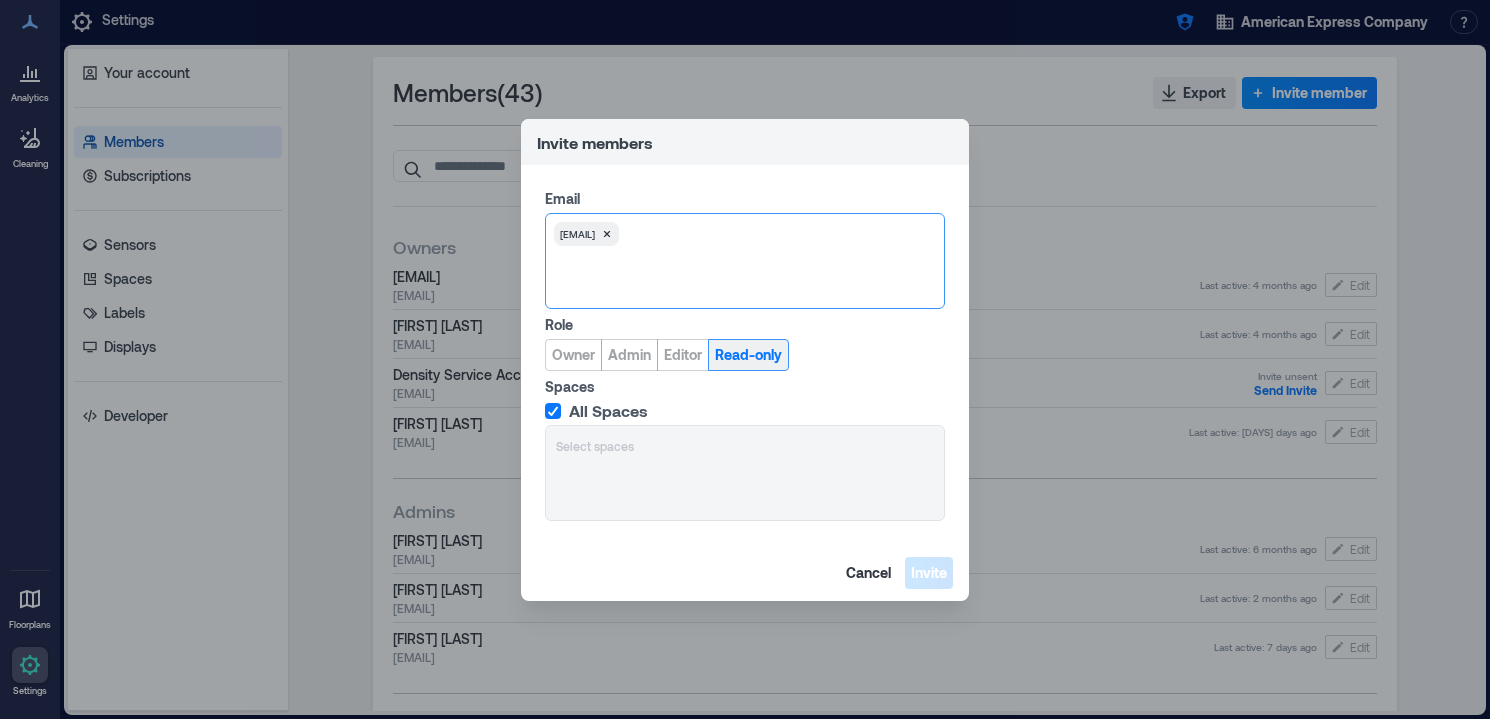 click on "Read-only" at bounding box center (748, 355) 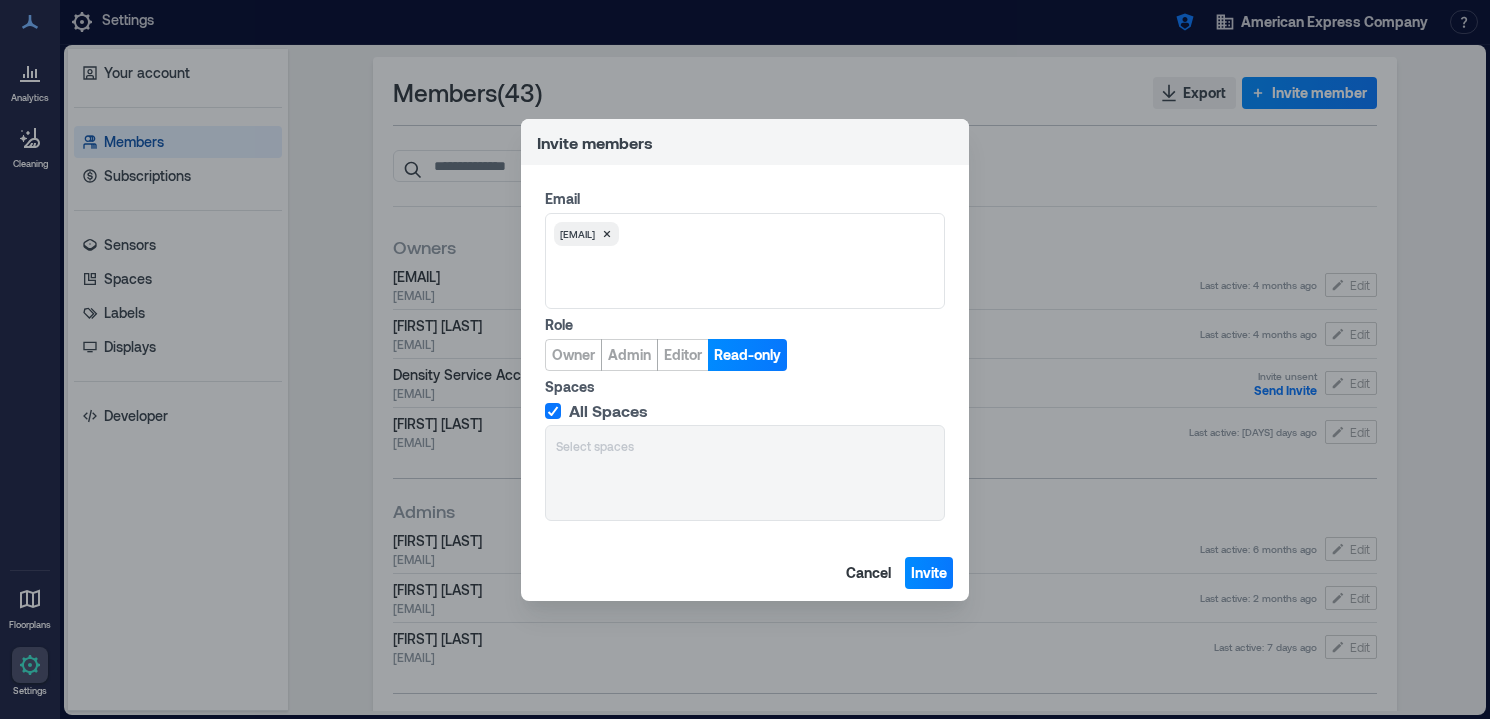 click on "All Spaces Select spaces" at bounding box center (745, 461) 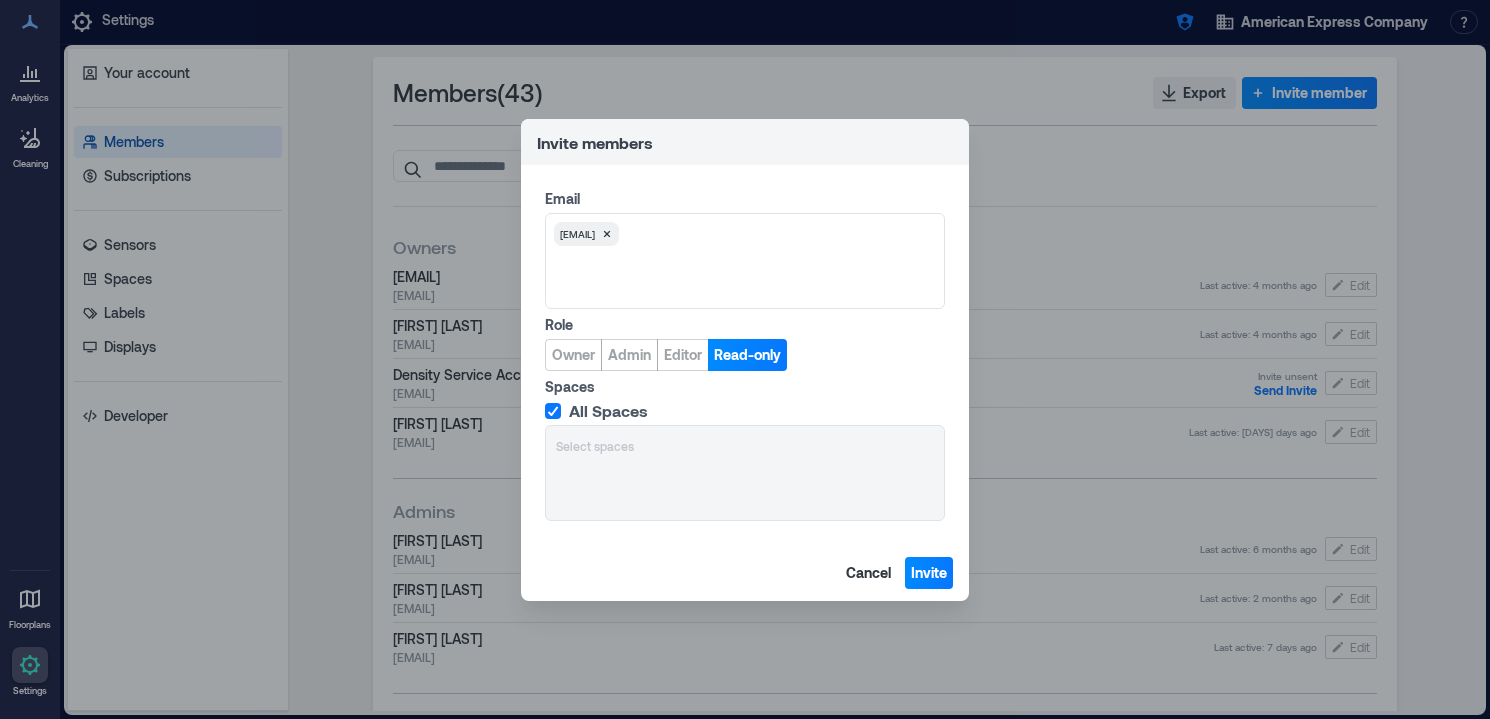 click 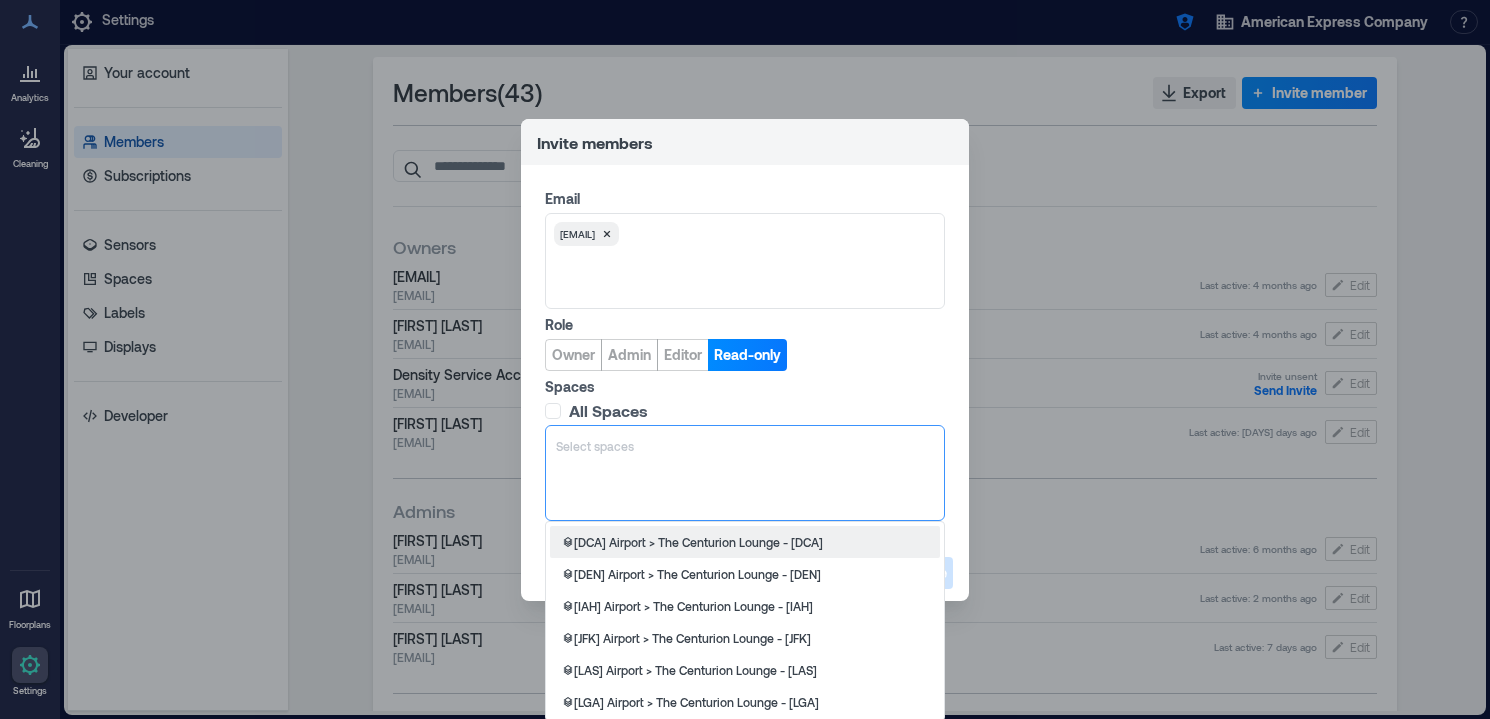click at bounding box center (745, 446) 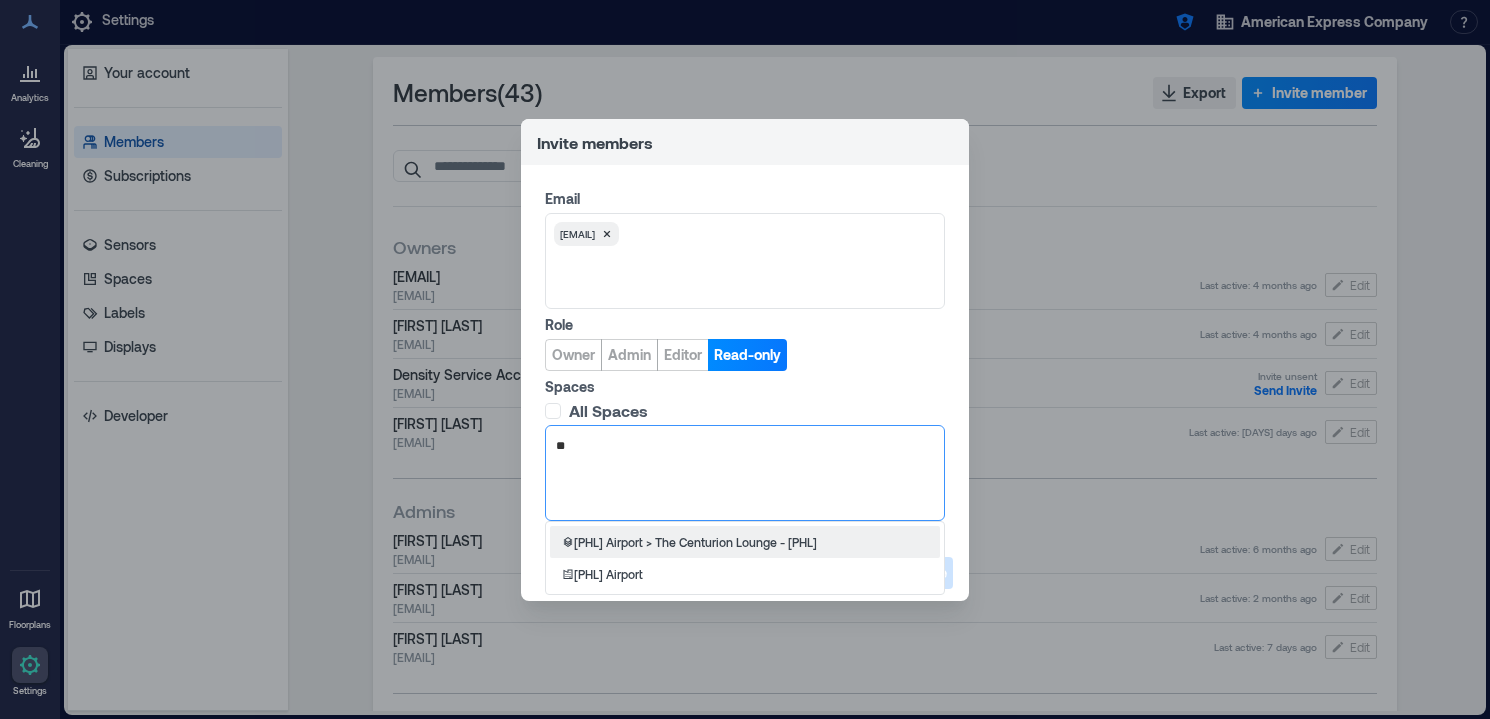scroll, scrollTop: 0, scrollLeft: 0, axis: both 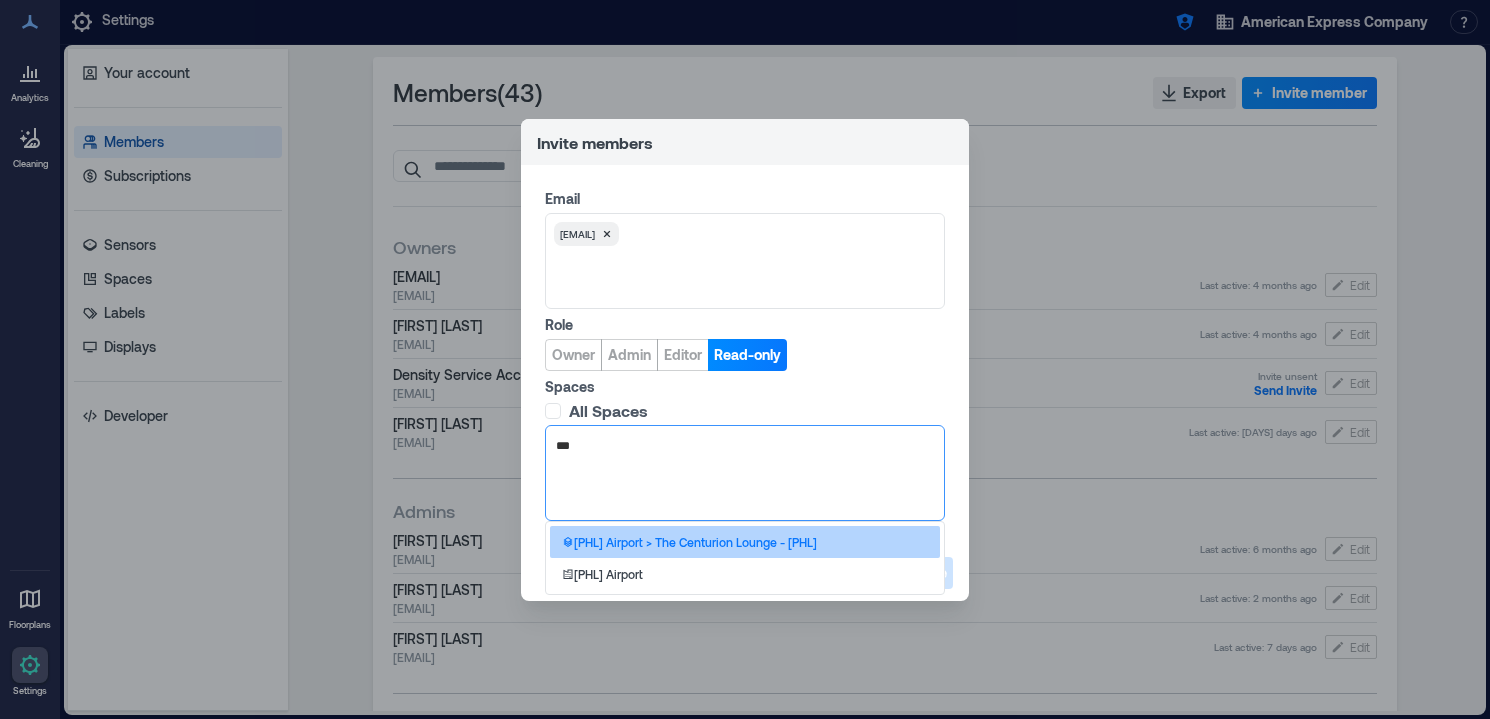 click on "PHL Airport > The Centurion Lounge - PHL" at bounding box center [695, 542] 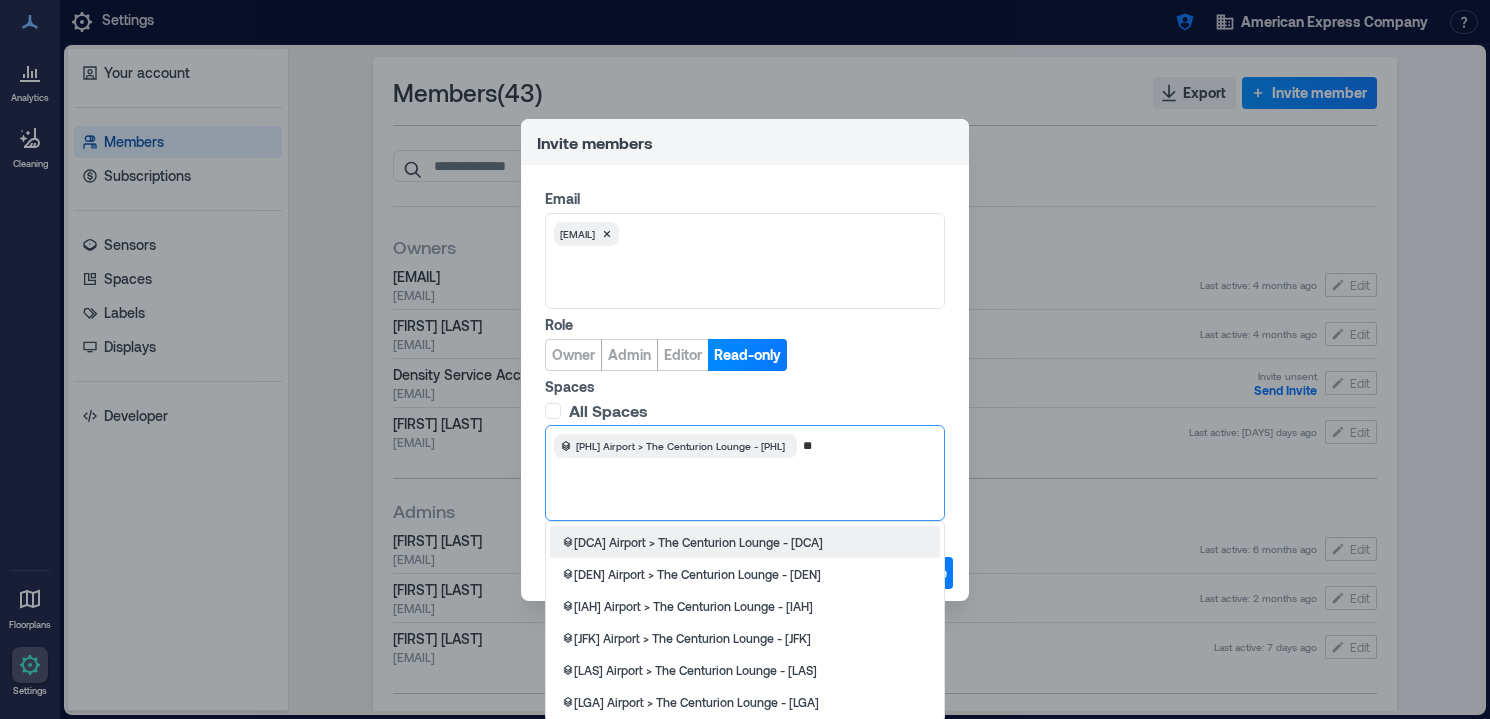 scroll, scrollTop: 0, scrollLeft: 0, axis: both 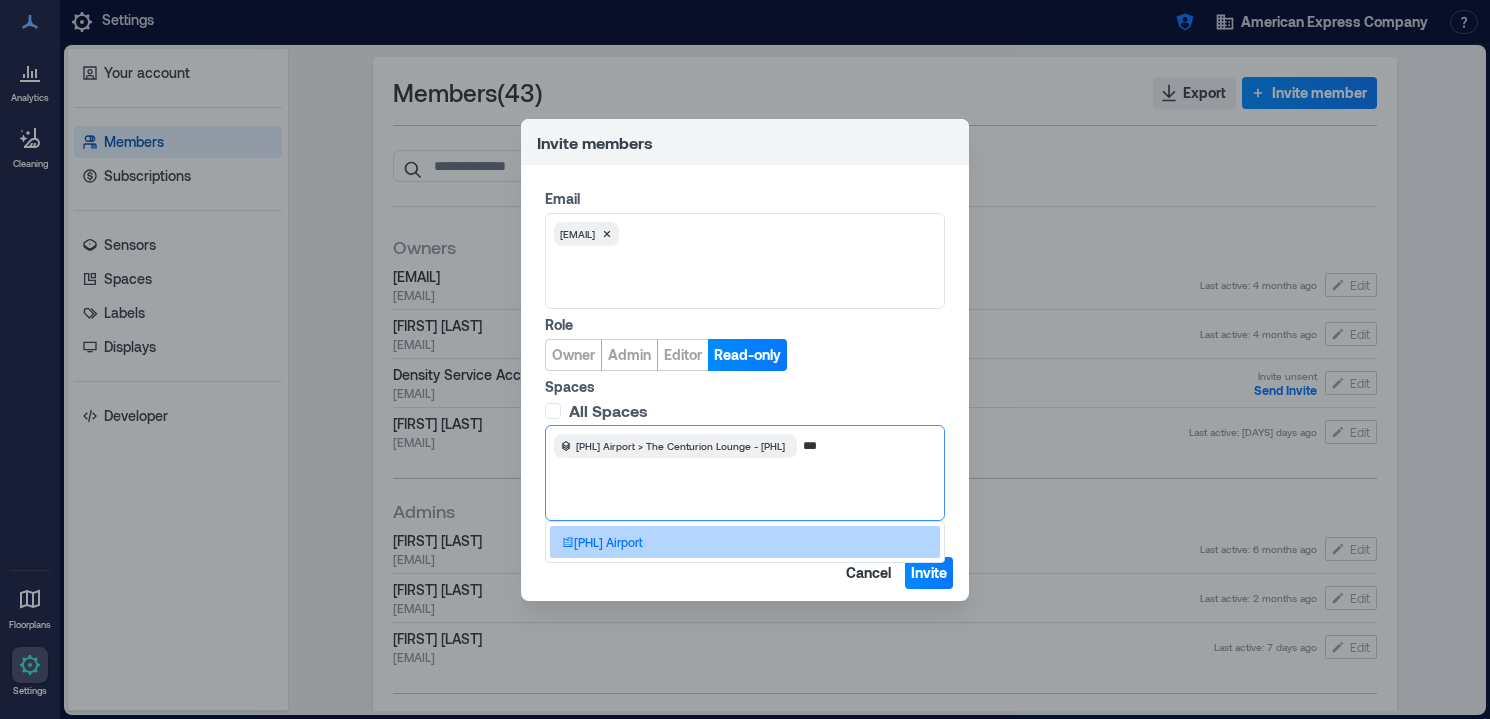 click on "PHL Airport" at bounding box center [745, 542] 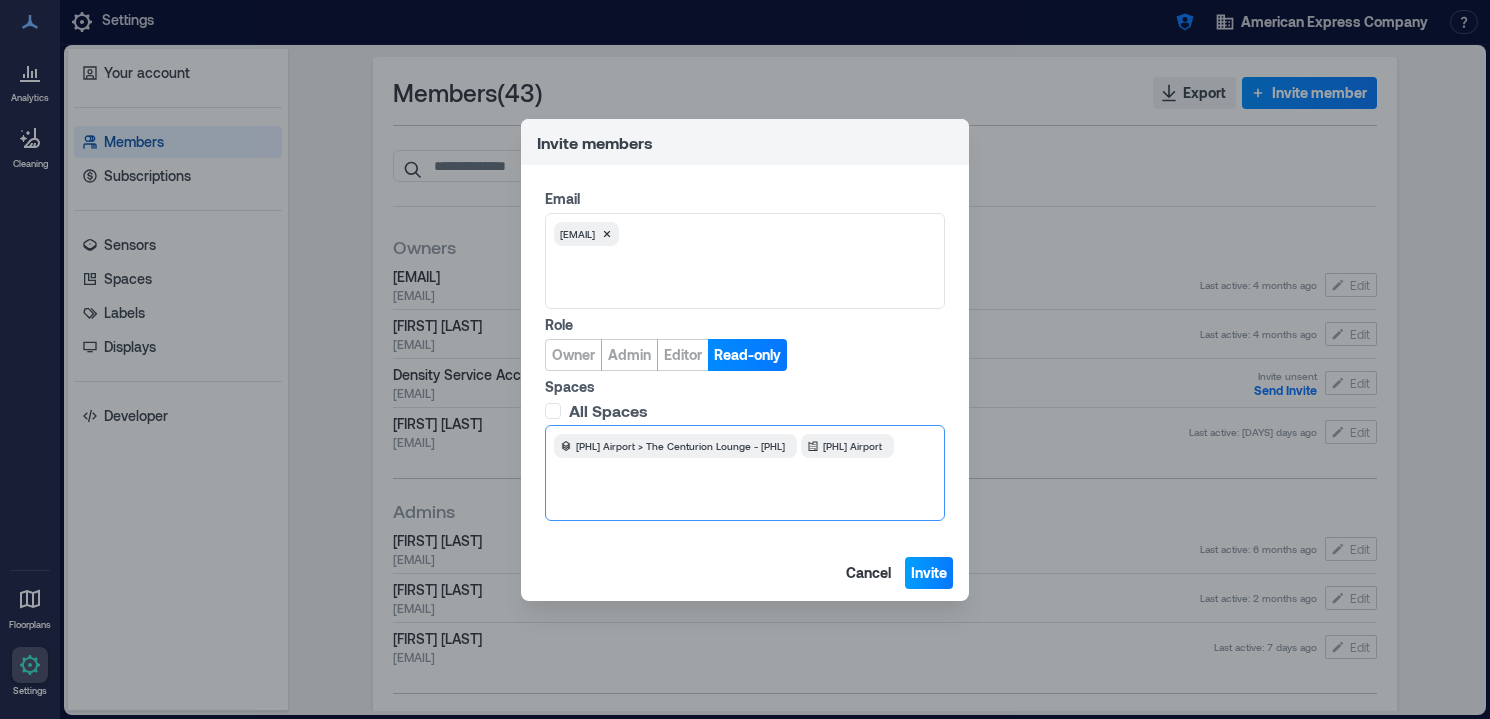 click on "Invite" at bounding box center [929, 573] 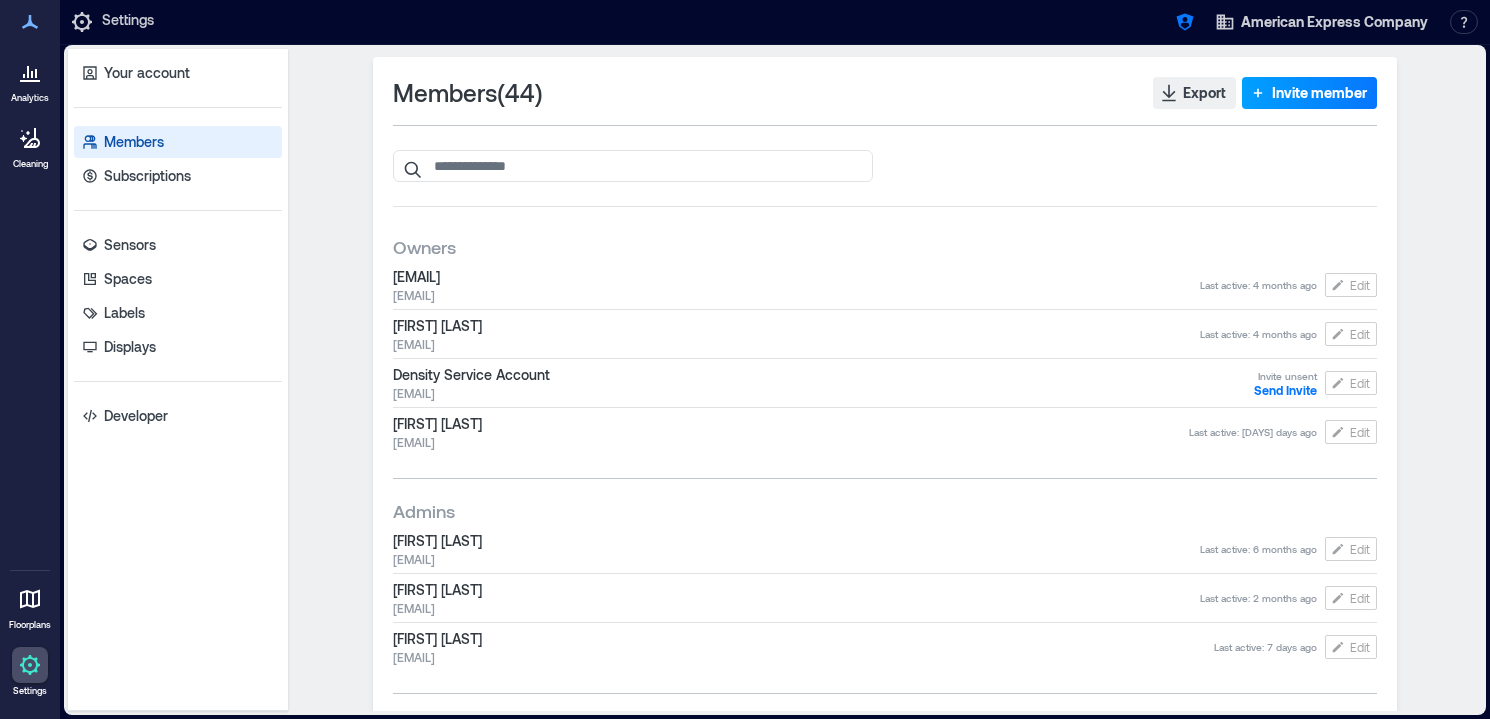 click on "Invite member" at bounding box center (1319, 93) 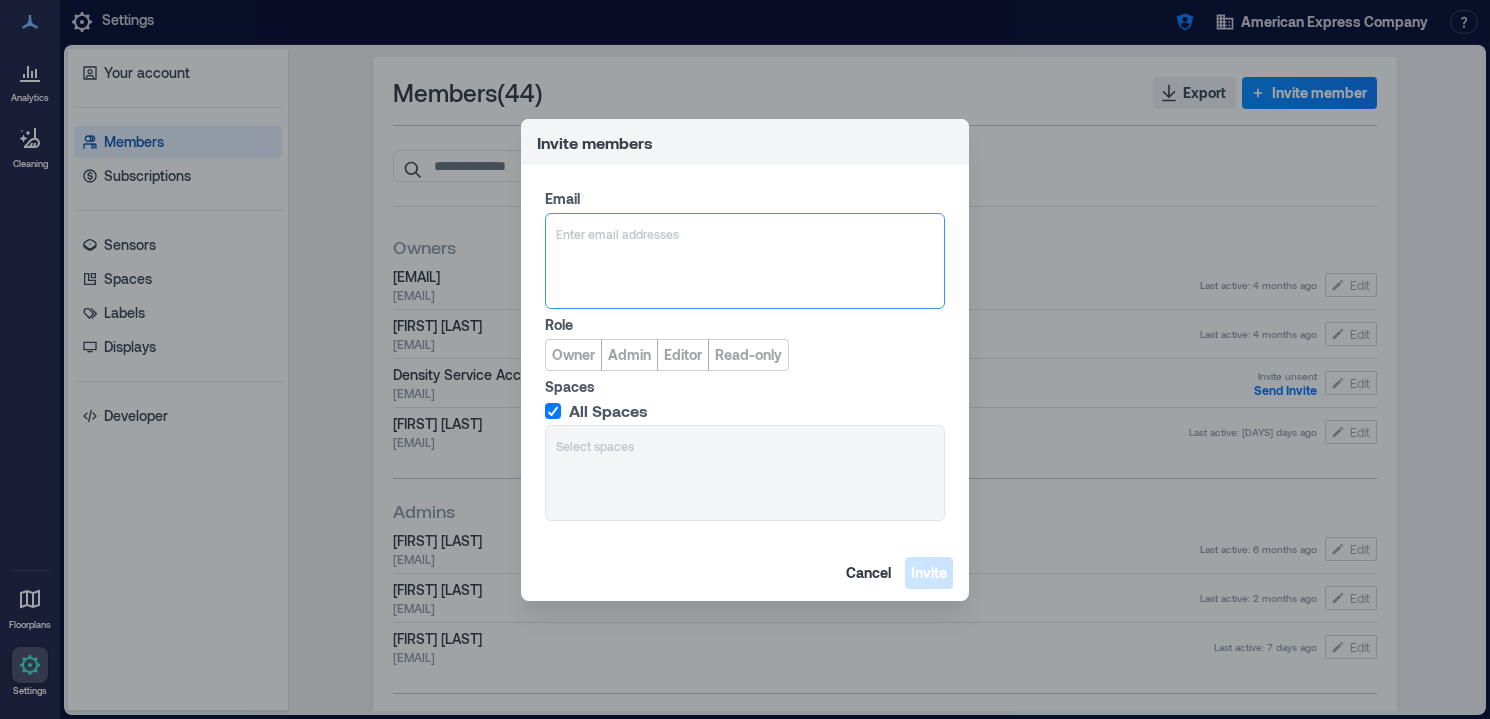 type on "**********" 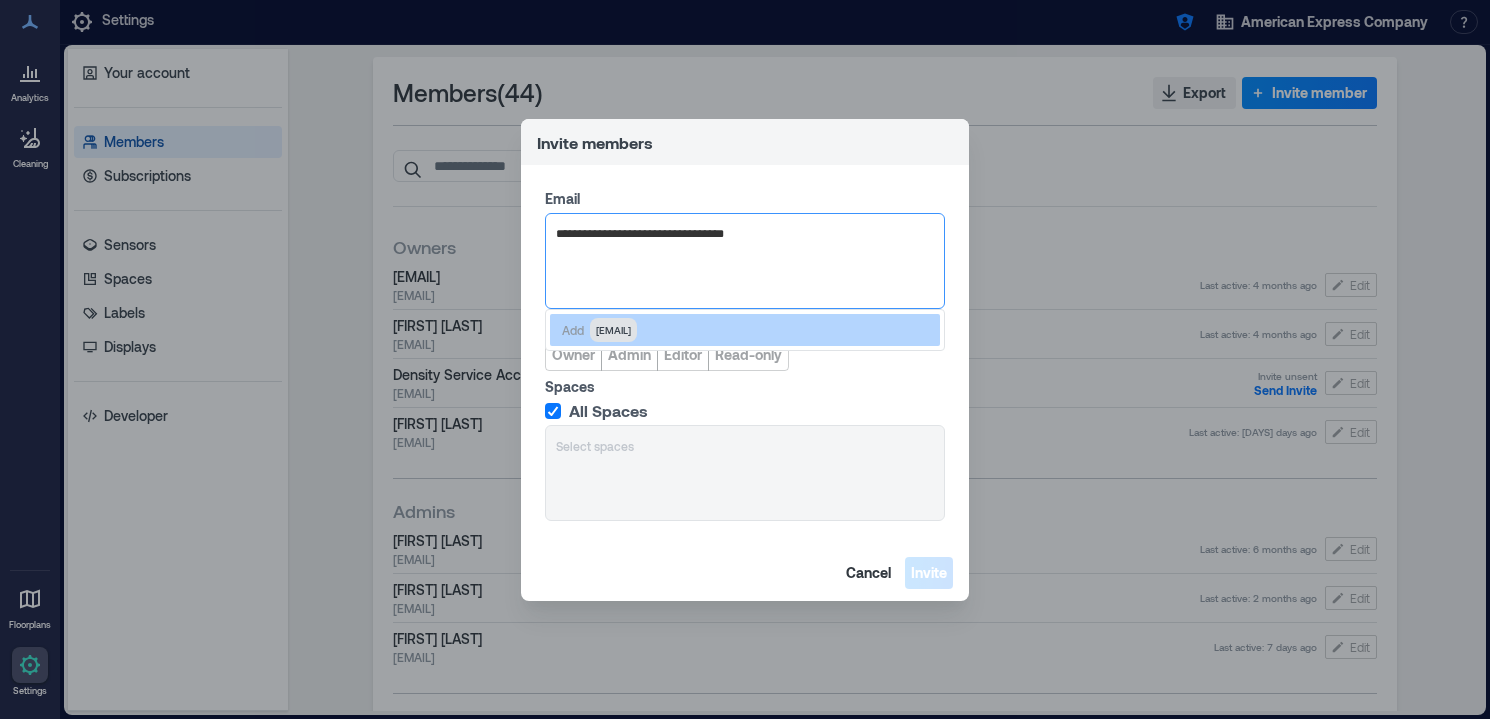 click on "christopher.covert@compass-usa.com" at bounding box center (613, 330) 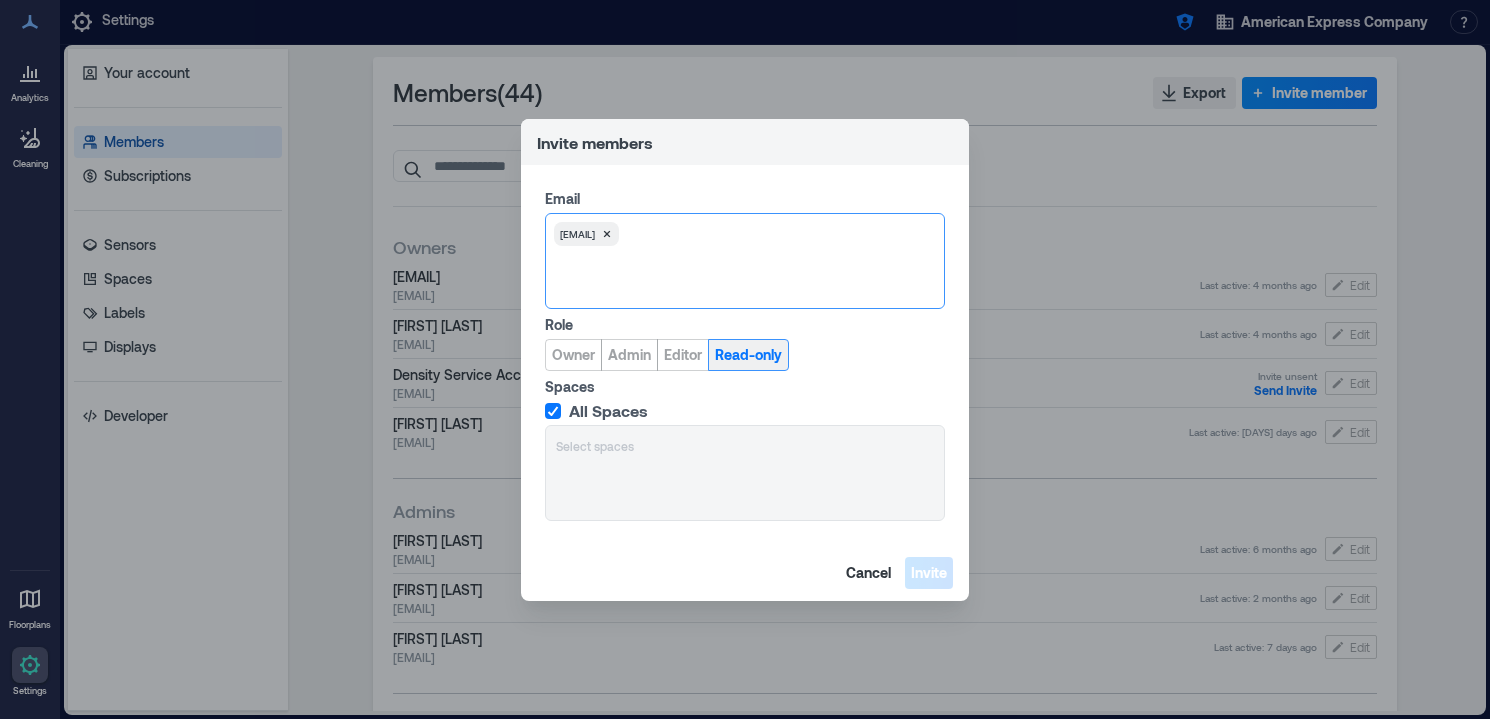 click on "Read-only" at bounding box center (748, 355) 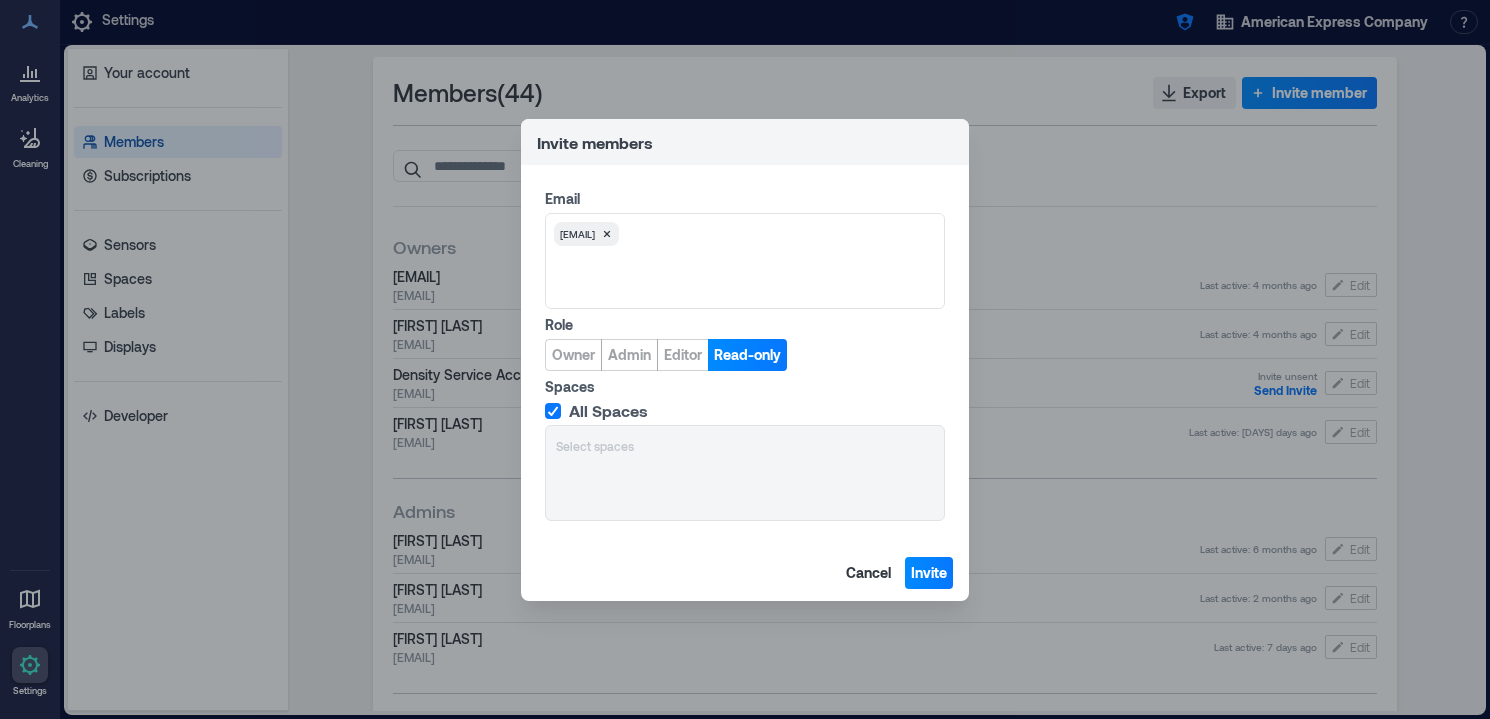 click 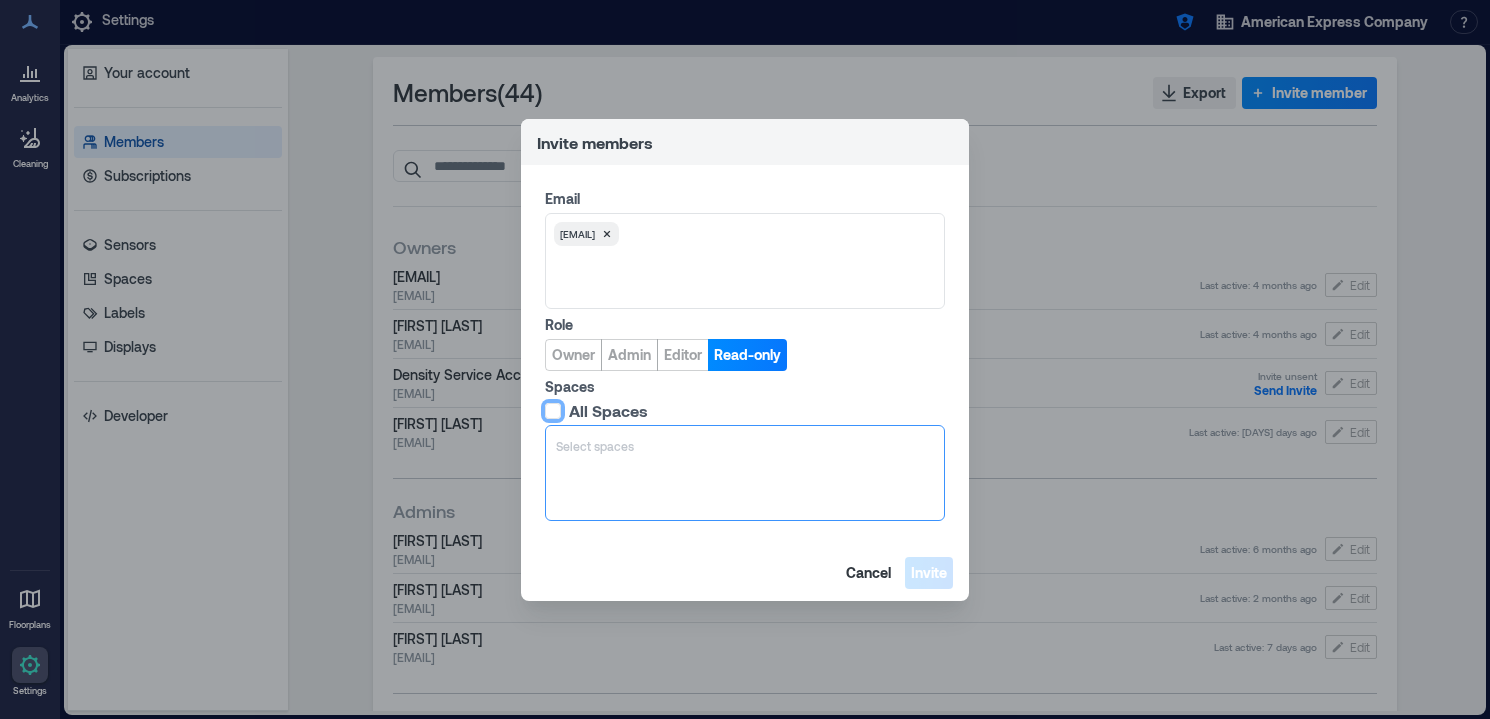 click at bounding box center [745, 446] 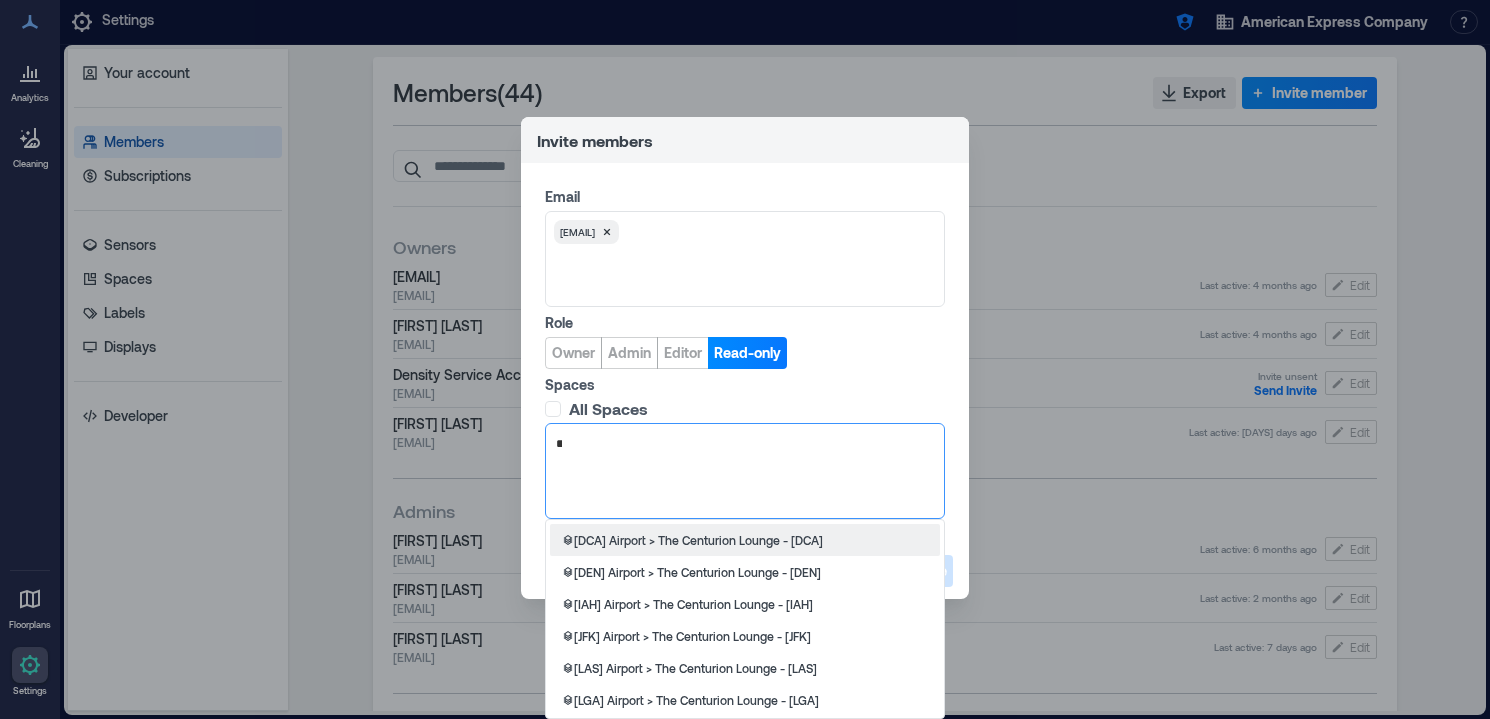 scroll, scrollTop: 0, scrollLeft: 0, axis: both 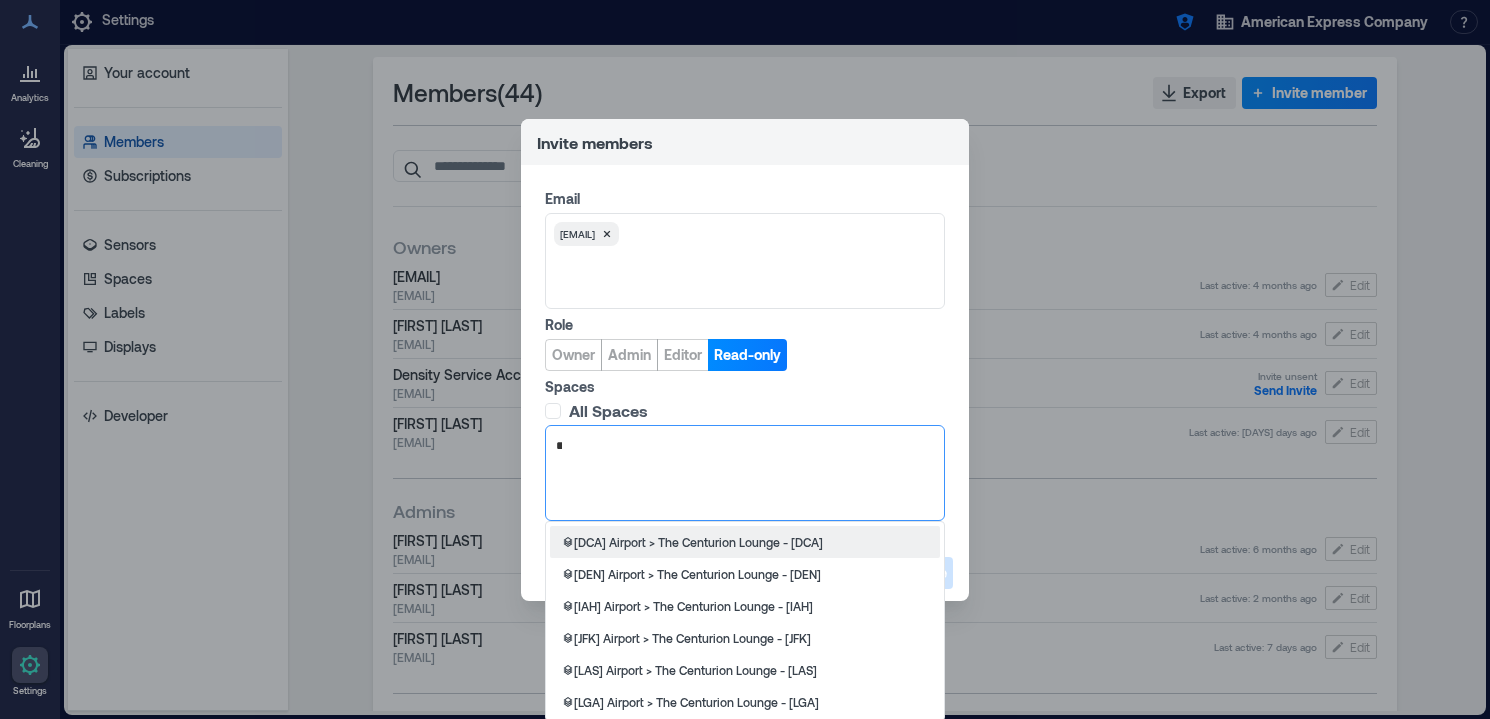 type on "***" 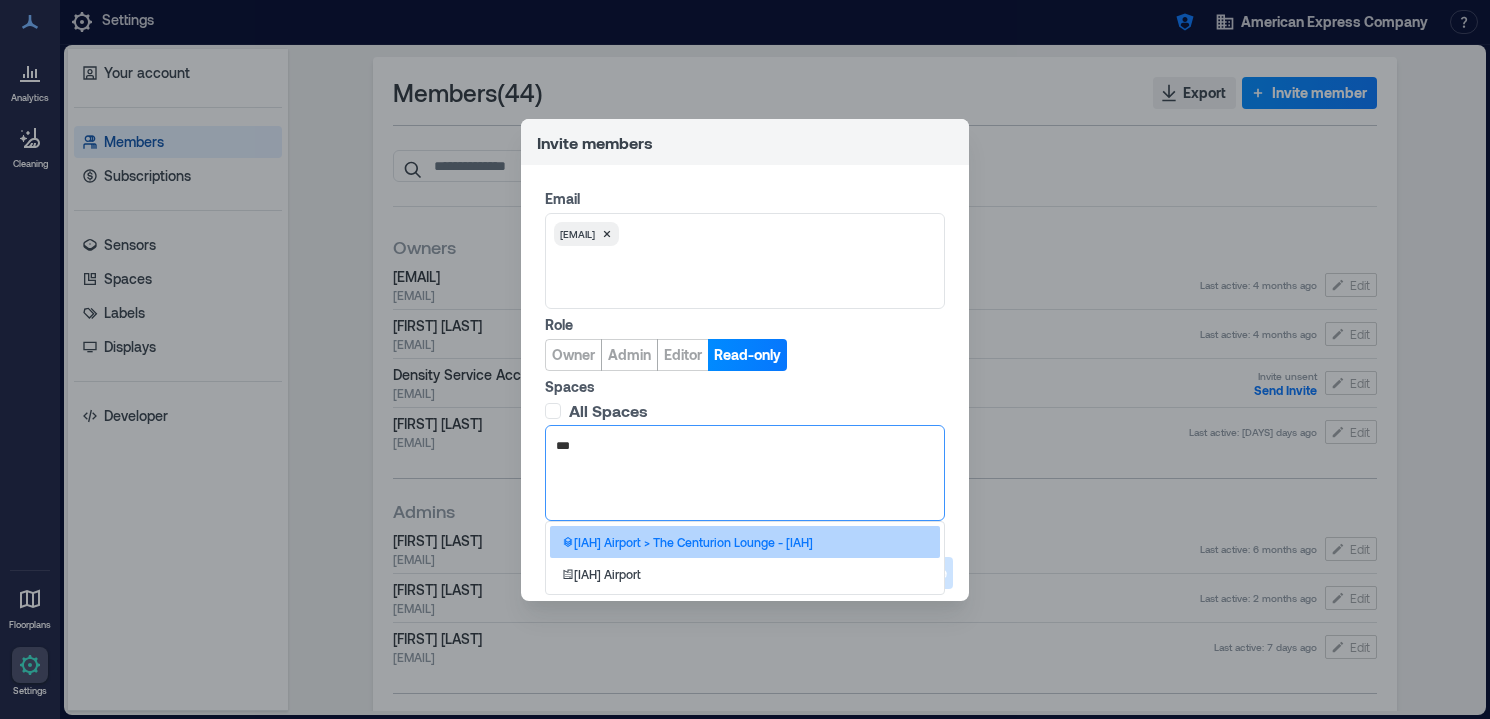 click on "IAH Airport > The Centurion Lounge - IAH" at bounding box center (693, 542) 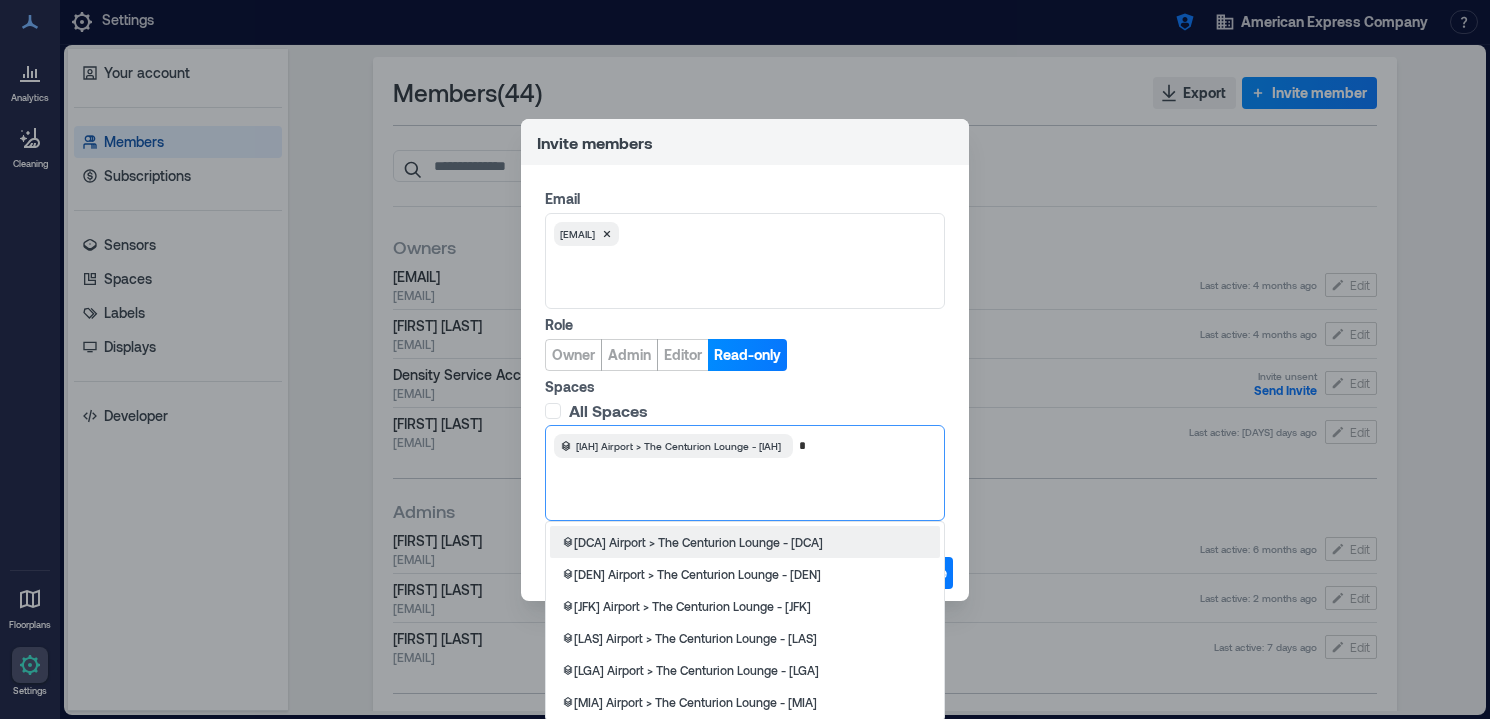 scroll, scrollTop: 0, scrollLeft: 0, axis: both 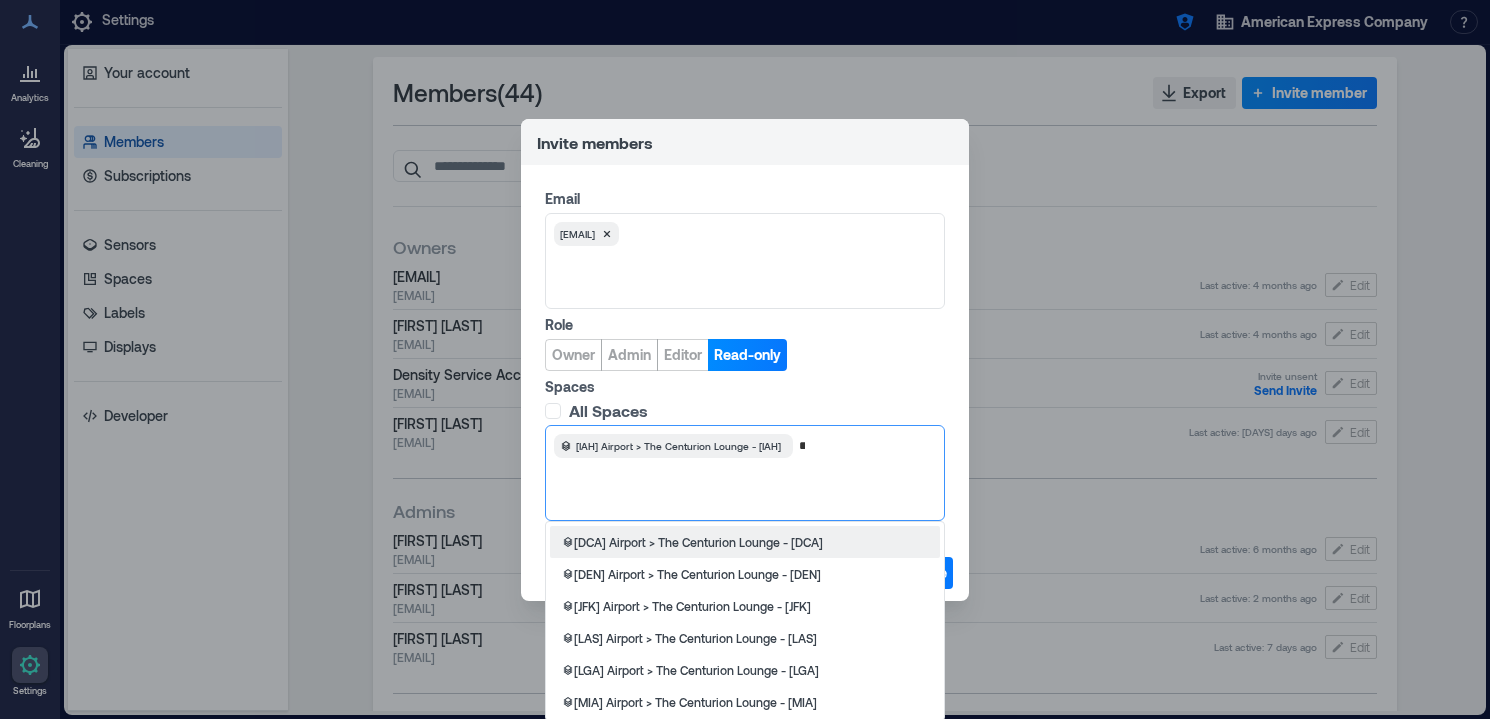 type on "***" 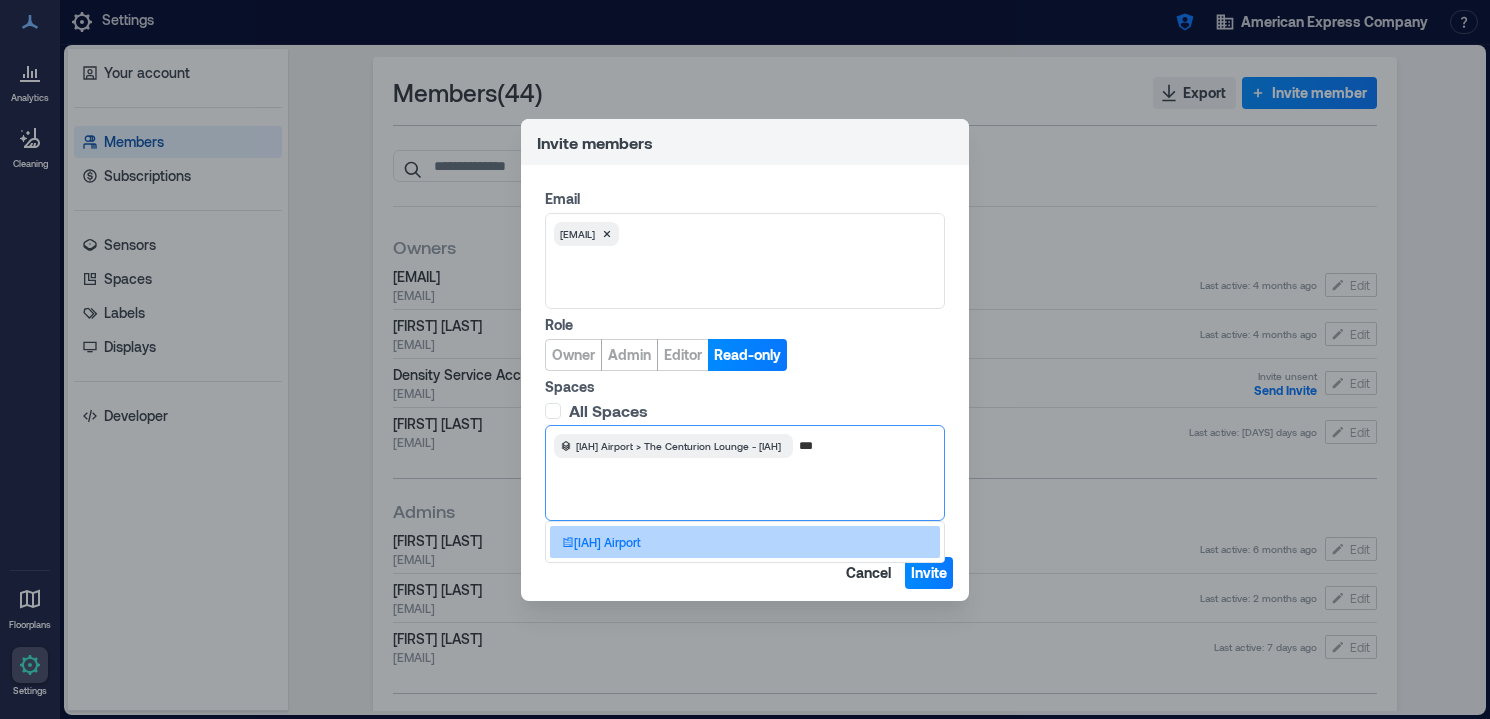 click on "IAH Airport" at bounding box center [745, 542] 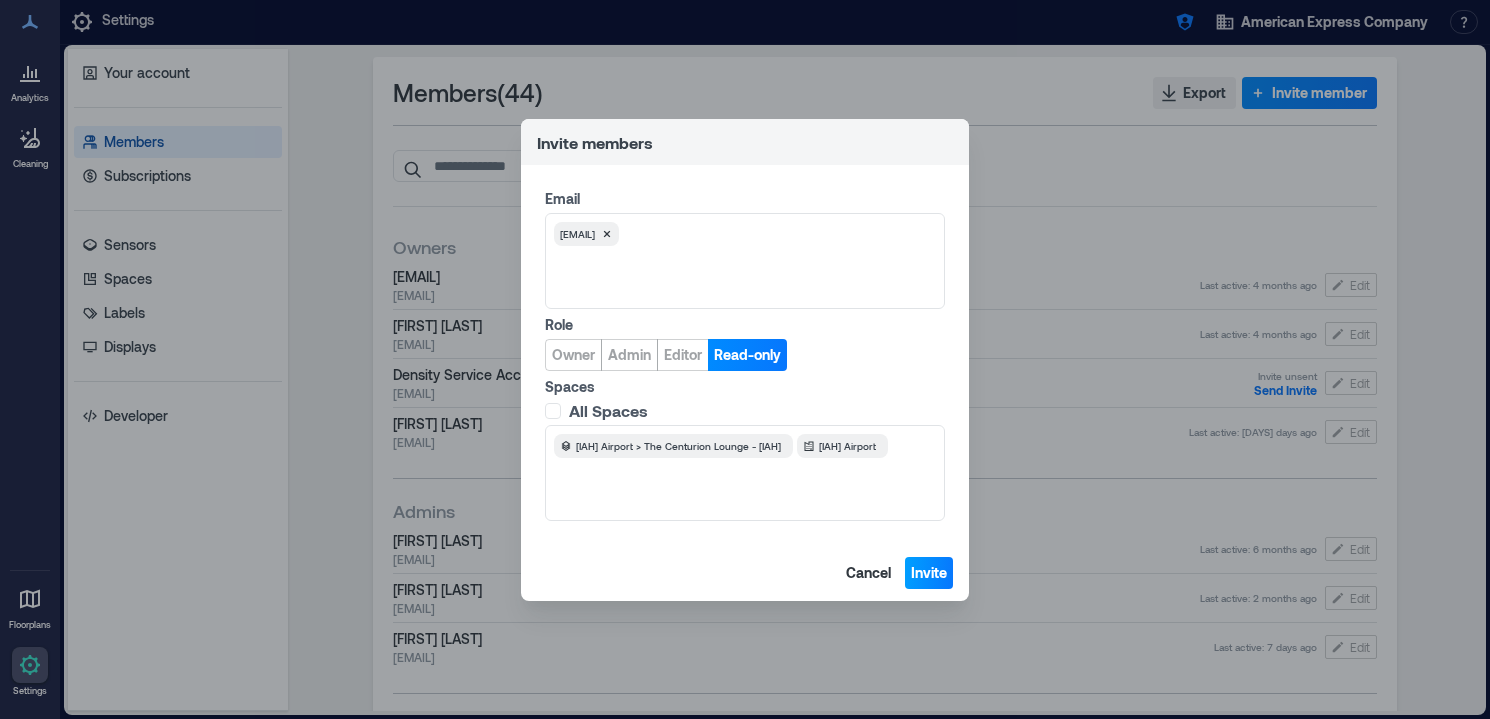 click on "Invite" at bounding box center (929, 573) 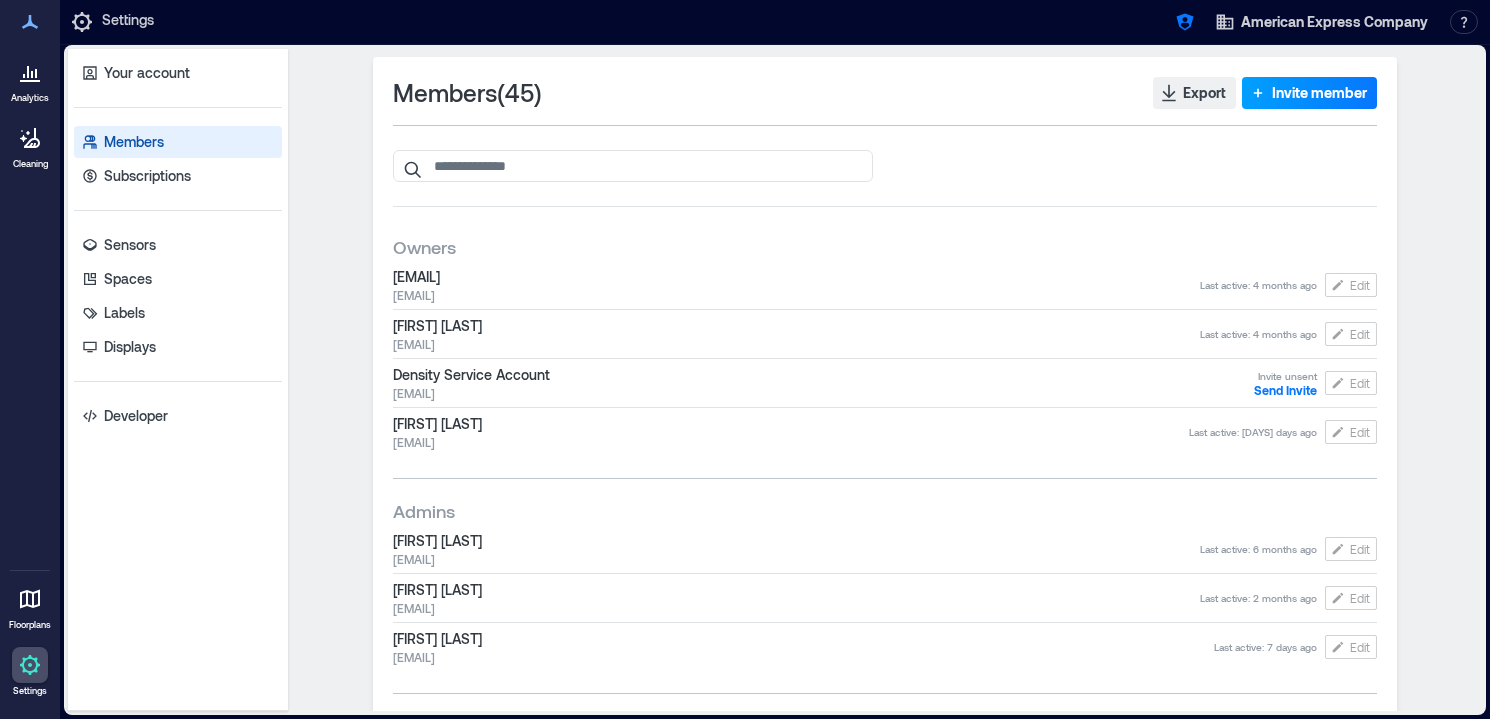 click on "Invite member" at bounding box center (1319, 93) 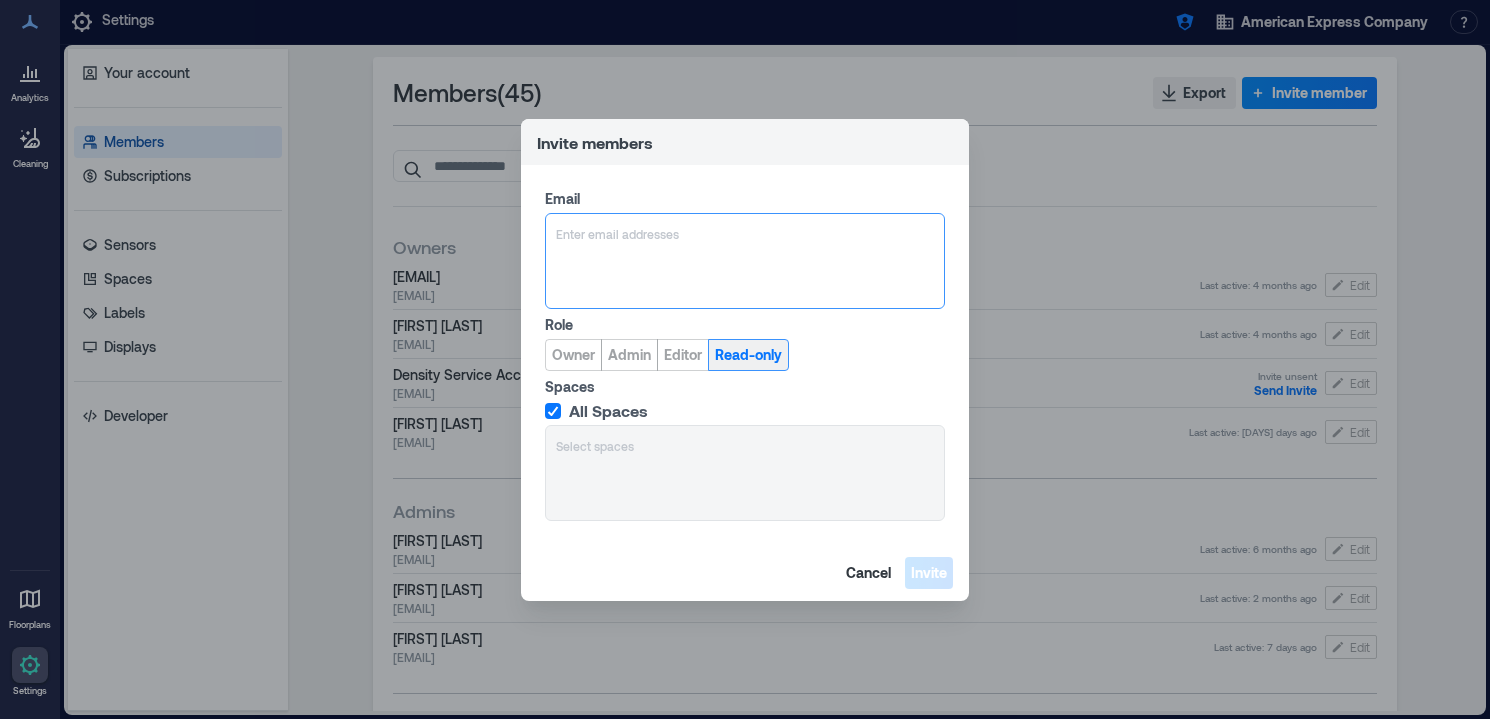 type on "**********" 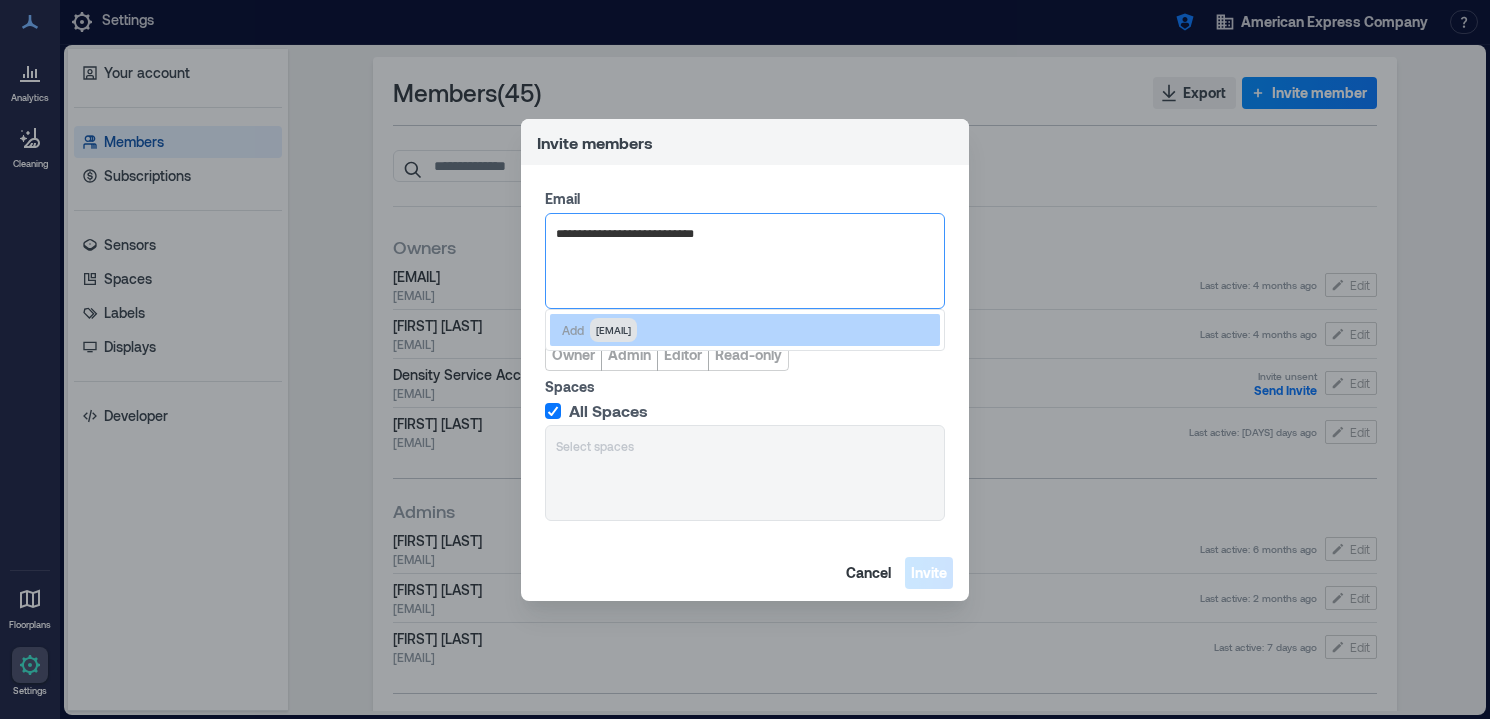 click on "Grace.L.Hassainite1@aexp.com" at bounding box center (613, 330) 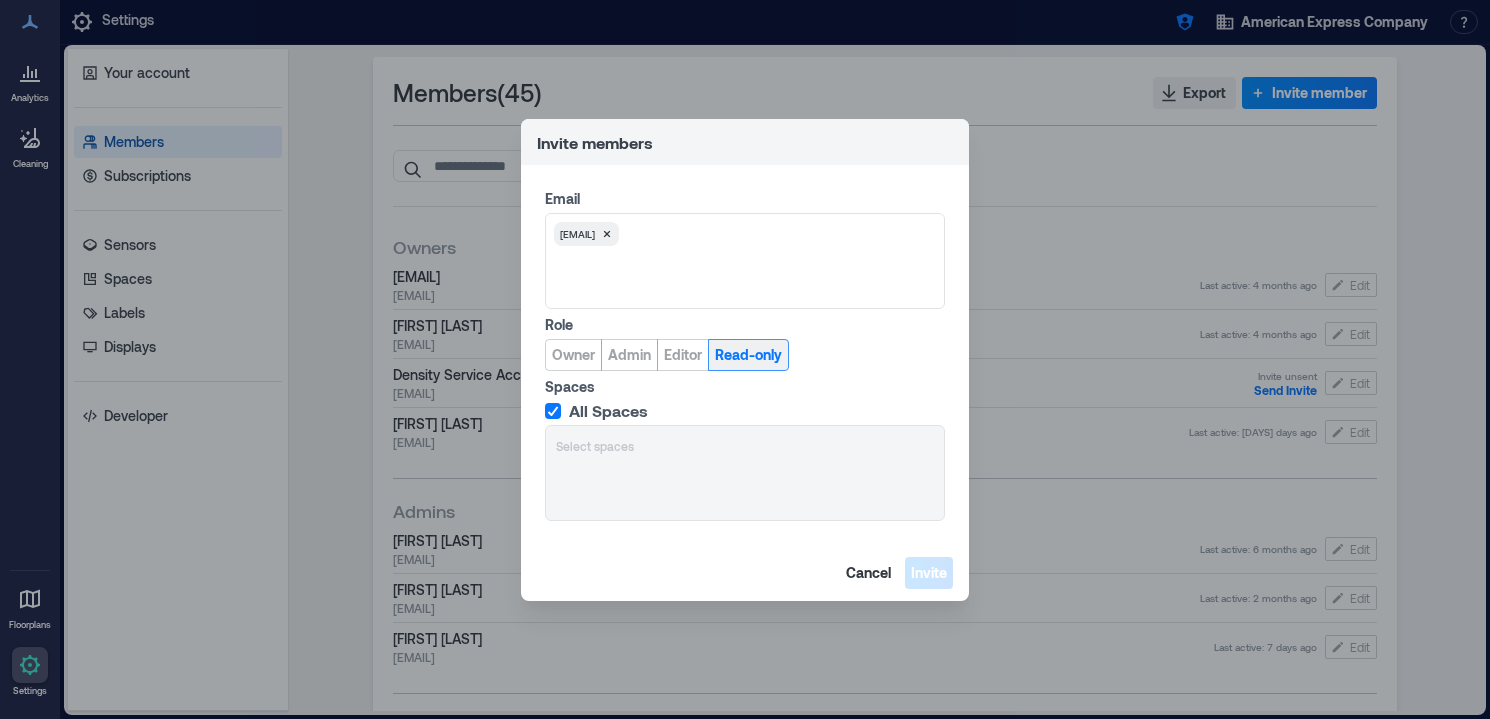 click on "Read-only" at bounding box center (748, 355) 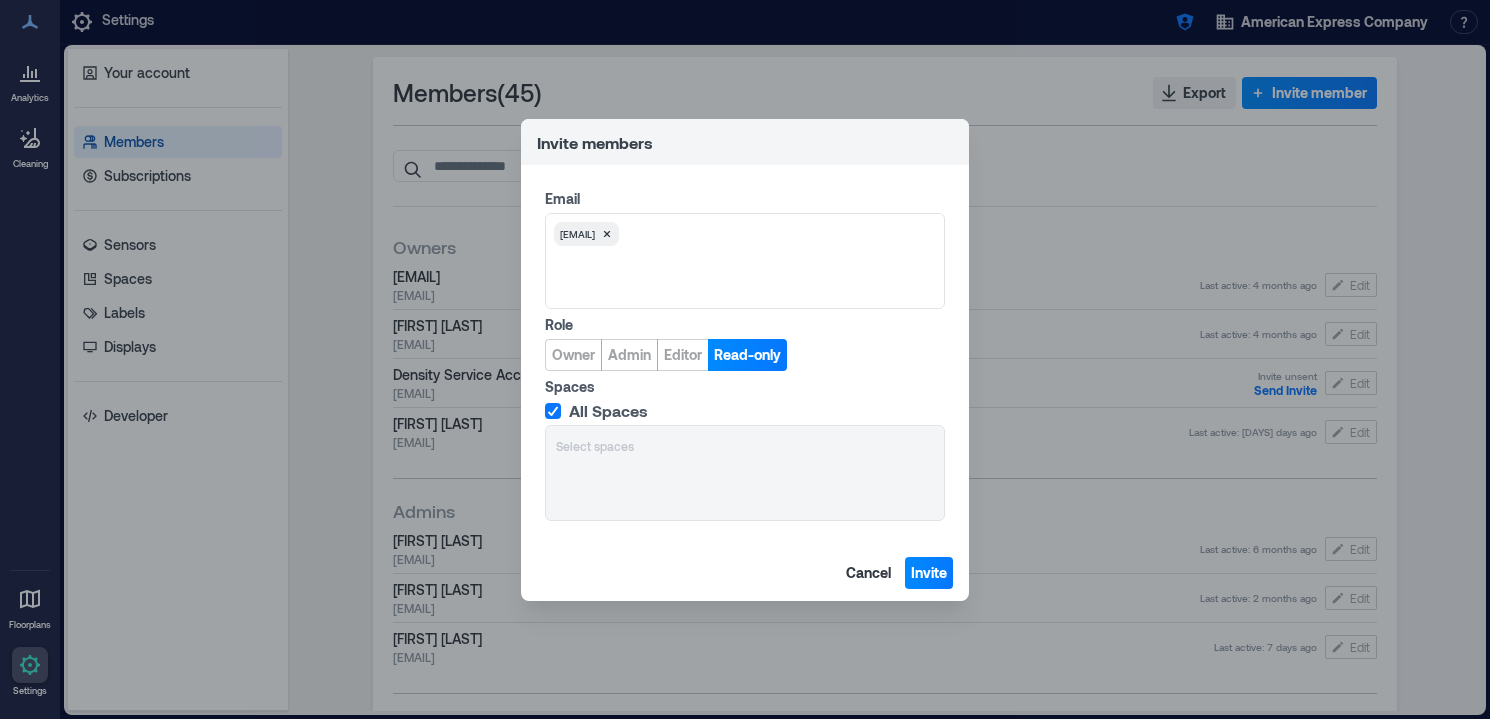 click 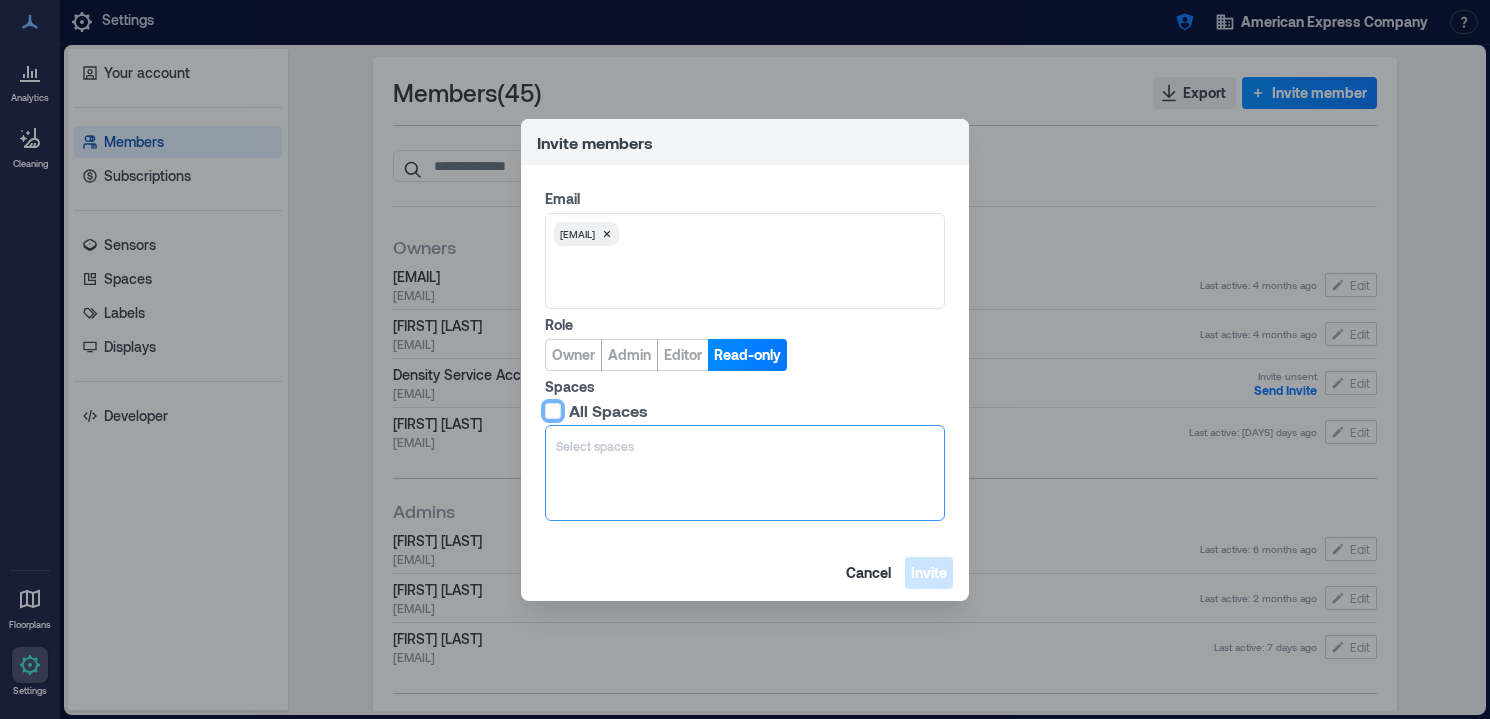 click at bounding box center (745, 446) 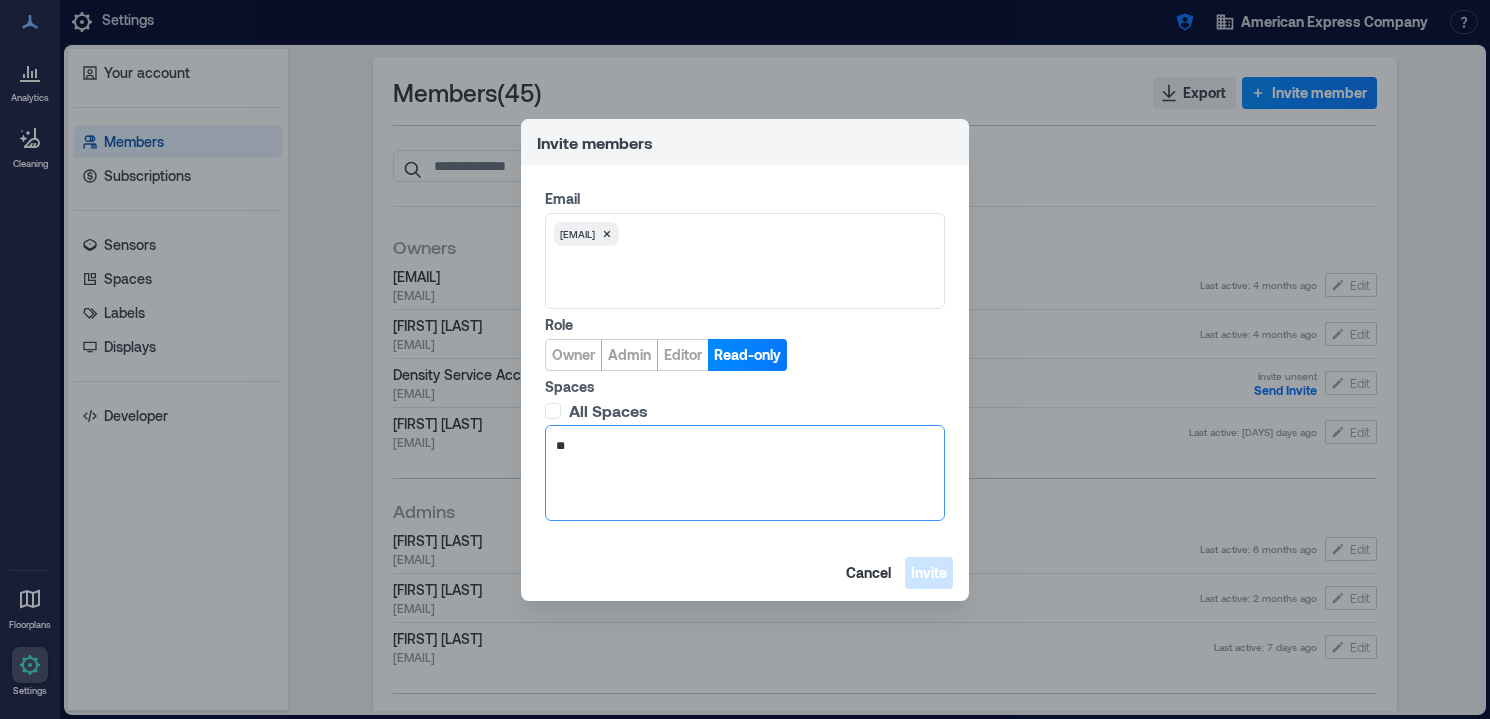 scroll, scrollTop: 0, scrollLeft: 0, axis: both 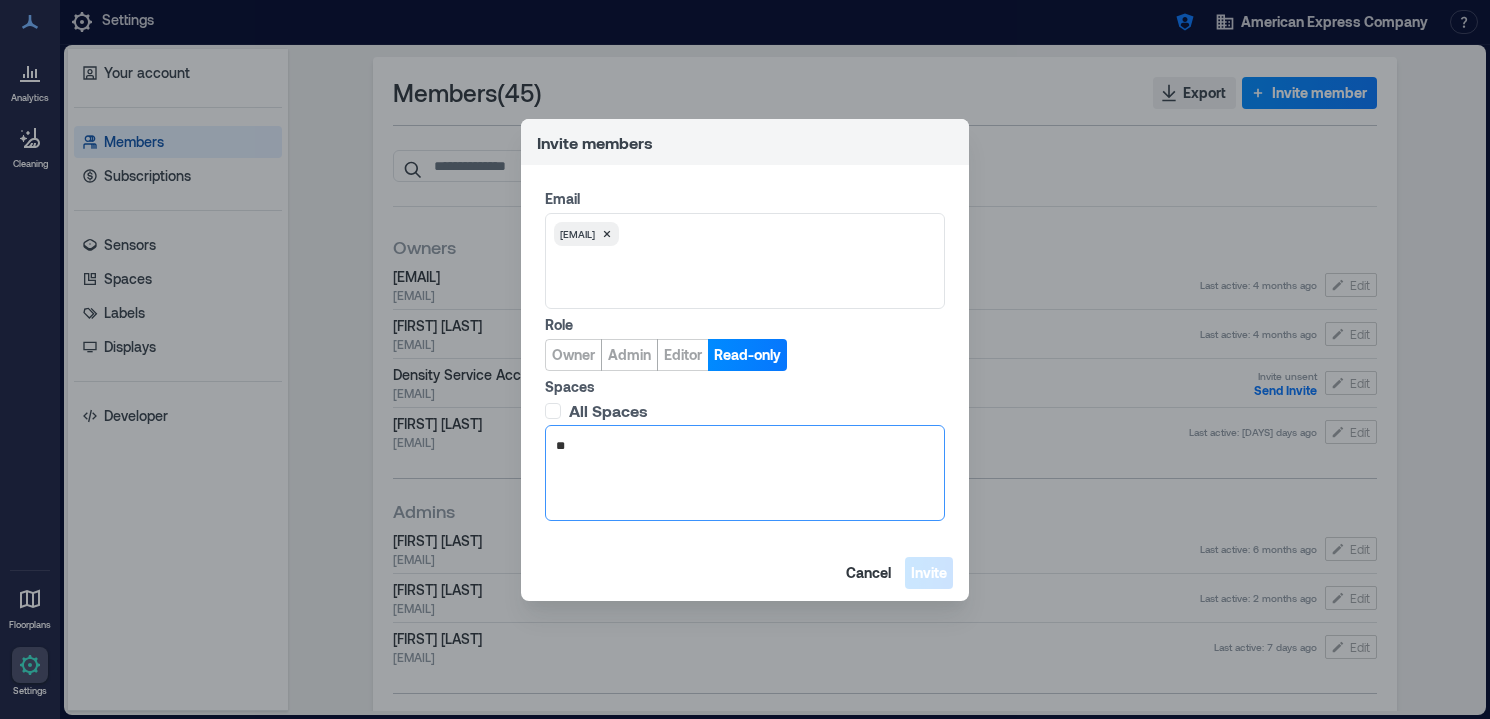 type on "*" 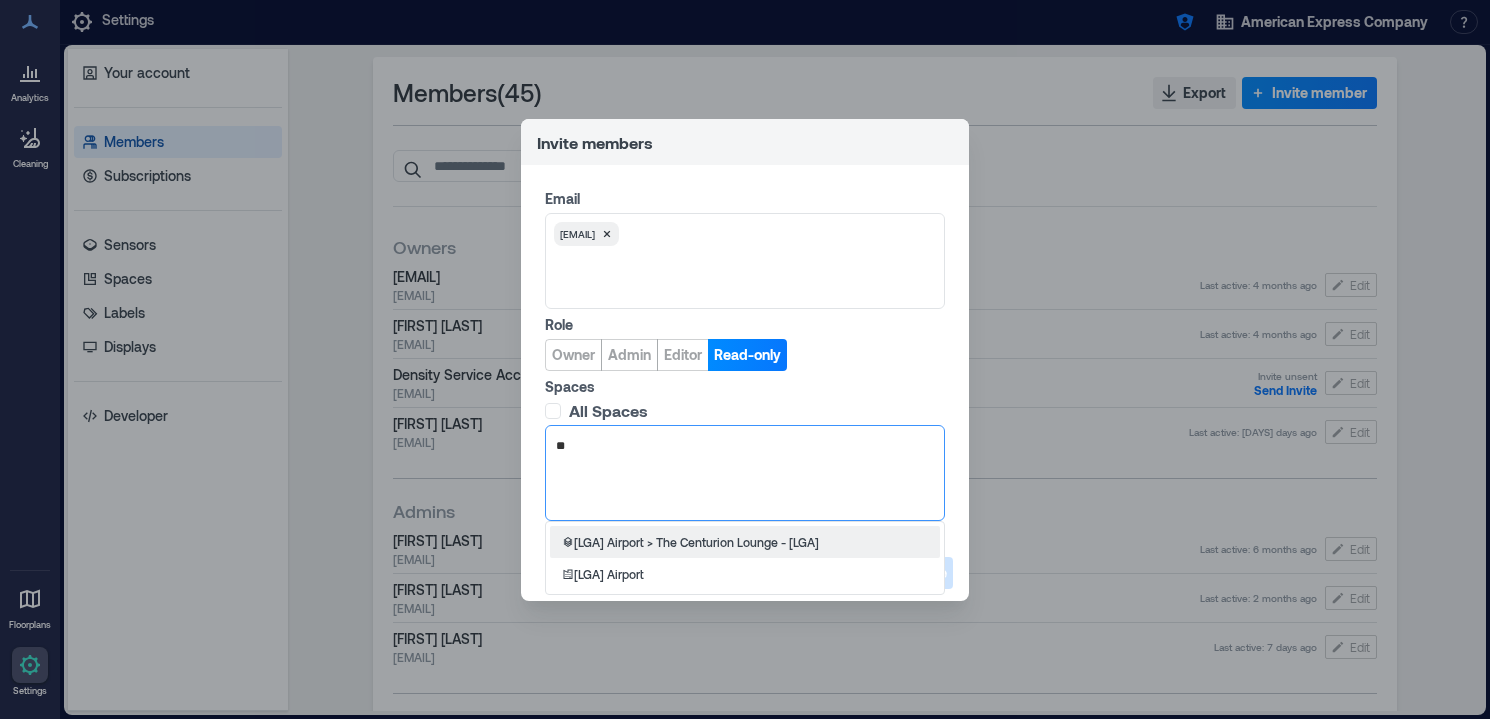 scroll, scrollTop: 0, scrollLeft: 0, axis: both 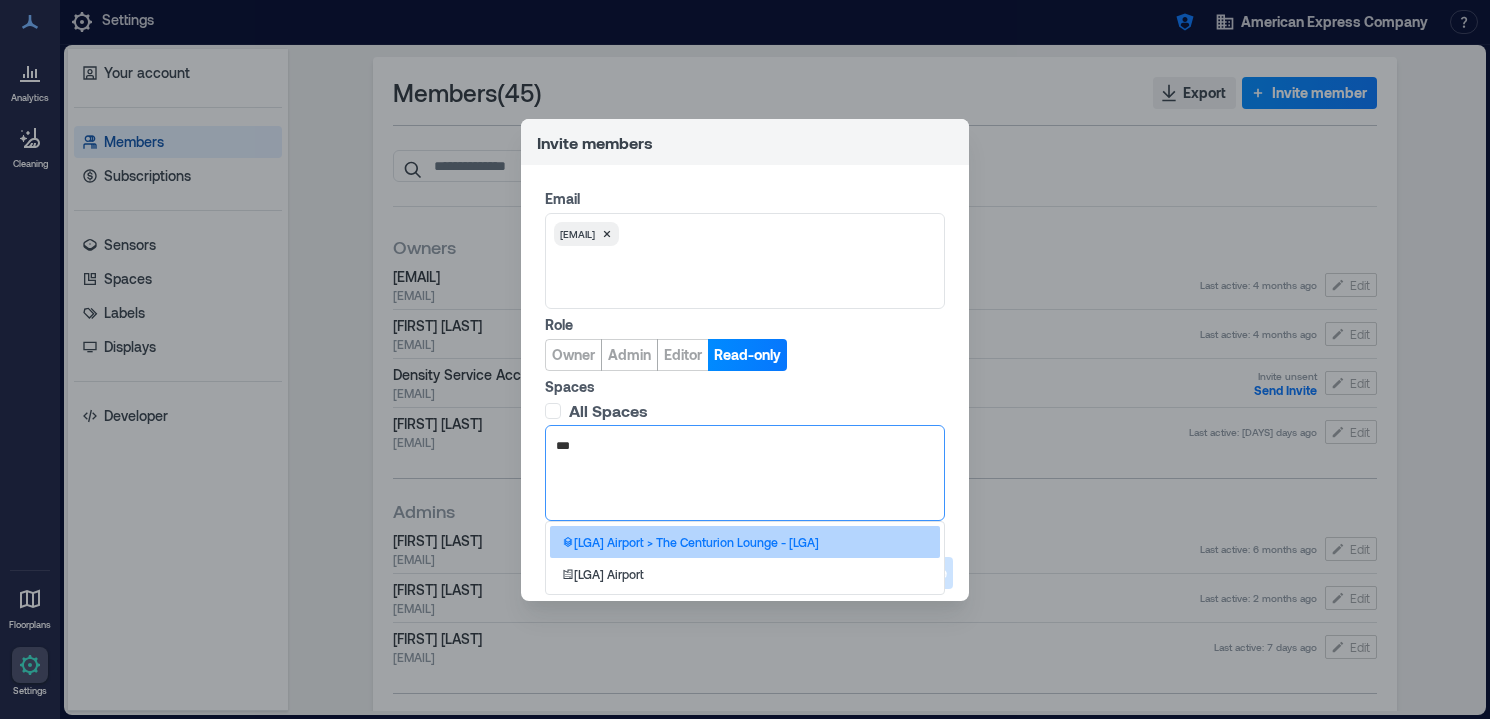 click on "LGA Airport > The Centurion Lounge - LGA" at bounding box center (696, 542) 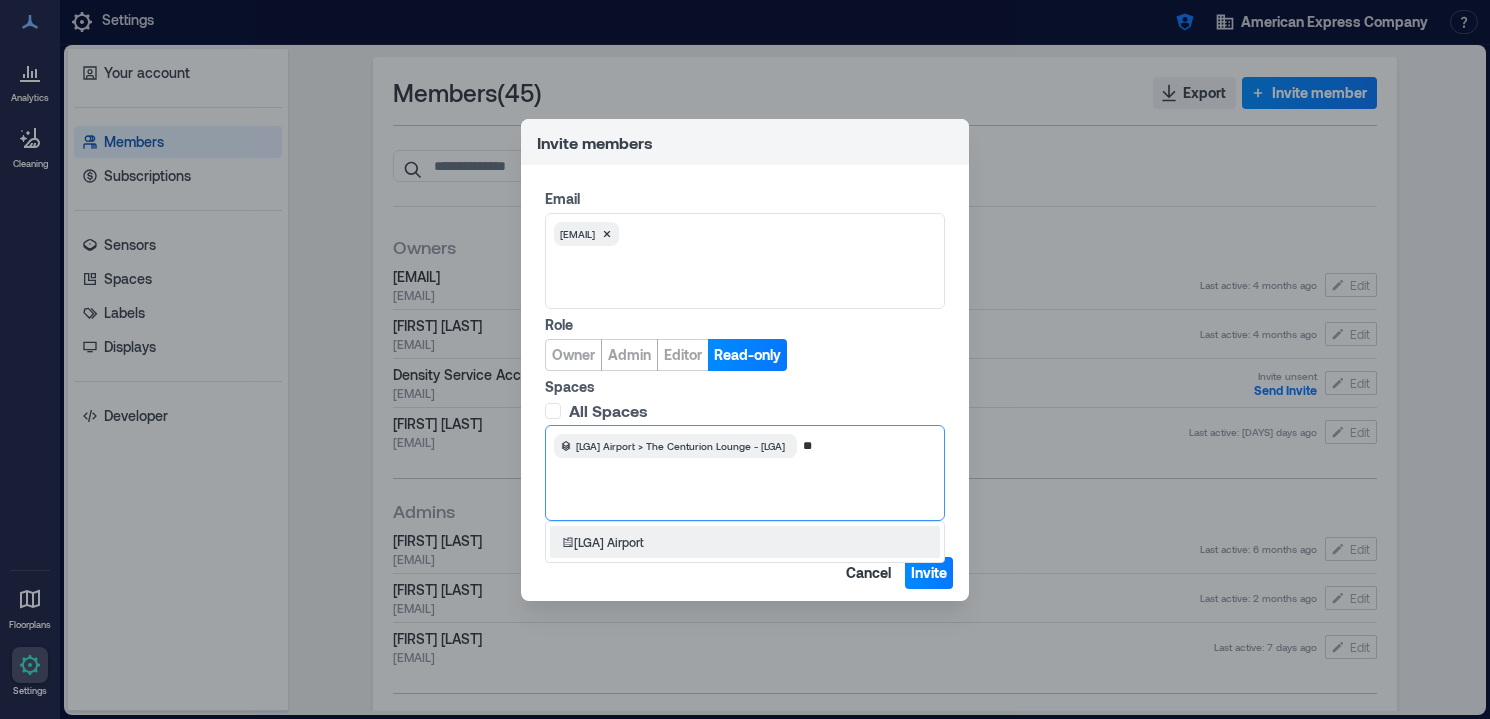 scroll, scrollTop: 0, scrollLeft: 0, axis: both 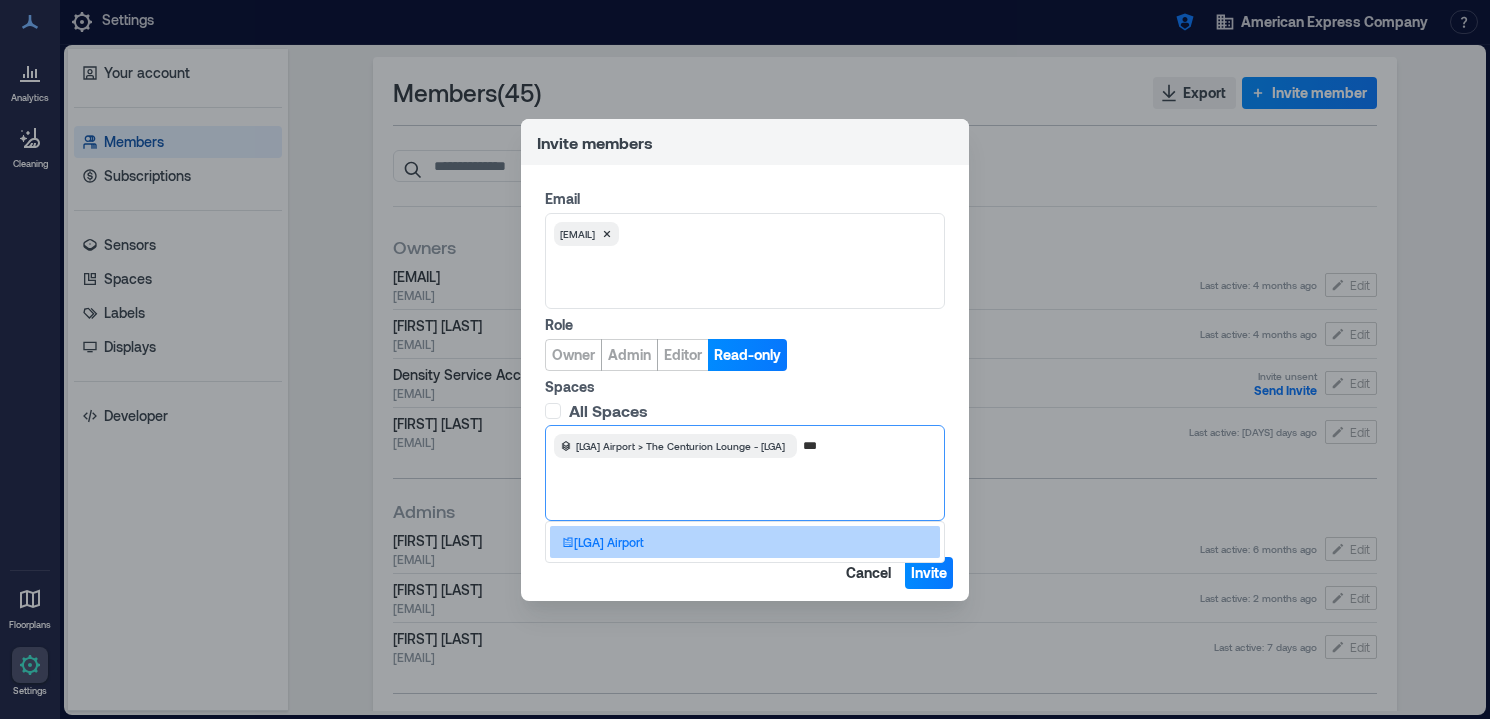click on "LGA Airport" at bounding box center [745, 542] 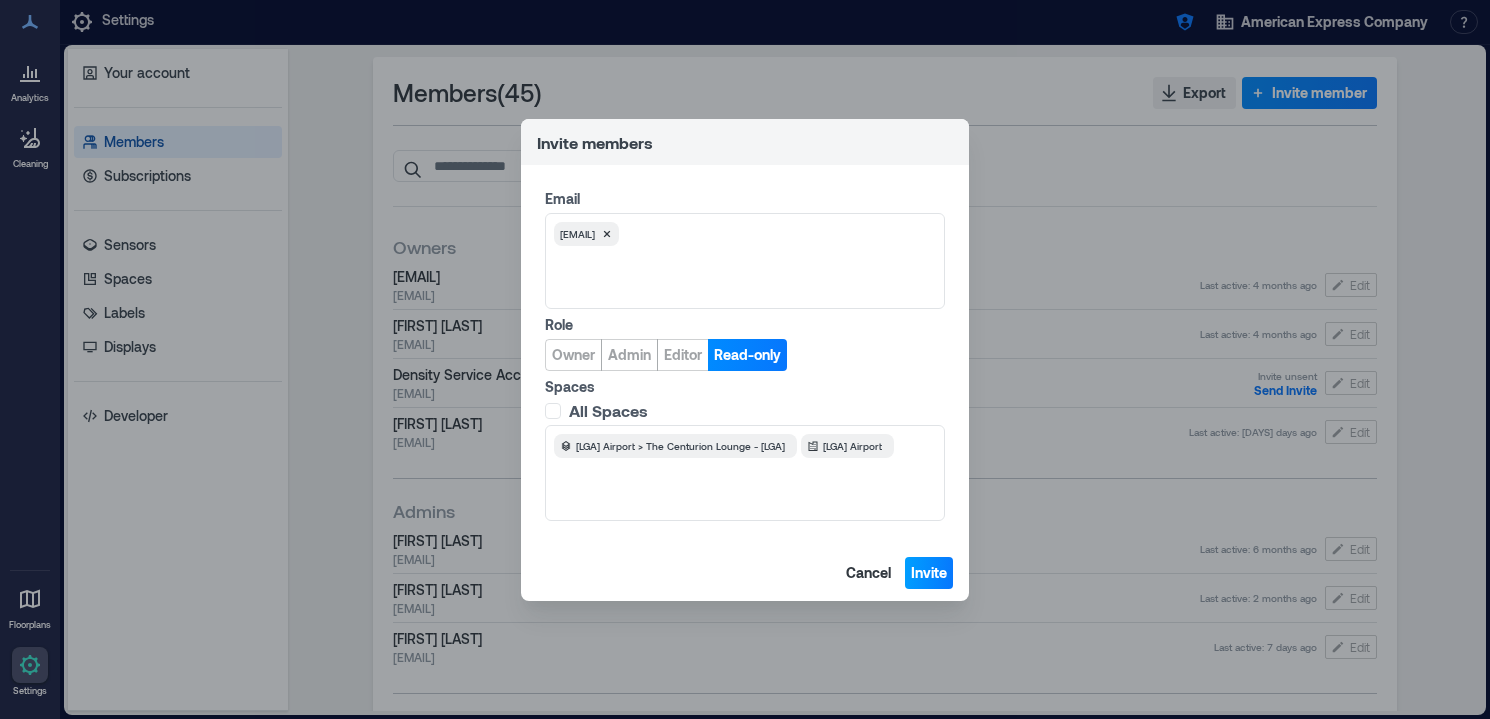 click on "Invite" at bounding box center [929, 573] 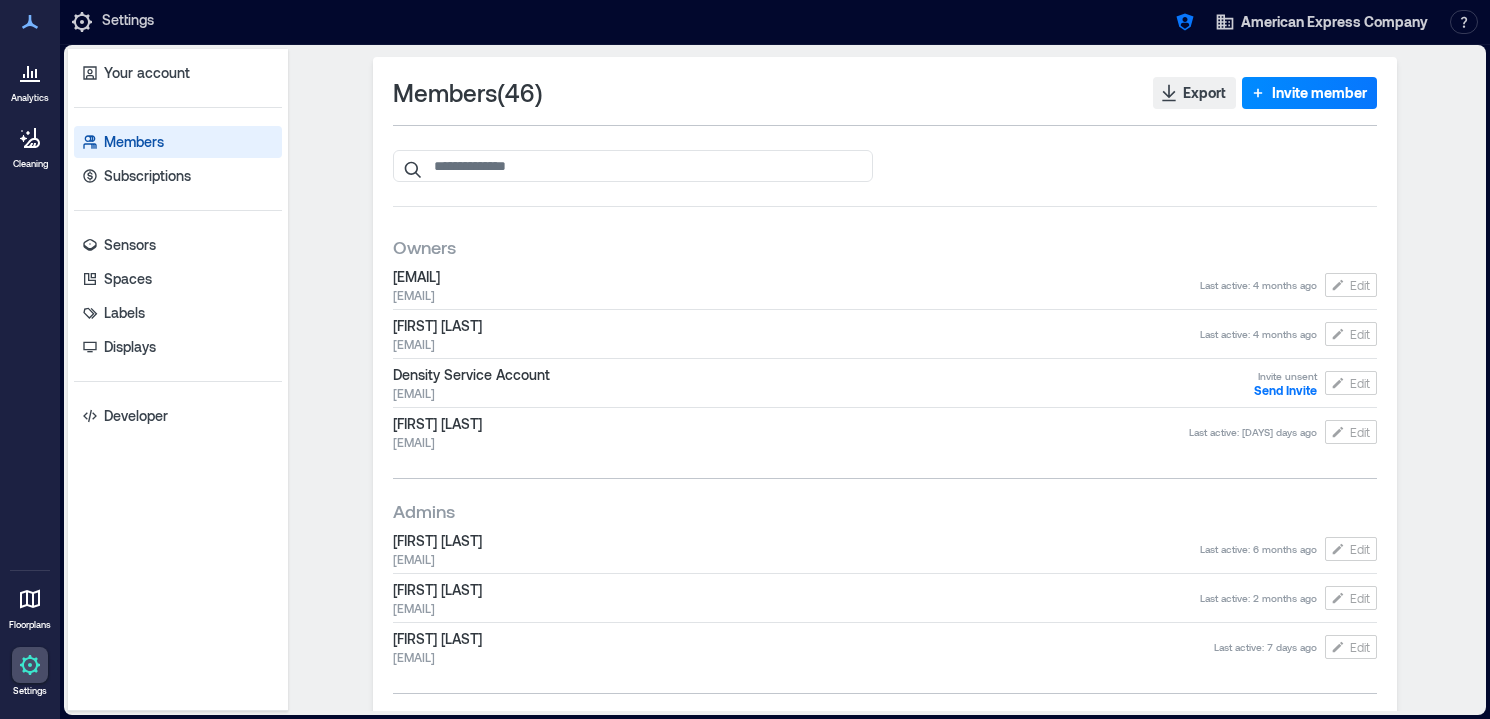 type 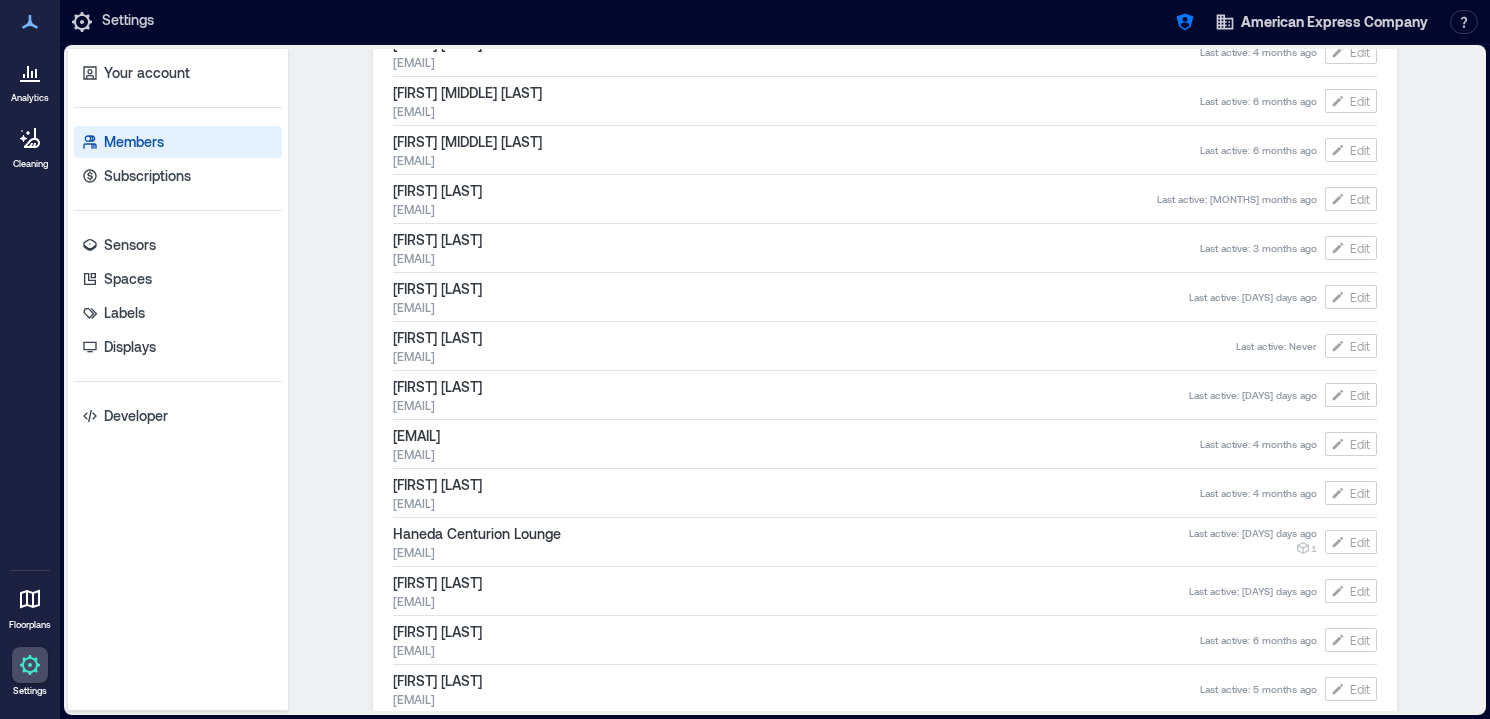scroll, scrollTop: 1558, scrollLeft: 0, axis: vertical 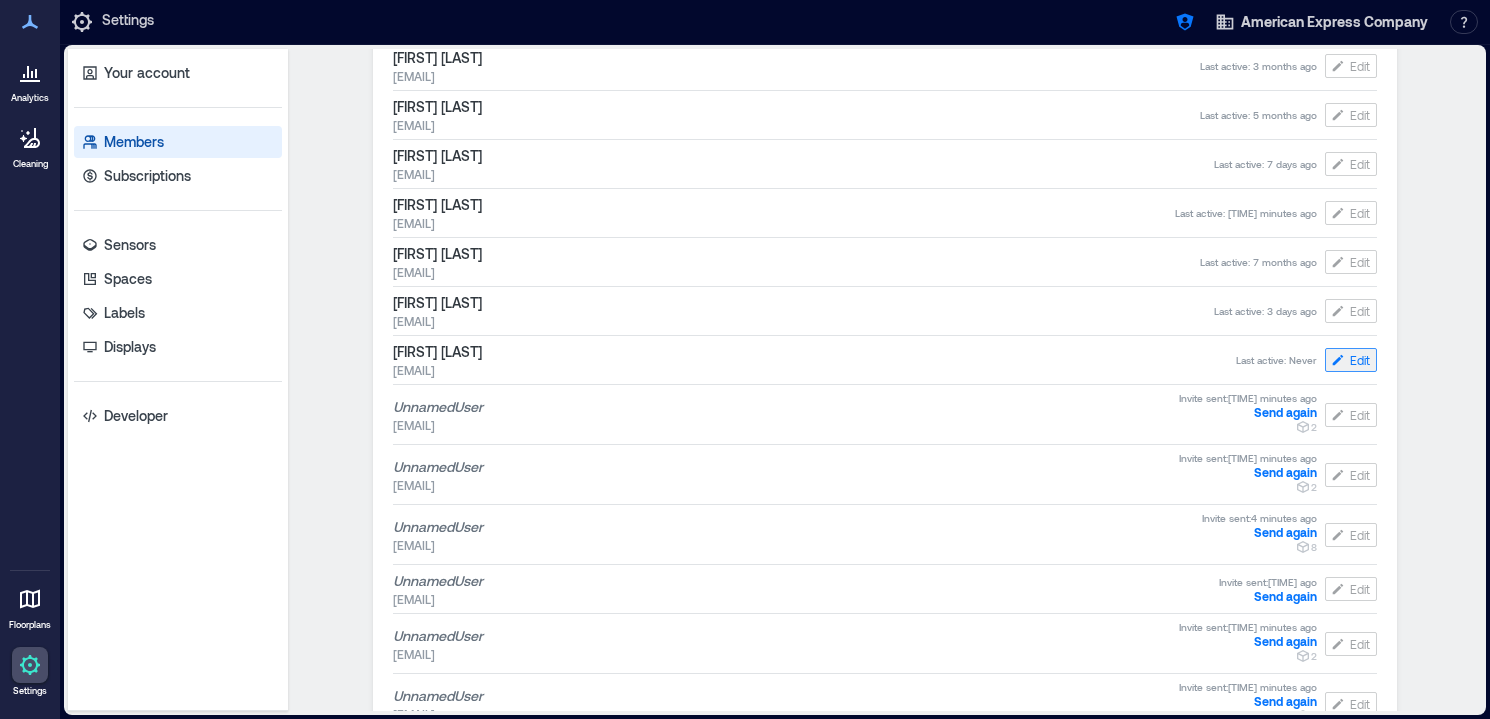click on "Edit" at bounding box center (1351, 360) 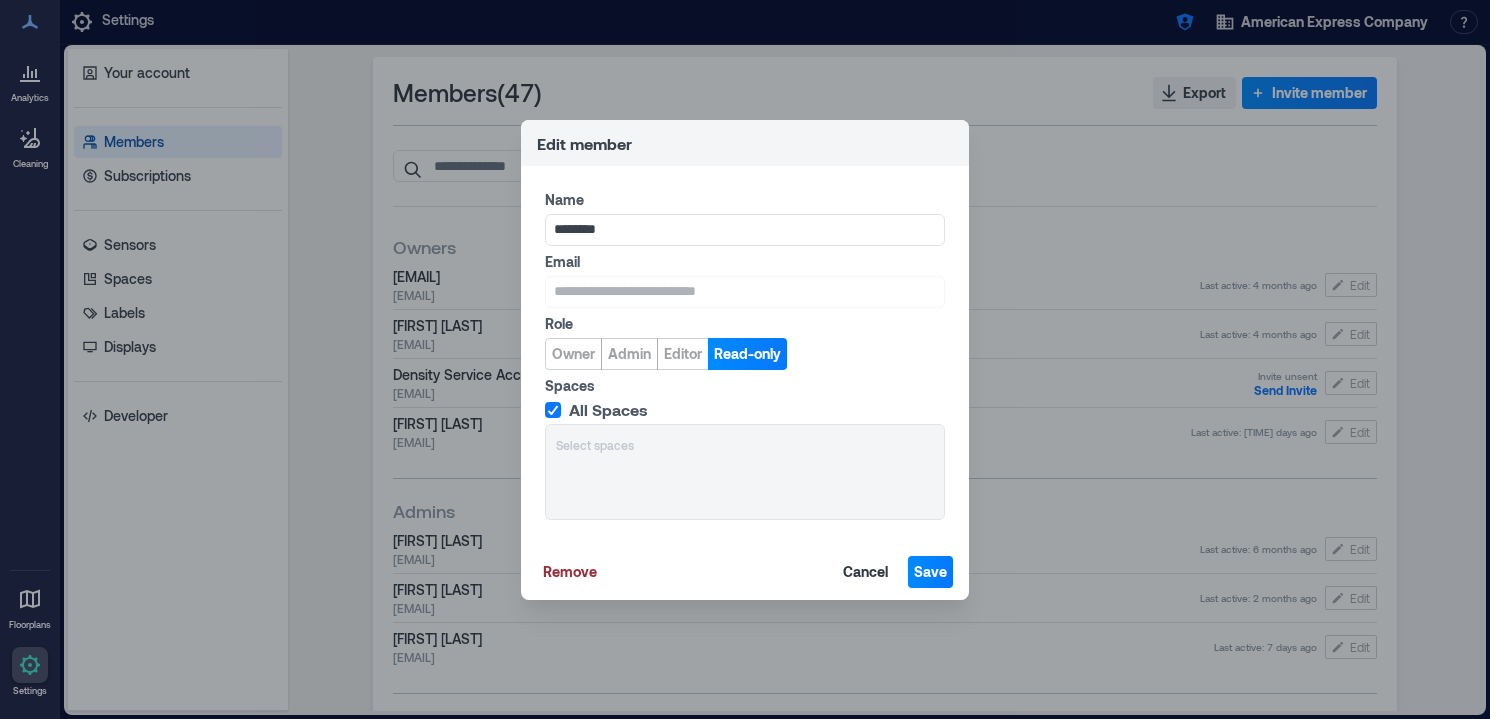 click 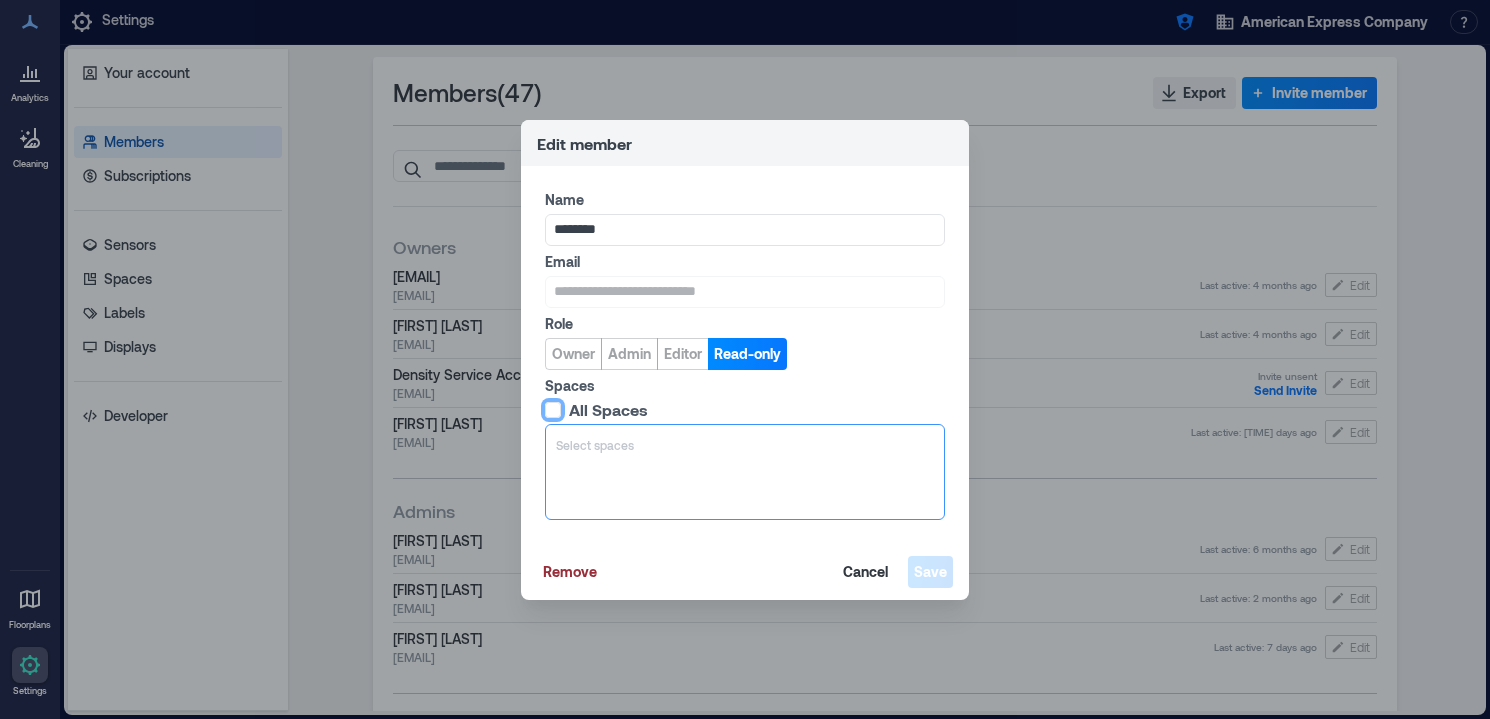 click at bounding box center [745, 445] 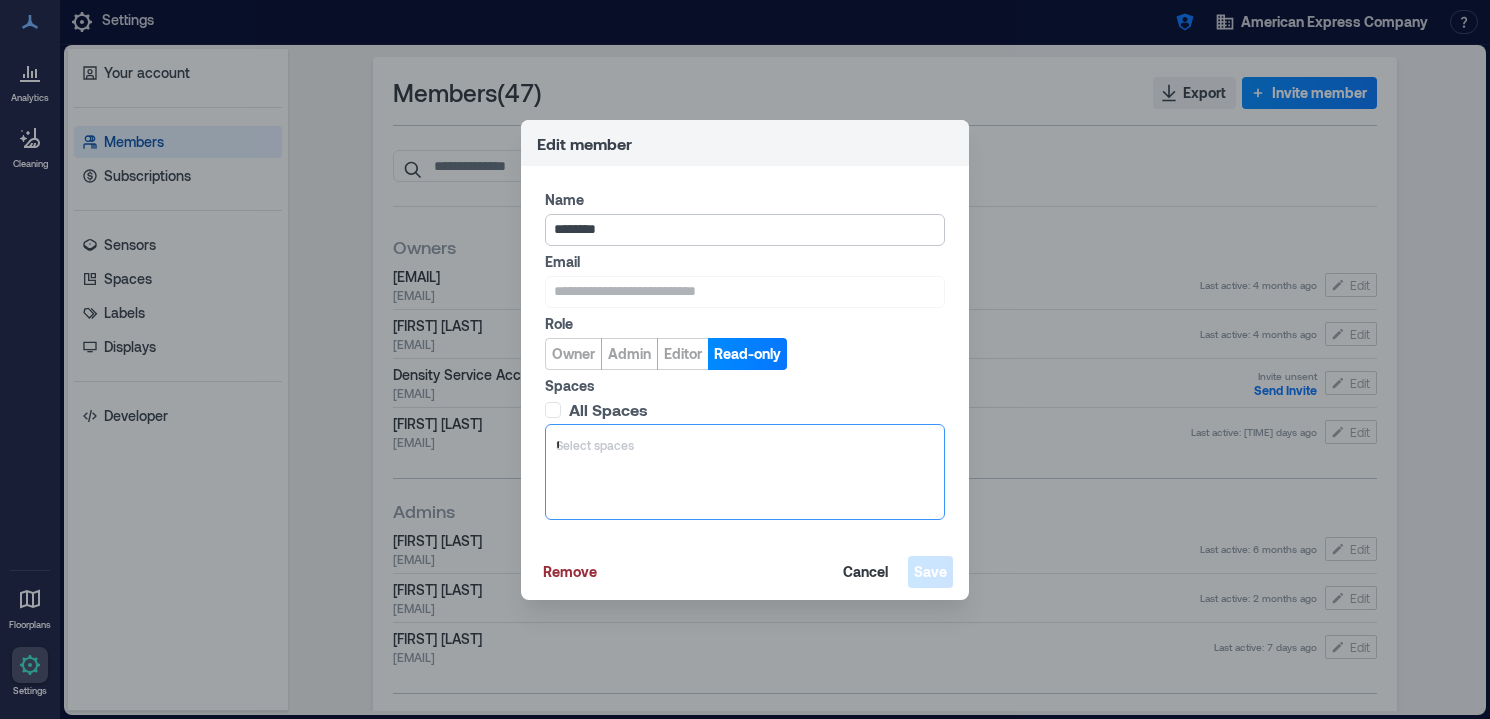 scroll, scrollTop: 0, scrollLeft: 0, axis: both 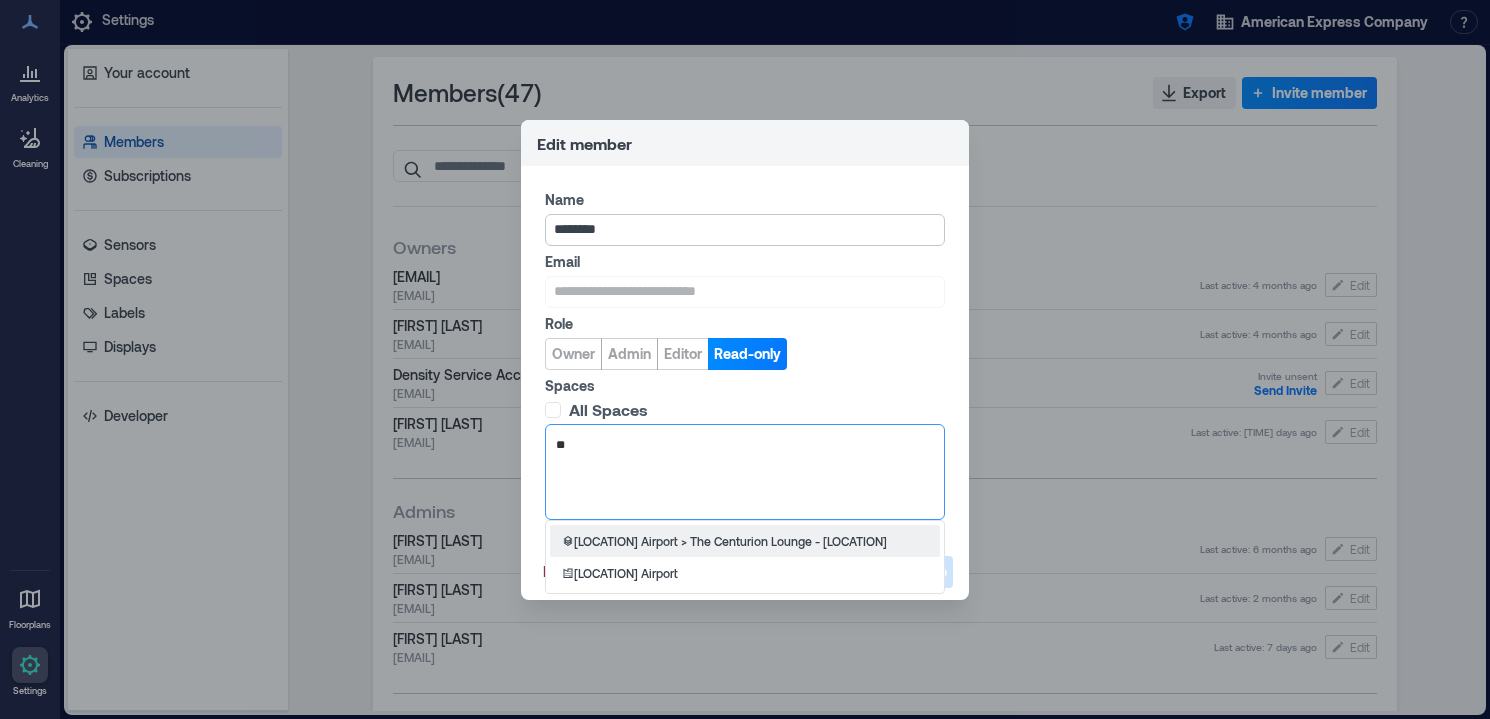 type on "***" 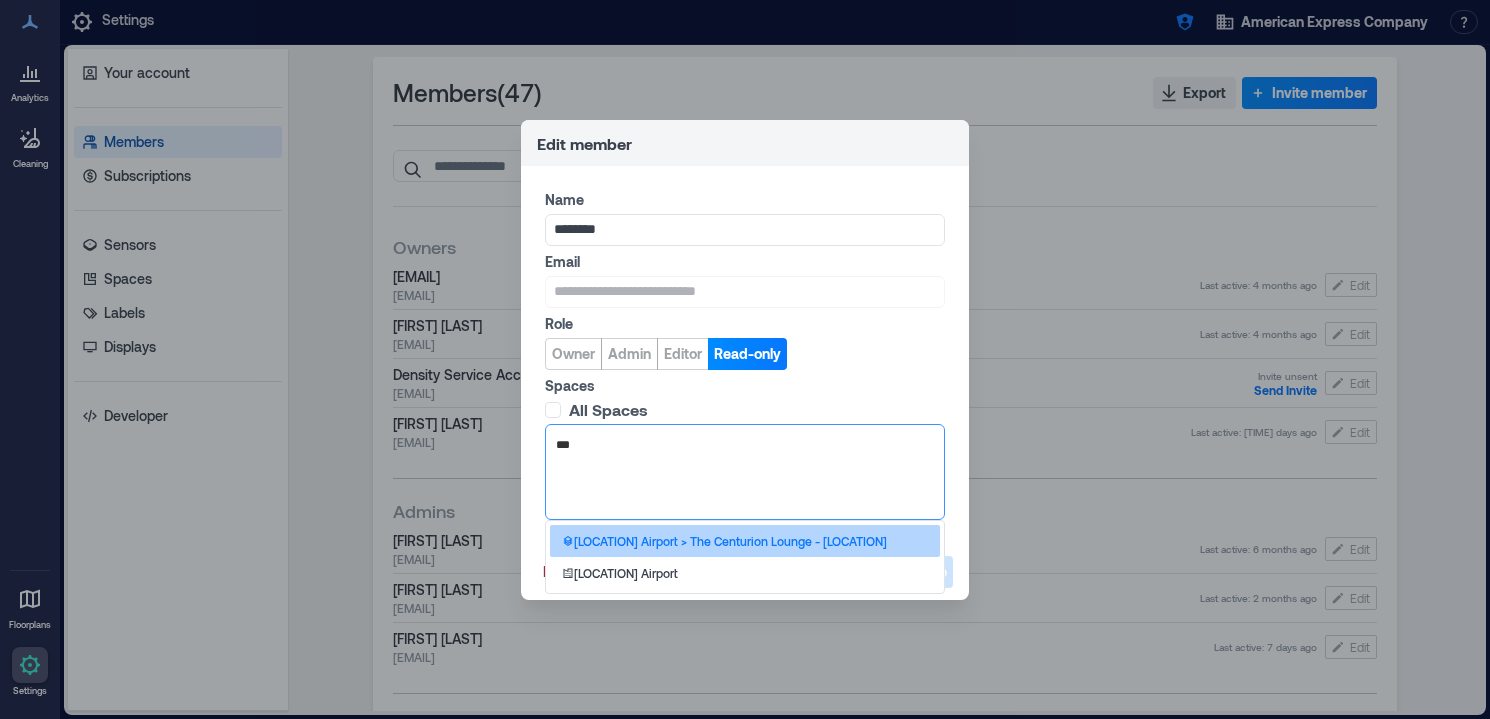 click on "[LAS] Airport > The Centurion Lounge - [LAS]" at bounding box center [730, 541] 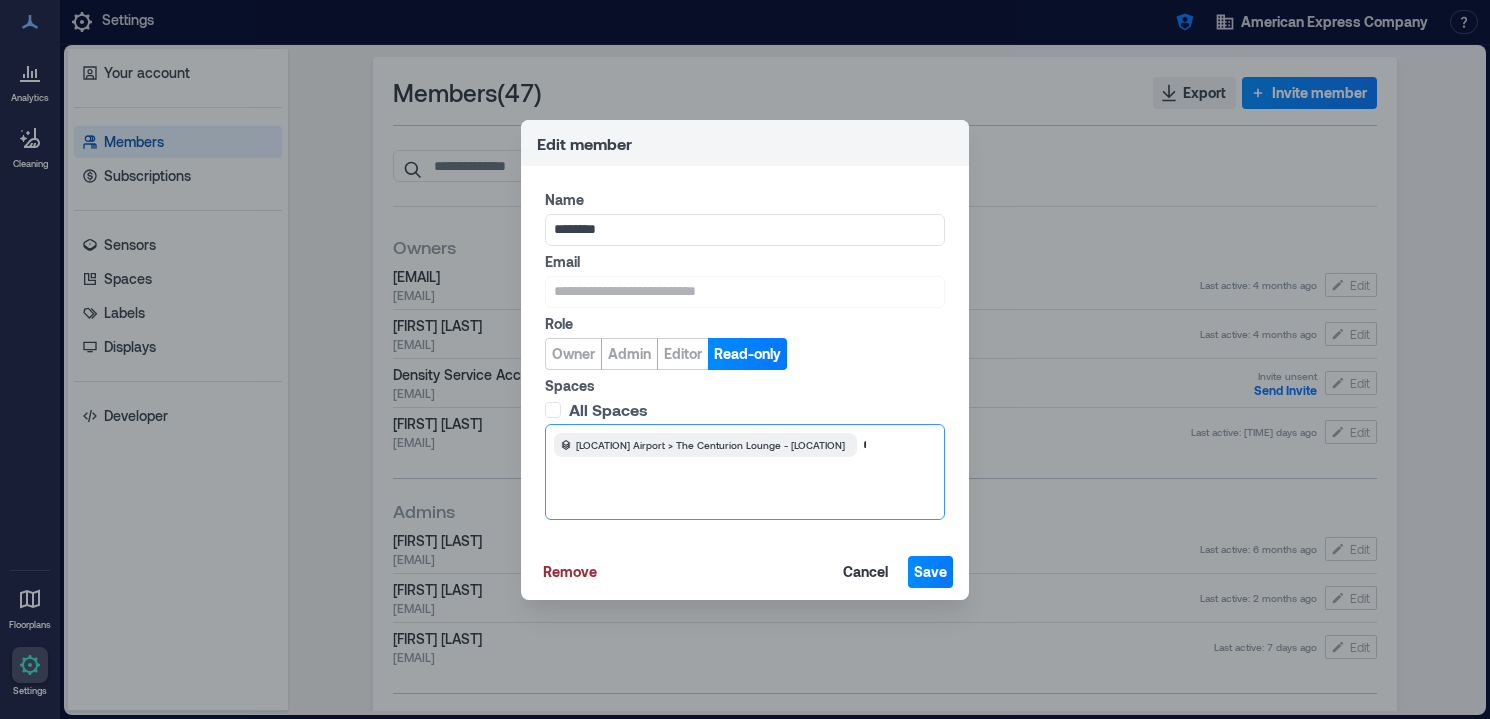 scroll, scrollTop: 0, scrollLeft: 0, axis: both 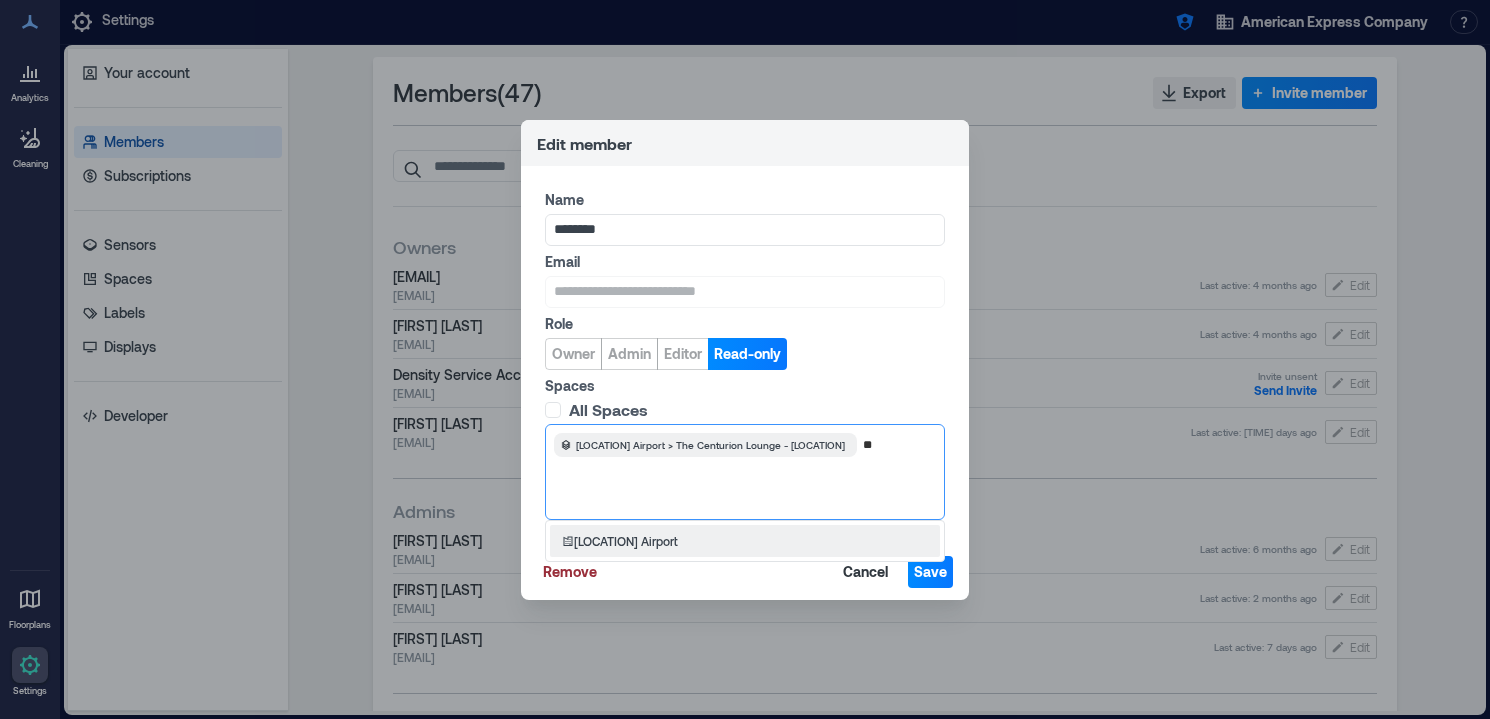 type on "***" 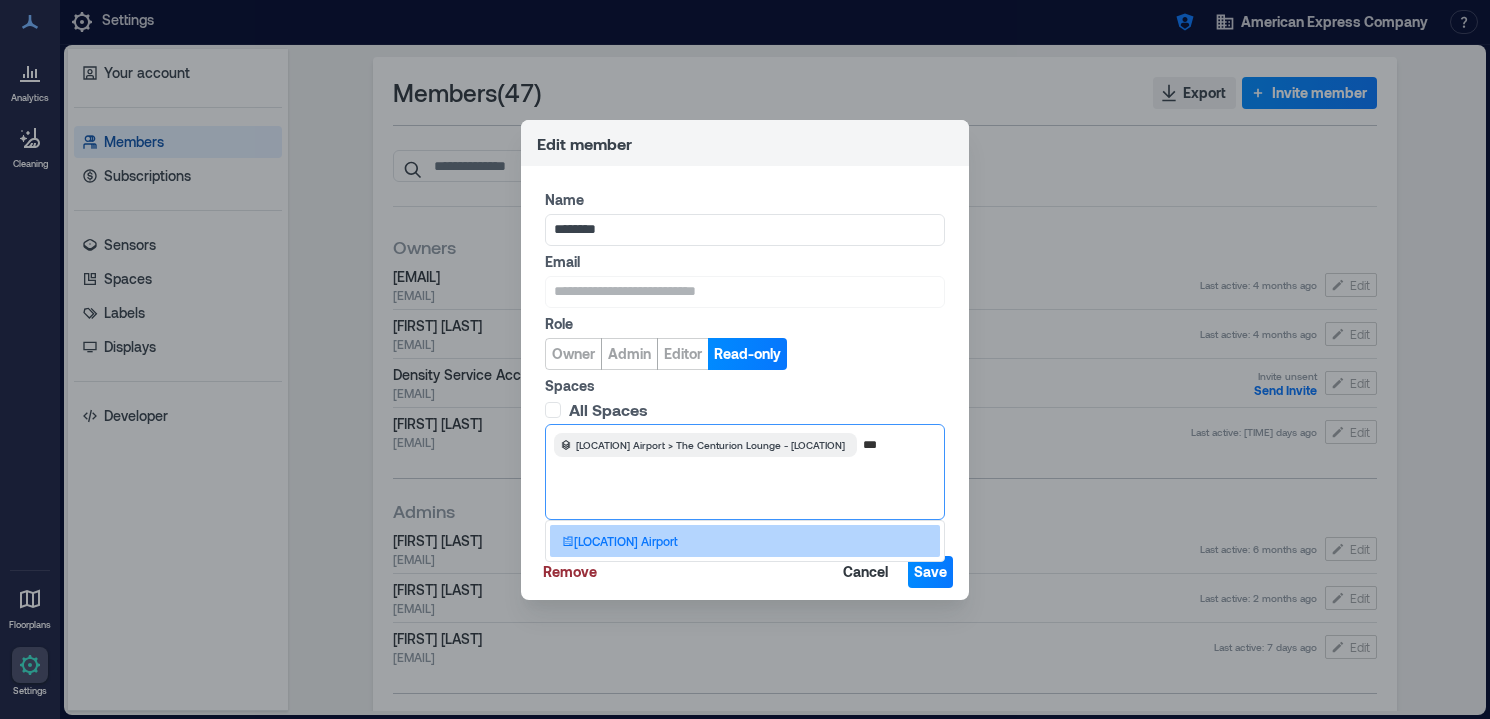click on "[LAS] Airport" at bounding box center (626, 541) 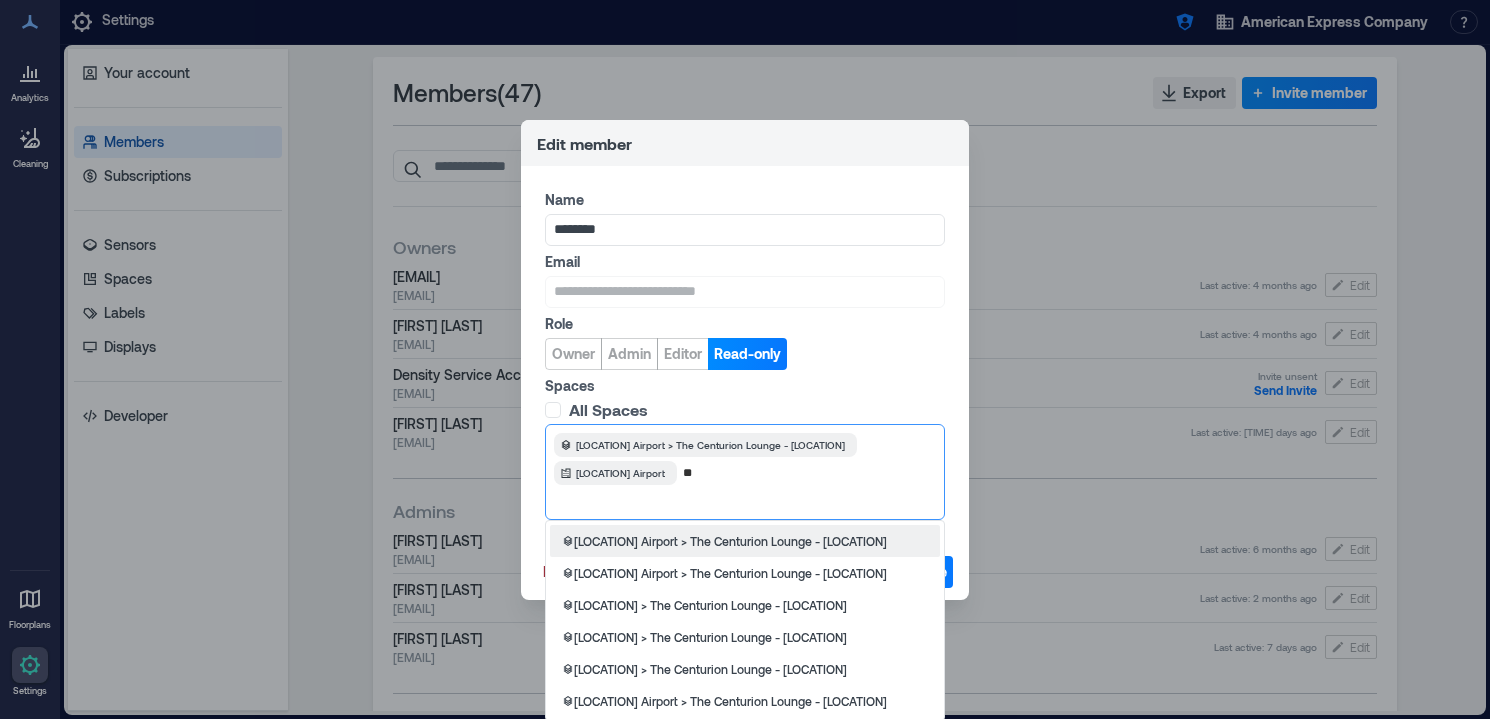 scroll, scrollTop: 0, scrollLeft: 0, axis: both 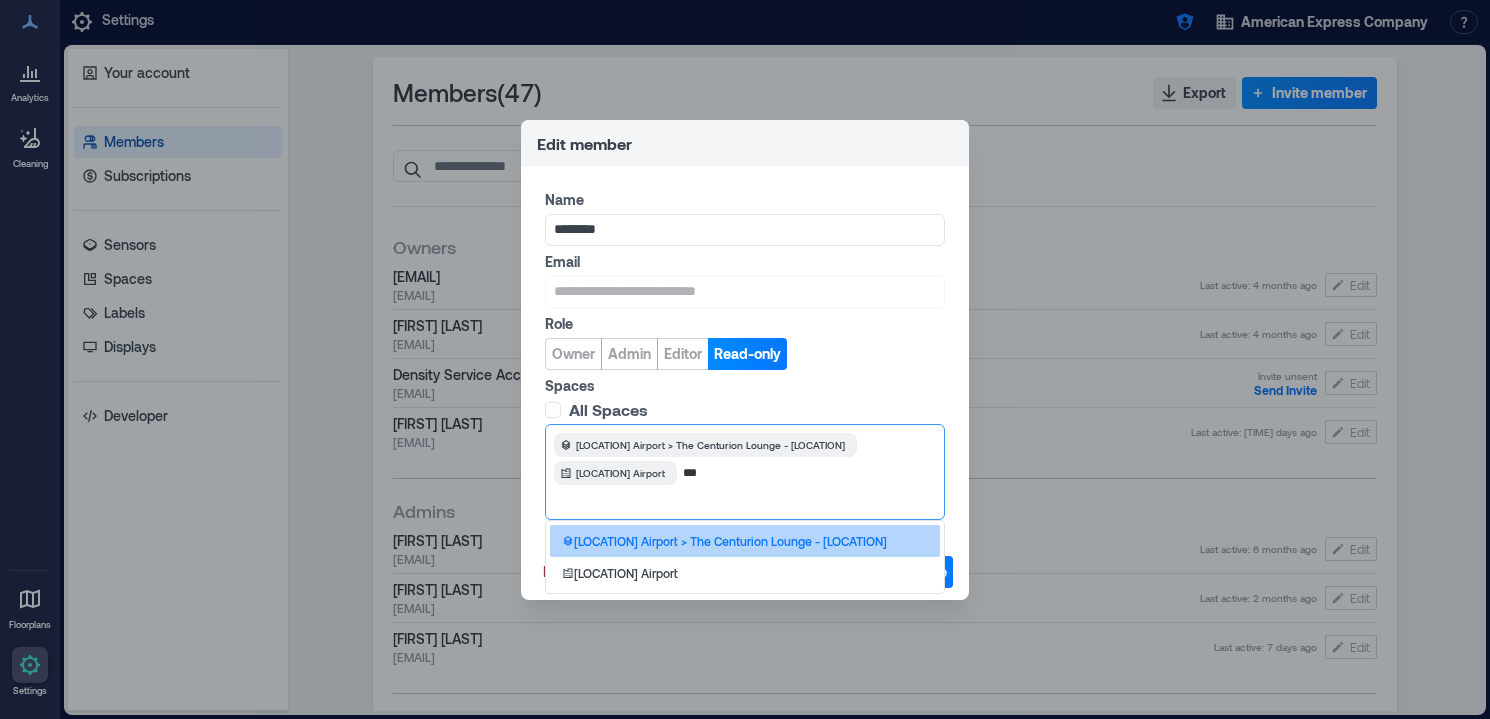 click on "[PHL] Airport > The Centurion Lounge - [PHL]" at bounding box center [745, 541] 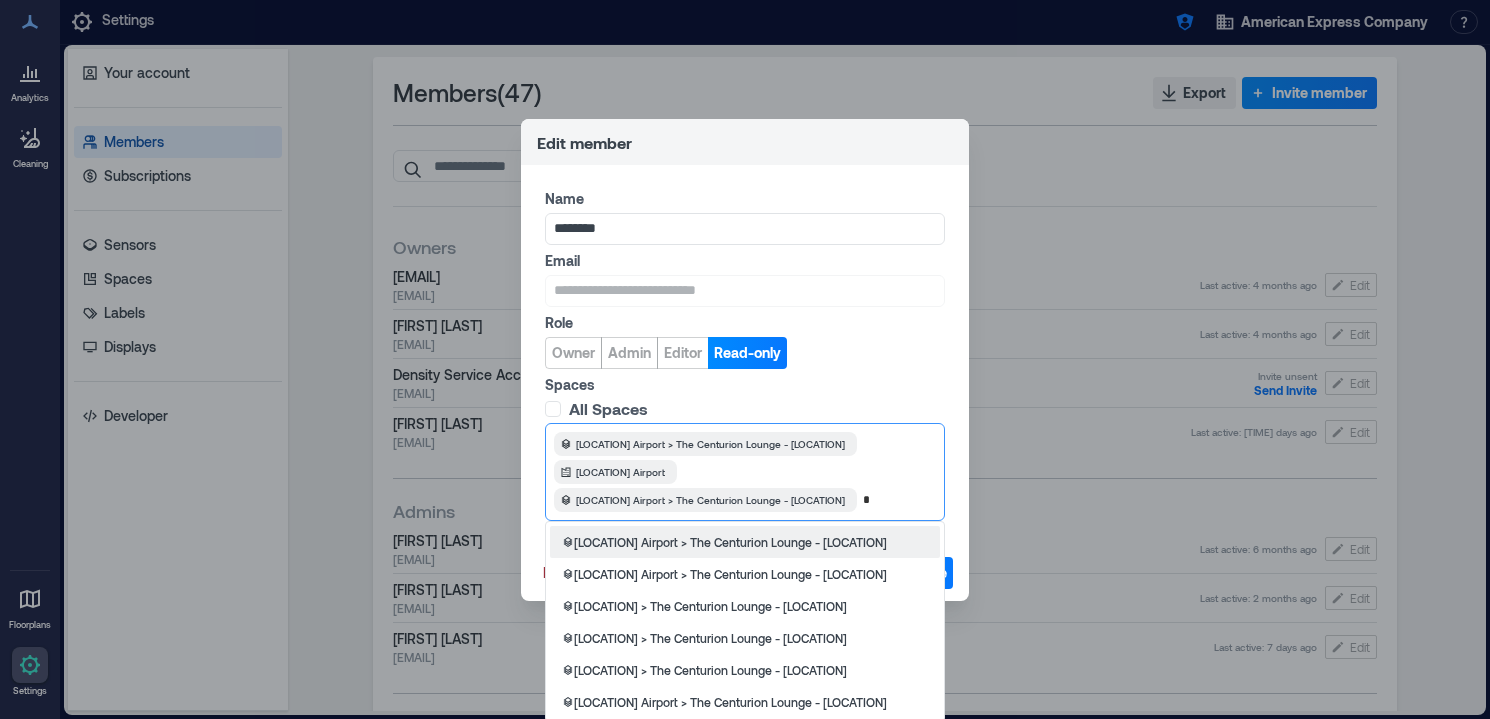 scroll, scrollTop: 0, scrollLeft: 0, axis: both 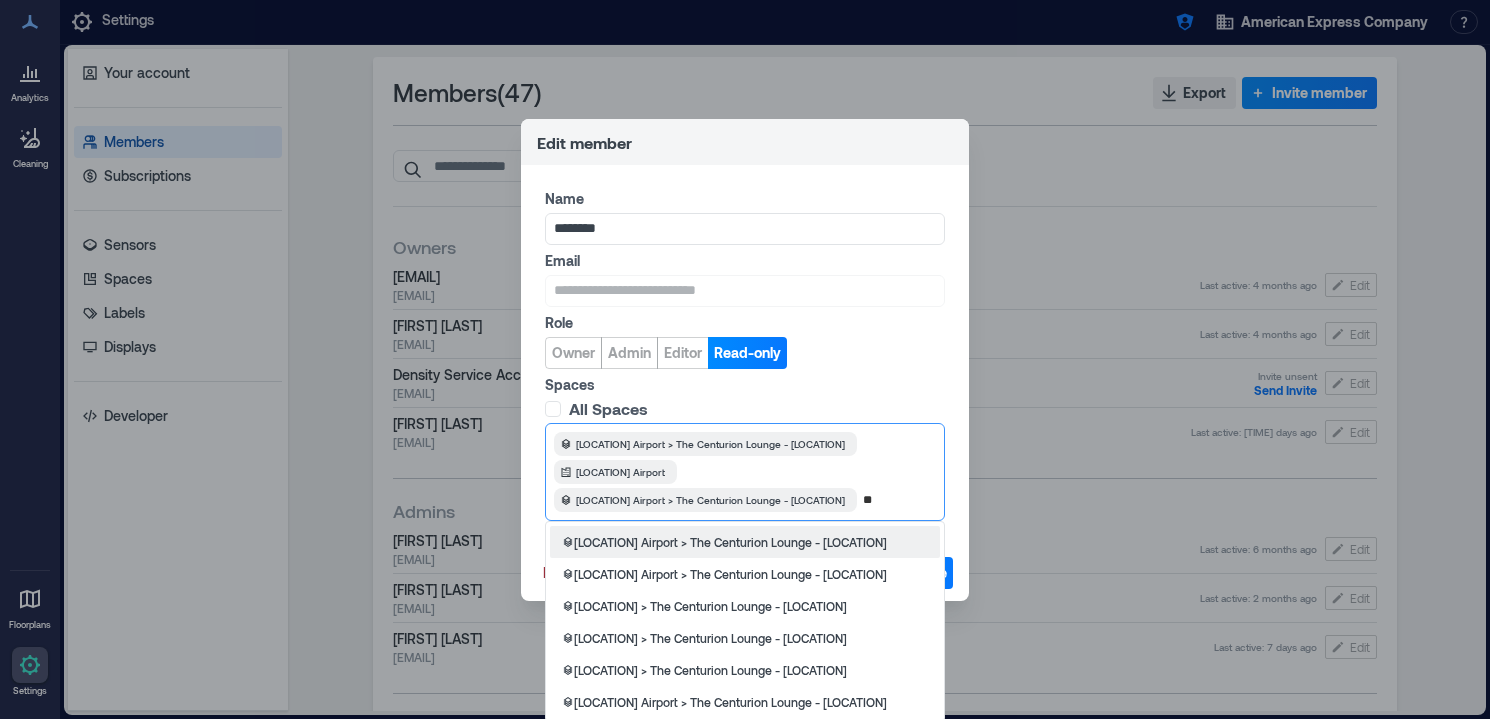 type on "***" 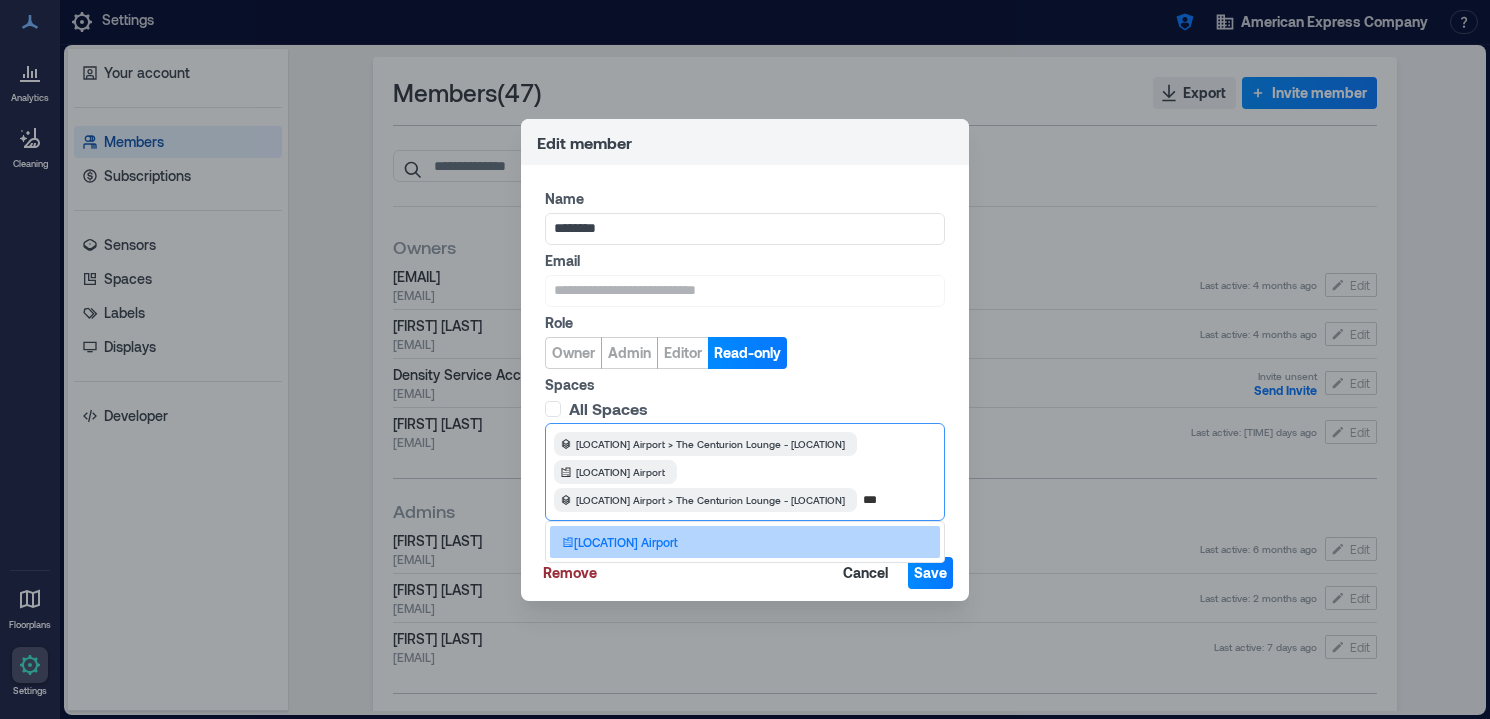 click on "[PHL] Airport" at bounding box center [626, 542] 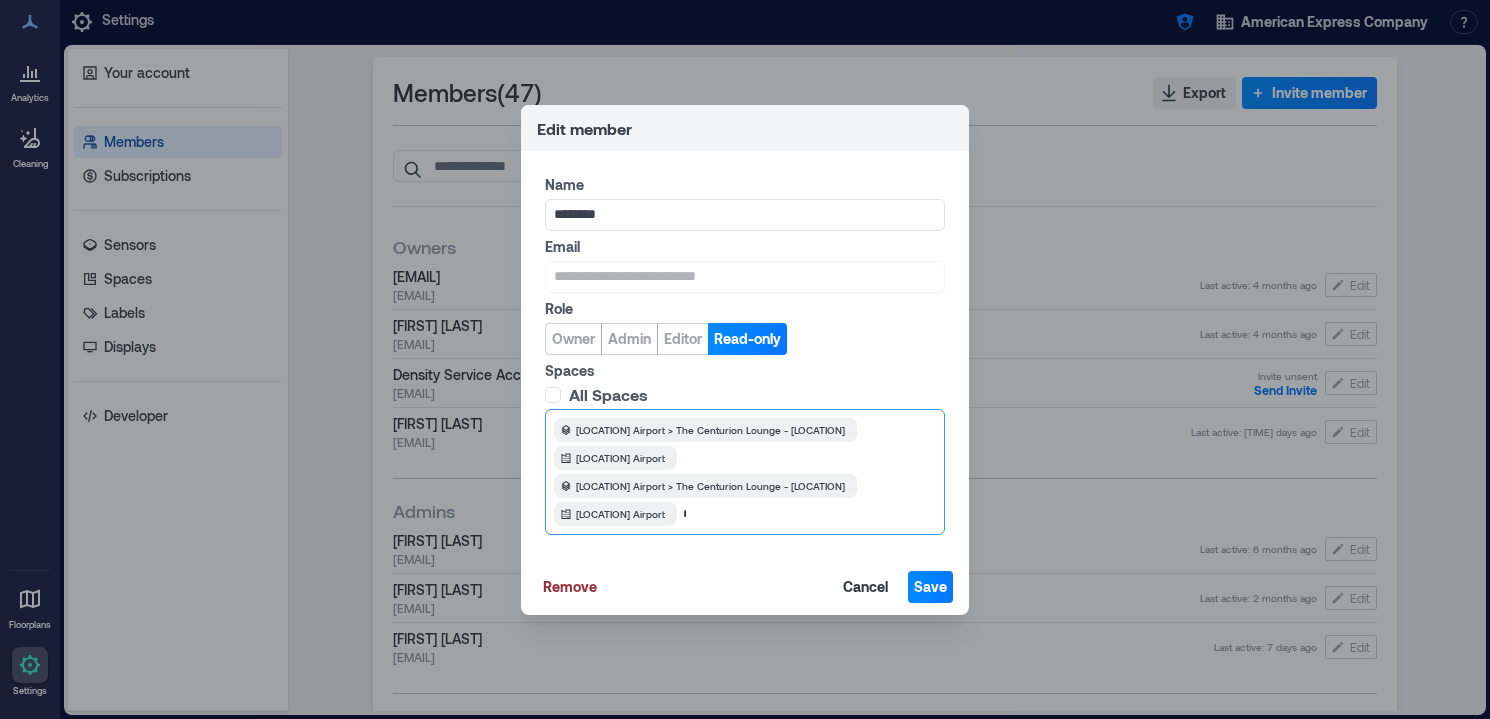 scroll, scrollTop: 2, scrollLeft: 0, axis: vertical 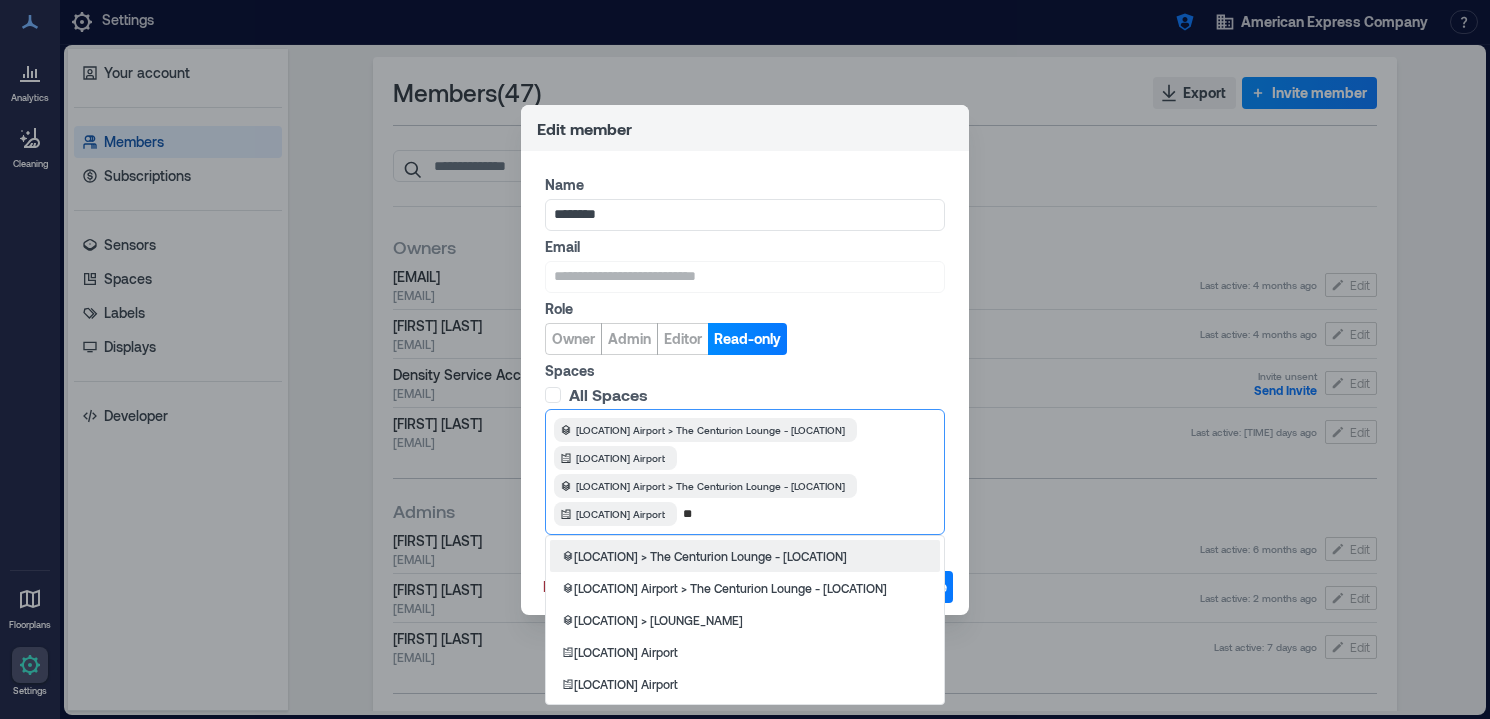 type on "***" 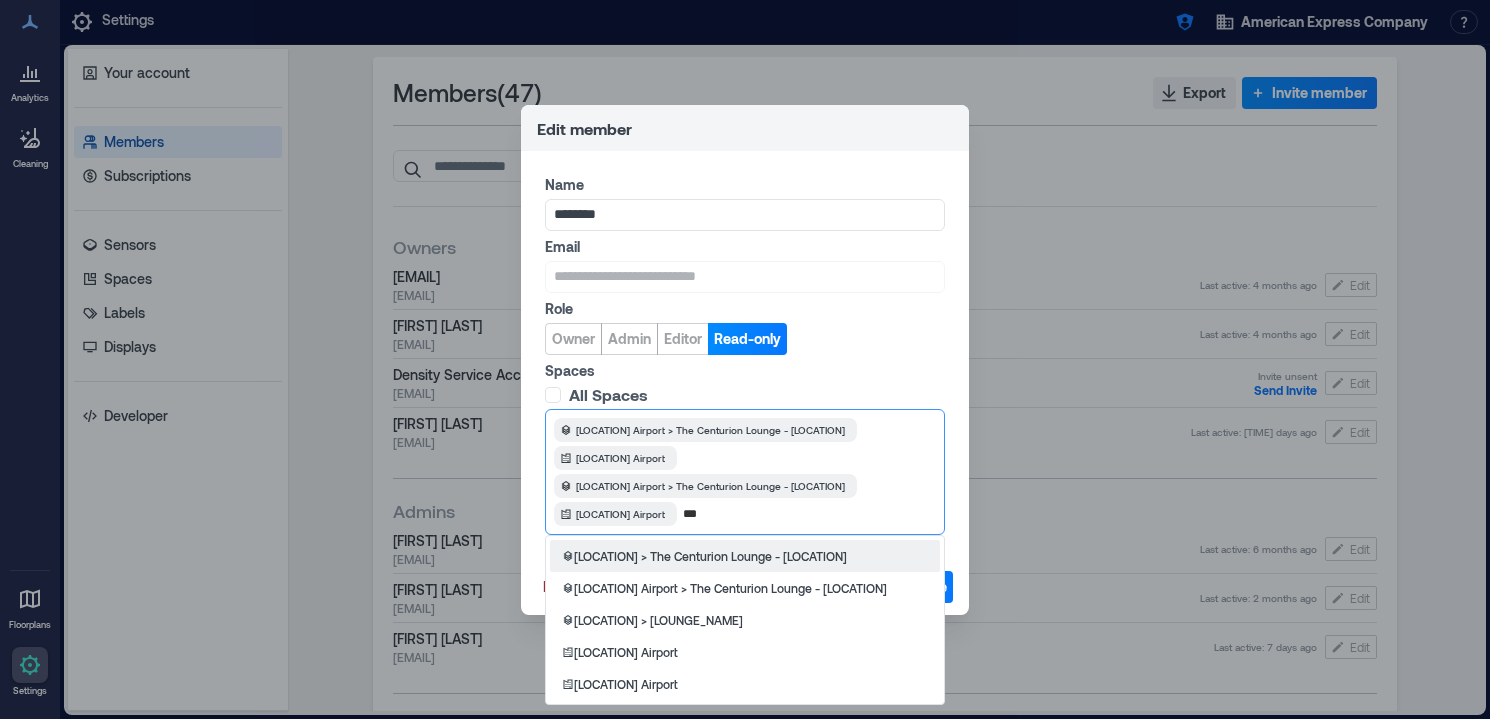 scroll, scrollTop: 0, scrollLeft: 0, axis: both 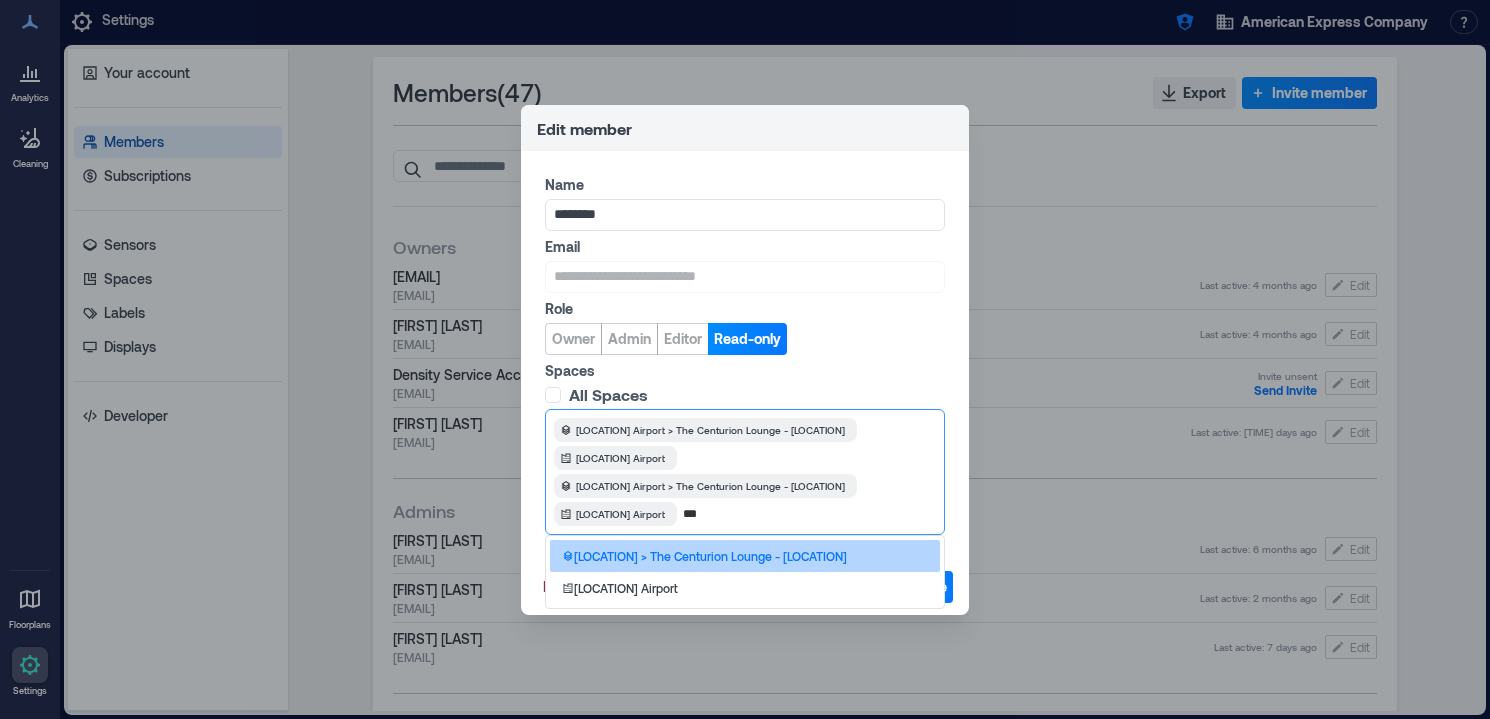 click on "[IAH] Airport > The Centurion Lounge - [IAH]" at bounding box center (710, 556) 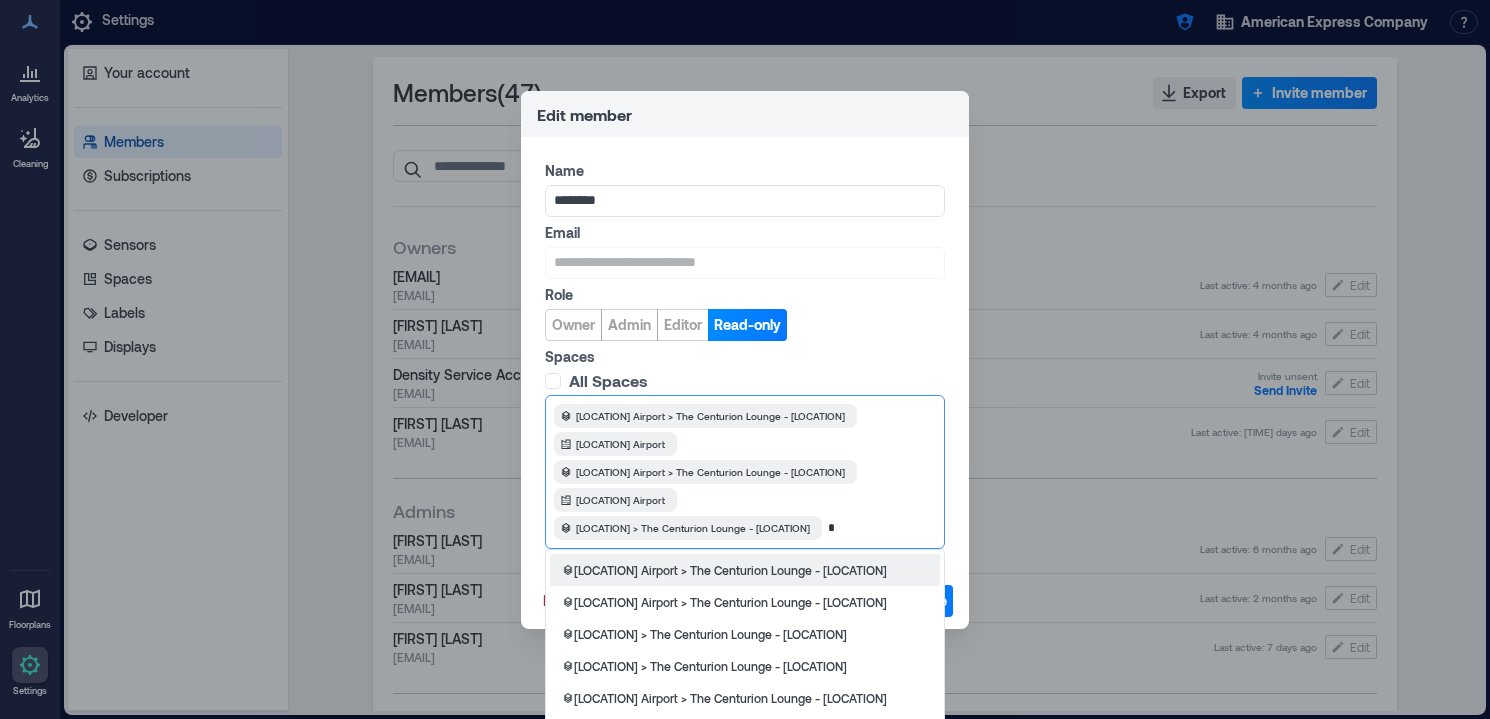 scroll, scrollTop: 0, scrollLeft: 0, axis: both 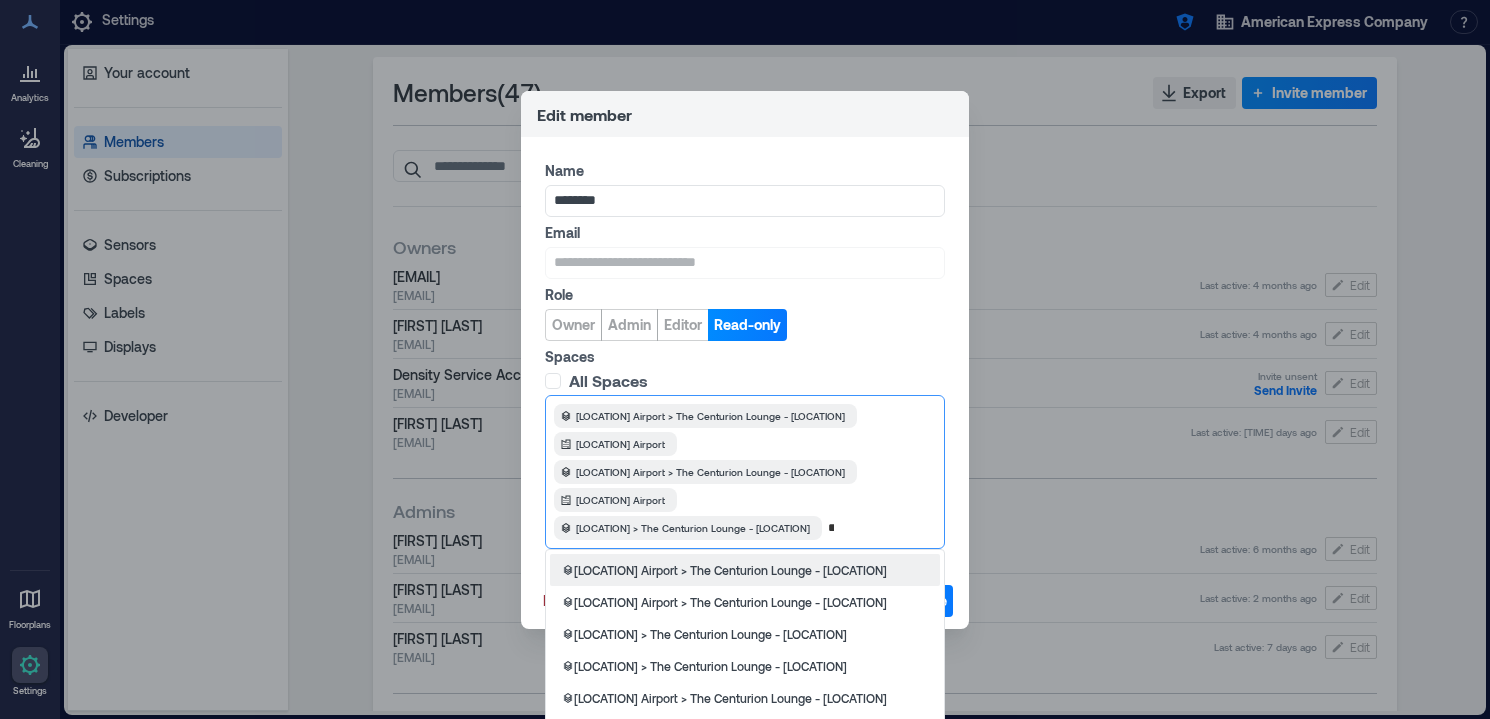 type on "***" 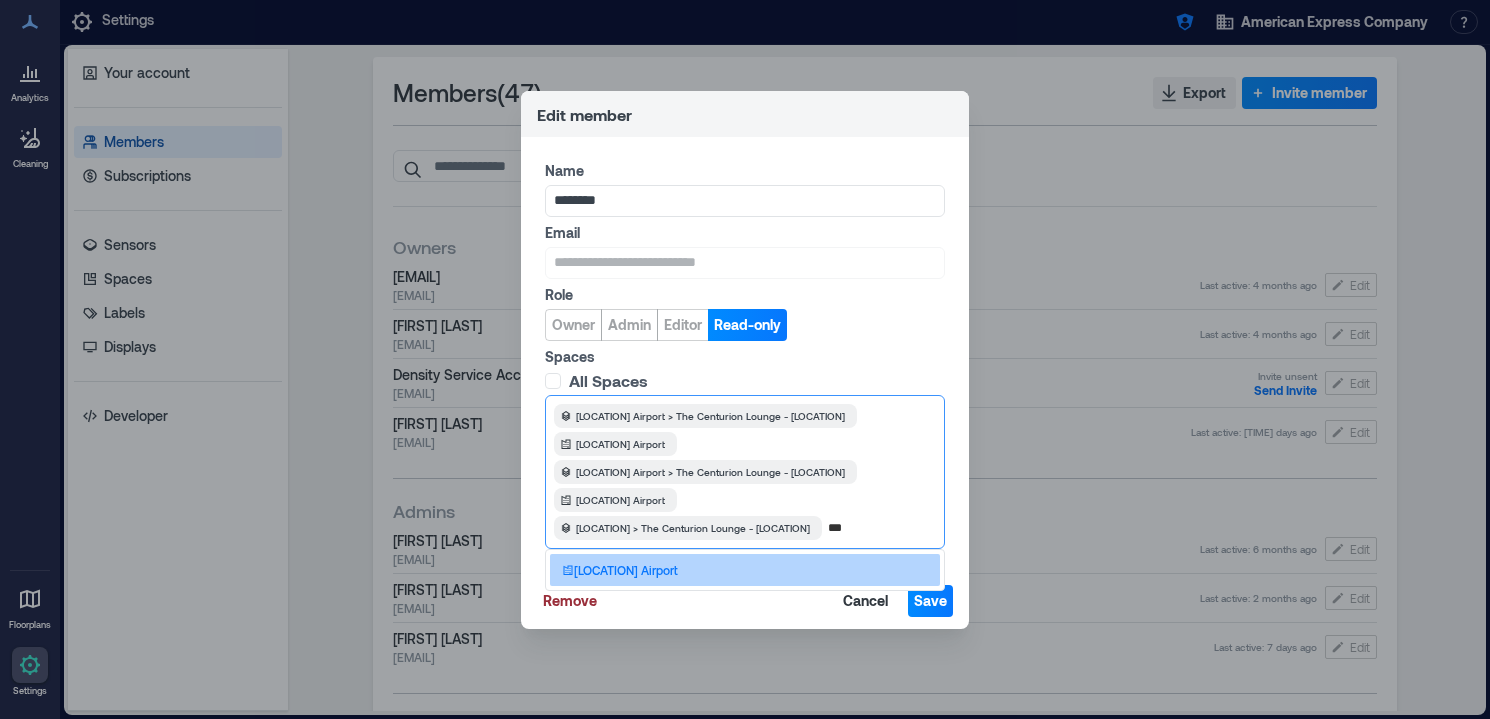 click on "[IAH] Airport" at bounding box center [745, 570] 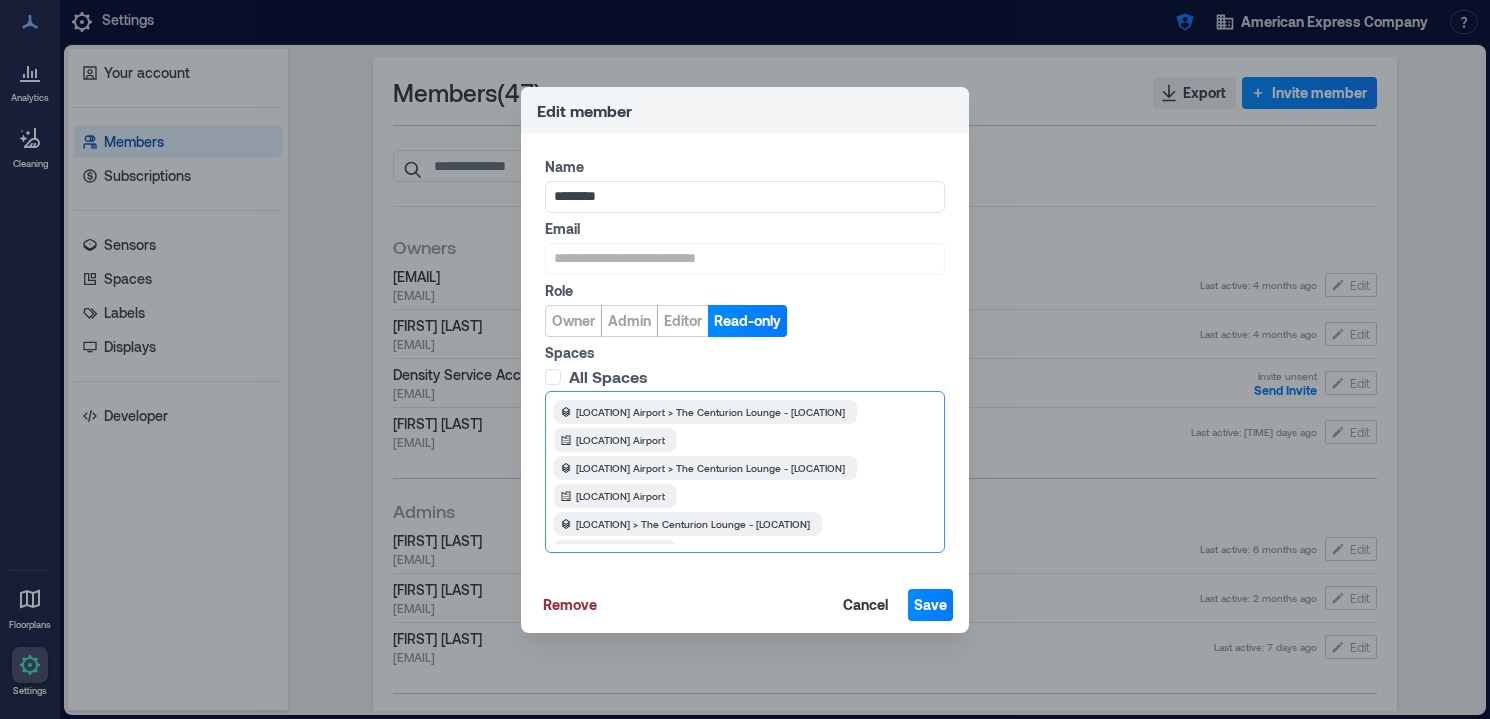 scroll, scrollTop: 0, scrollLeft: 0, axis: both 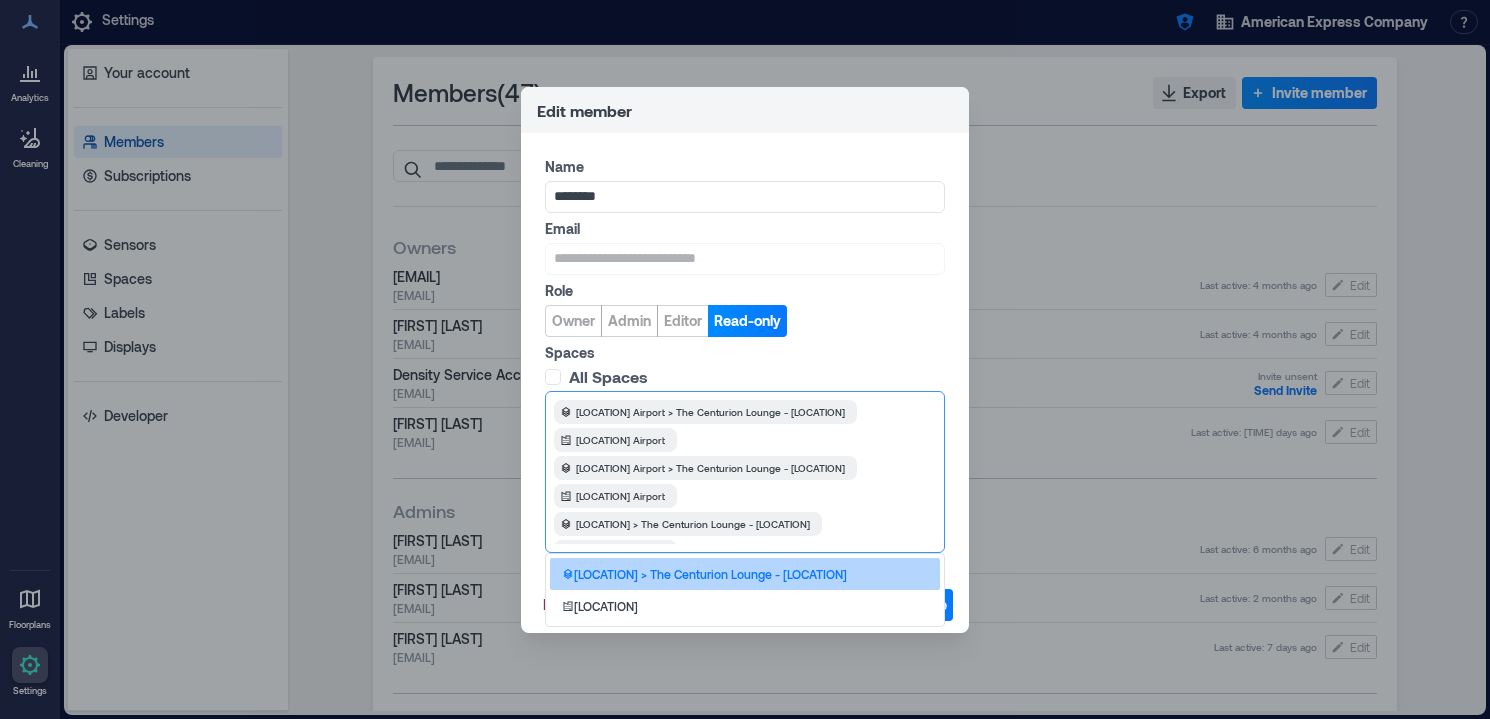 click on "[LGA] Airport > The Centurion Lounge - [LGA]" at bounding box center [710, 574] 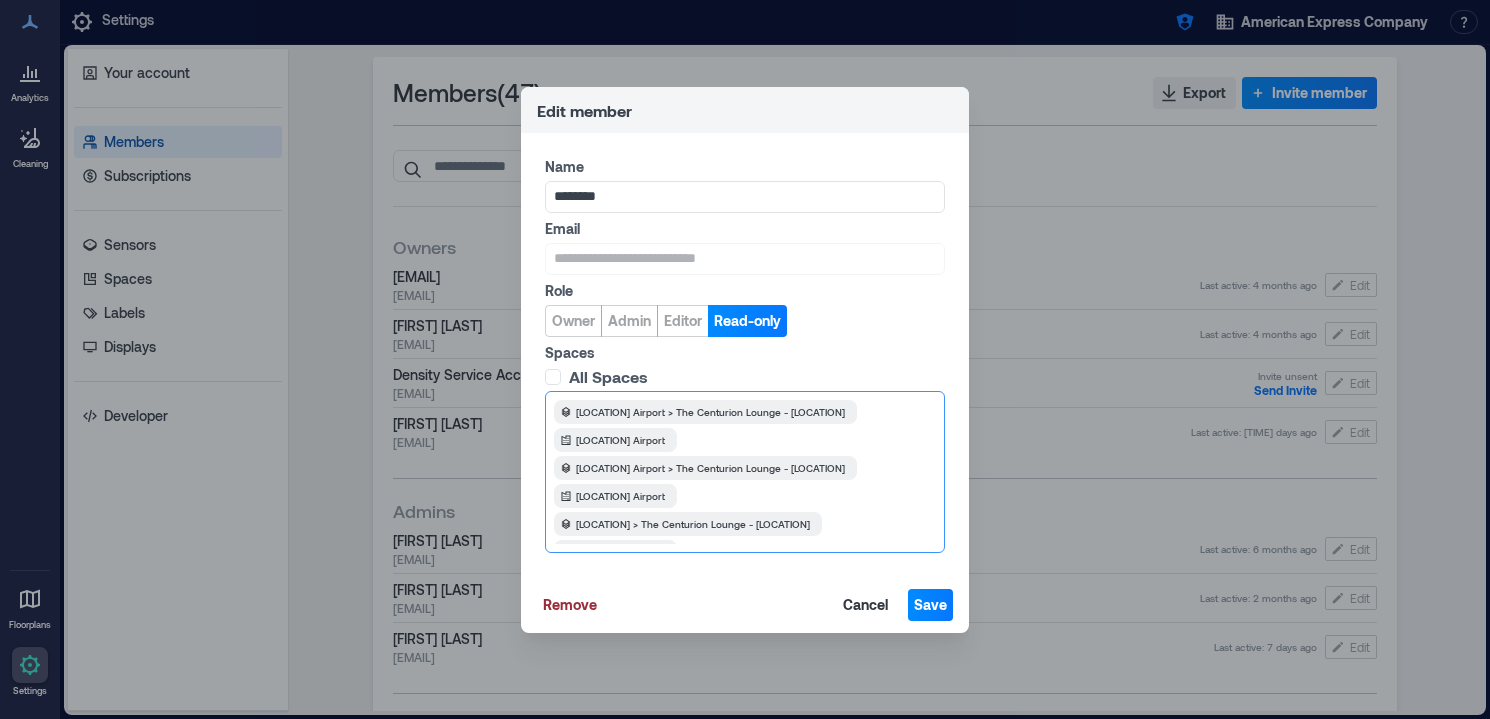 scroll, scrollTop: 0, scrollLeft: 0, axis: both 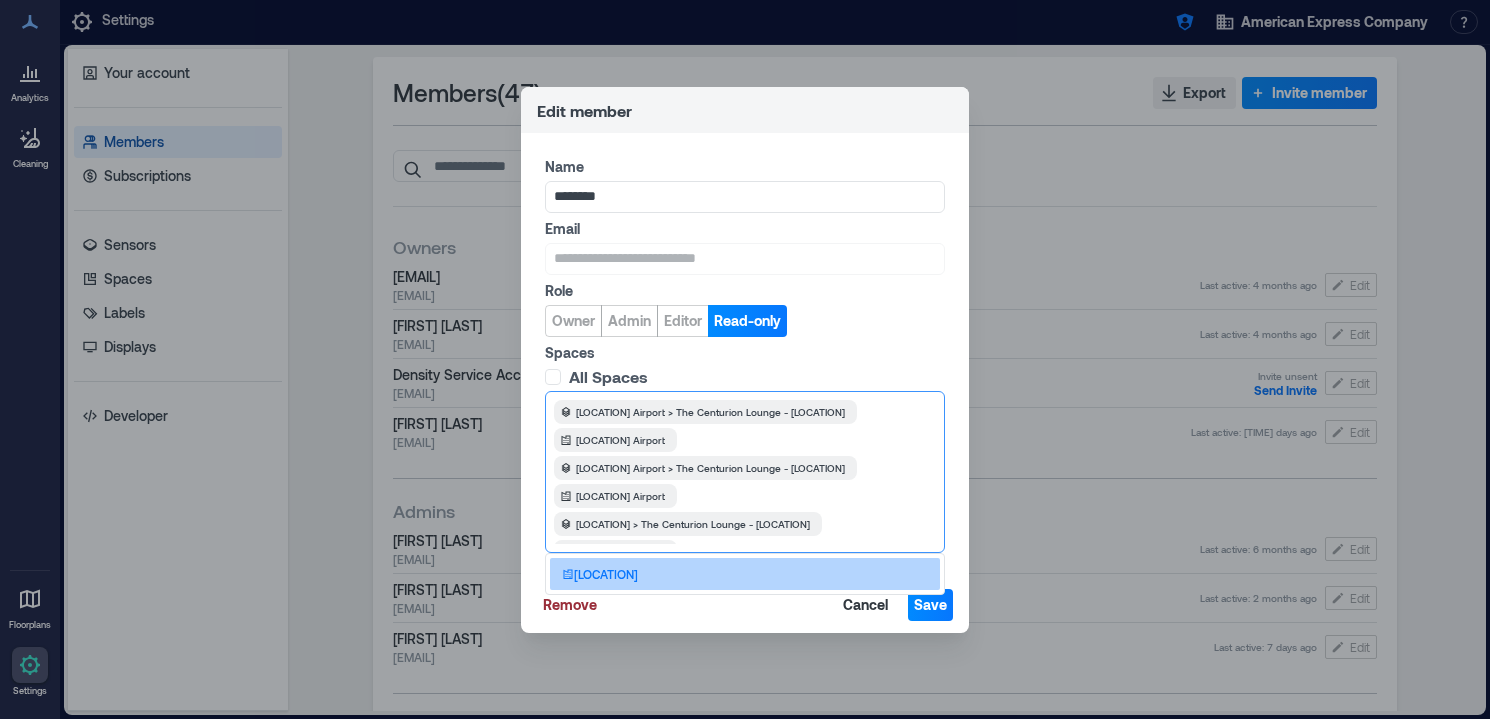 click on "[LGA] Airport" at bounding box center [745, 574] 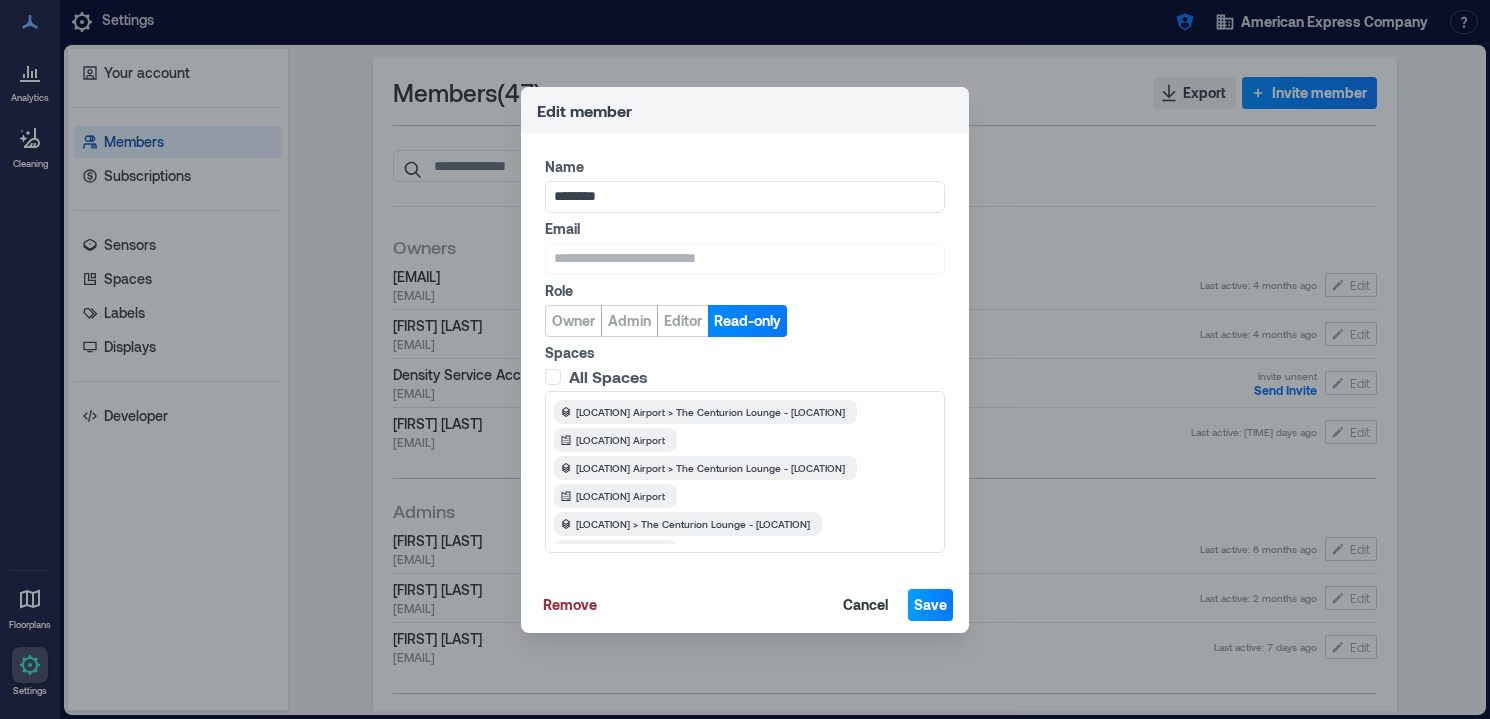 click on "Save" at bounding box center [930, 605] 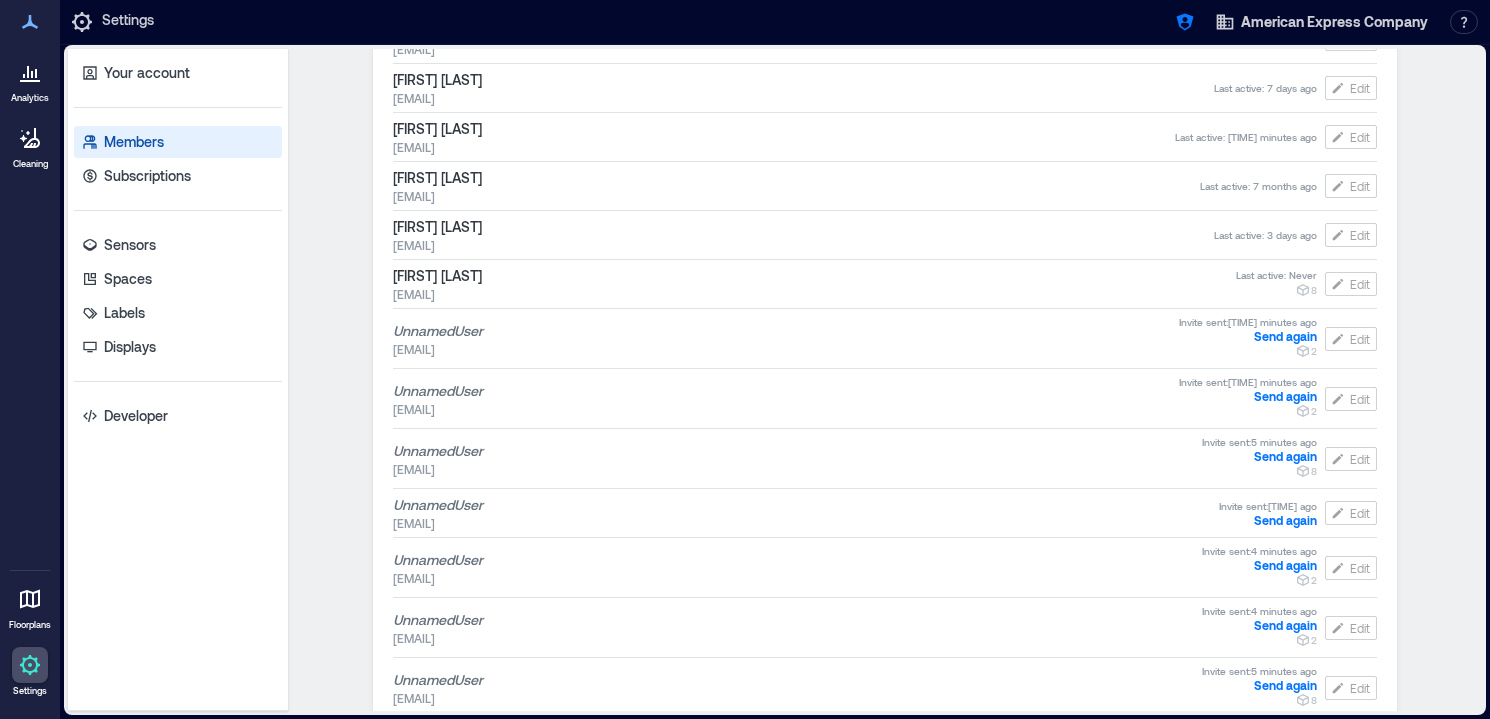 scroll, scrollTop: 2170, scrollLeft: 0, axis: vertical 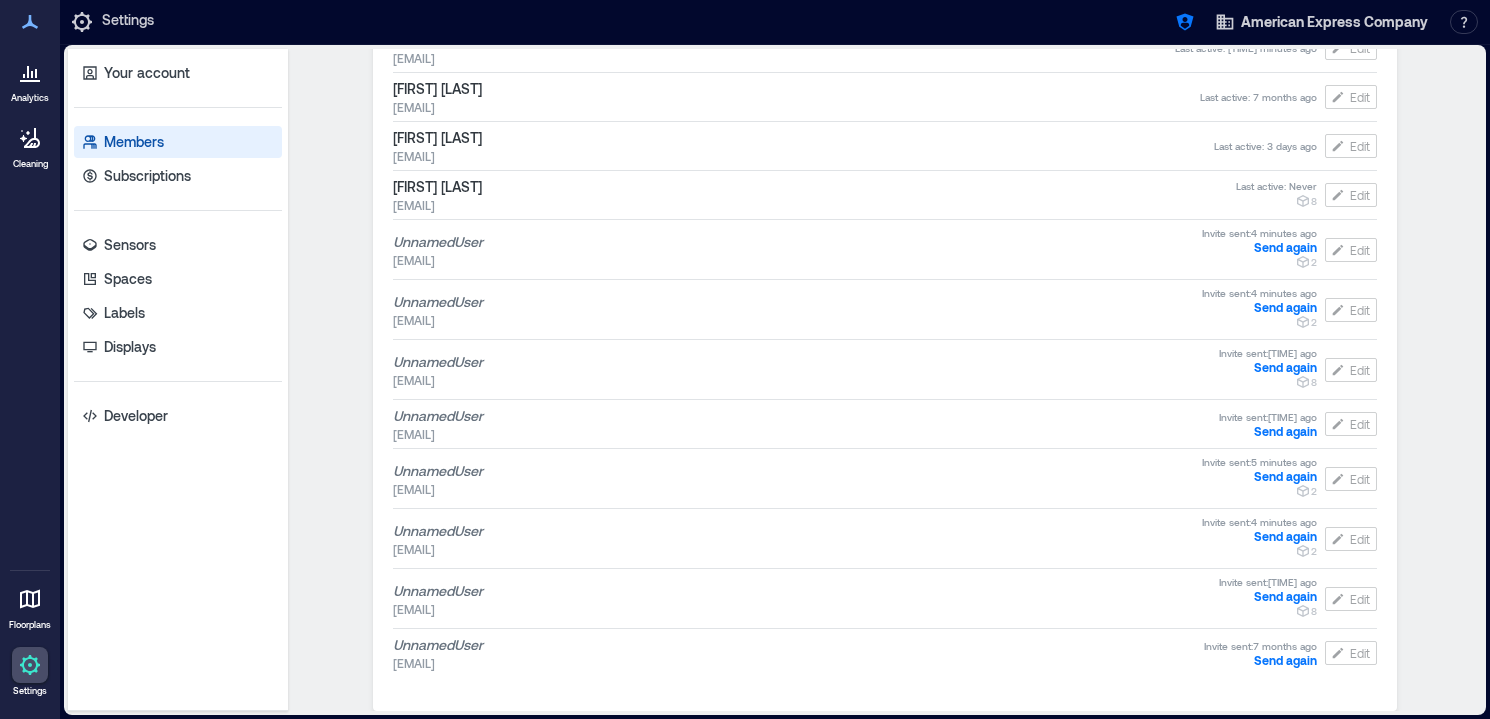 click 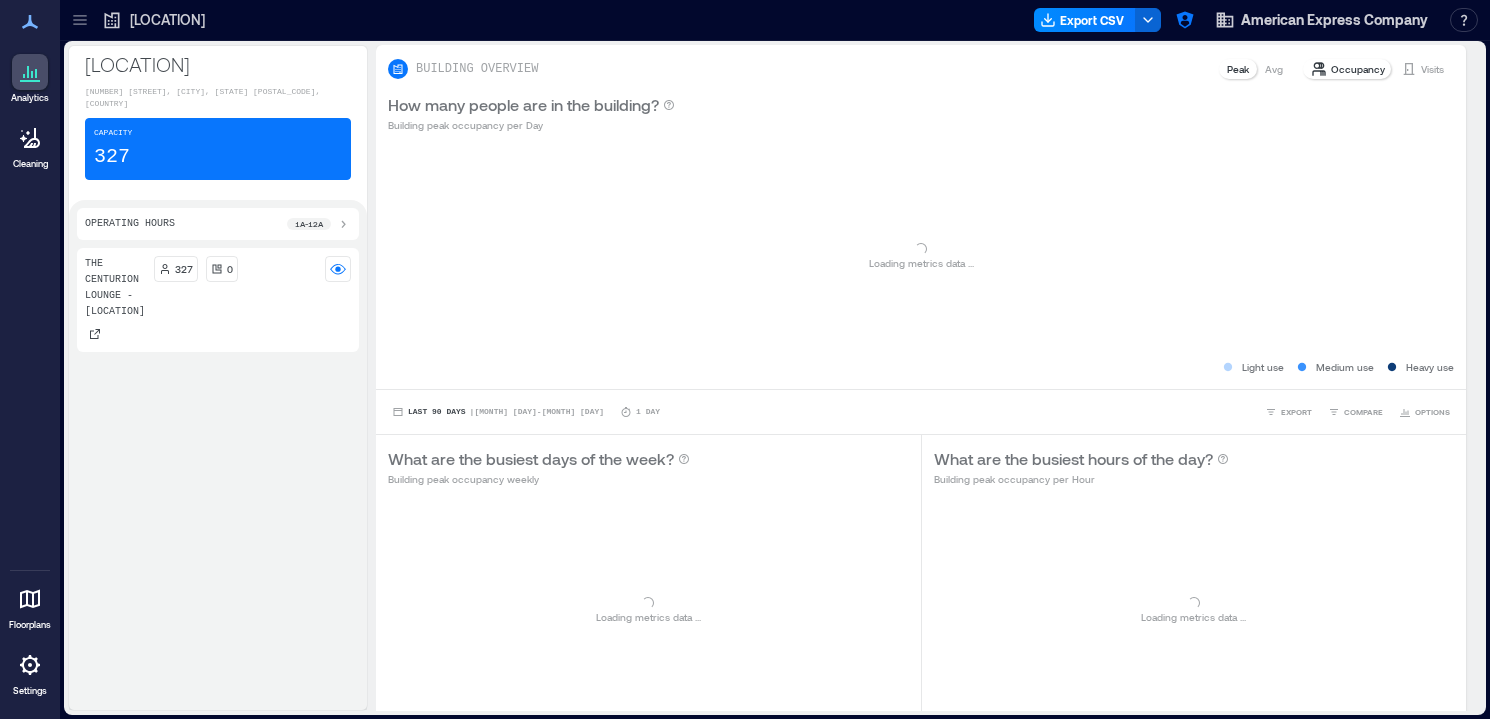 click 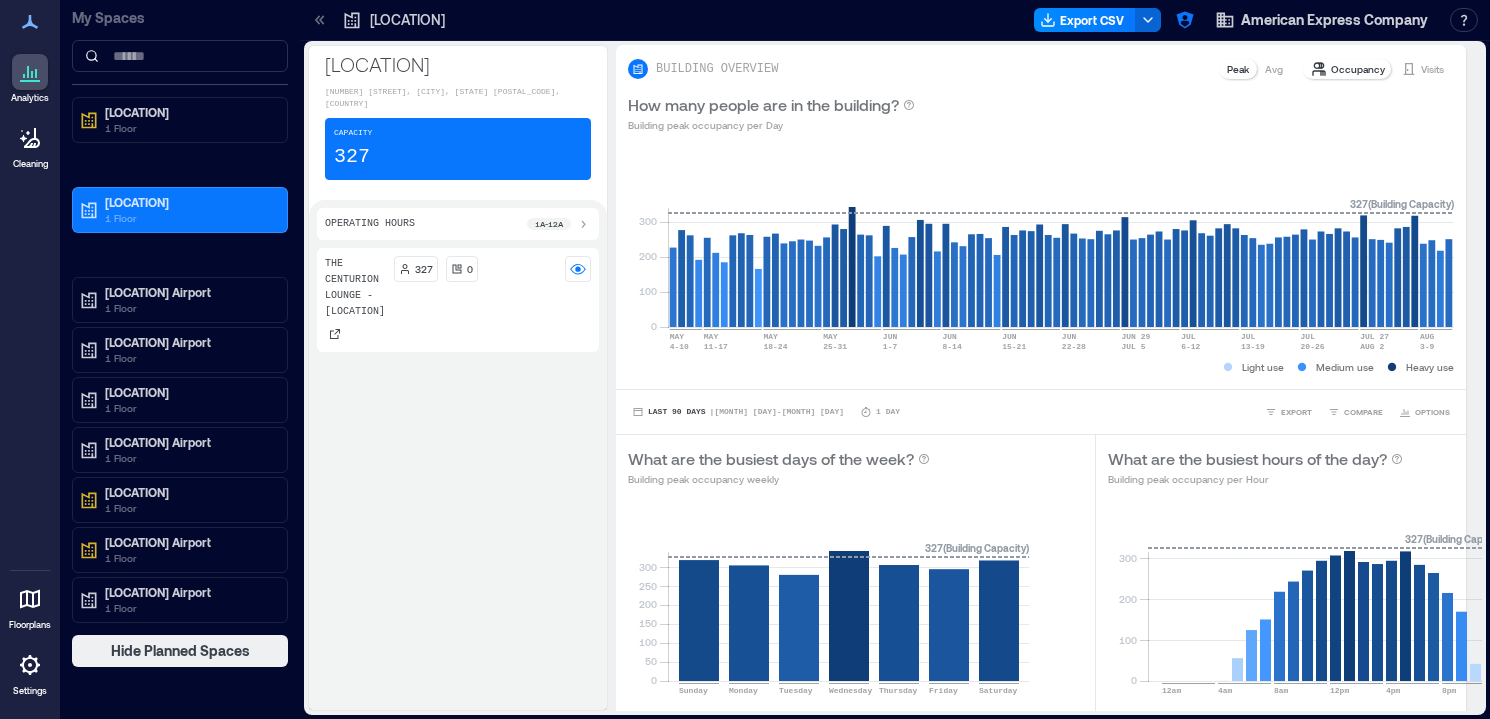 click 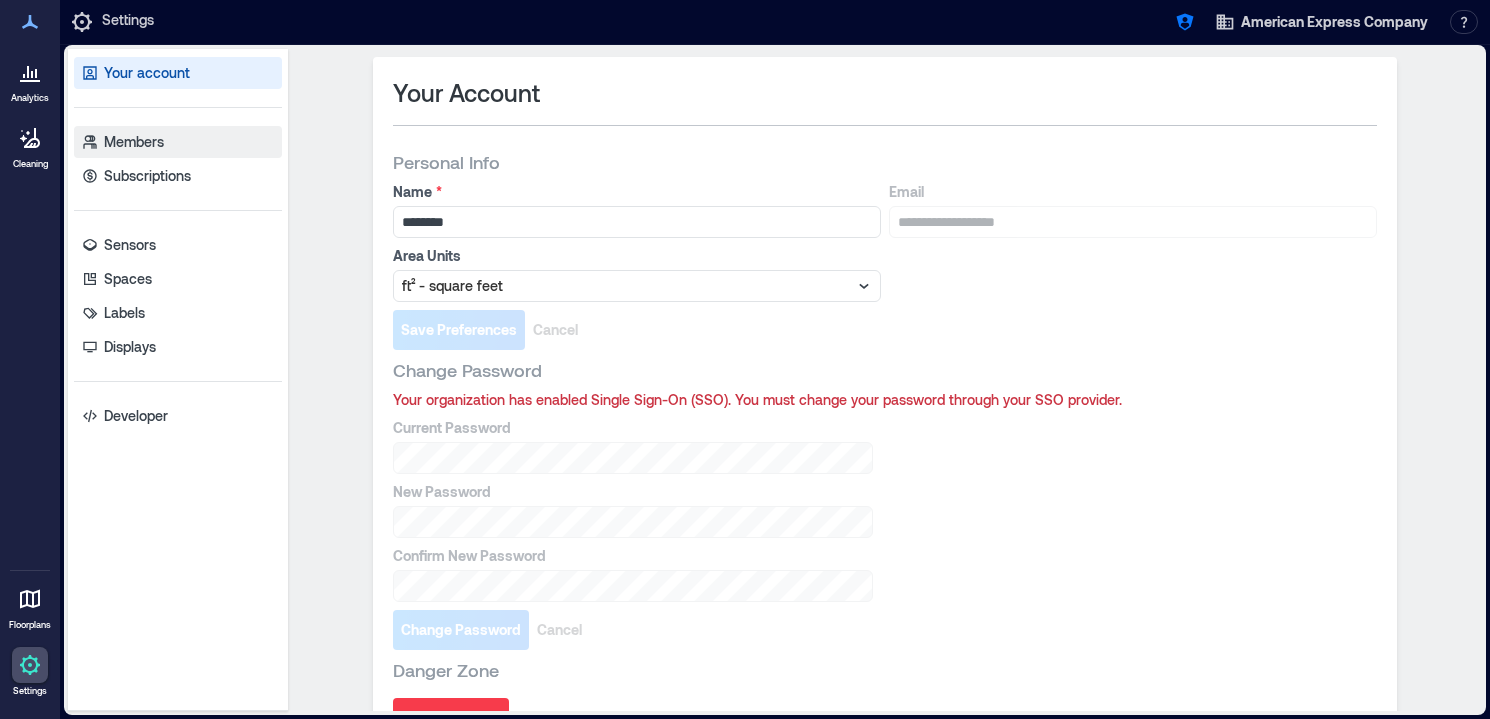 click on "Members" at bounding box center [134, 142] 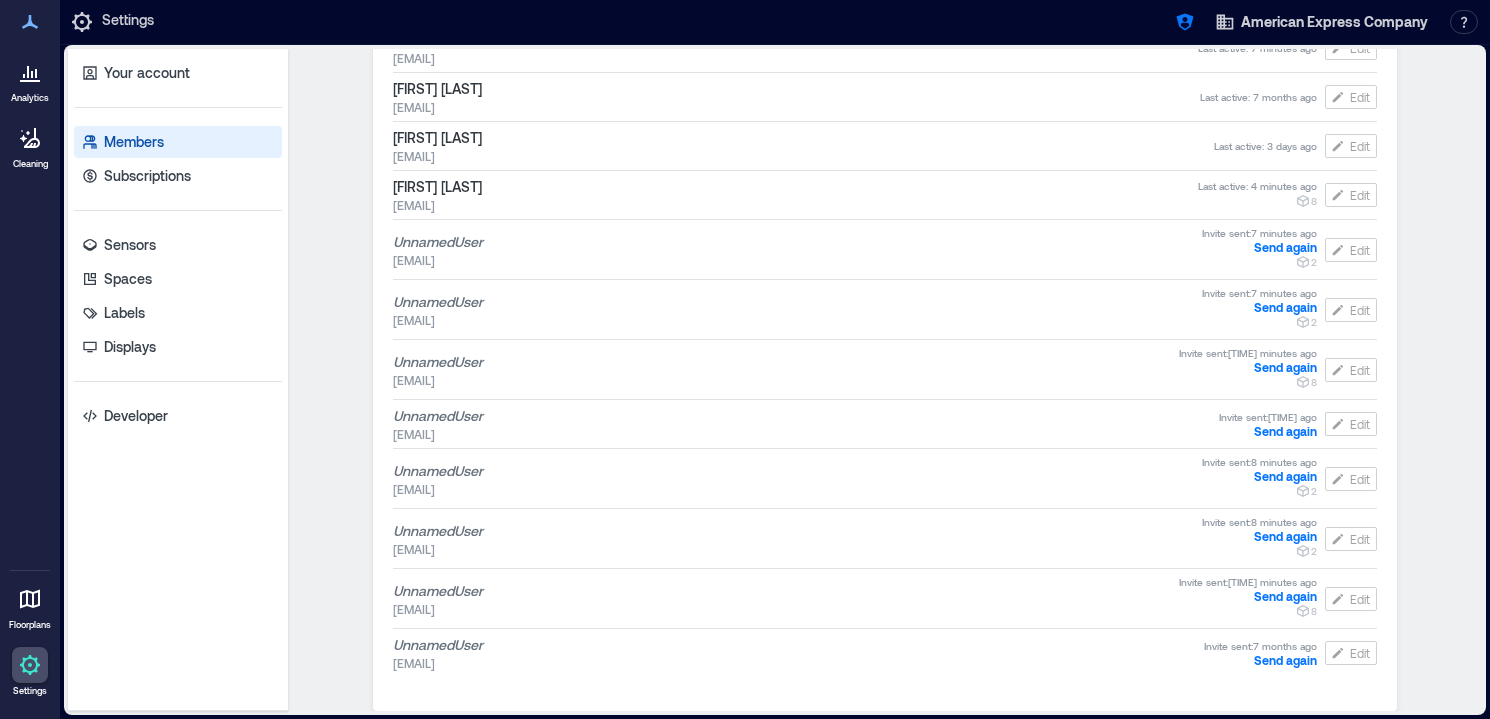 scroll, scrollTop: 2144, scrollLeft: 0, axis: vertical 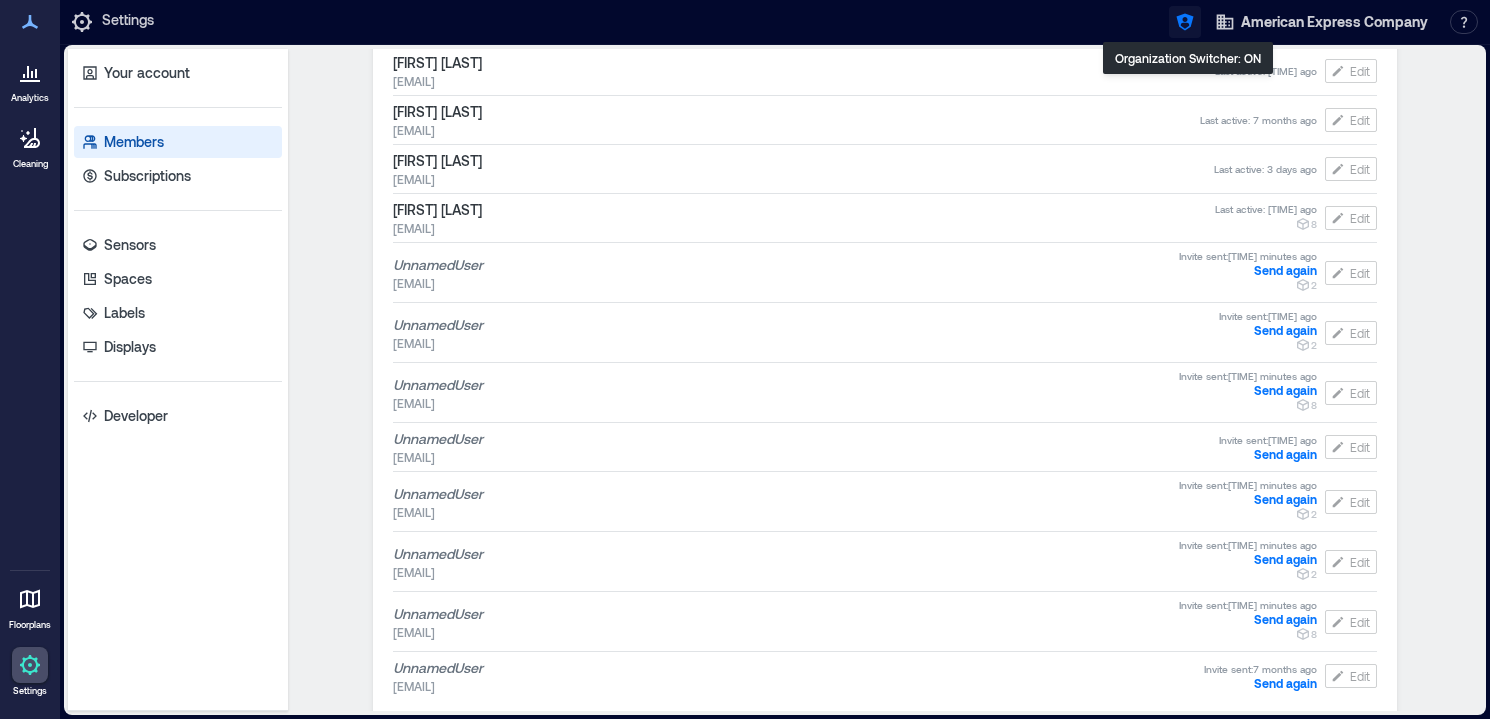 click 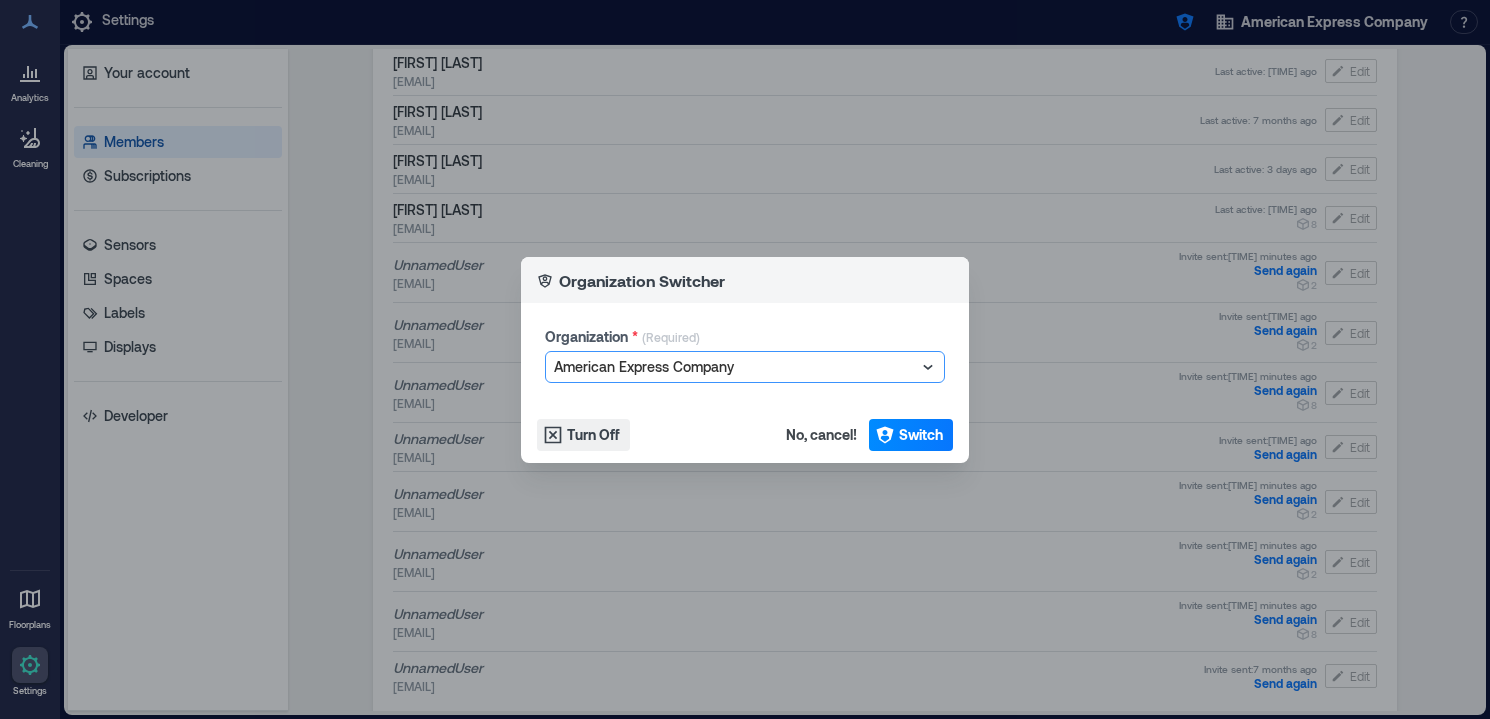 click at bounding box center [735, 367] 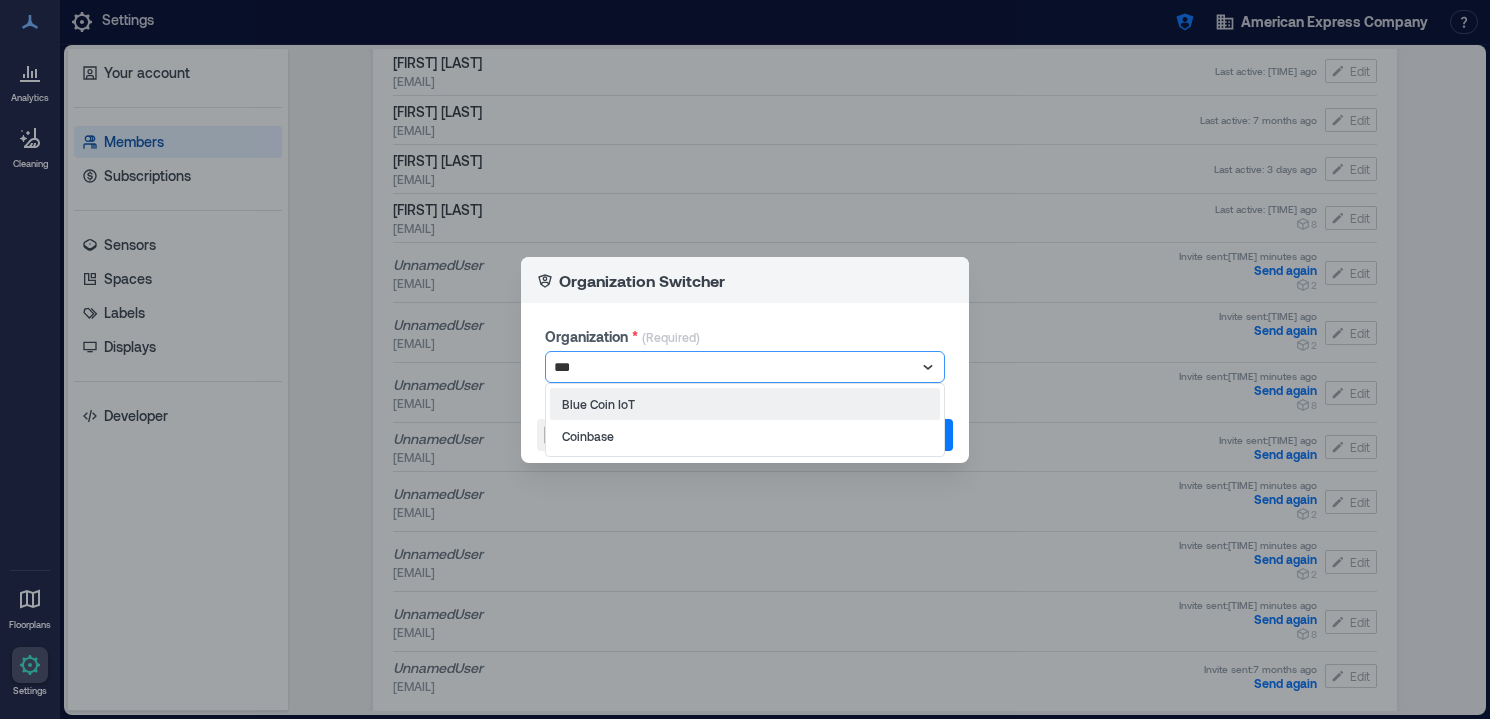 scroll, scrollTop: 0, scrollLeft: 0, axis: both 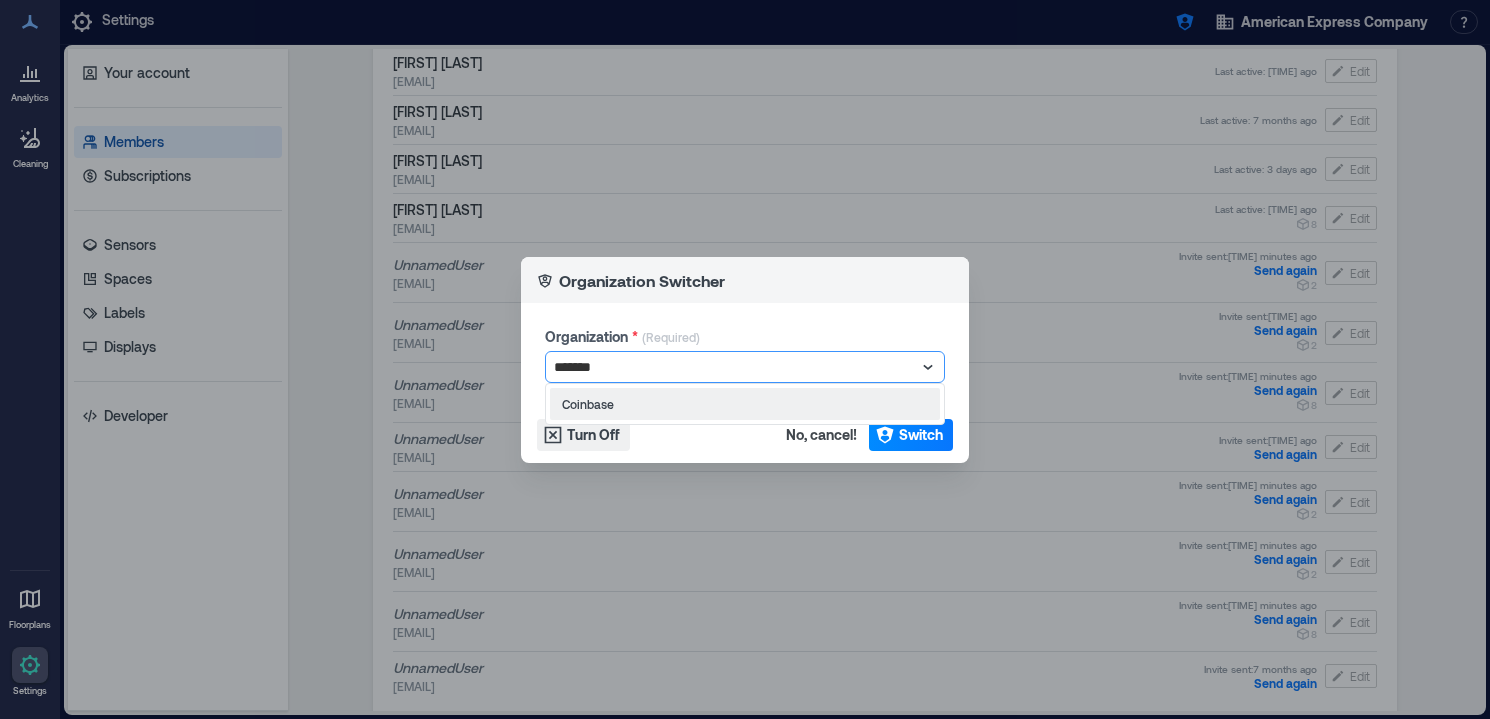 type on "********" 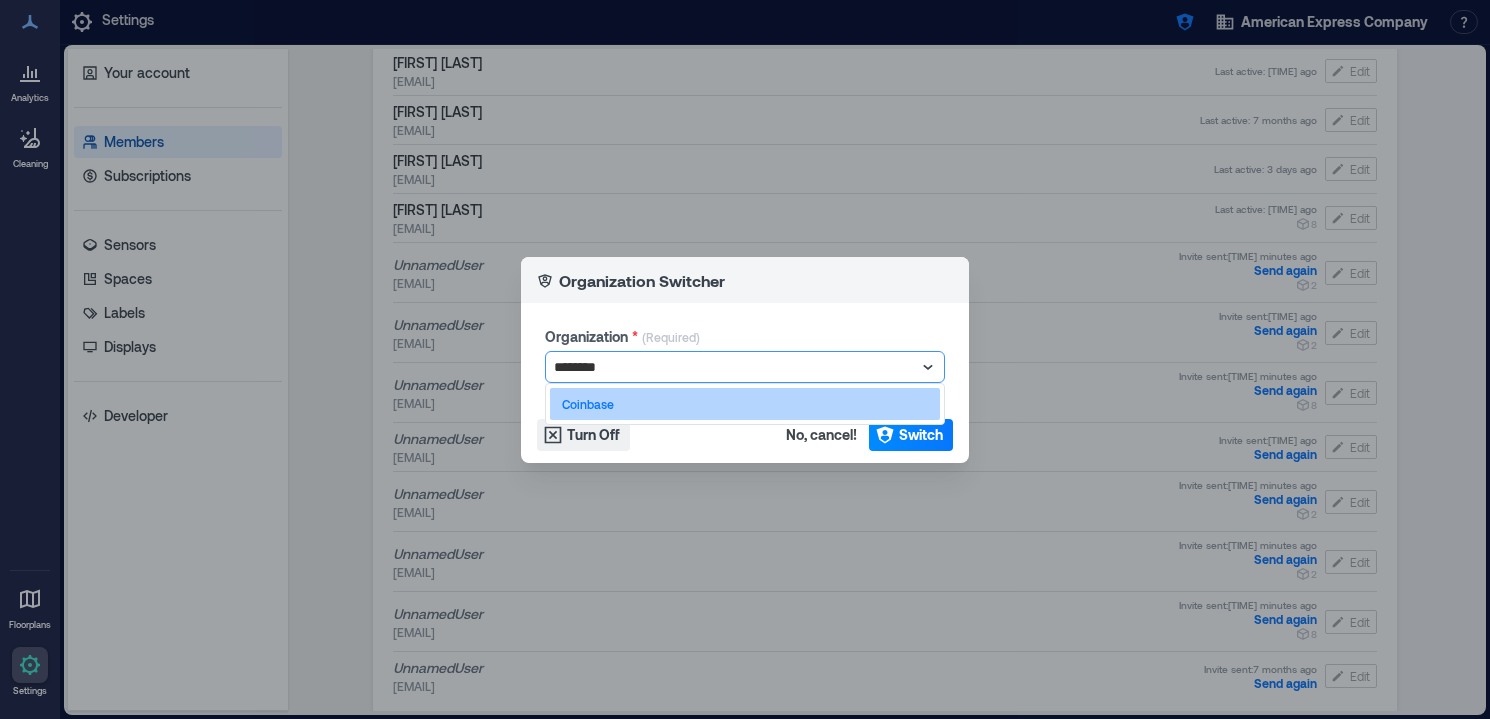 click on "Coinbase" at bounding box center (745, 404) 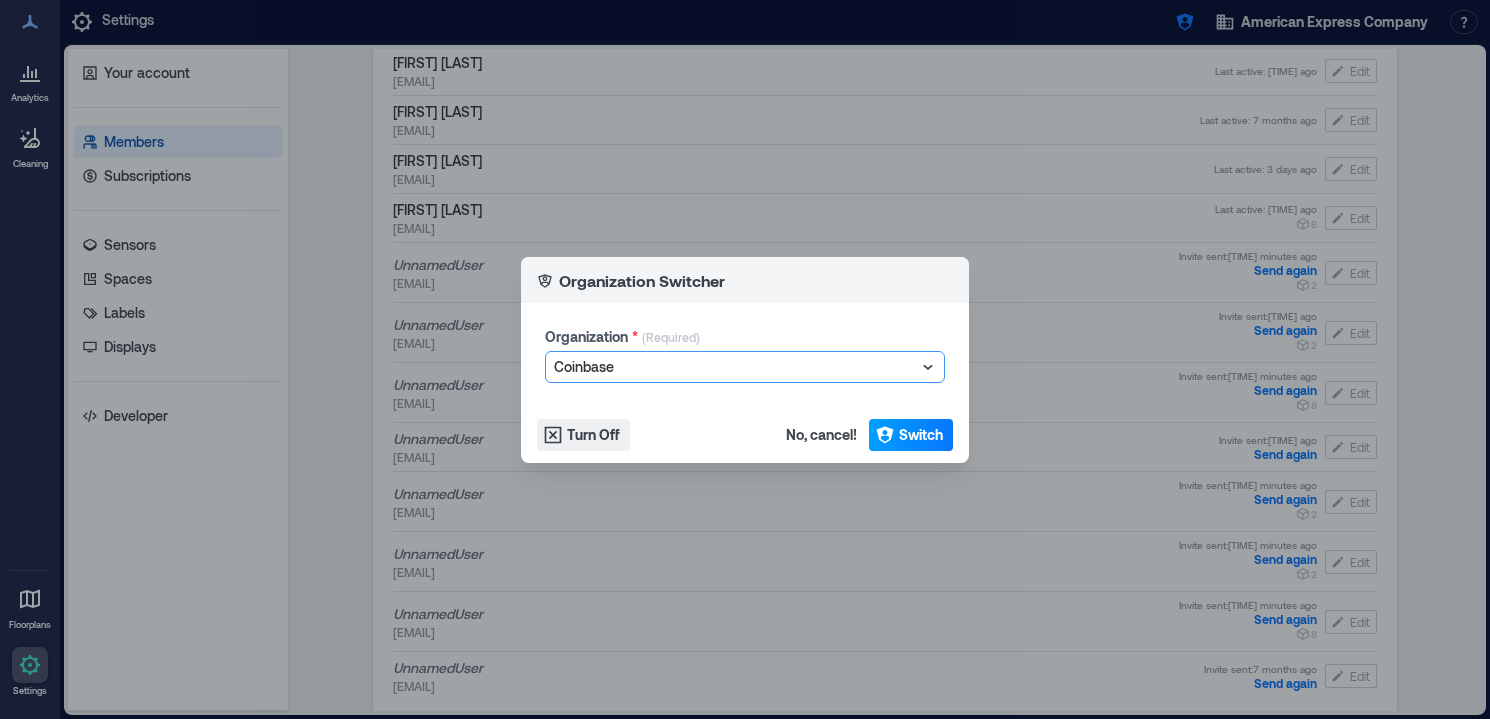 click 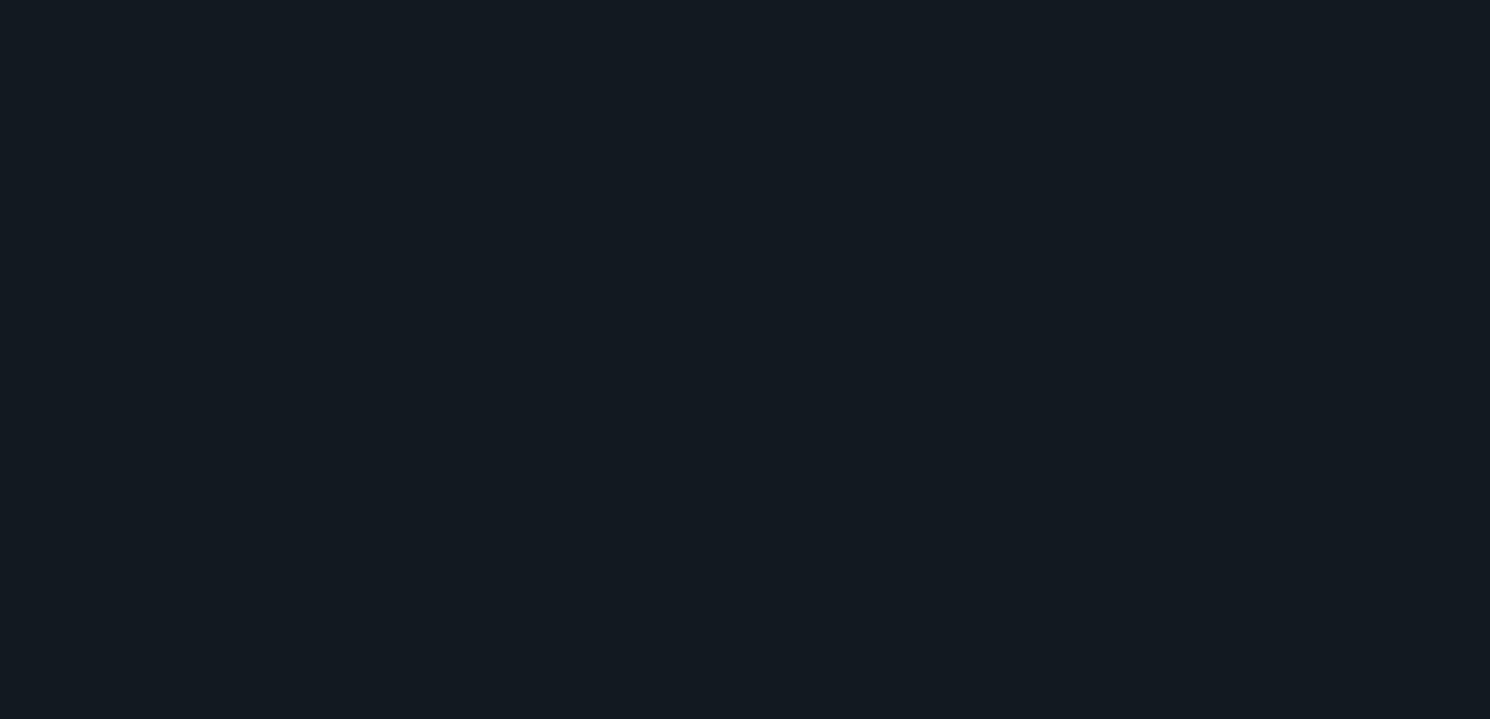 scroll, scrollTop: 0, scrollLeft: 0, axis: both 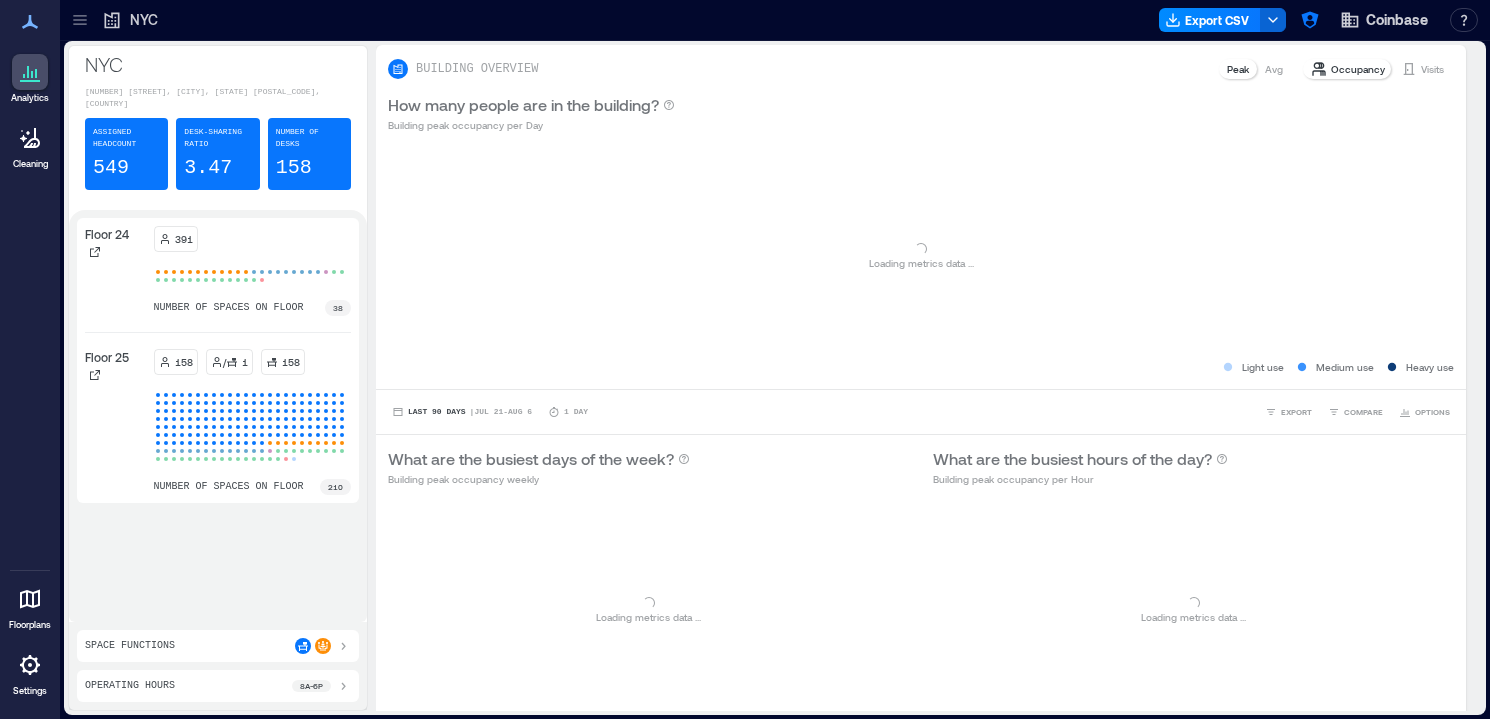 click 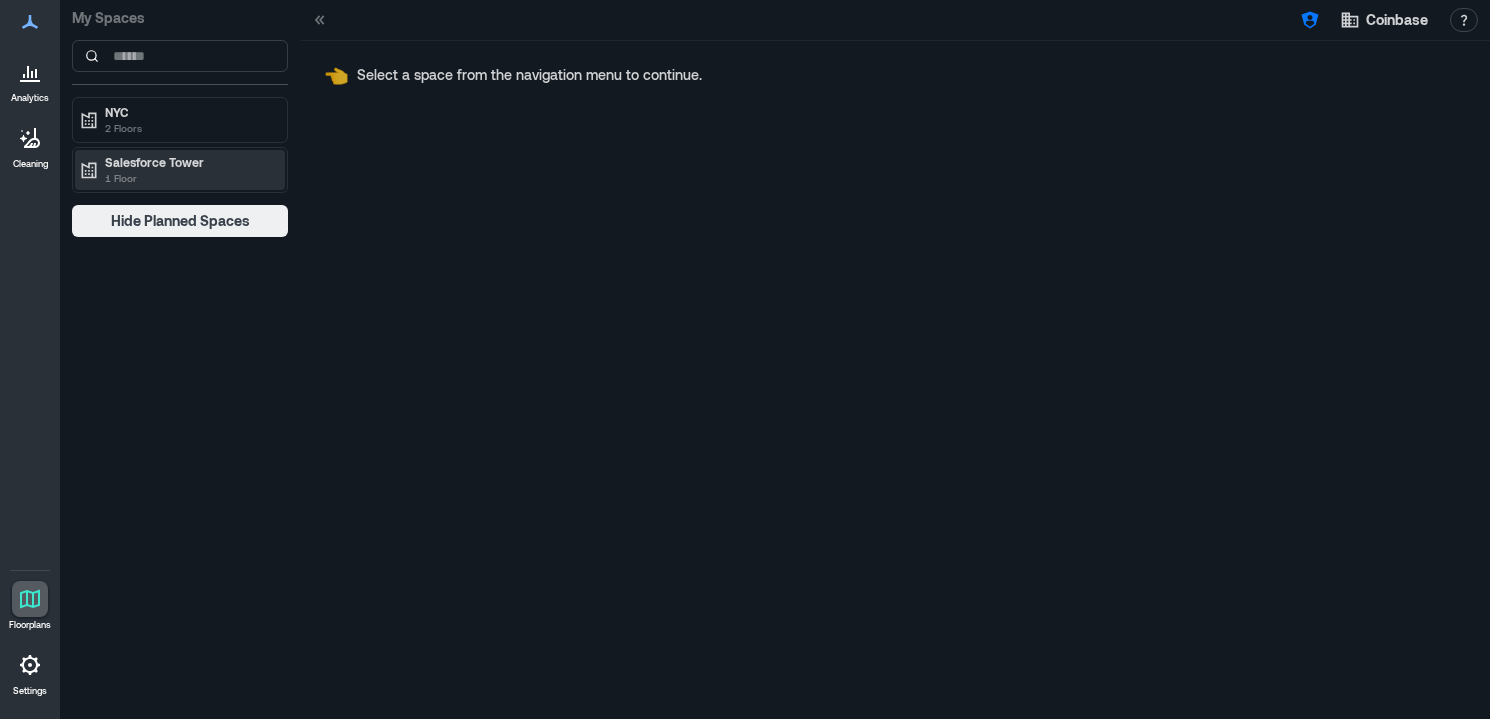 click on "1 Floor" at bounding box center (189, 178) 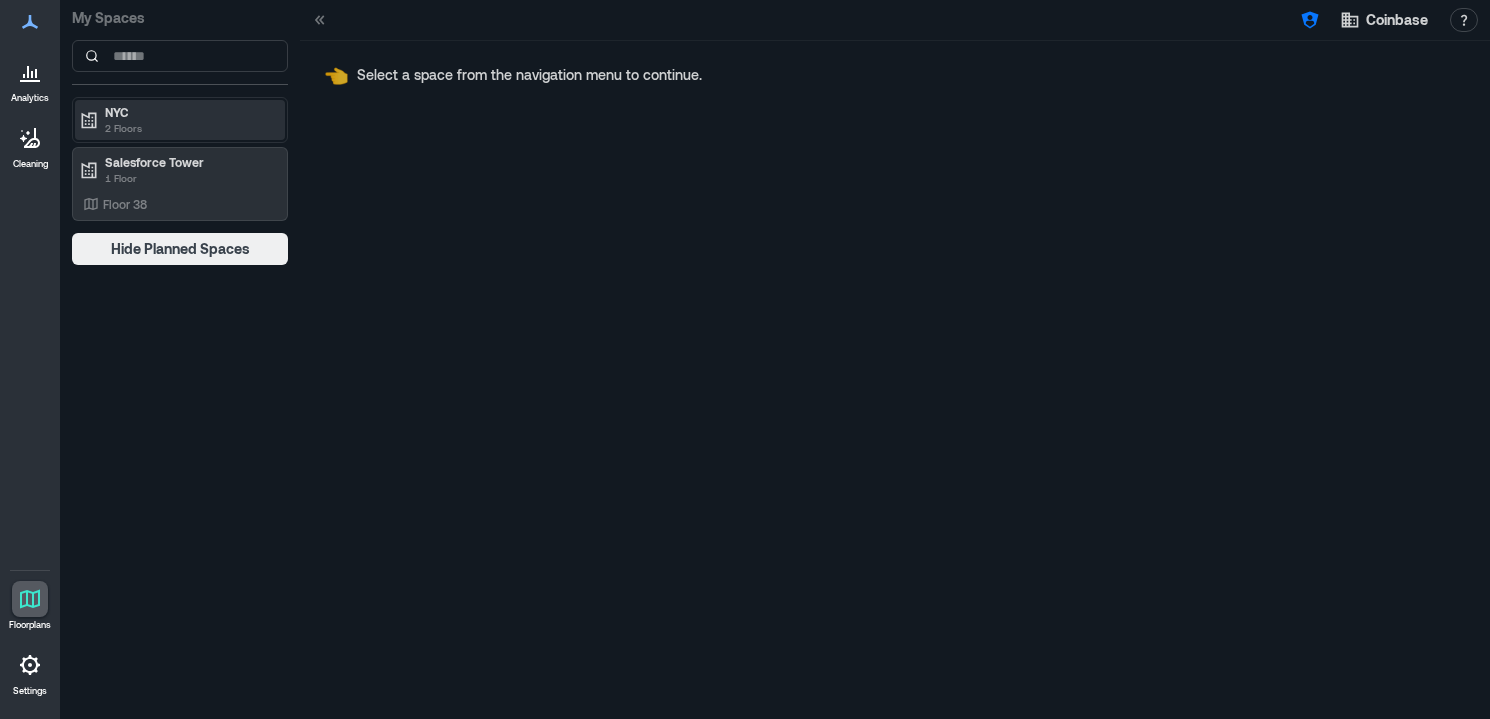 click on "2 Floors" at bounding box center [189, 128] 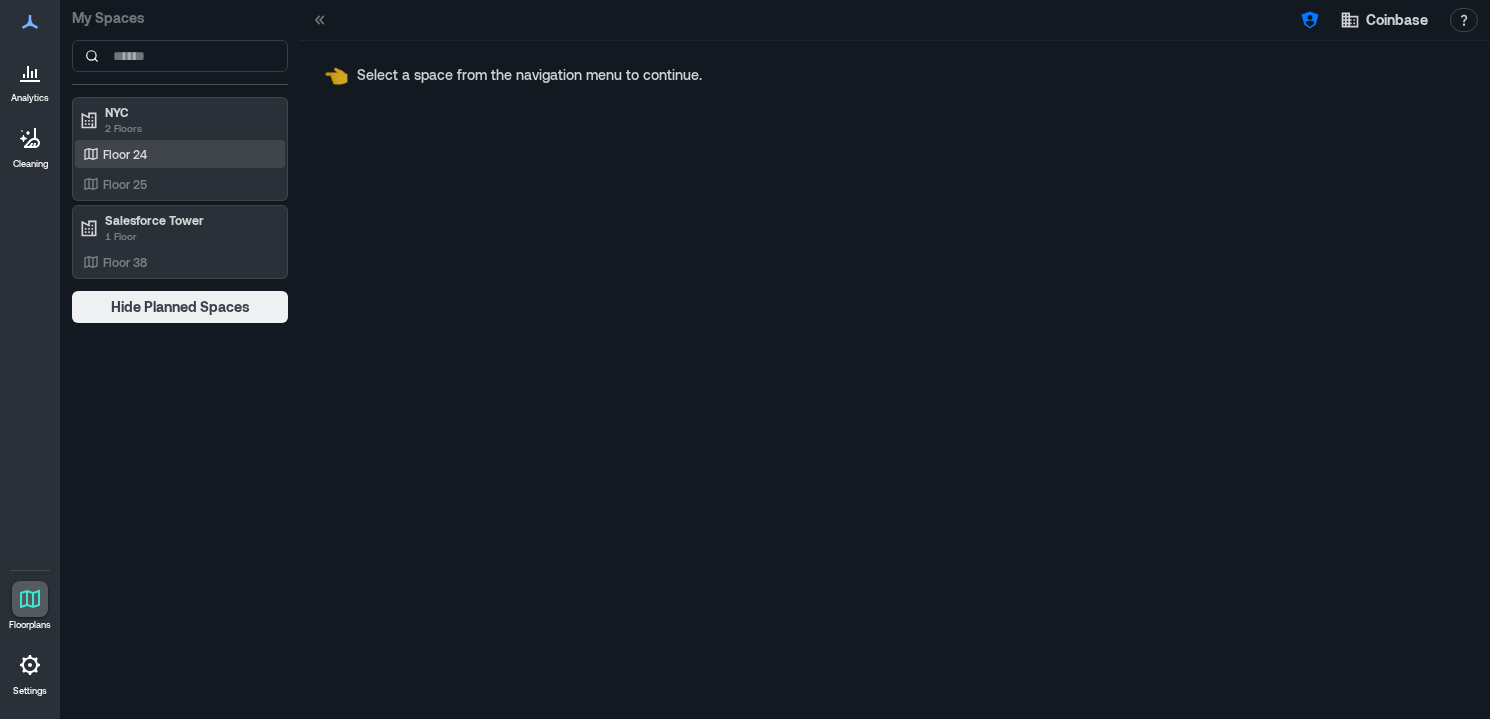 click on "Floor 24" at bounding box center (176, 154) 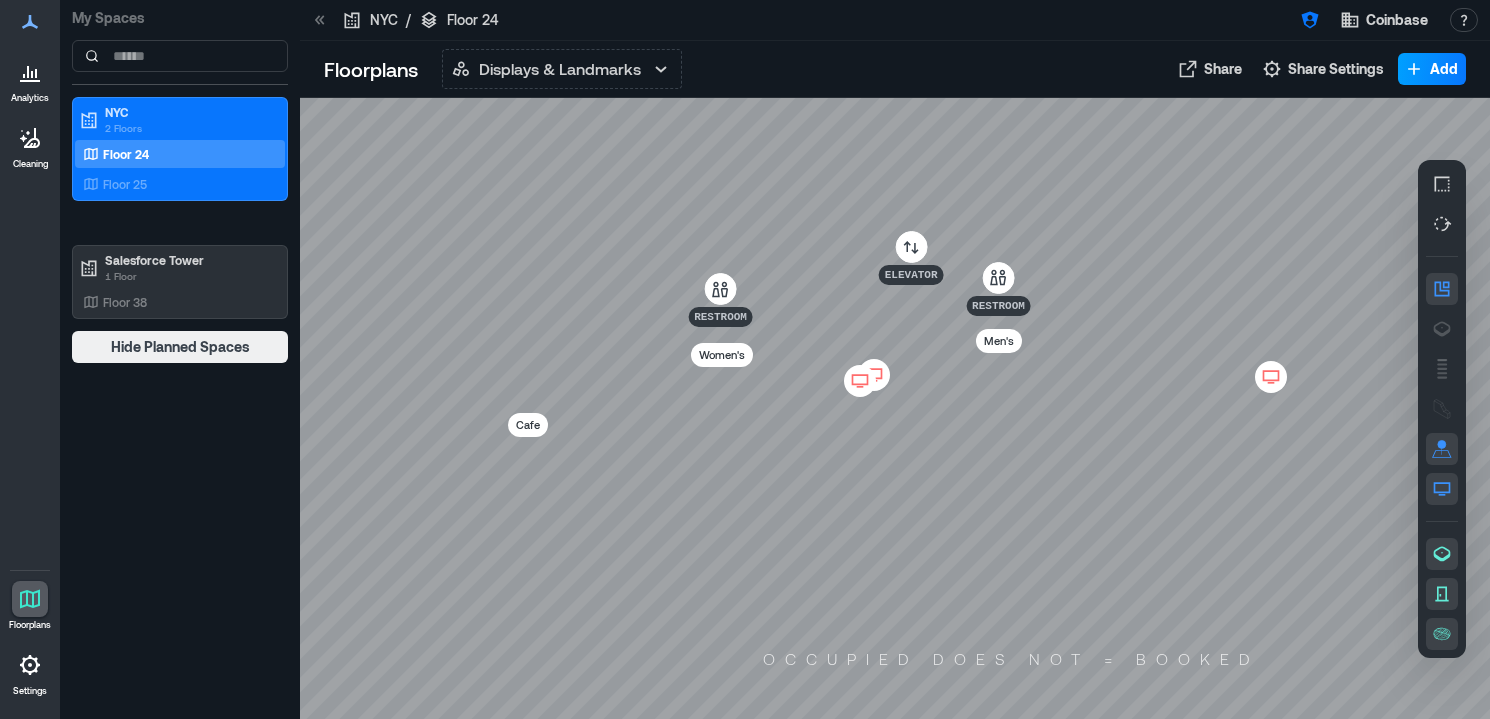 click on "Add" at bounding box center (1444, 69) 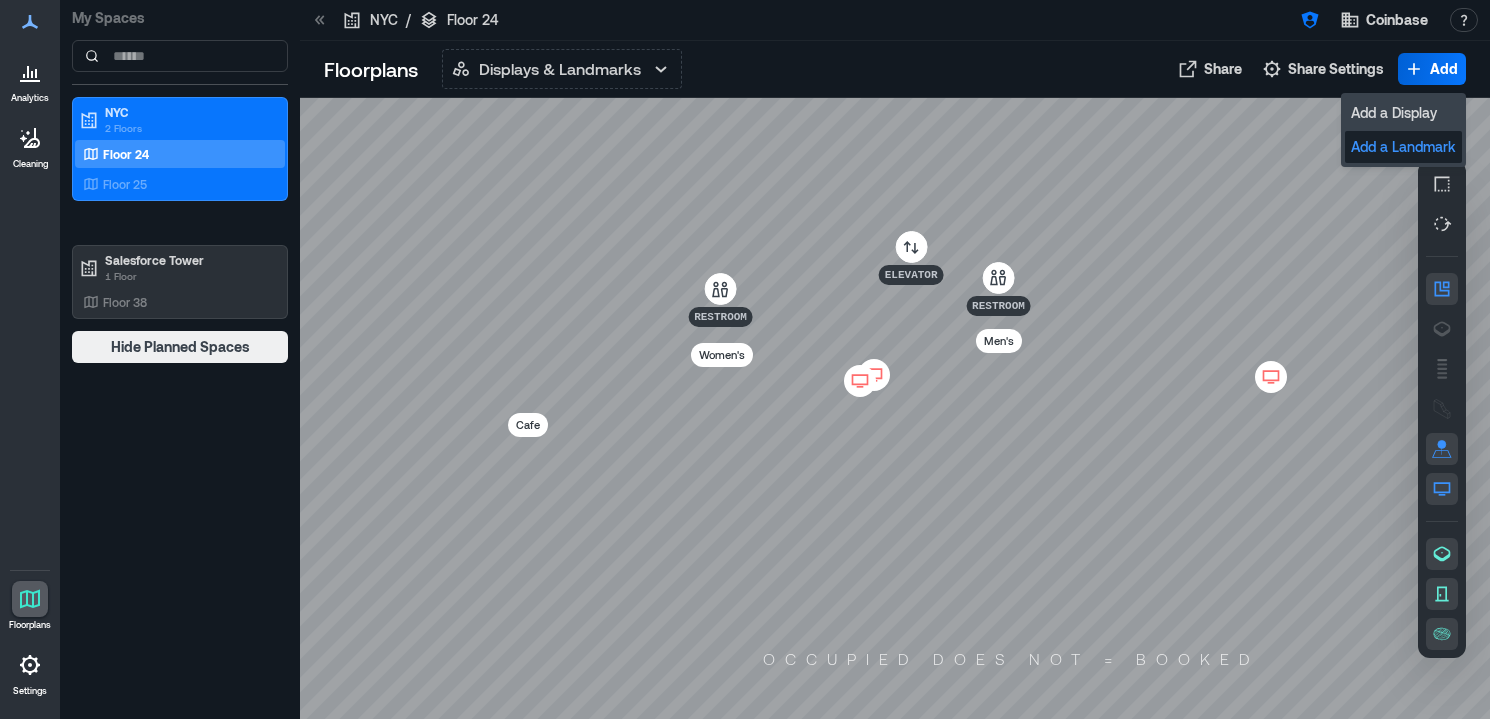click on "Add a Landmark" at bounding box center [1403, 147] 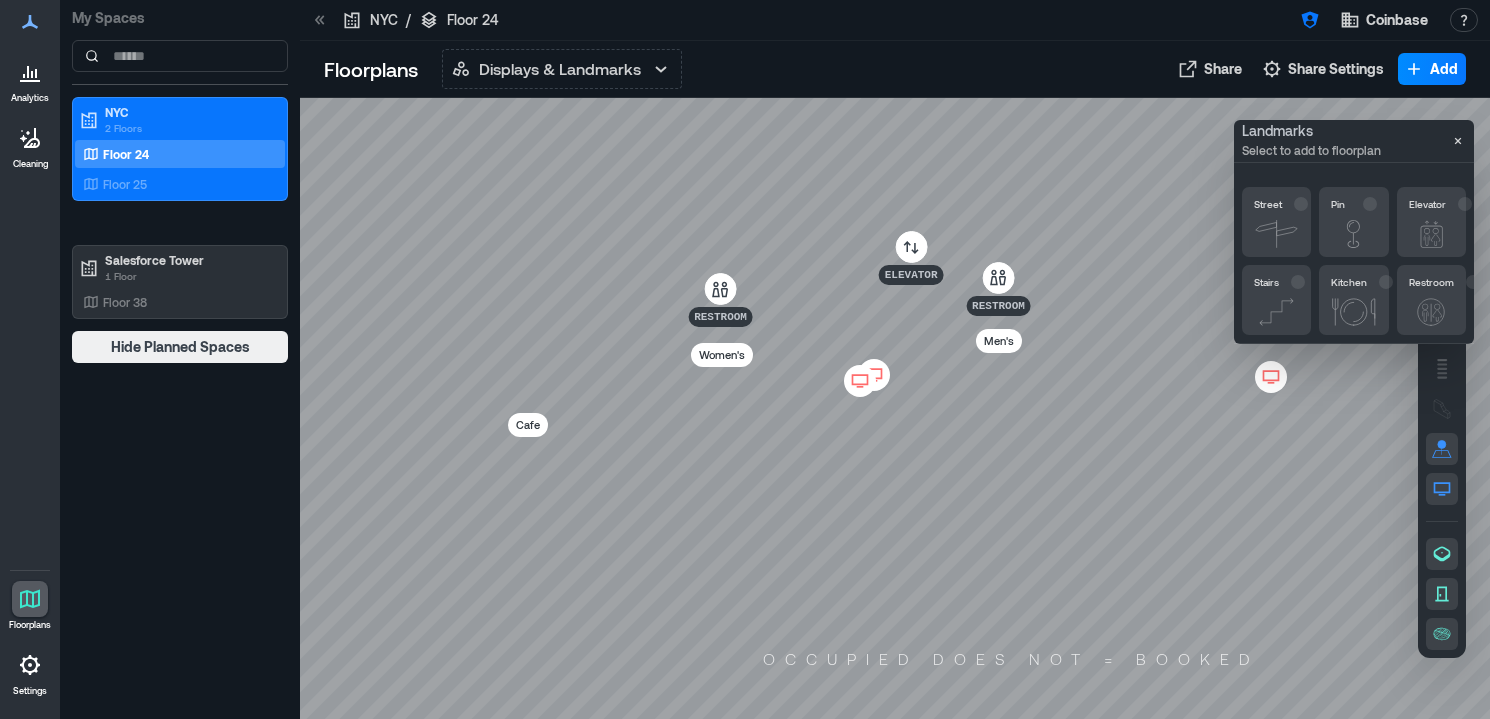 click 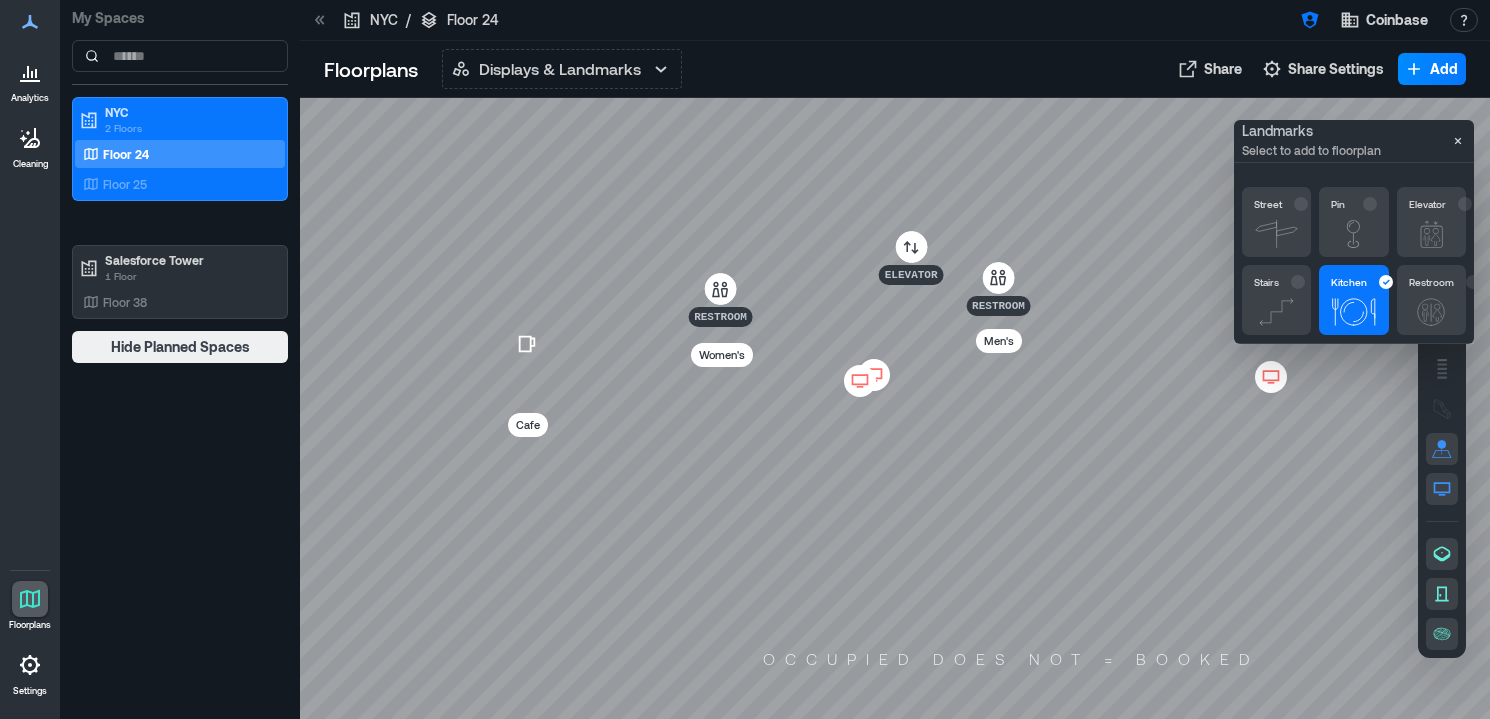 click at bounding box center (895, 408) 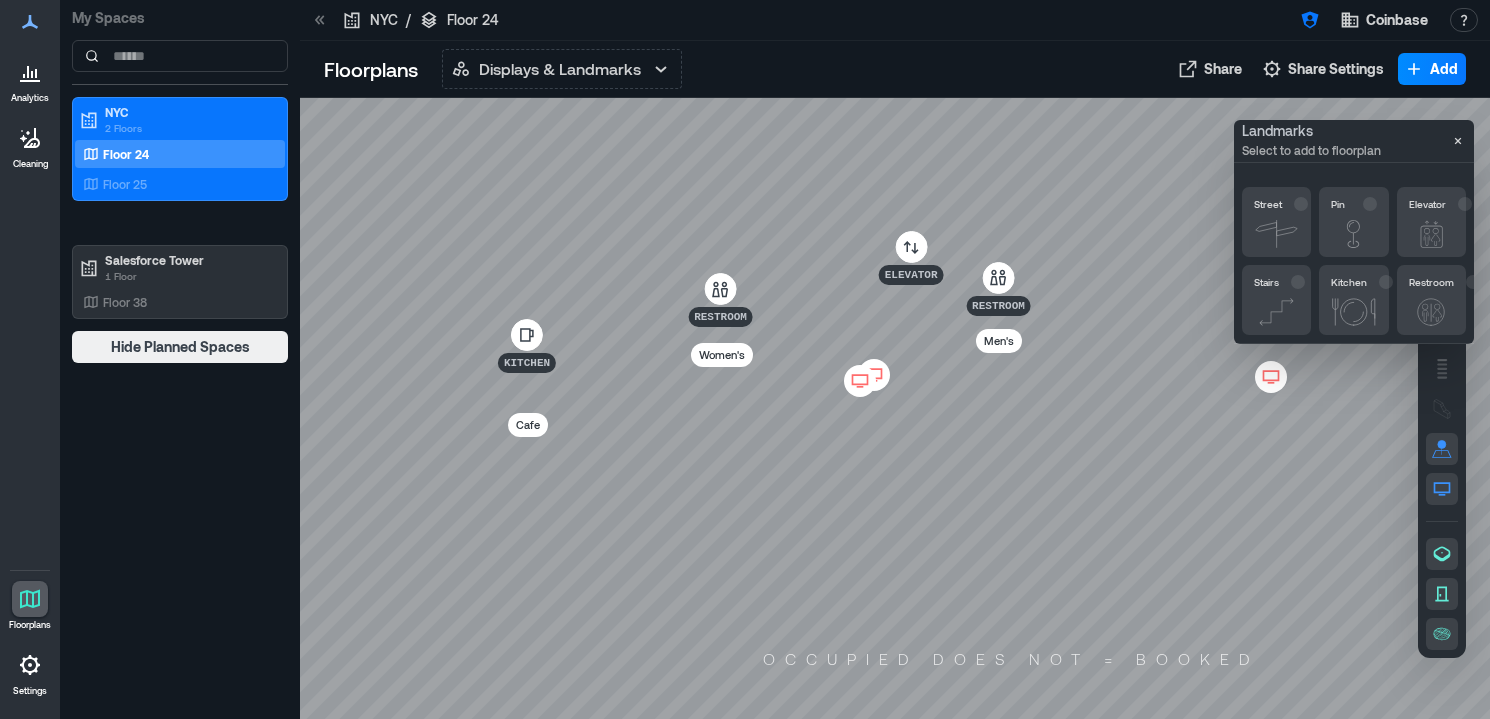 click 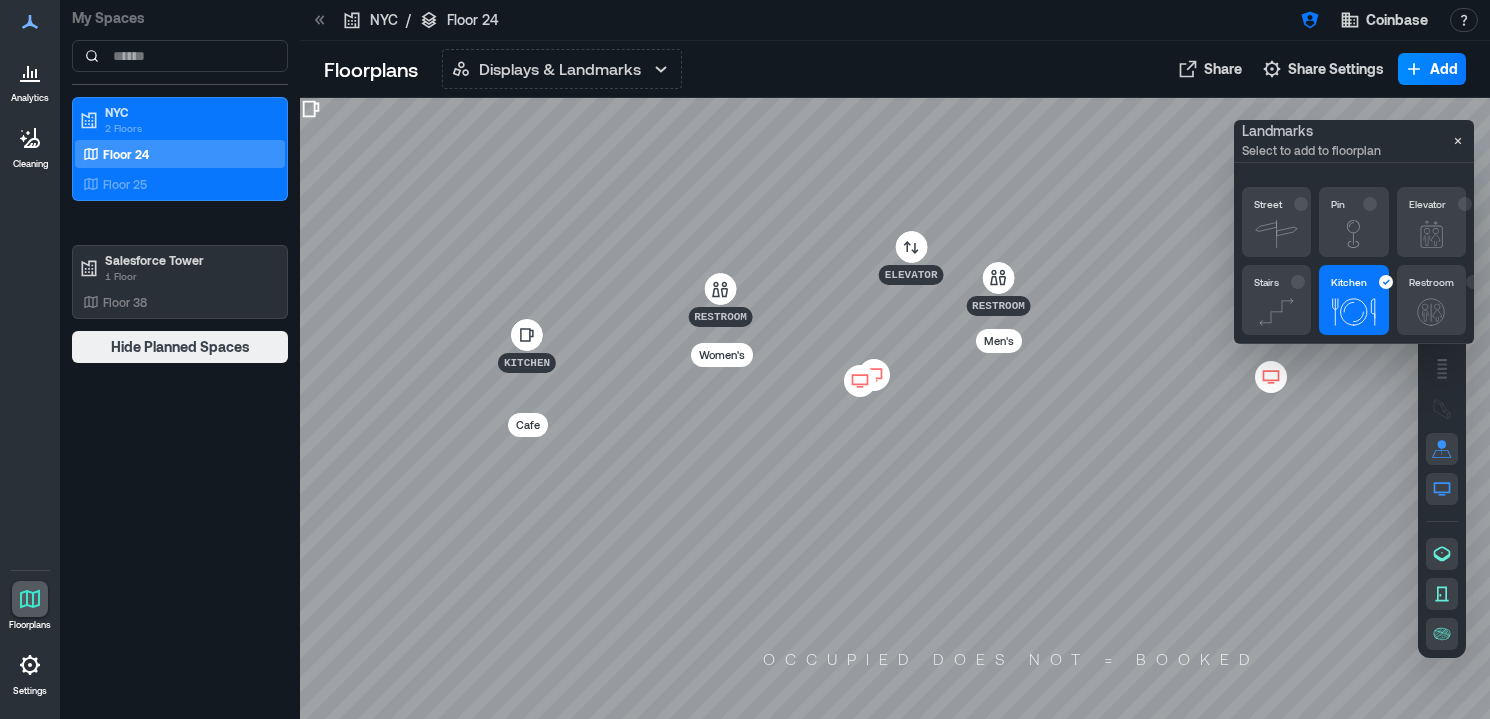 type 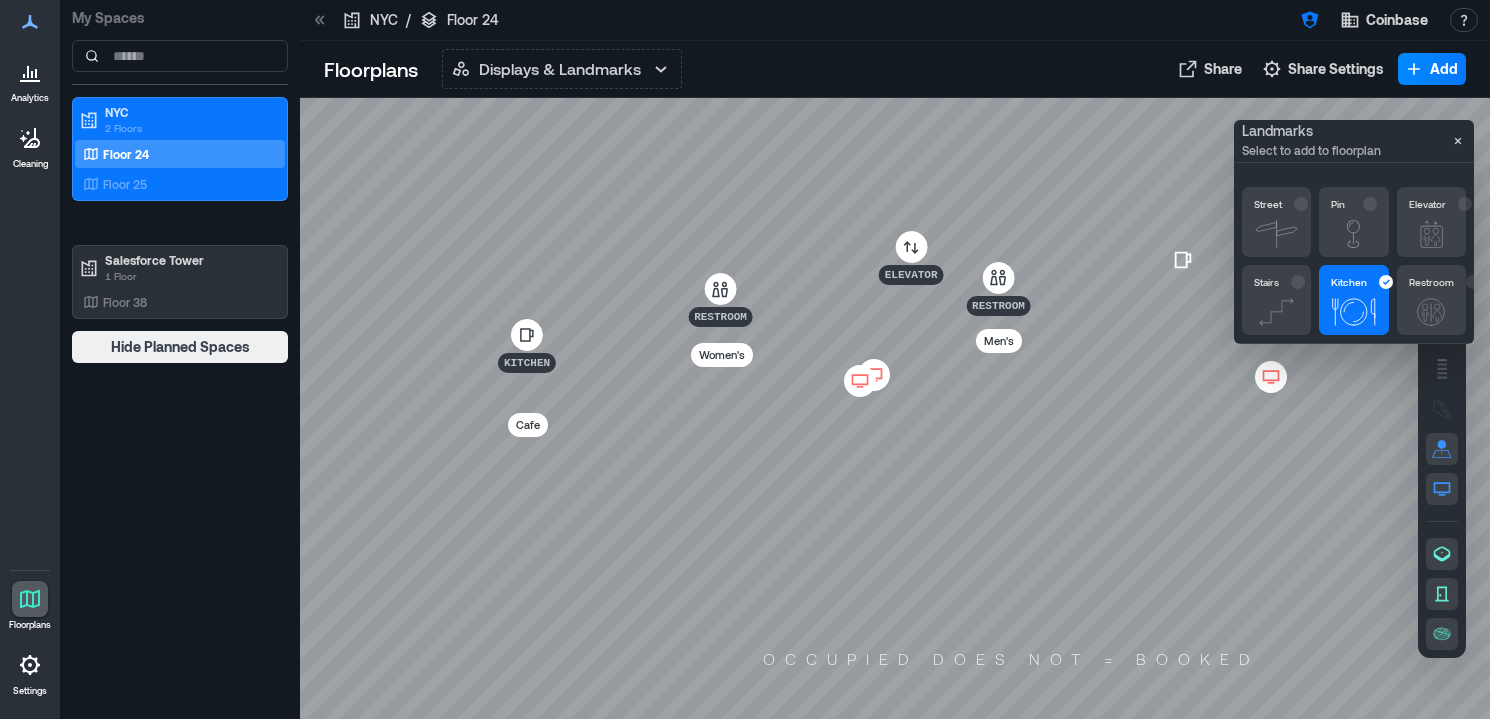 click on "Kitchen" at bounding box center [1353, 286] 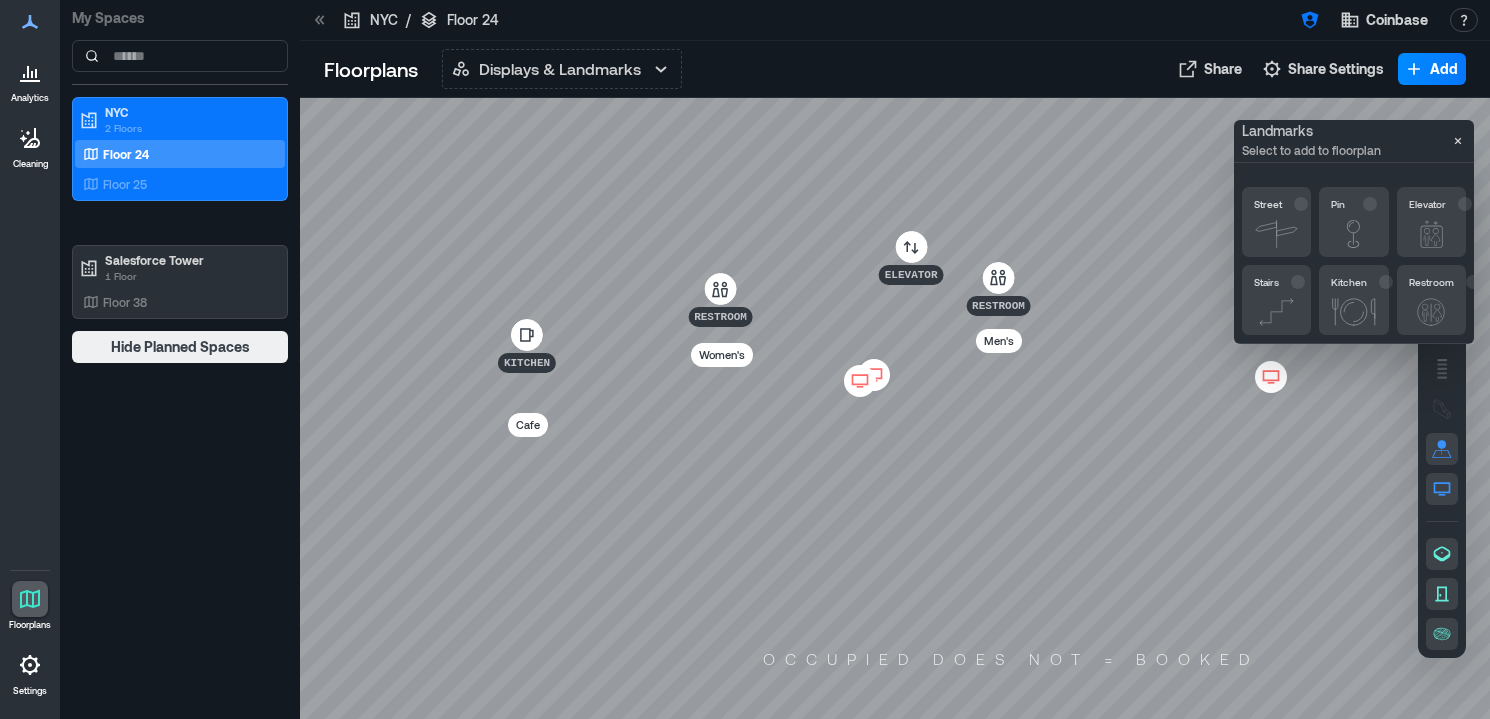 click 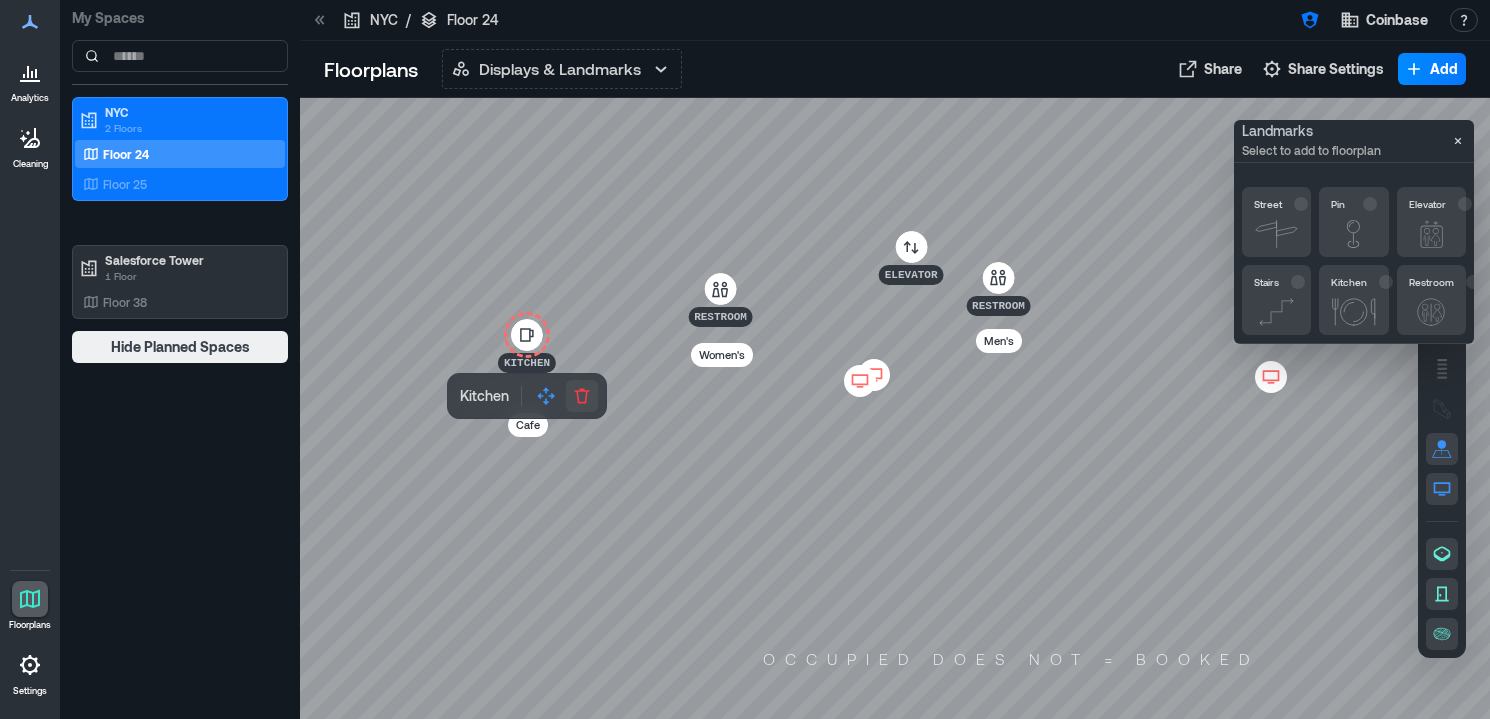 click 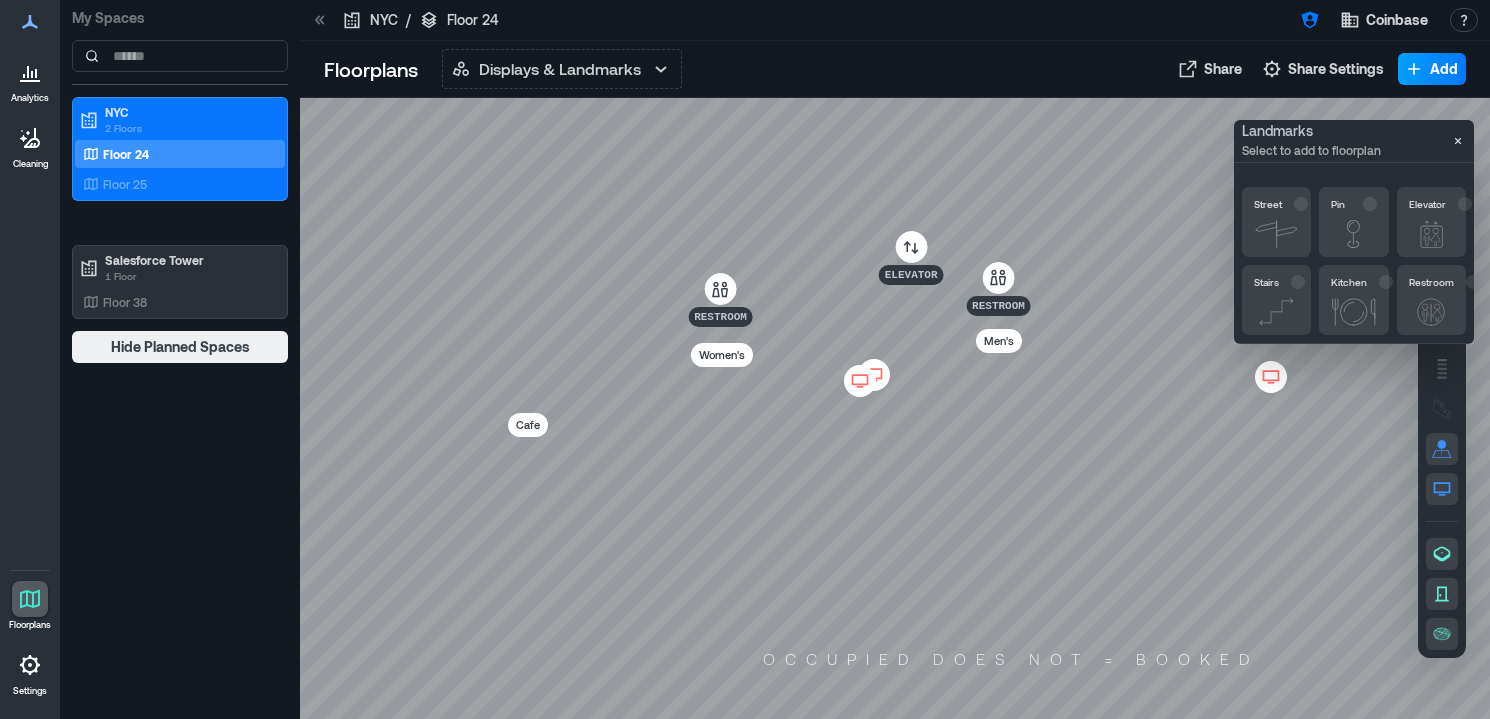 click on "Add" at bounding box center (1444, 69) 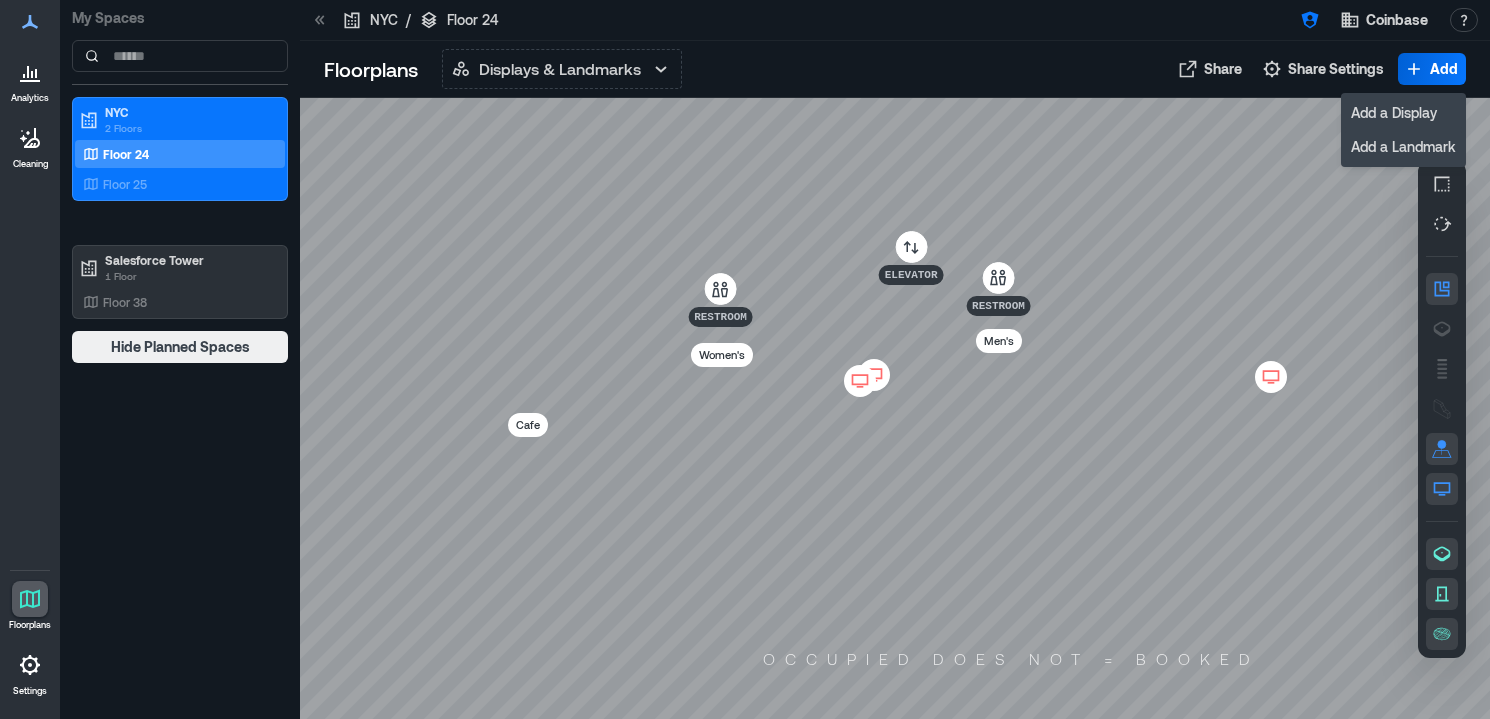 click on "Add" at bounding box center (1444, 69) 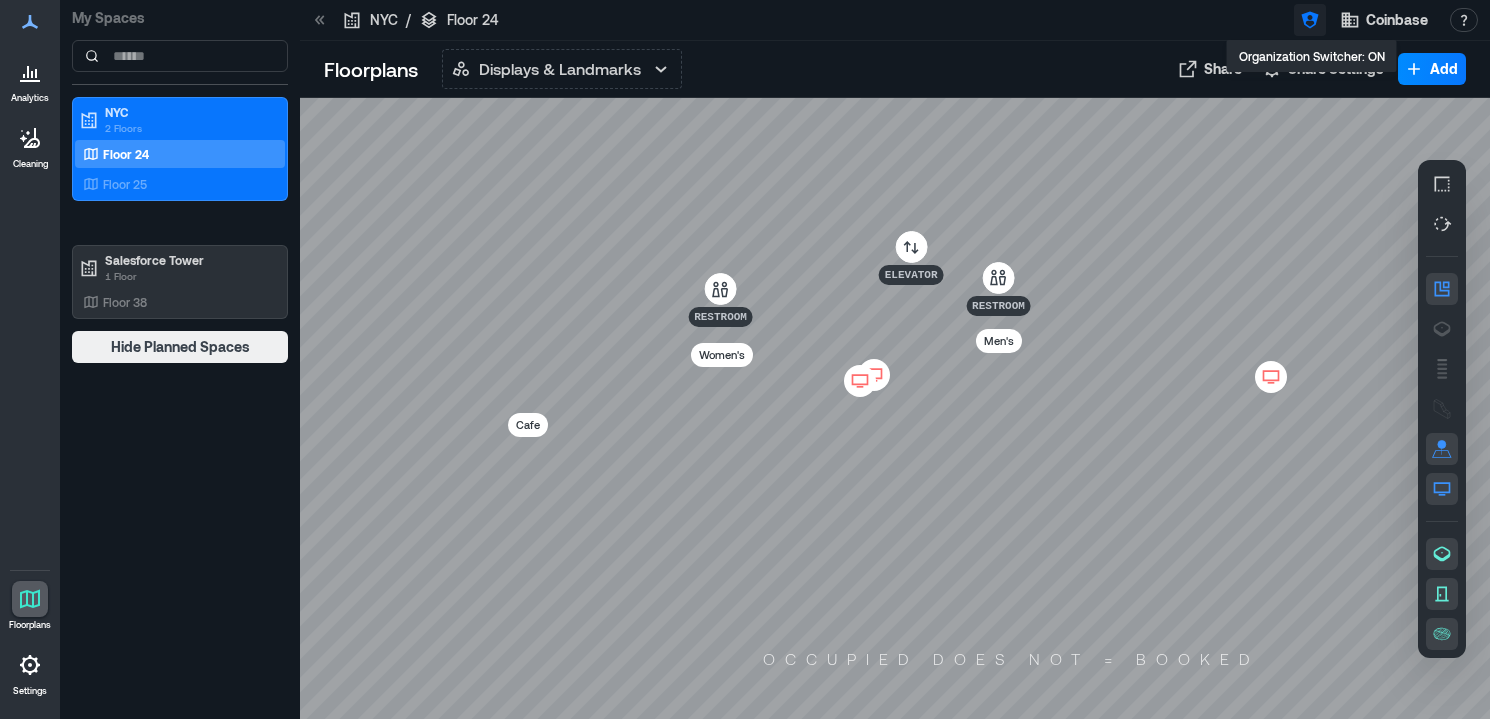 click 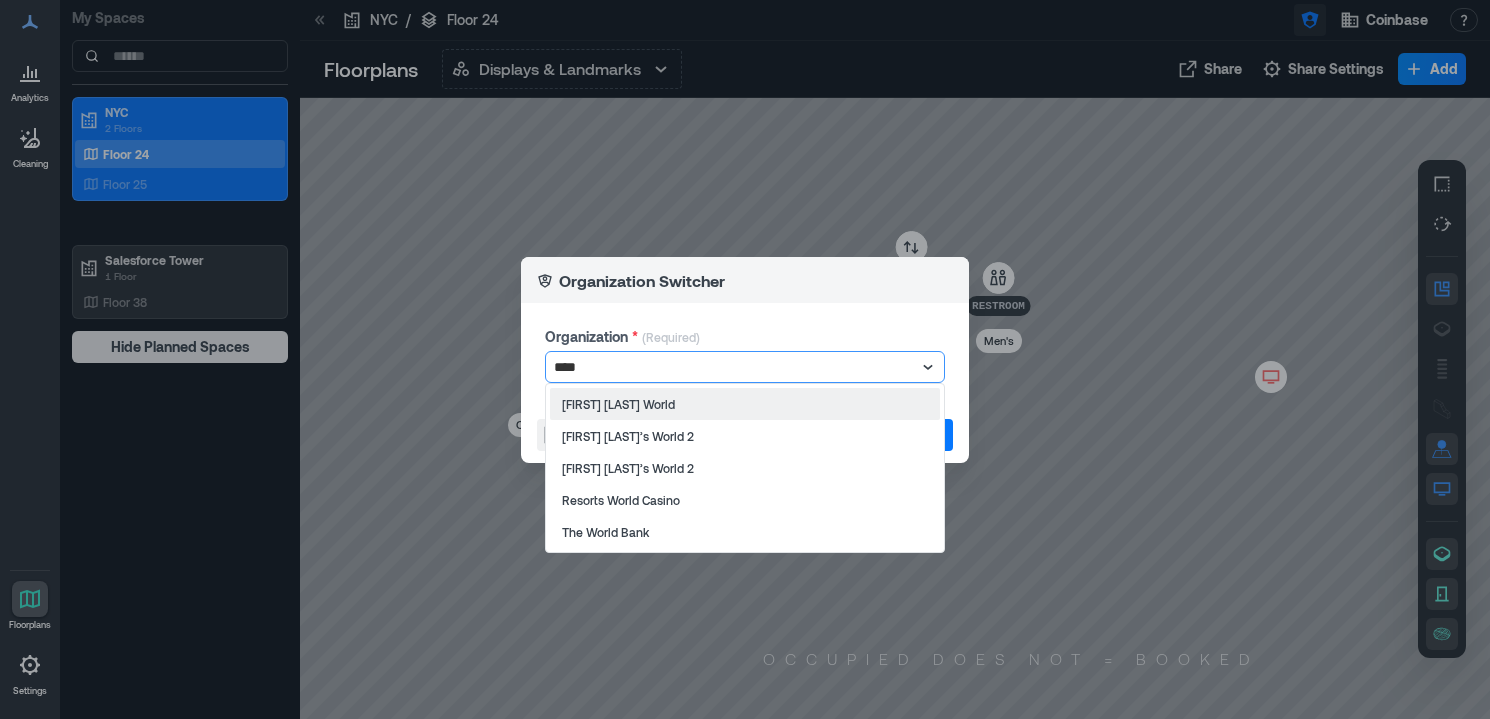 type on "*****" 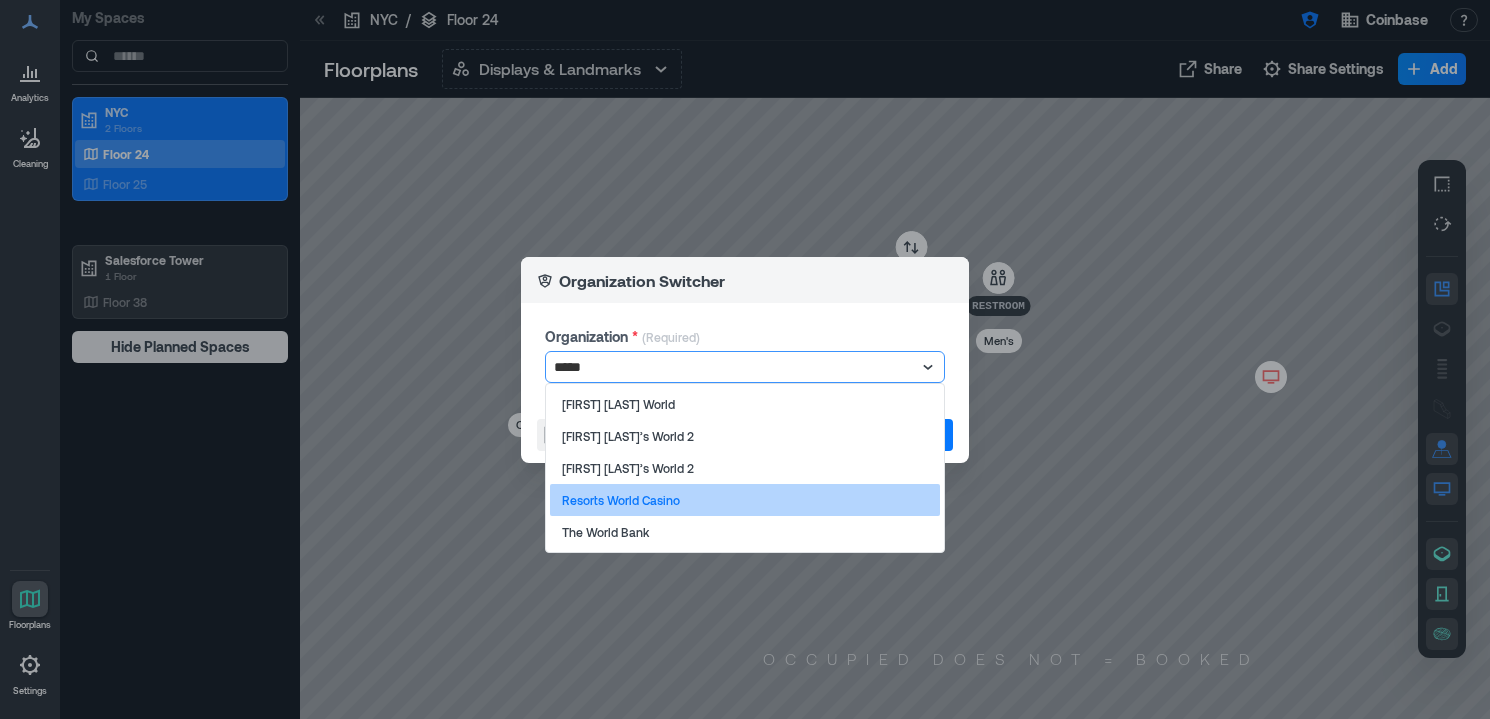 click on "Resorts World Casino" at bounding box center (745, 500) 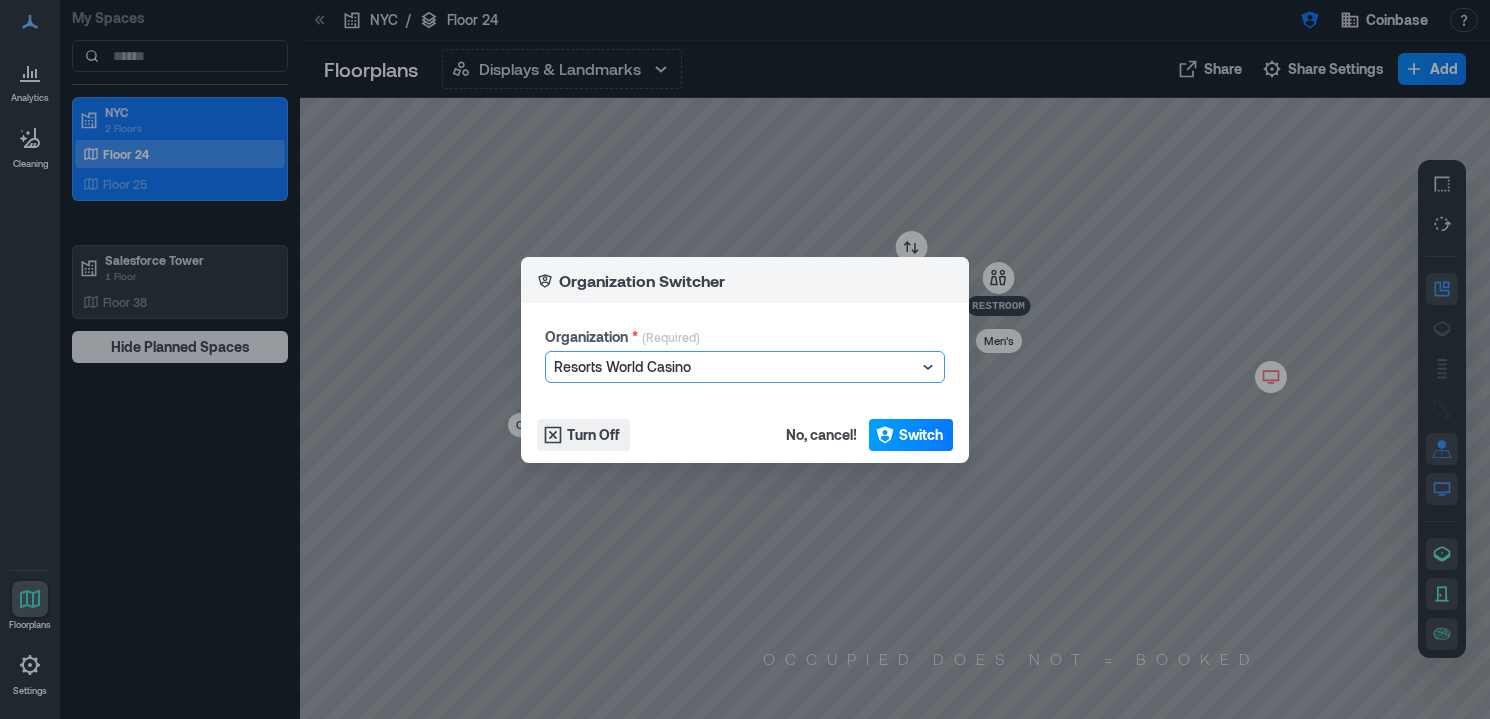 click on "Switch" at bounding box center (921, 435) 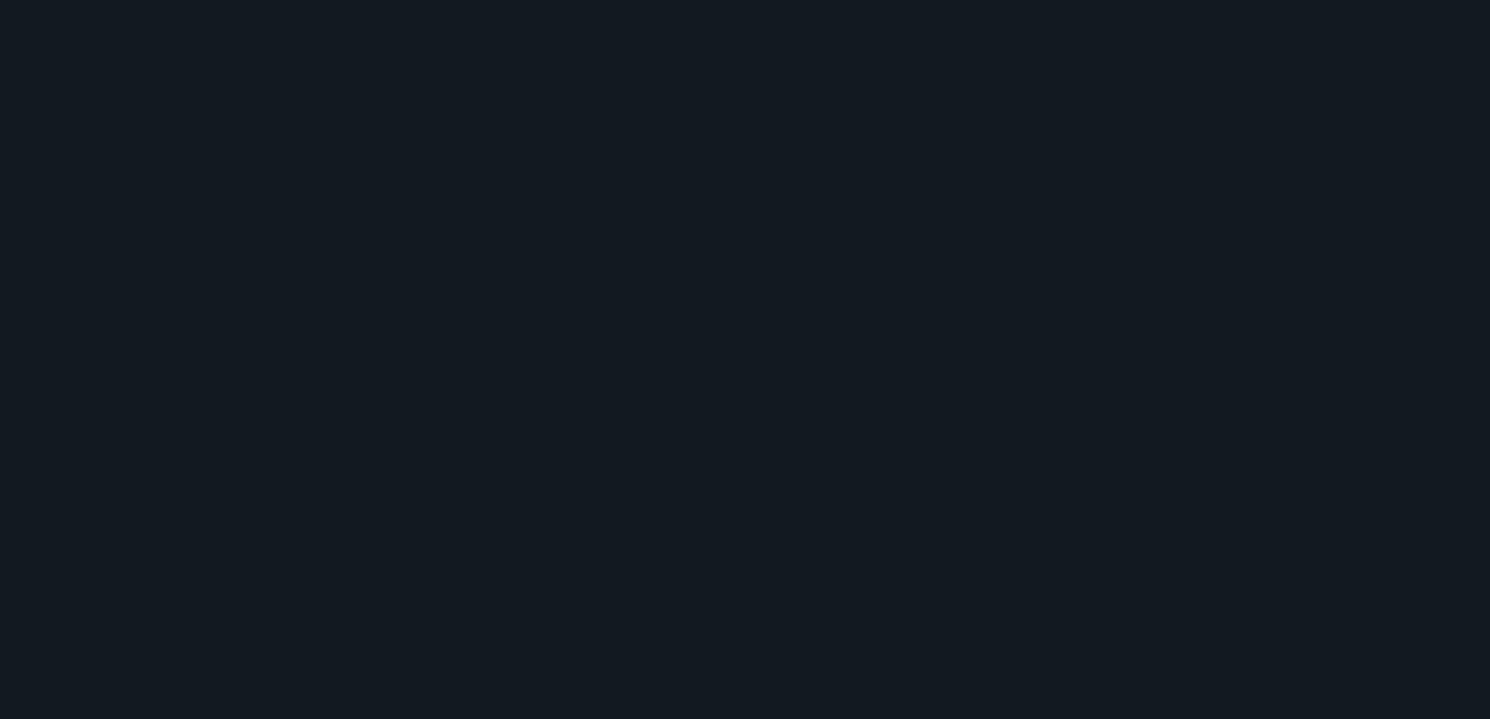 scroll, scrollTop: 0, scrollLeft: 0, axis: both 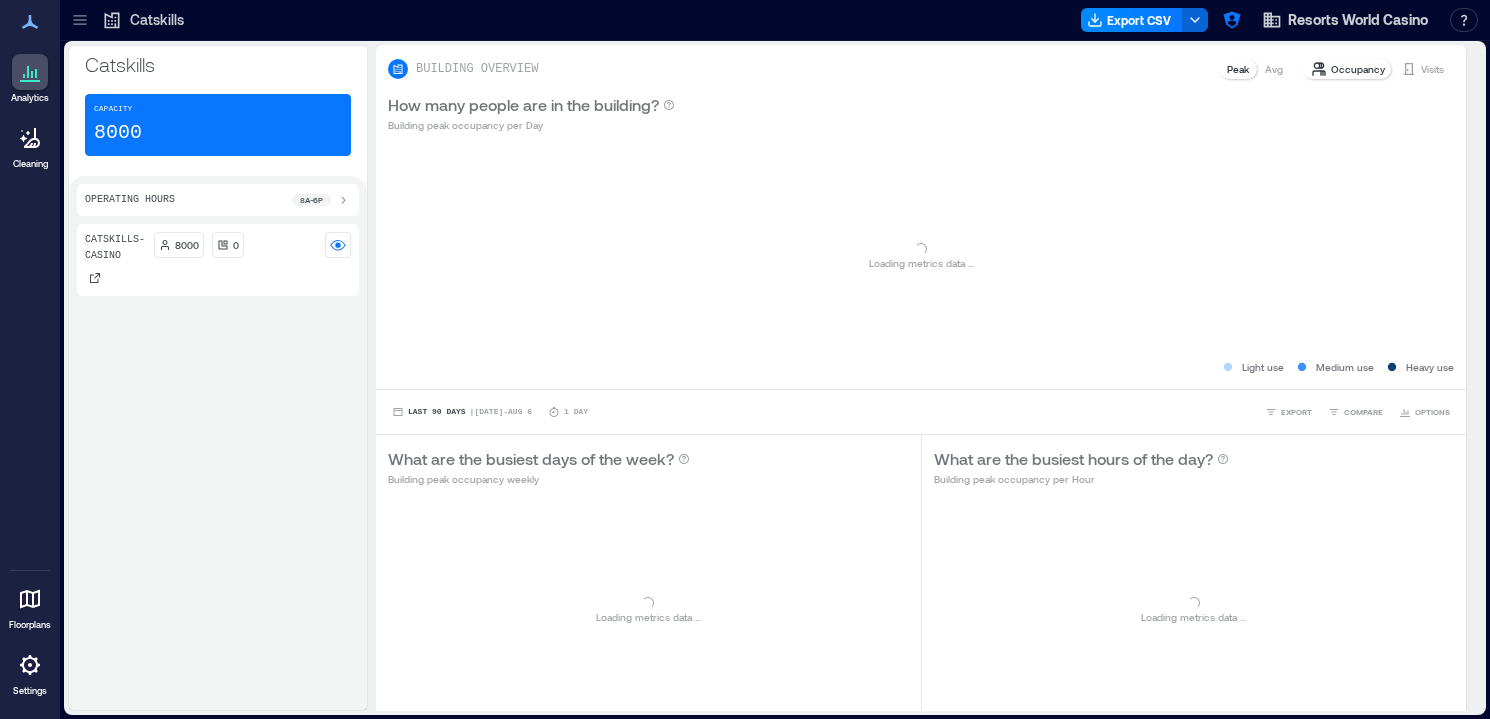 click 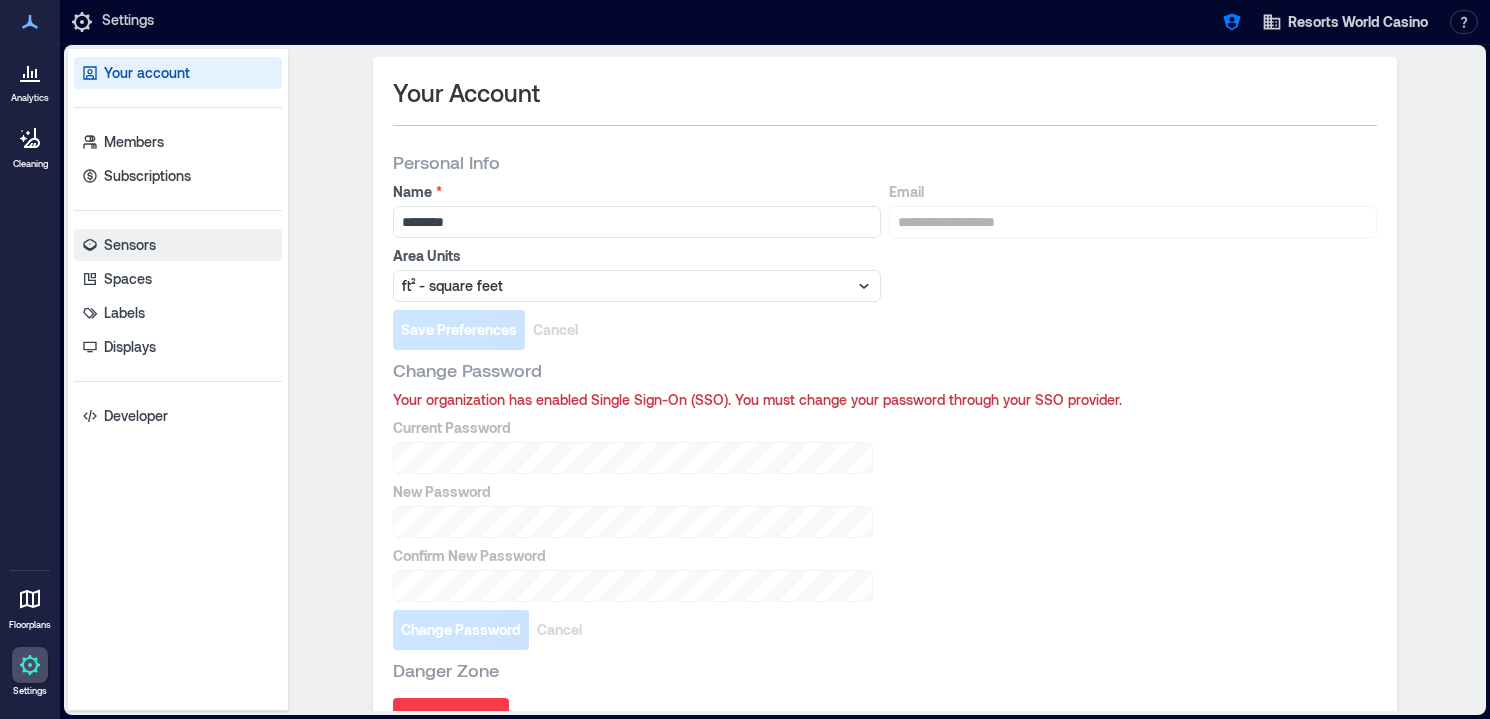 click on "Sensors" at bounding box center [178, 245] 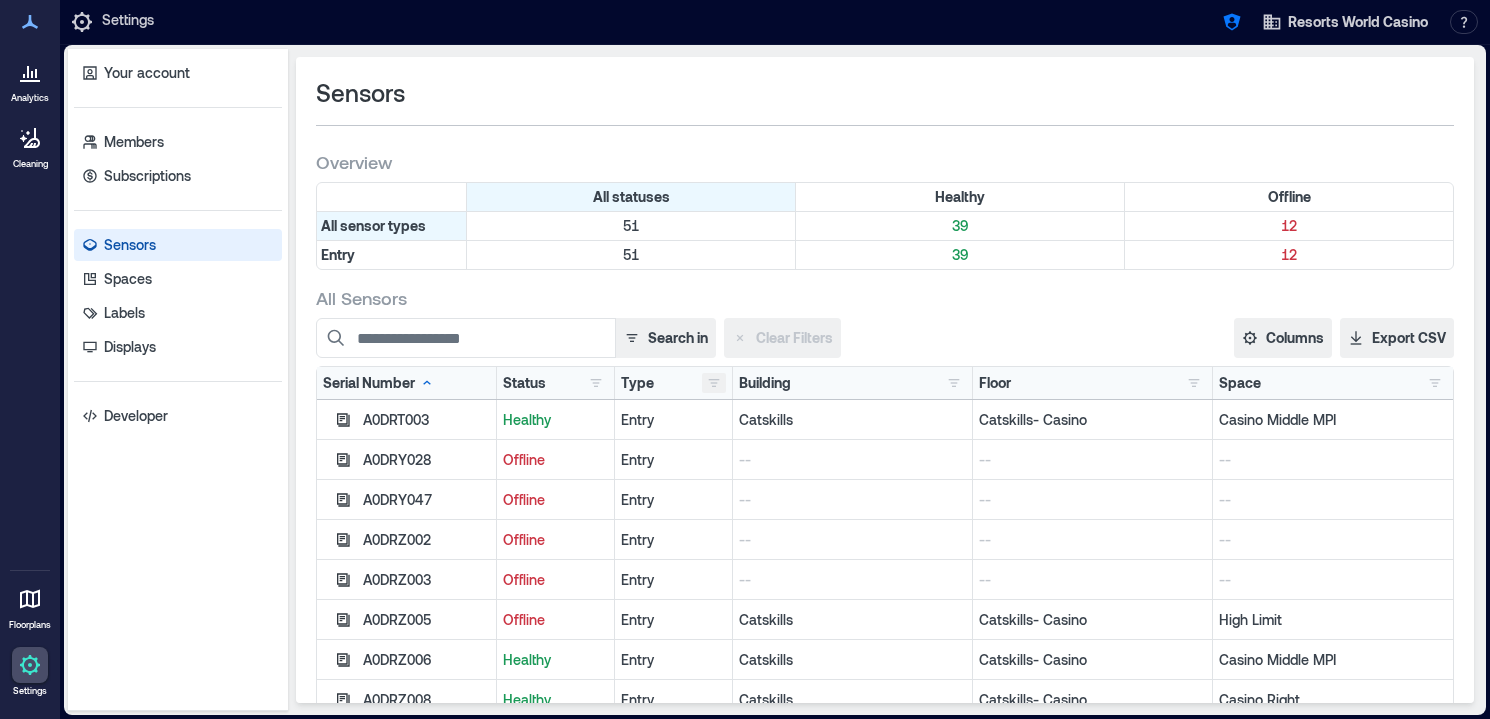 click at bounding box center (714, 383) 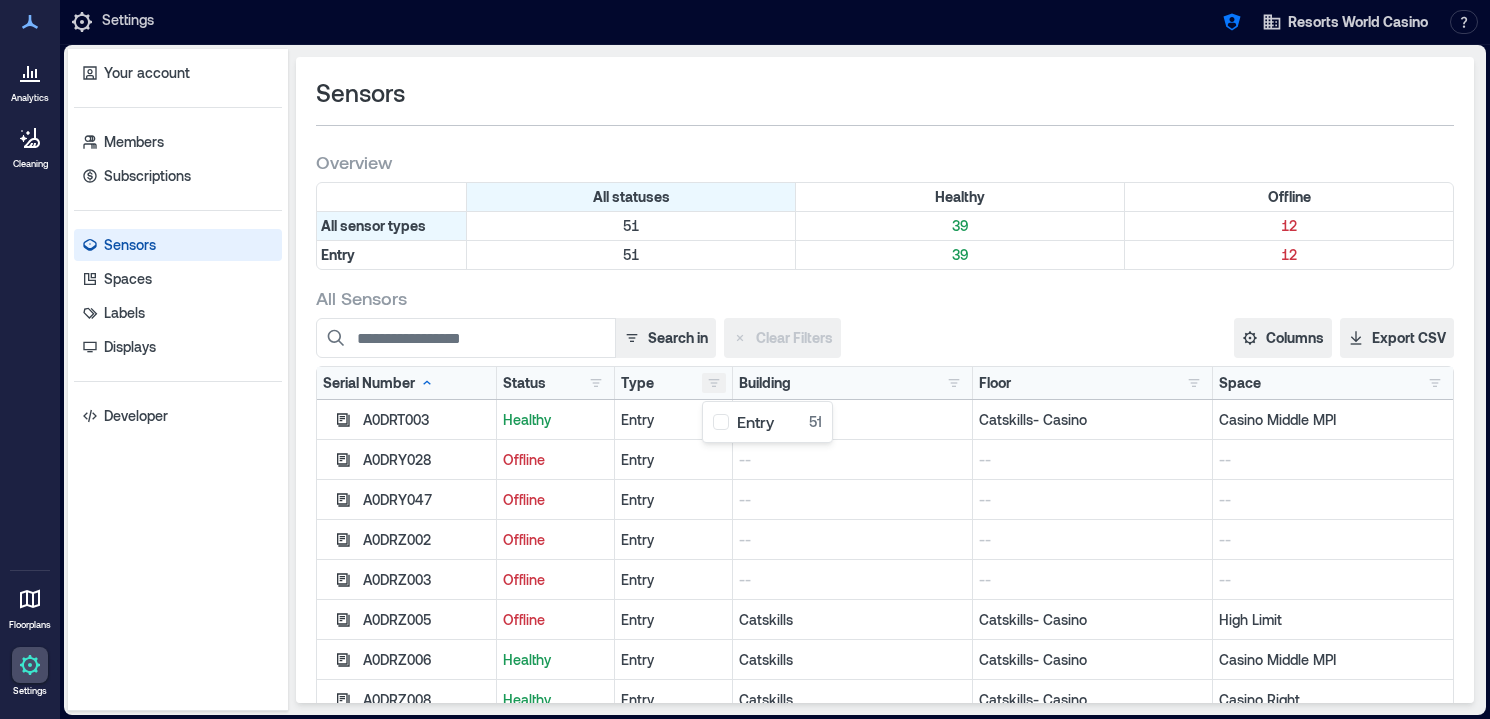 click at bounding box center (714, 383) 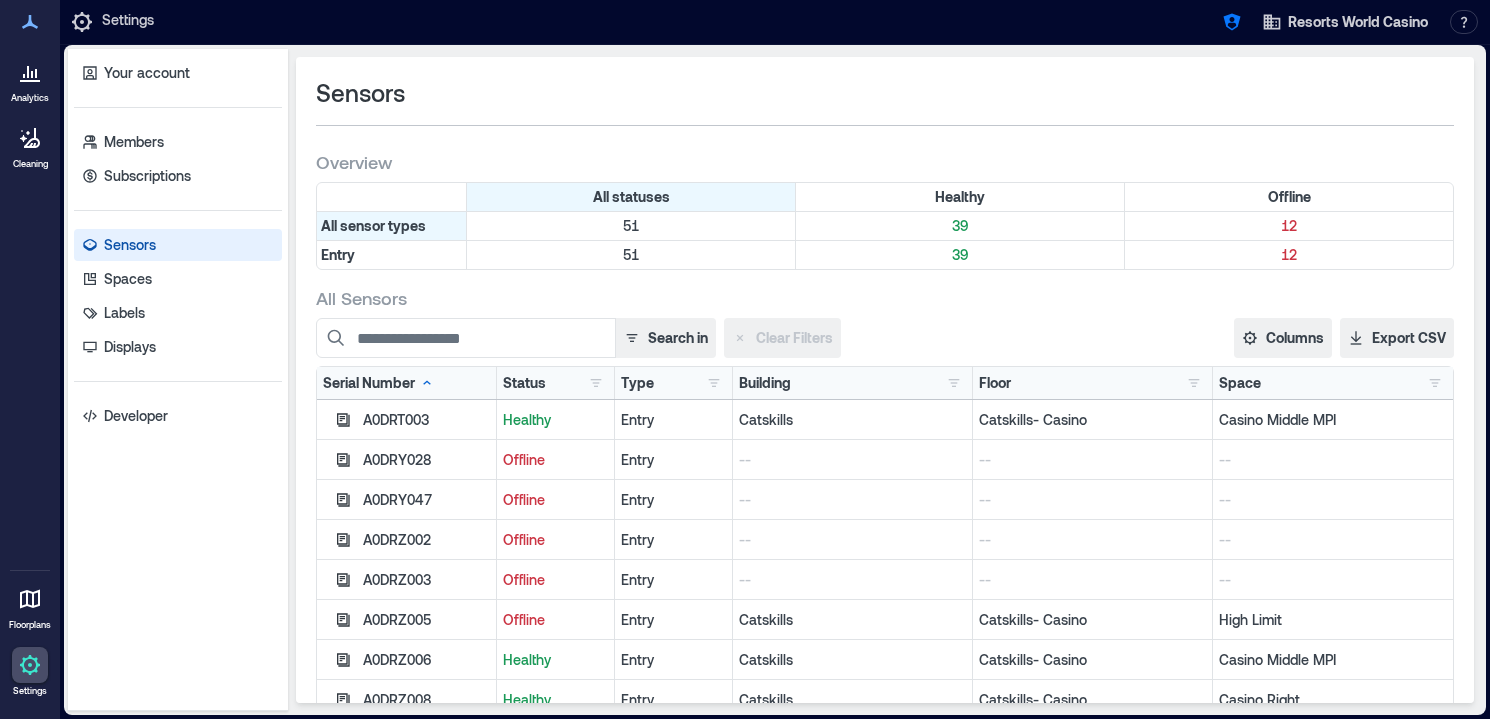 click on "All statuses Healthy Offline All sensor types 51 39 12 Entry 51 39 12" at bounding box center [885, 230] 